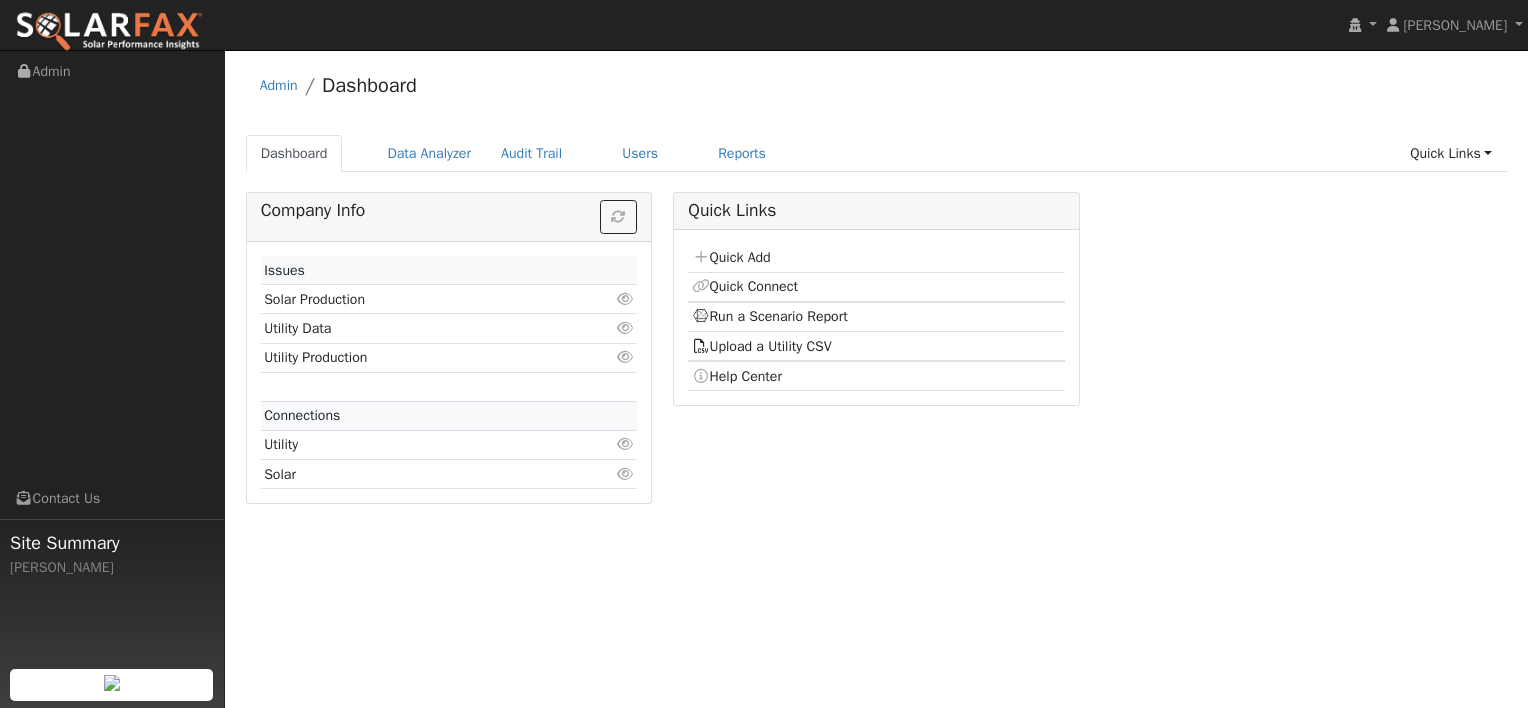 scroll, scrollTop: 0, scrollLeft: 0, axis: both 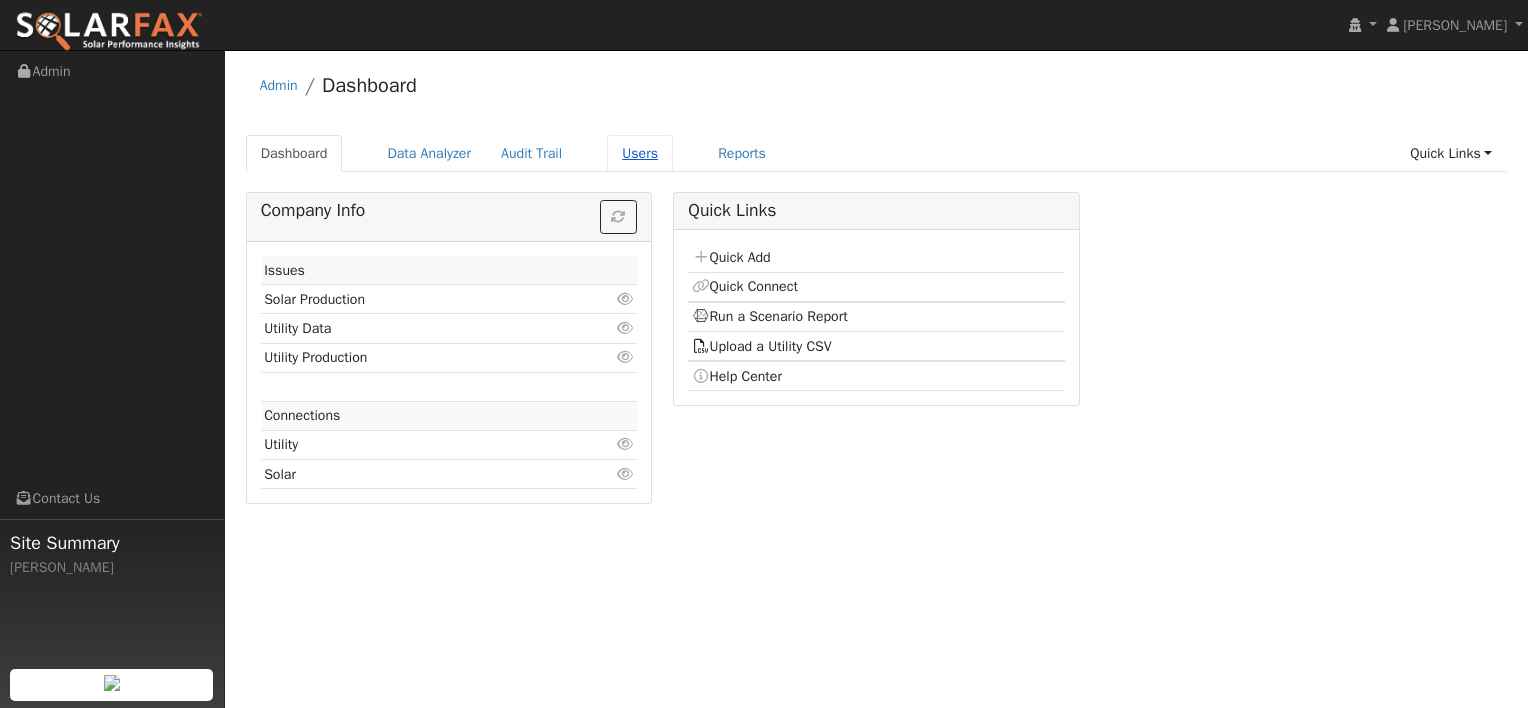 click on "Users" at bounding box center [640, 153] 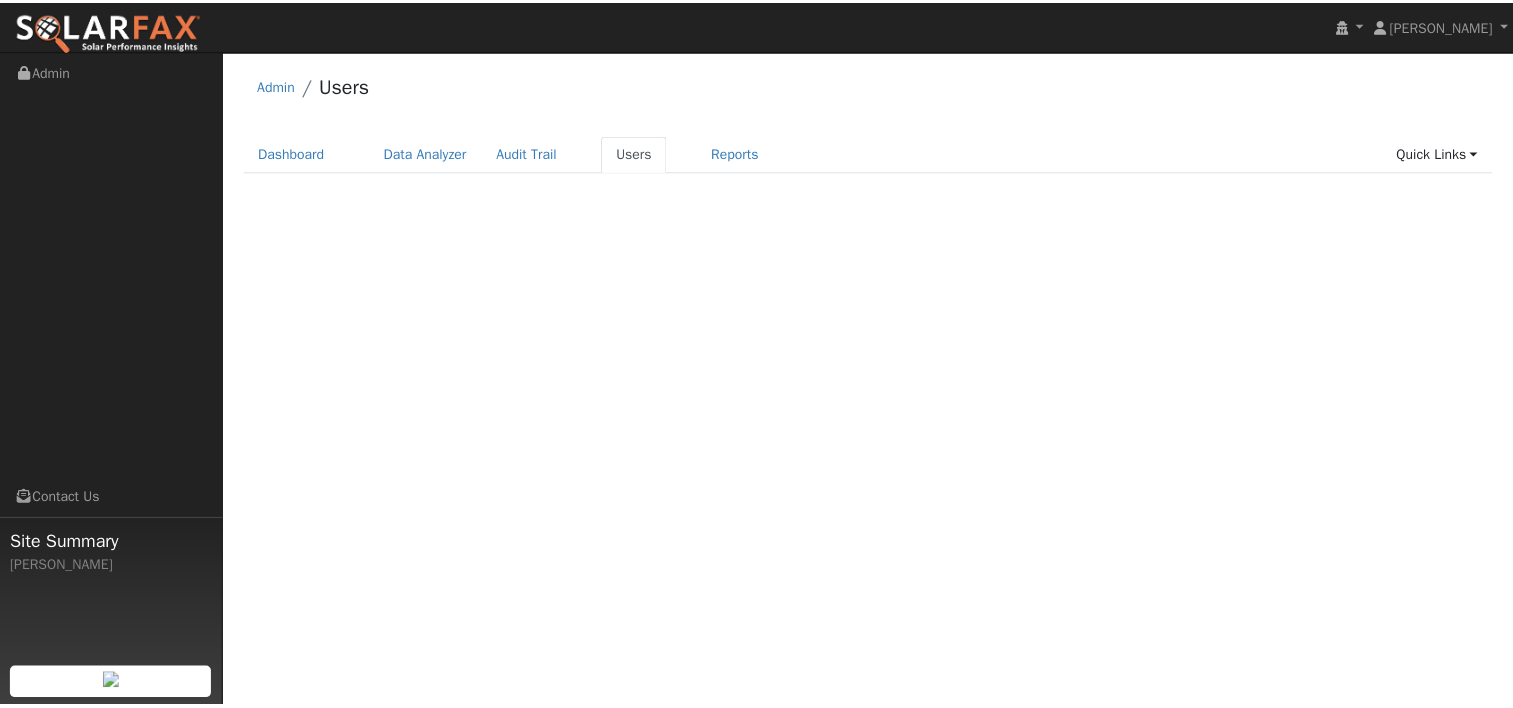 scroll, scrollTop: 0, scrollLeft: 0, axis: both 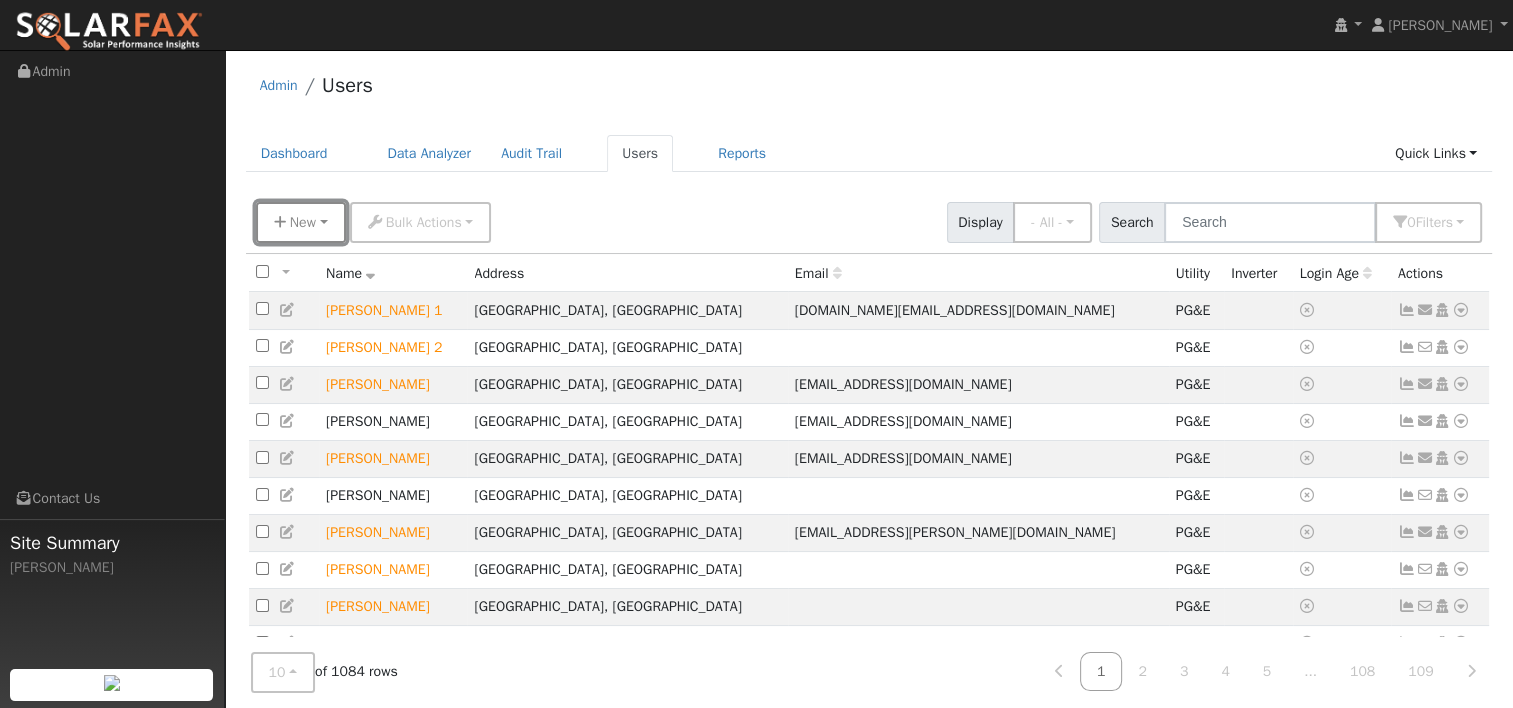 click on "New" at bounding box center (301, 222) 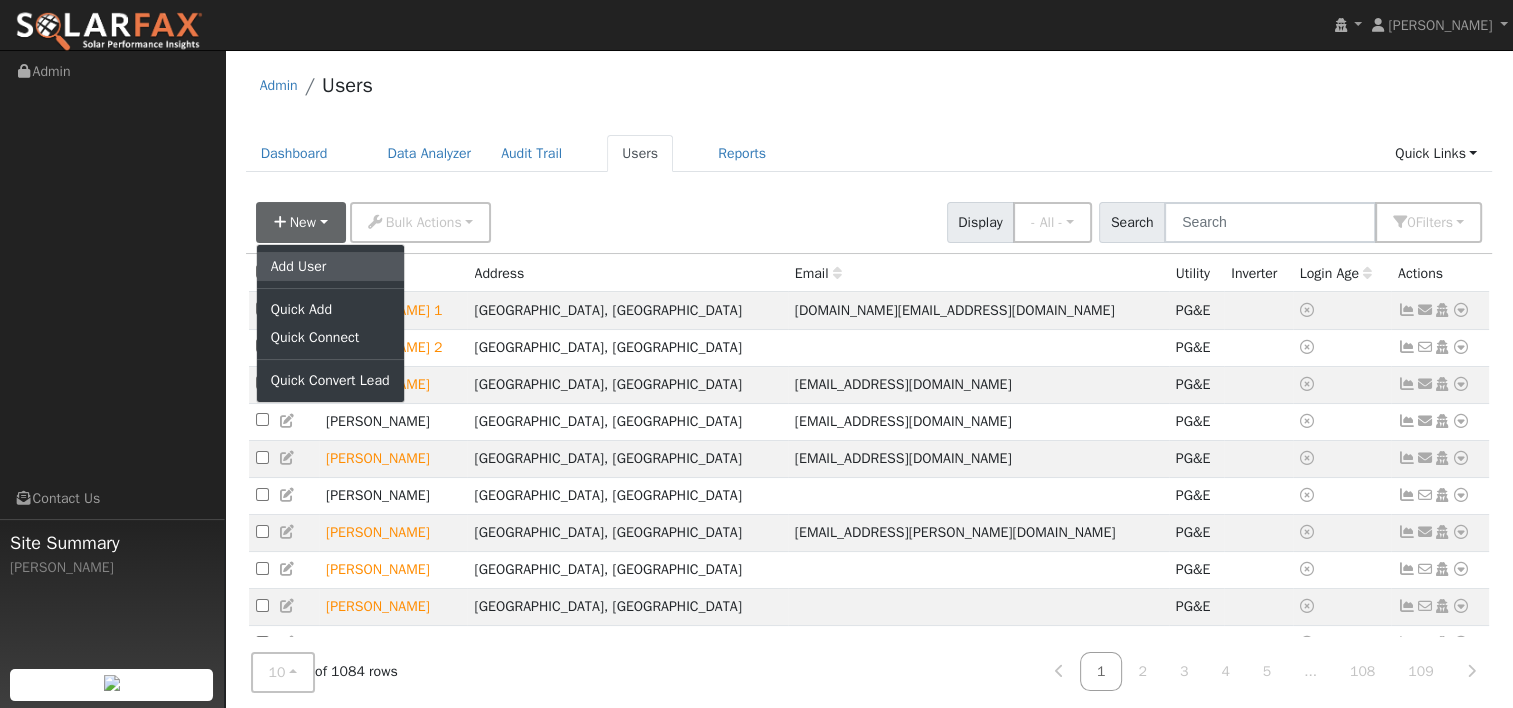 click on "Add User" at bounding box center [330, 266] 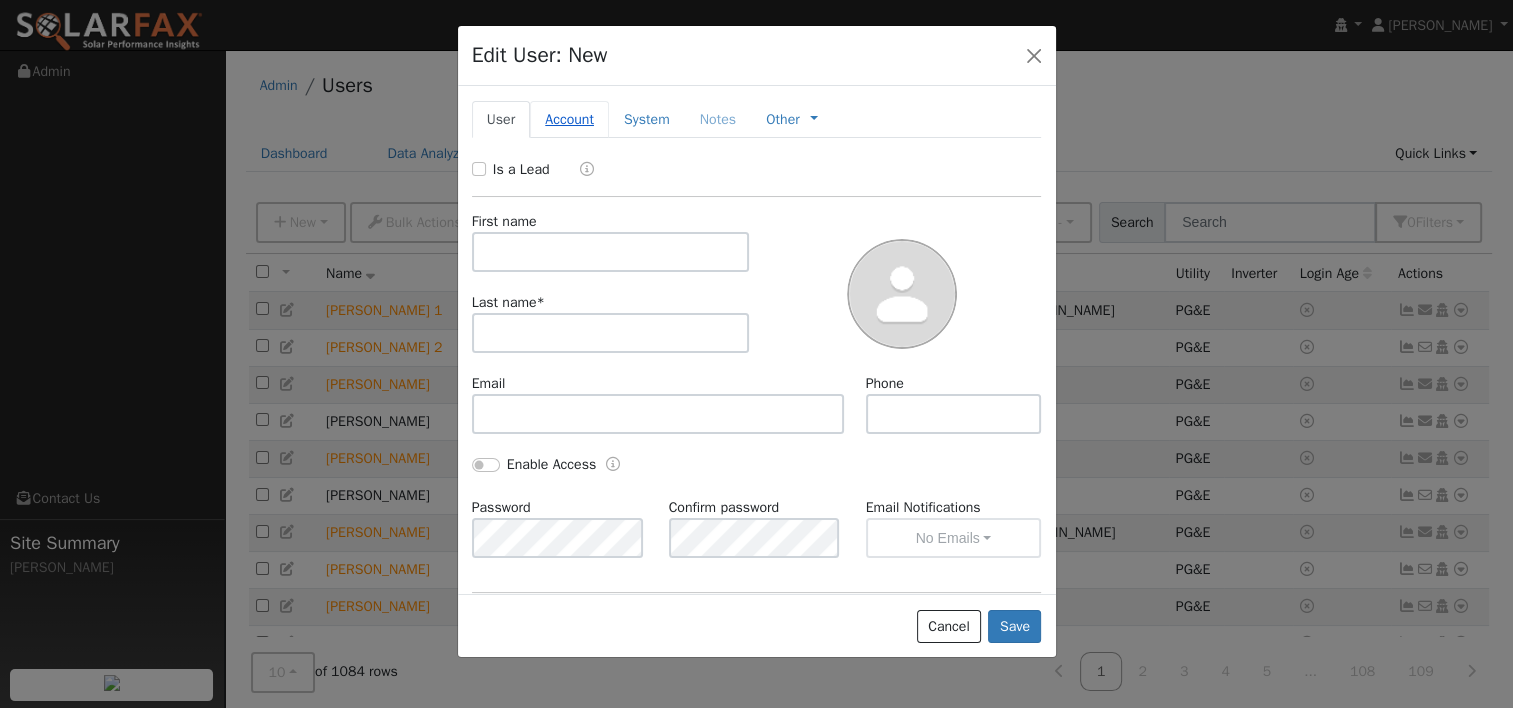 click on "Account" at bounding box center (569, 119) 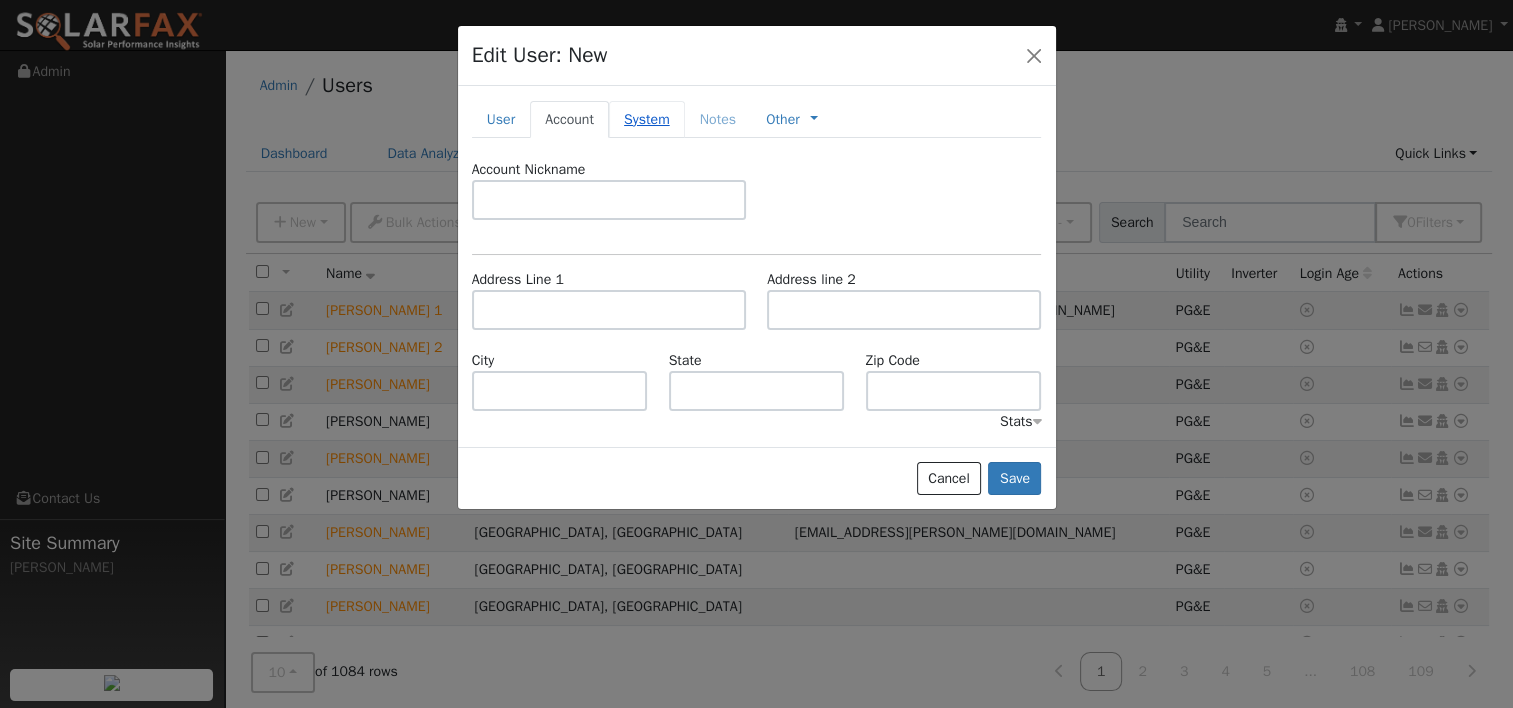 click on "System" at bounding box center (647, 119) 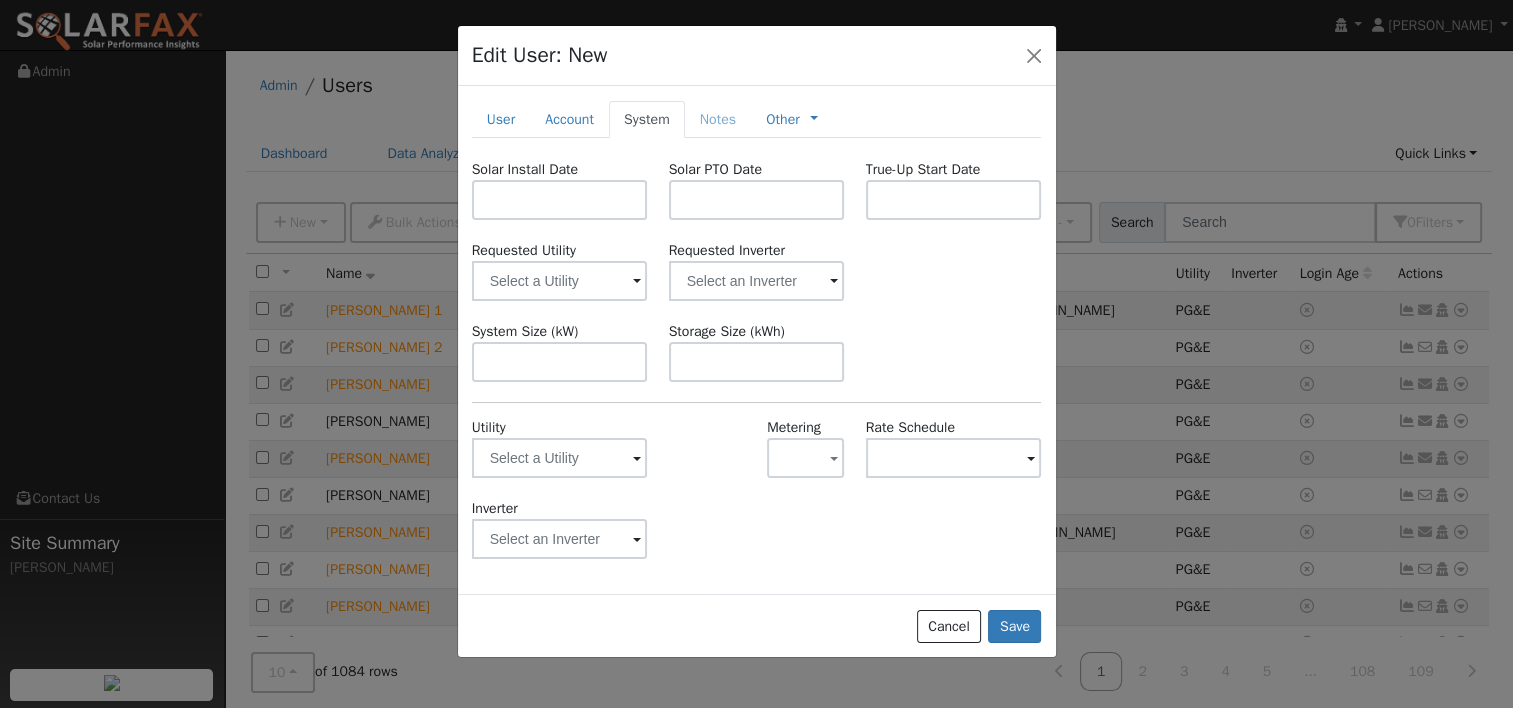click on "Notes" at bounding box center [718, 119] 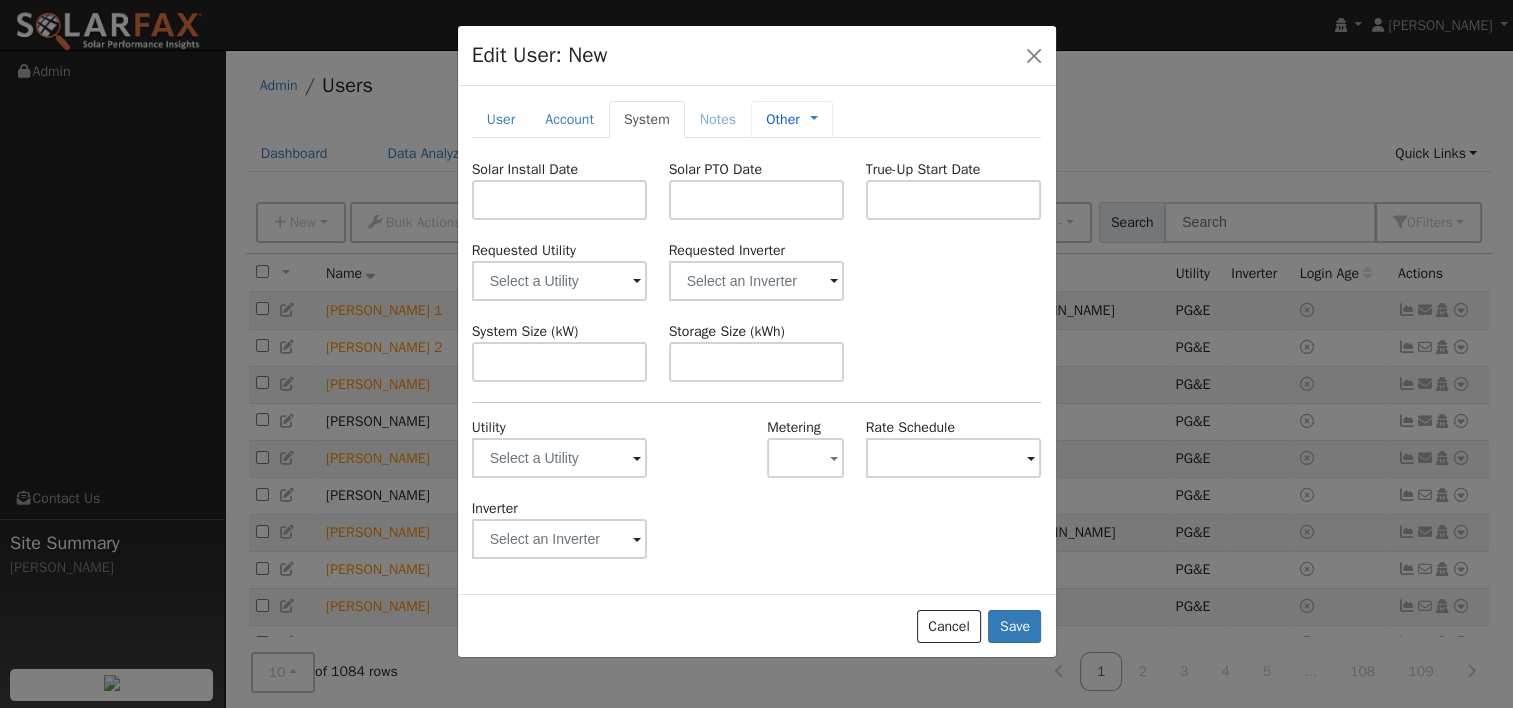 click on "Other" at bounding box center (782, 119) 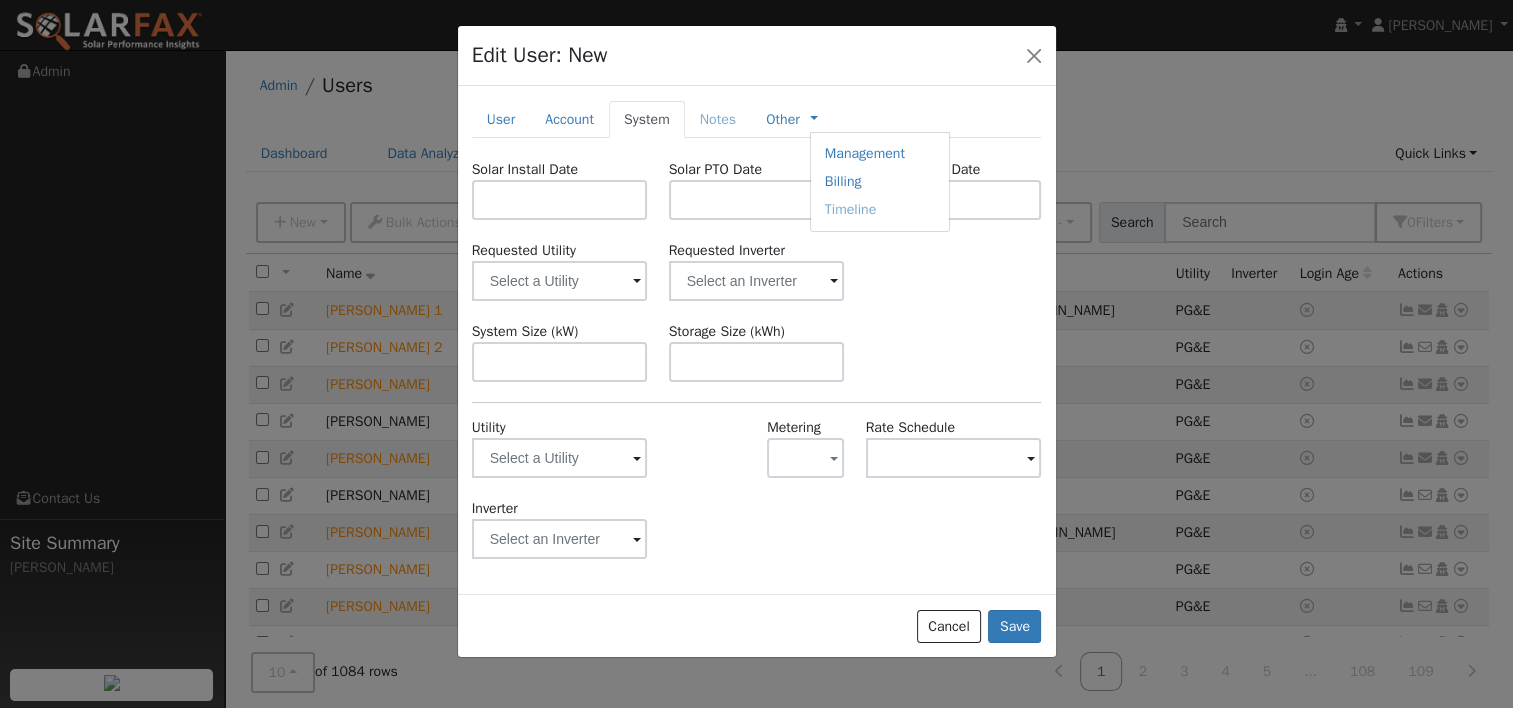 click on "Edit User: New   Select an Ac..." at bounding box center [757, 56] 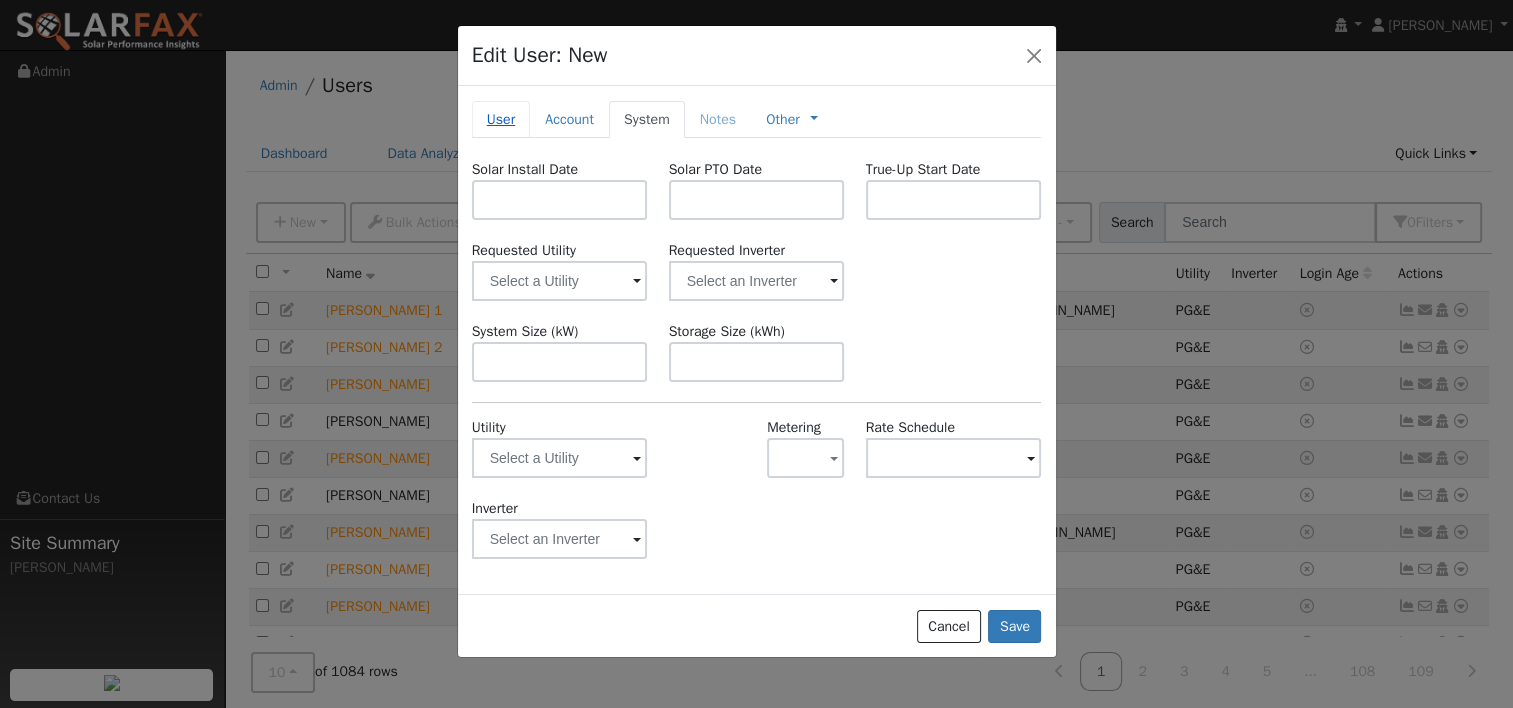 click on "User" at bounding box center [501, 119] 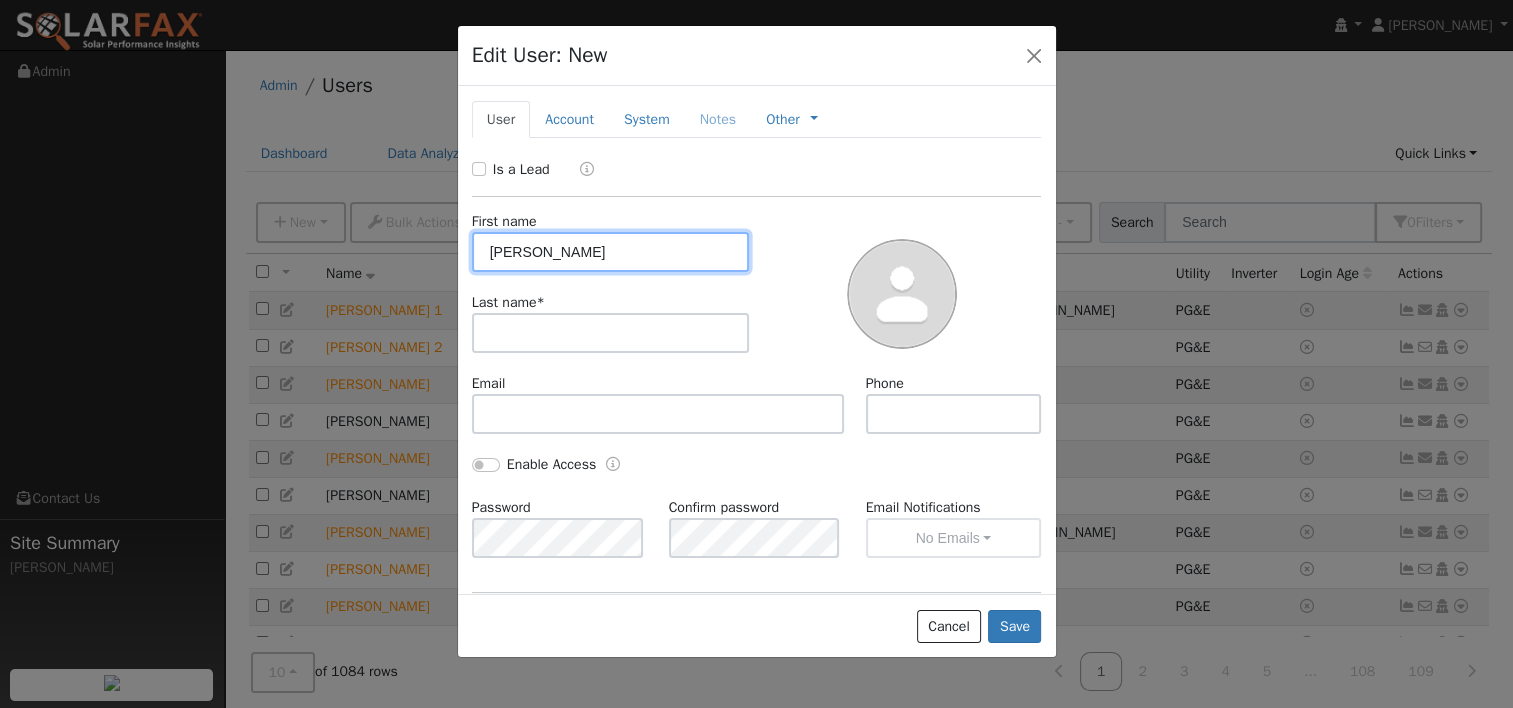 type on "[PERSON_NAME]" 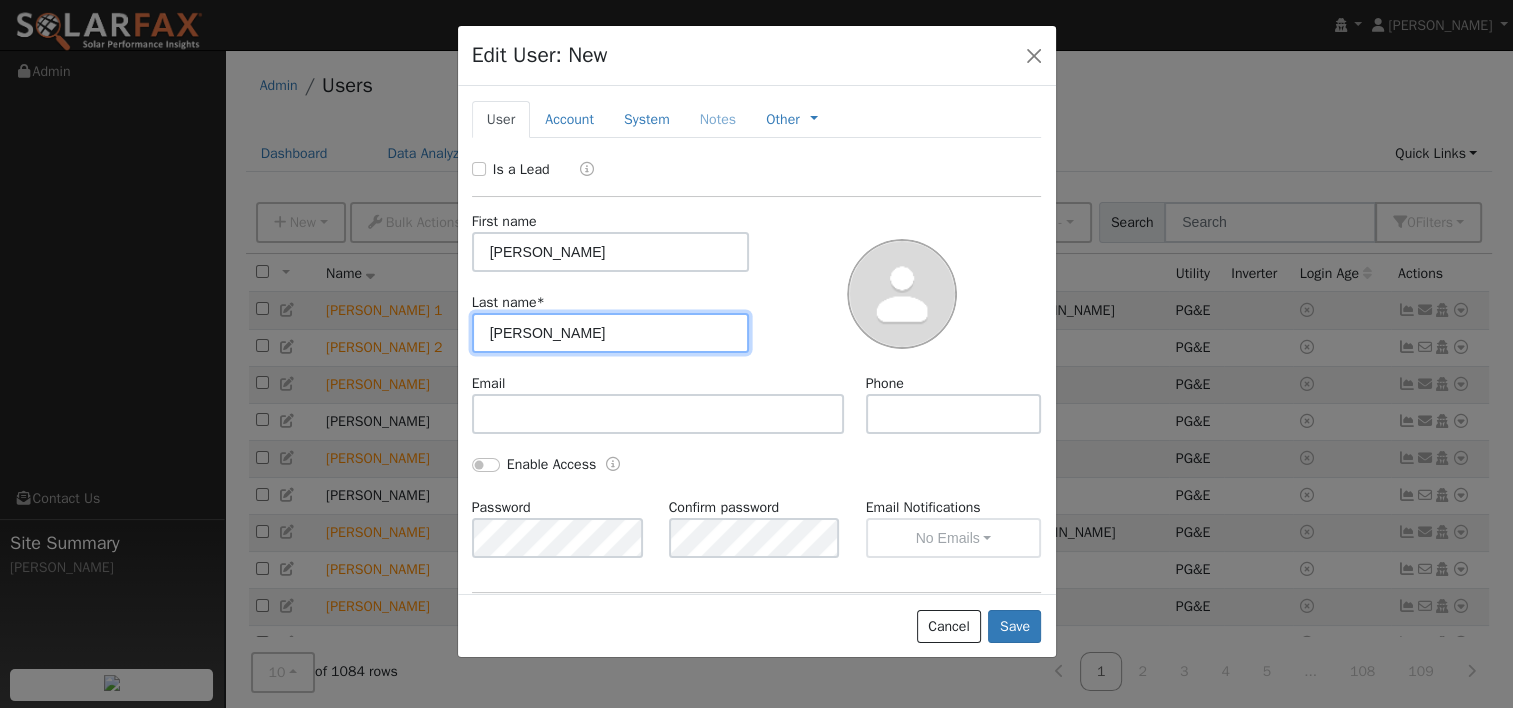 type on "Manning" 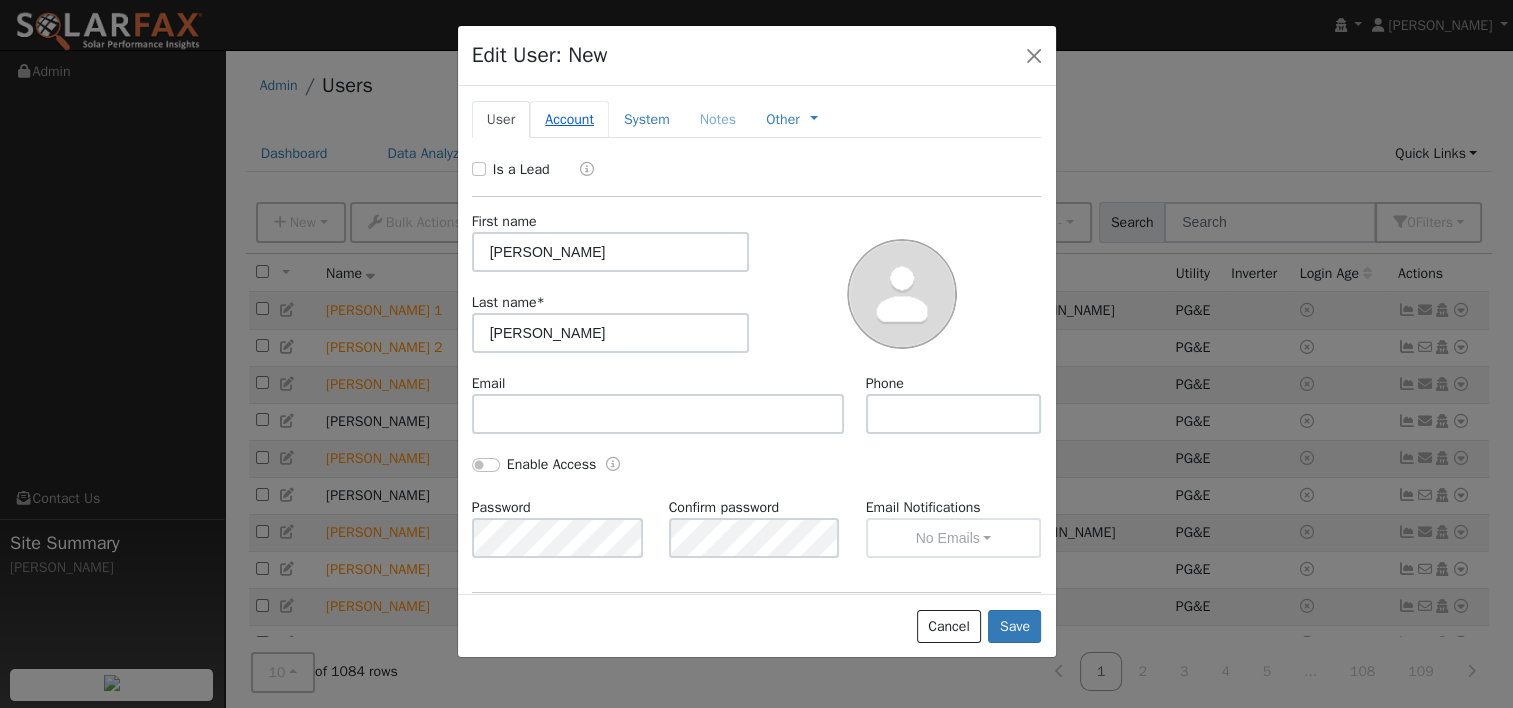 click on "Account" at bounding box center [569, 119] 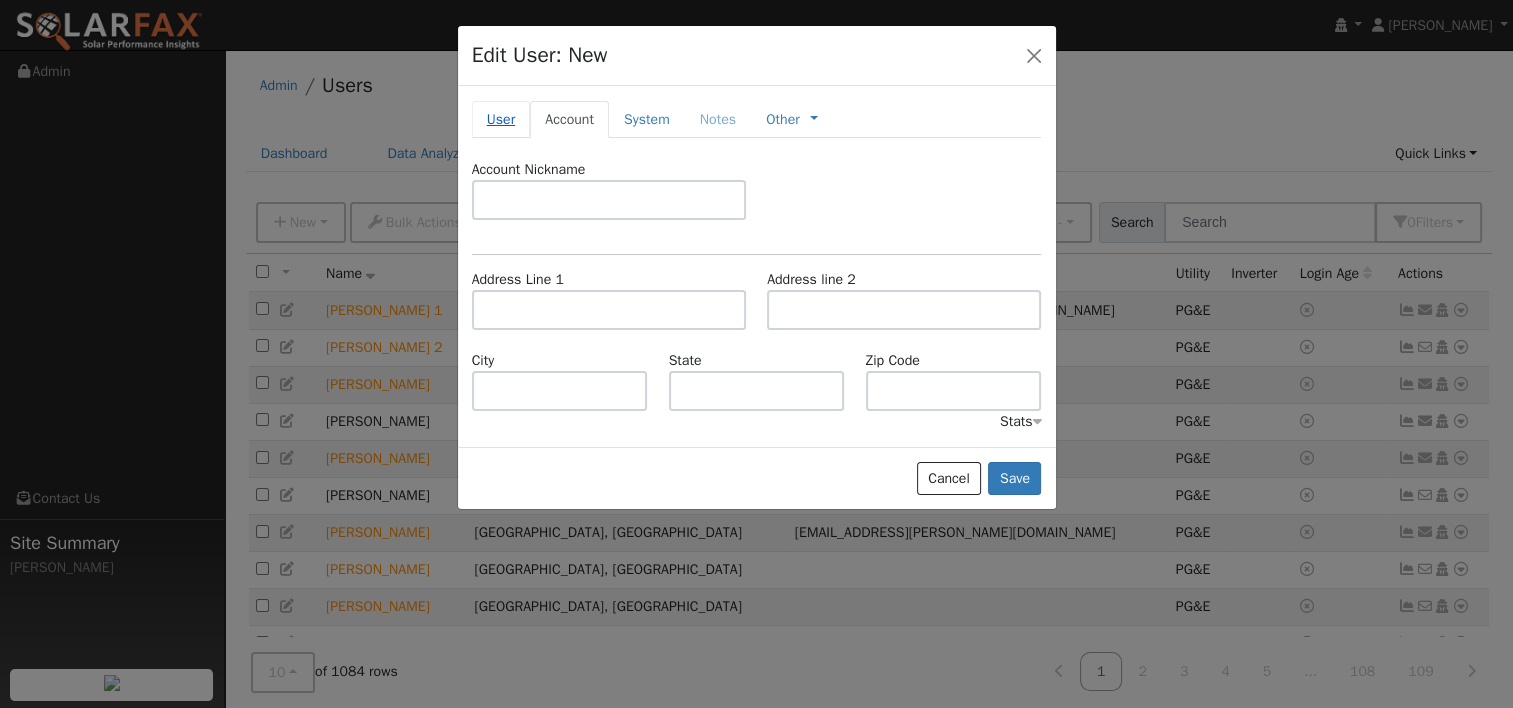 click on "User" at bounding box center (501, 119) 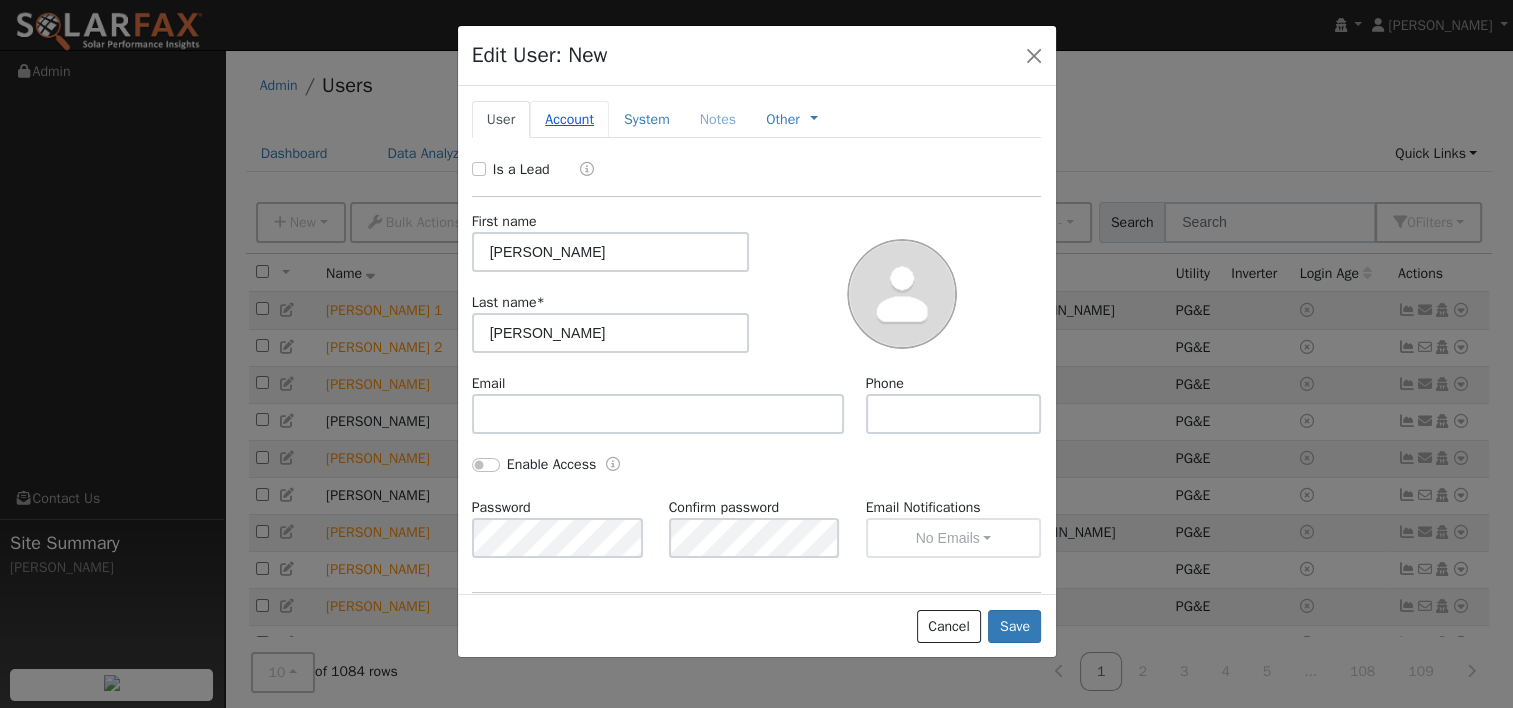 click on "Account" at bounding box center (569, 119) 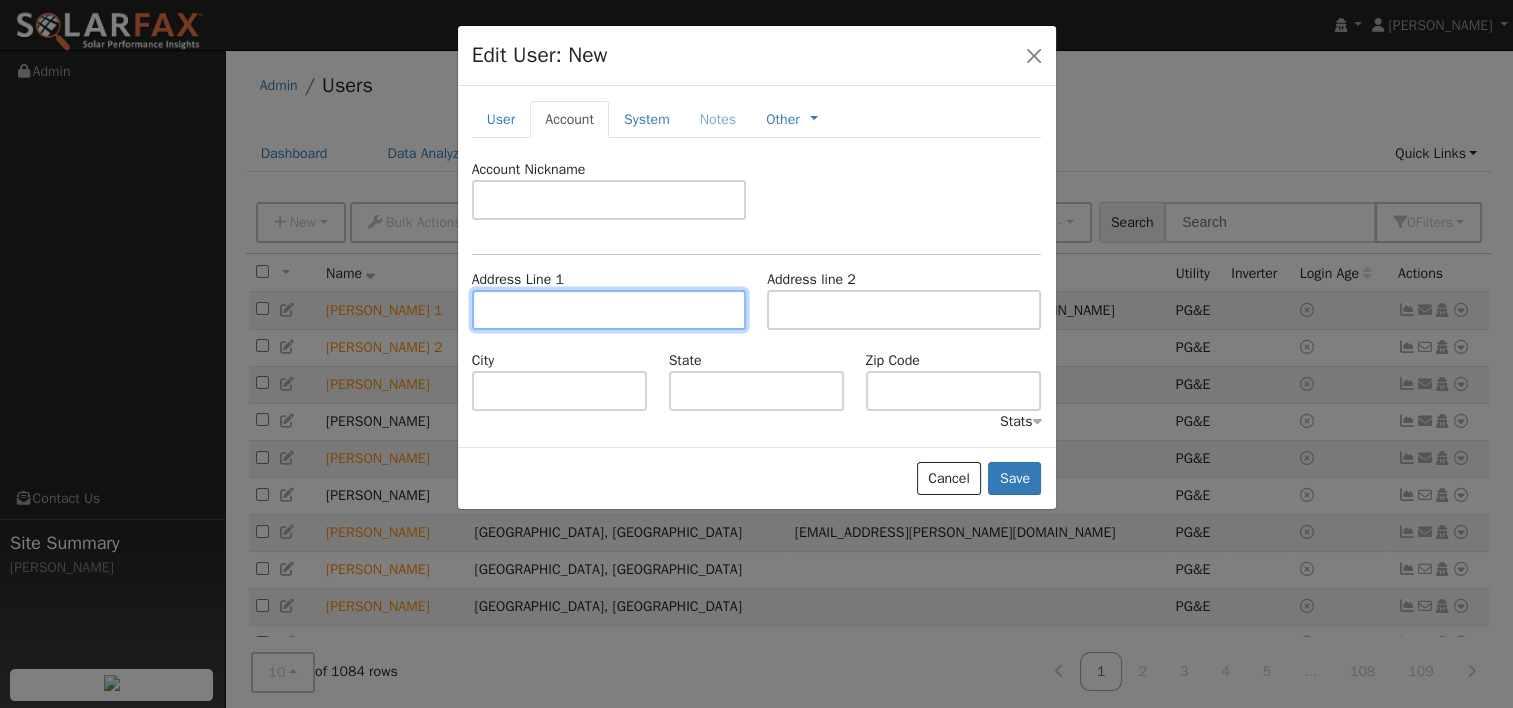 click at bounding box center [609, 310] 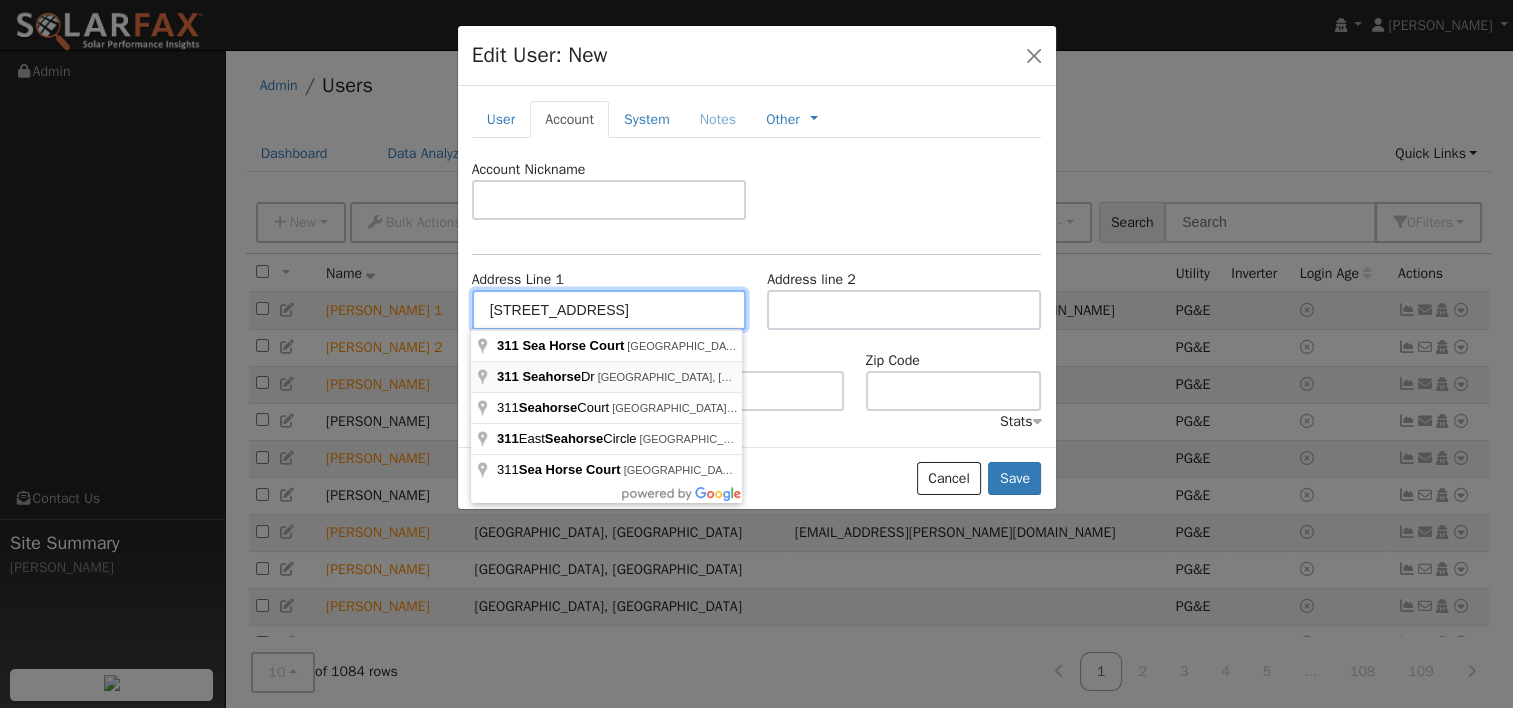 type on "[STREET_ADDRESS]" 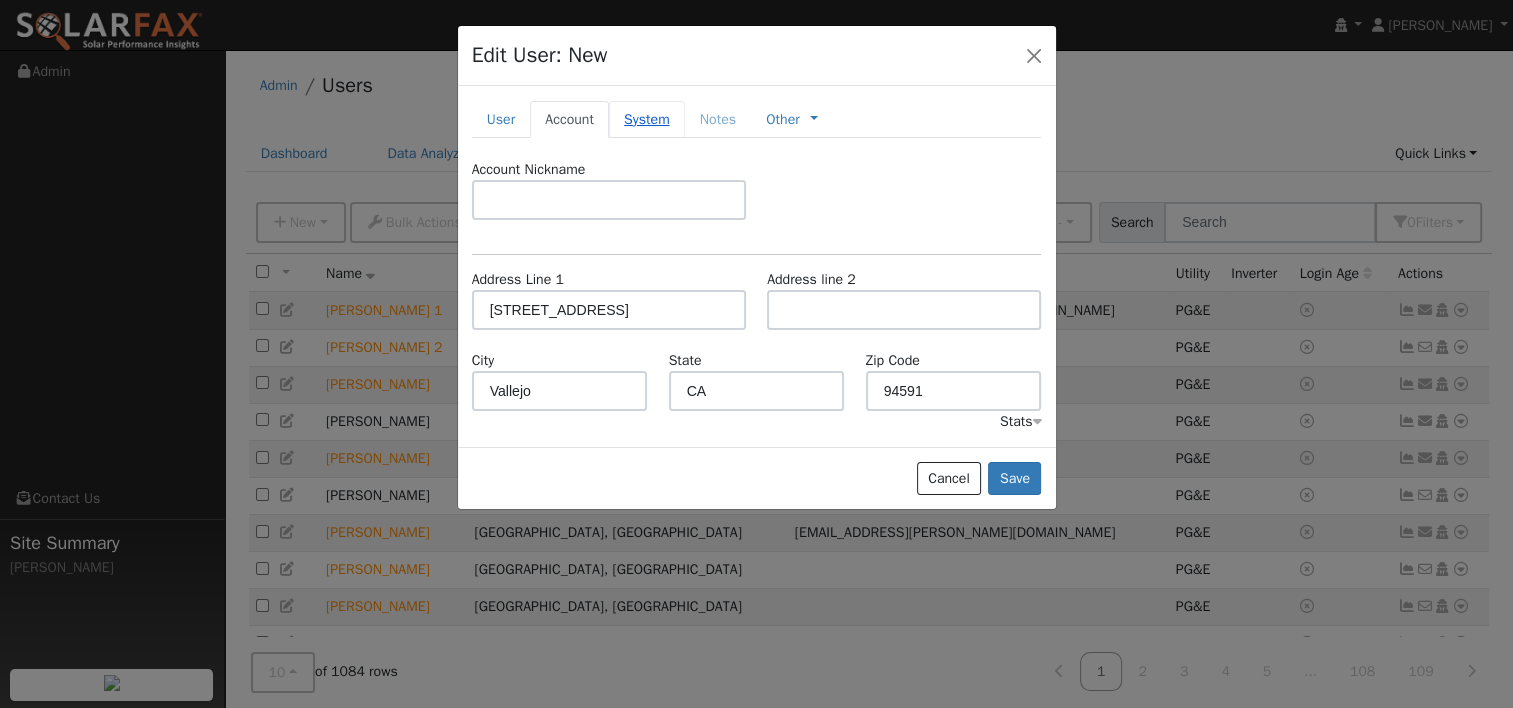 click on "System" at bounding box center (647, 119) 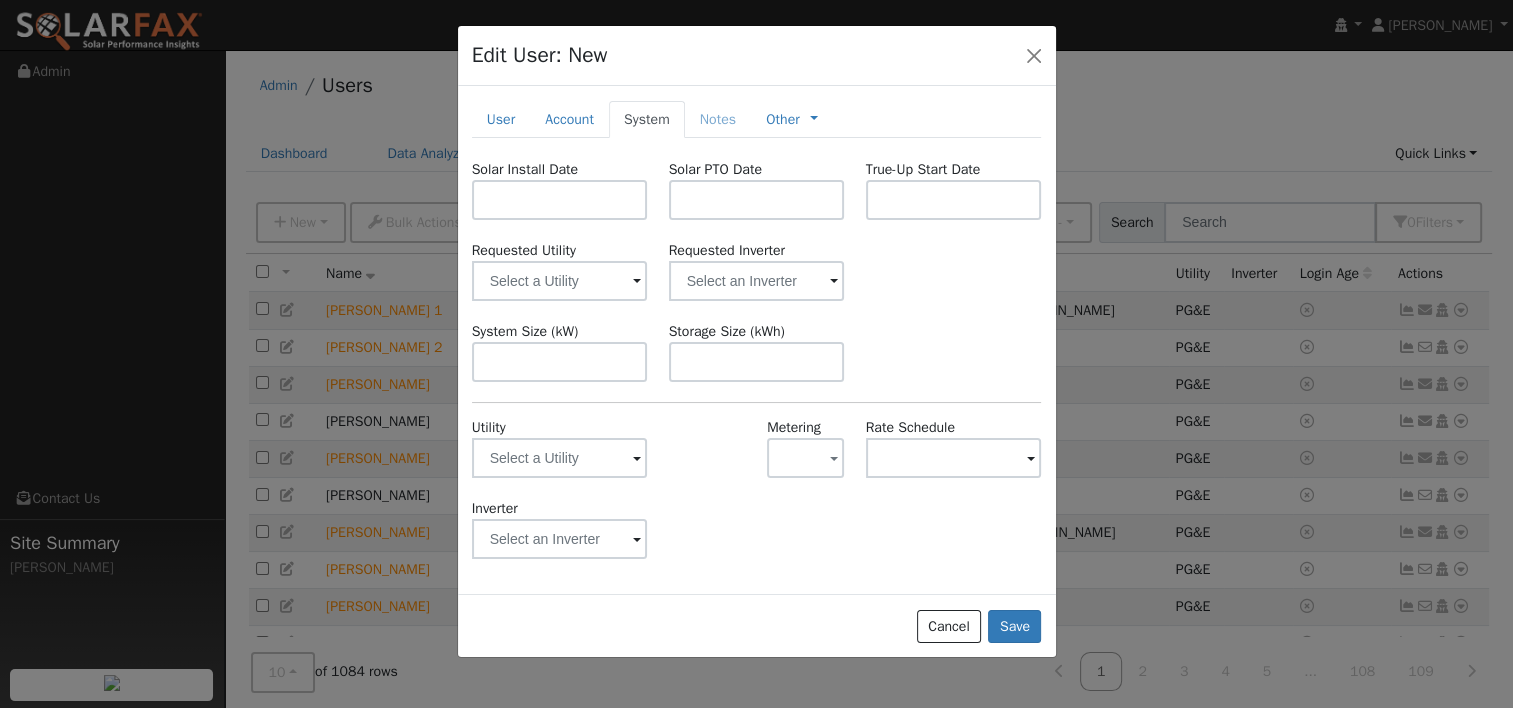 click at bounding box center (637, 282) 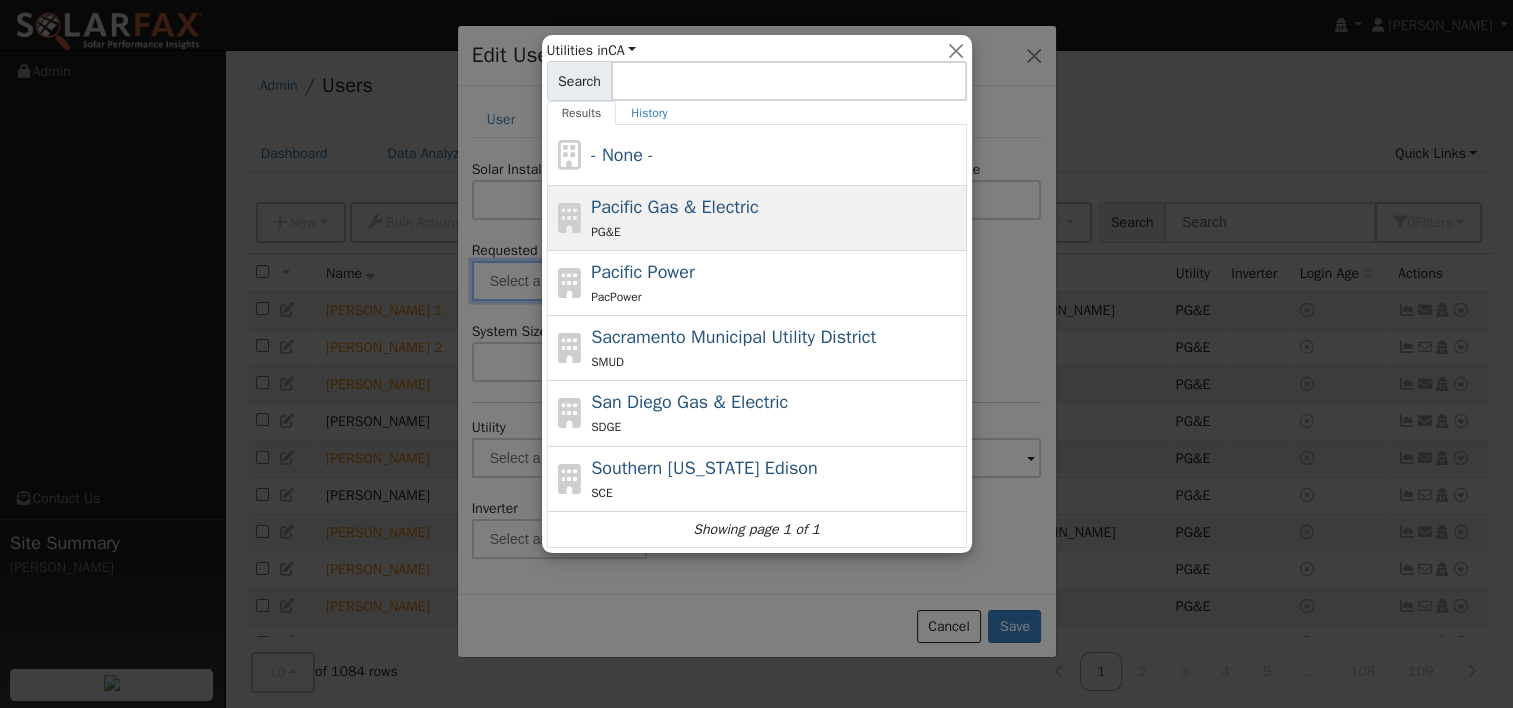 click on "Pacific Gas & Electric" at bounding box center (675, 207) 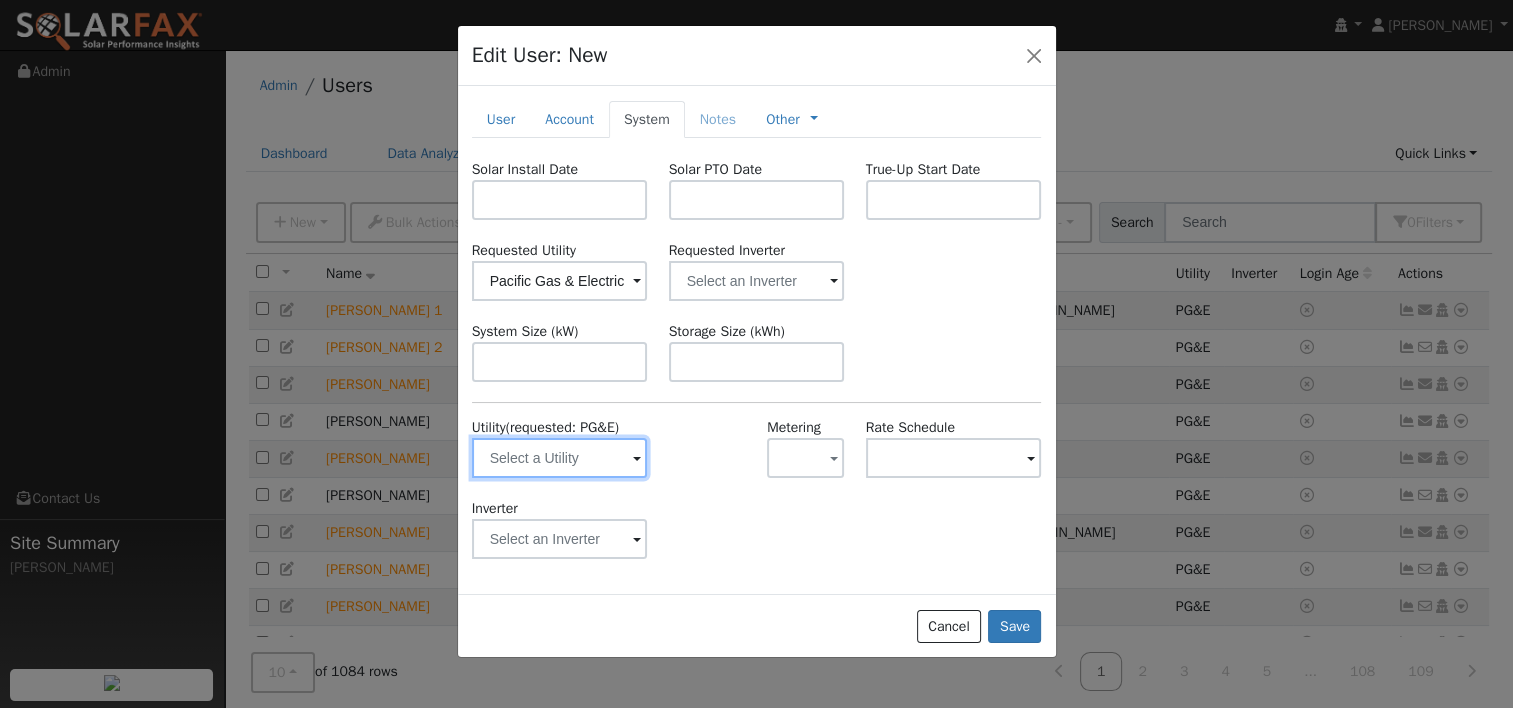 click at bounding box center (560, 458) 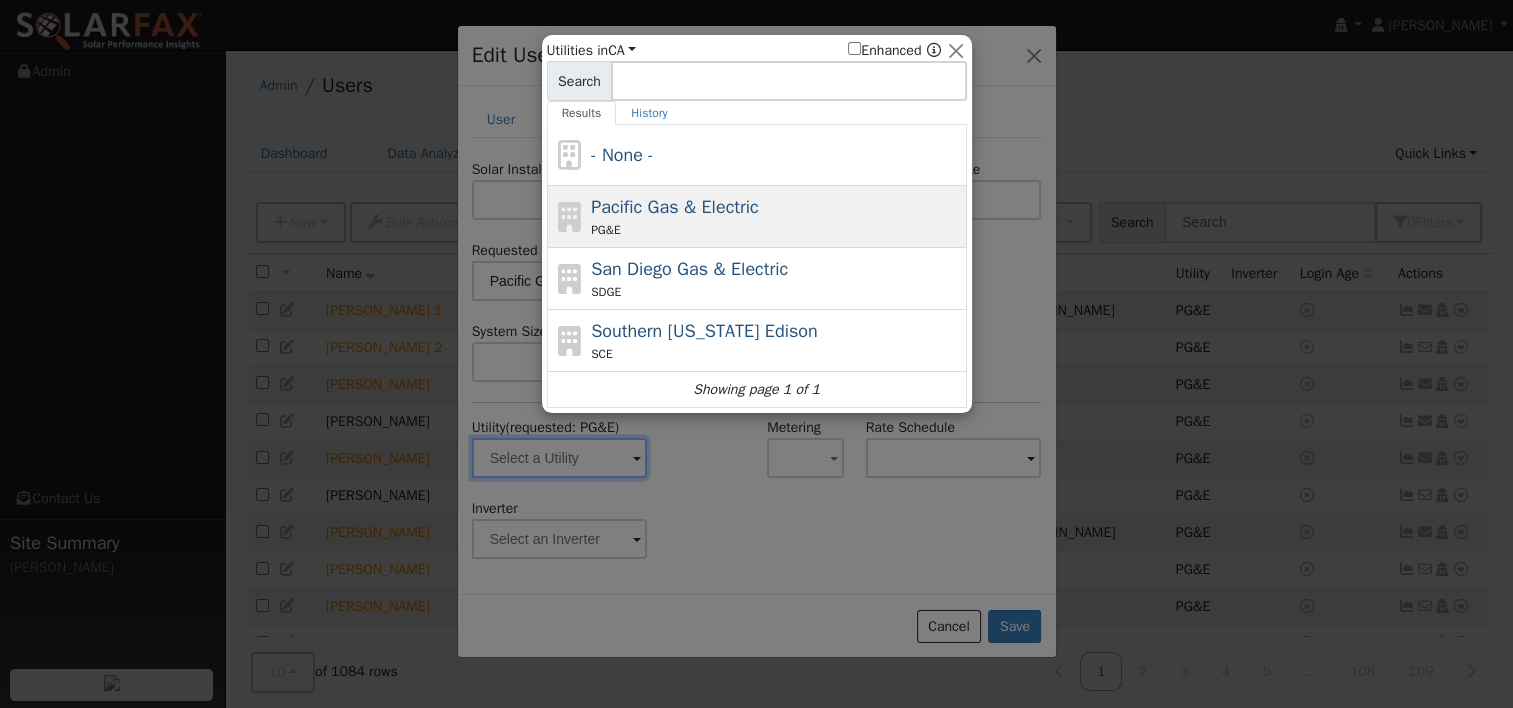 click on "Pacific Gas & Electric PG&E" at bounding box center (776, 216) 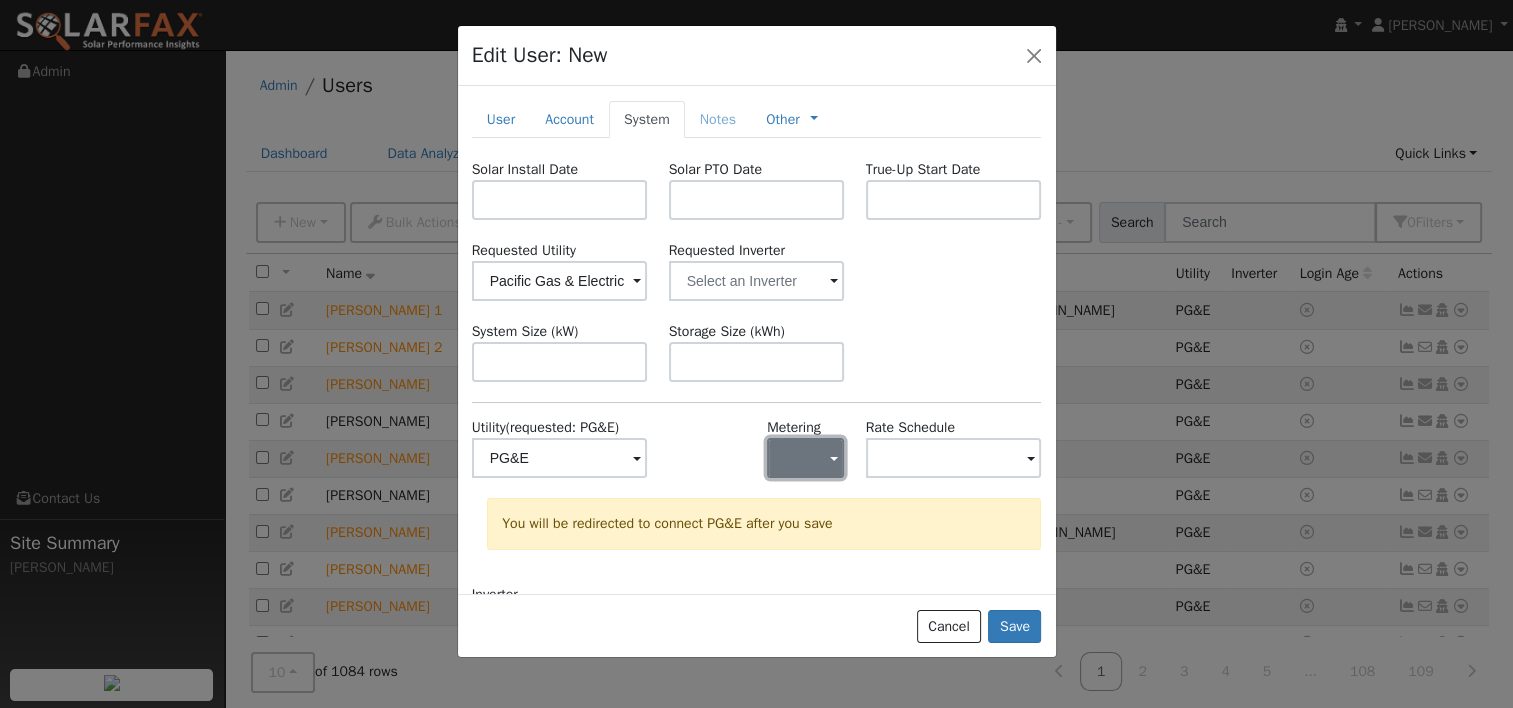 click 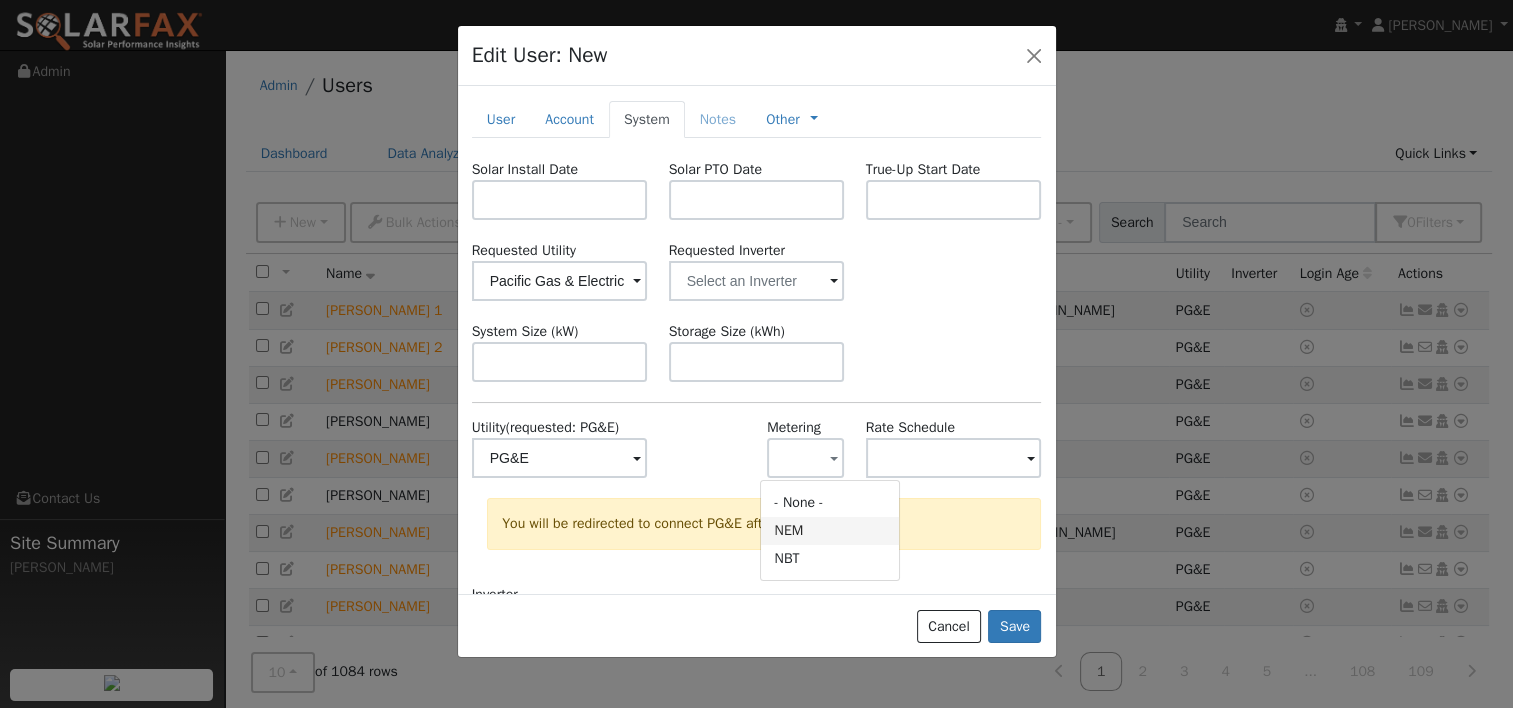 click on "NEM" at bounding box center [830, 531] 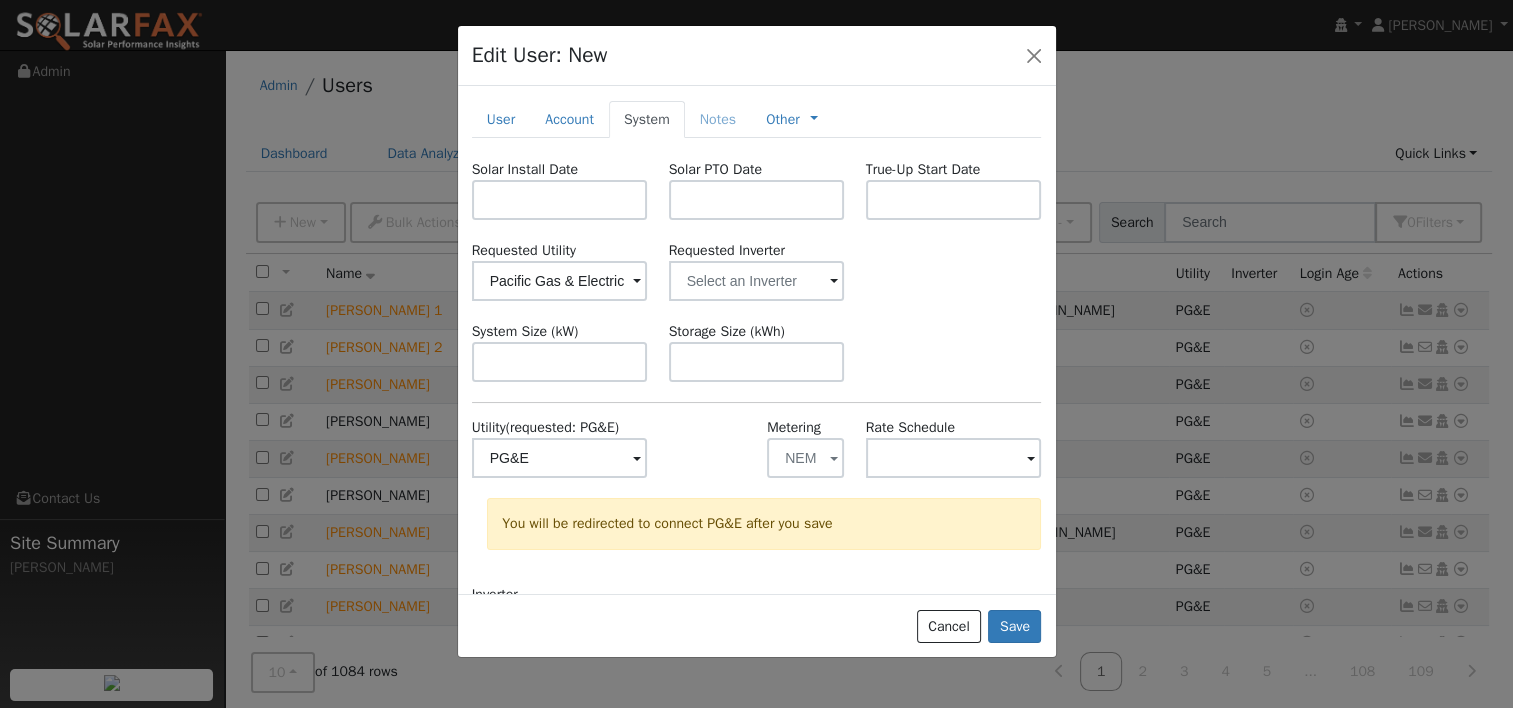 click at bounding box center (637, 459) 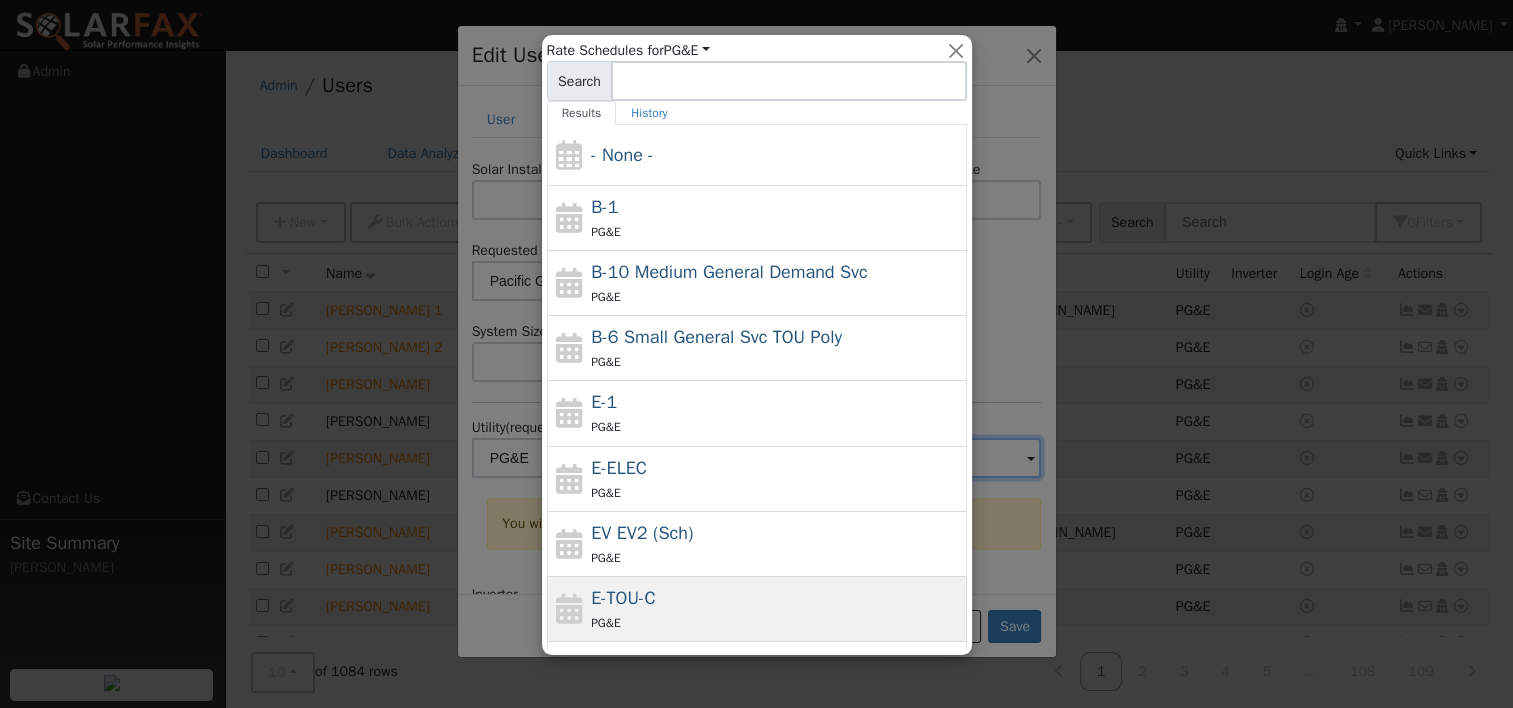 click on "E-TOU-C PG&E" at bounding box center [776, 609] 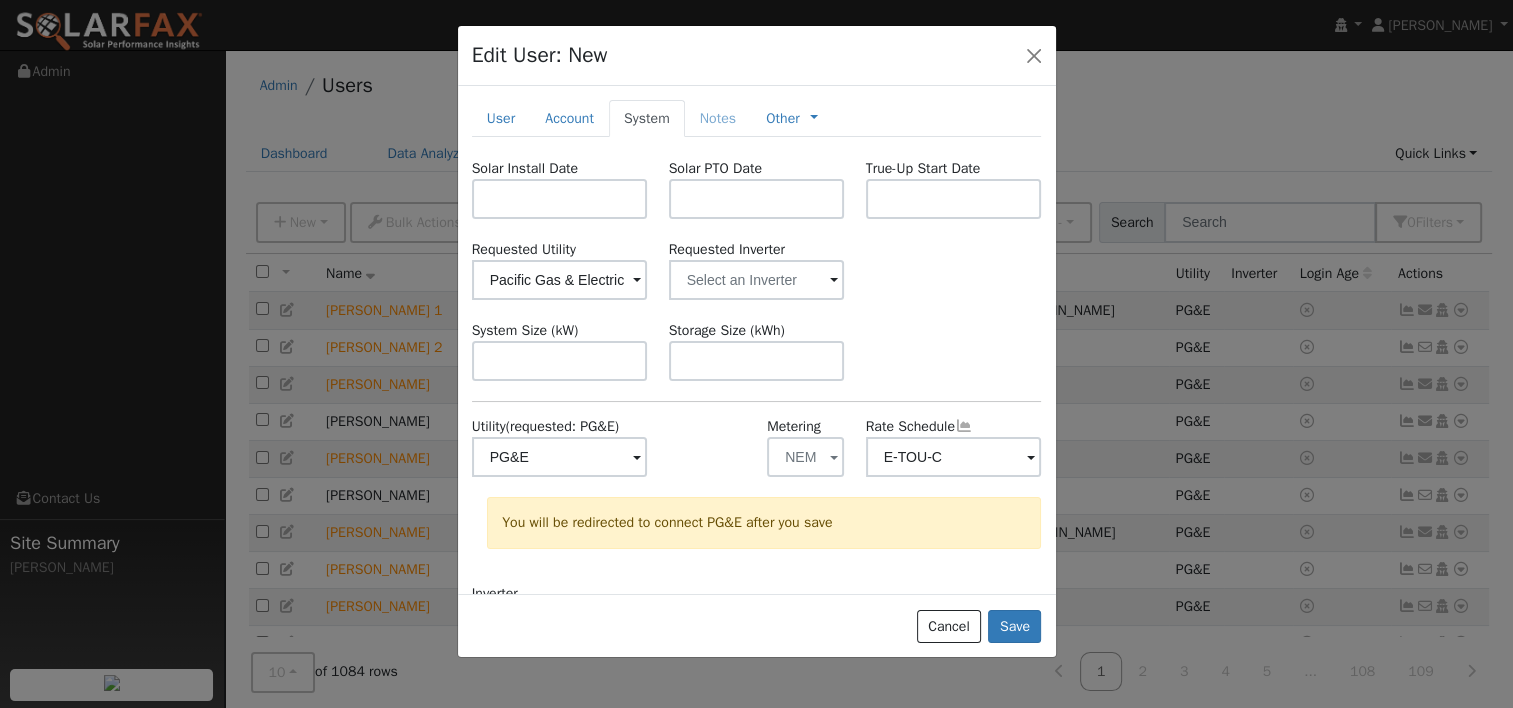 scroll, scrollTop: 0, scrollLeft: 0, axis: both 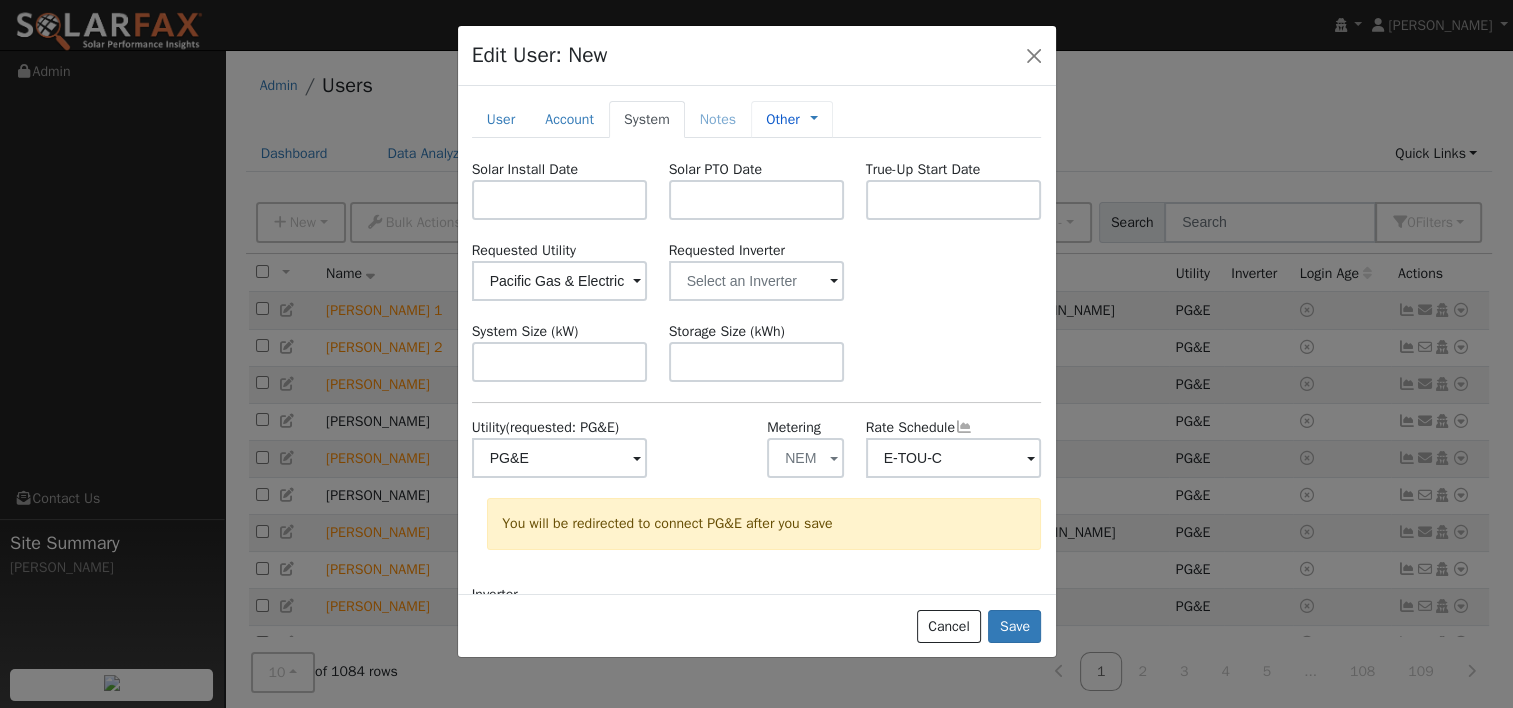 click on "Other" at bounding box center [782, 119] 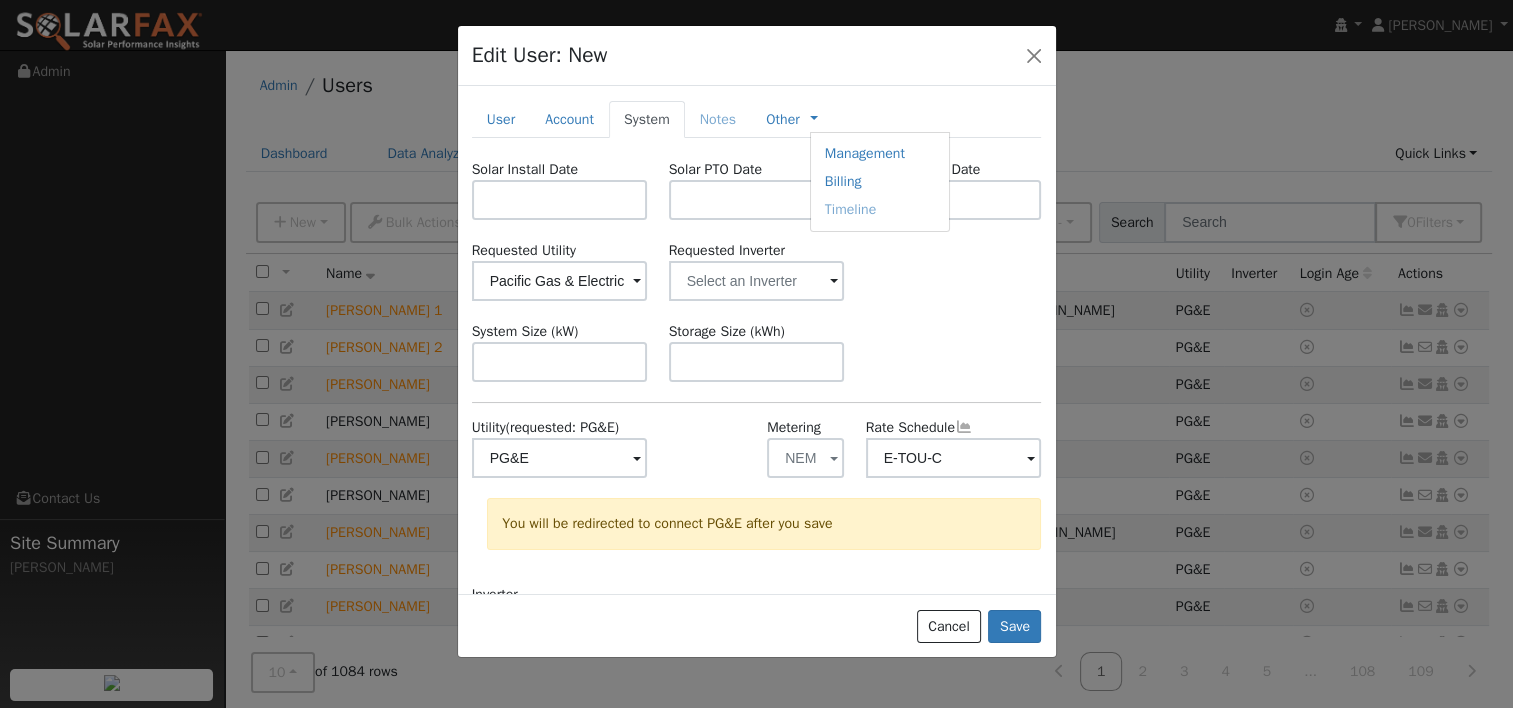 click on "Solar Install Date Solar PTO Date True-Up Start Date Requested Utility Pacific Gas & Electric Requested Inverter System Size (kW) Storage Size (kWh) Utility  (requested: PG&E) PG&E Metering NEM - None - NEM NBT  Rate Schedule  E-TOU-C You will be redirected to connect PG&E after you save Inverter Disconnecting . Do you also want to delete all of the  data?  - Delete data if disconnecting or connecting to different data.  - Keep data if reconnecting to same data.  Be careful: this cannot be undone.  Cancel  No  Yes Notes" at bounding box center [757, 516] 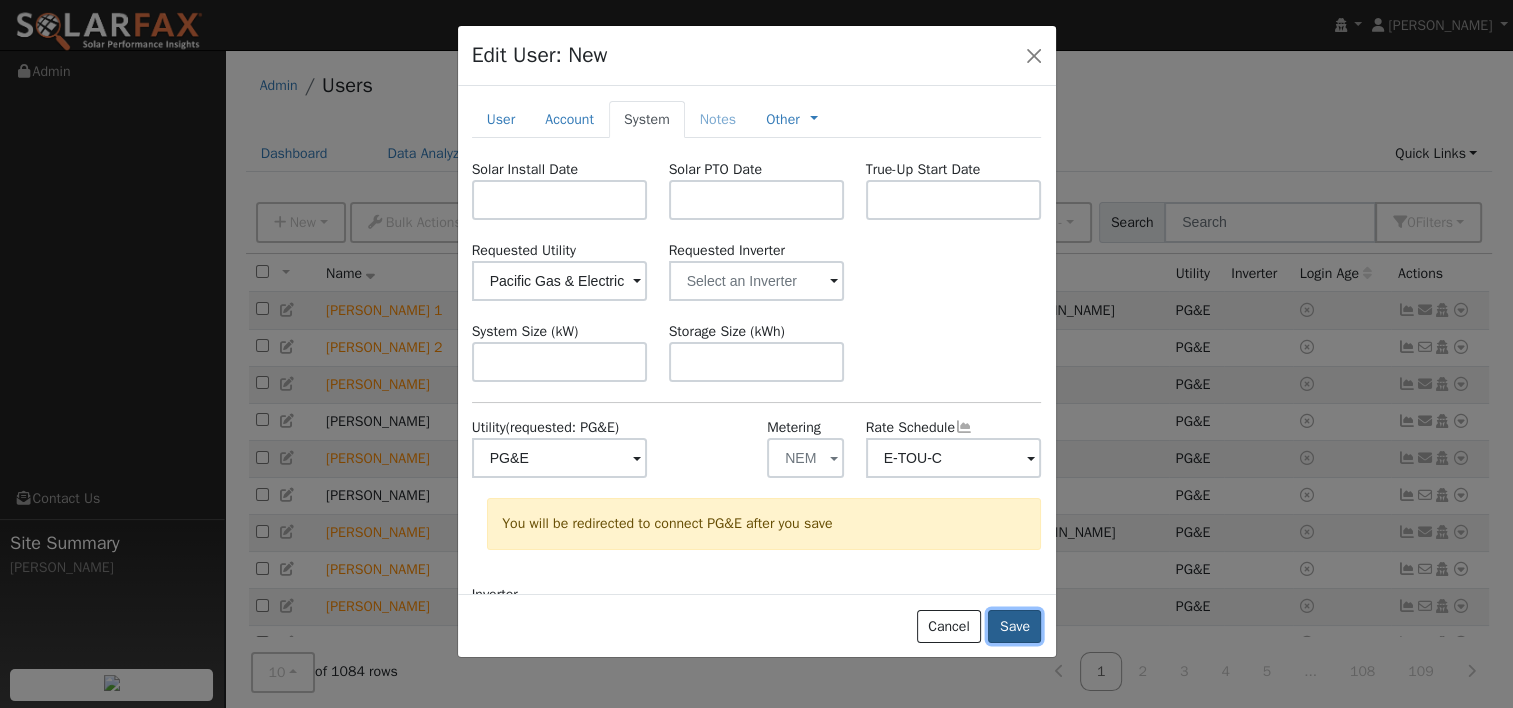 click on "Save" at bounding box center [1014, 627] 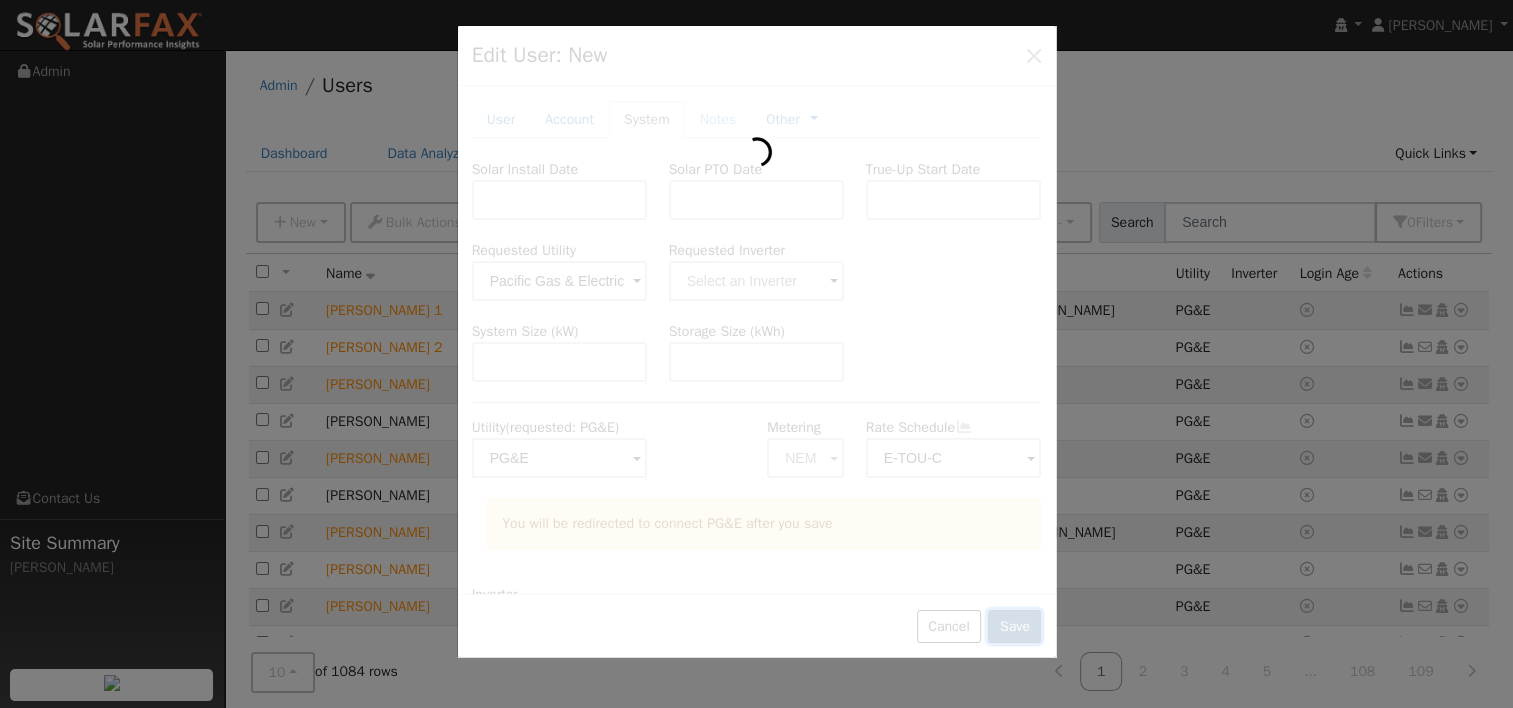 type 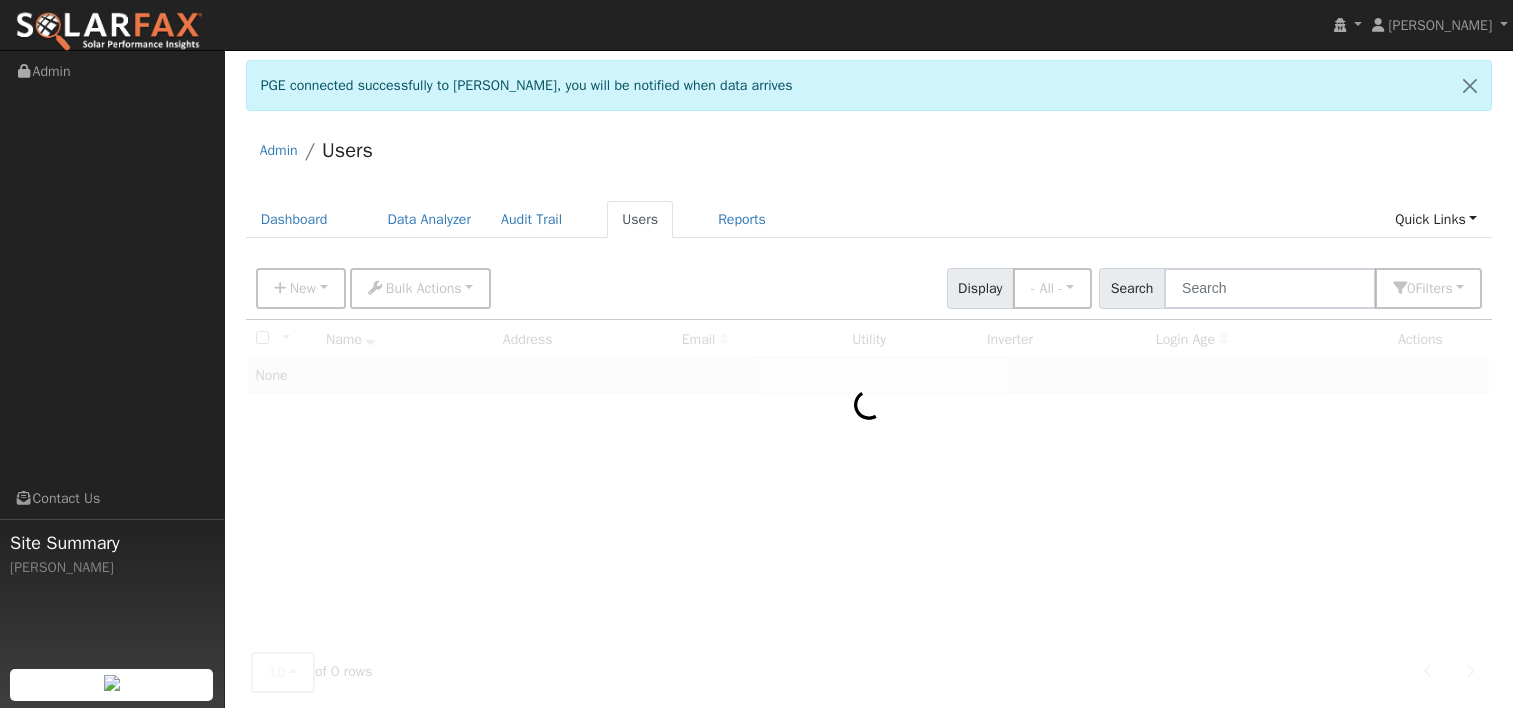 scroll, scrollTop: 0, scrollLeft: 0, axis: both 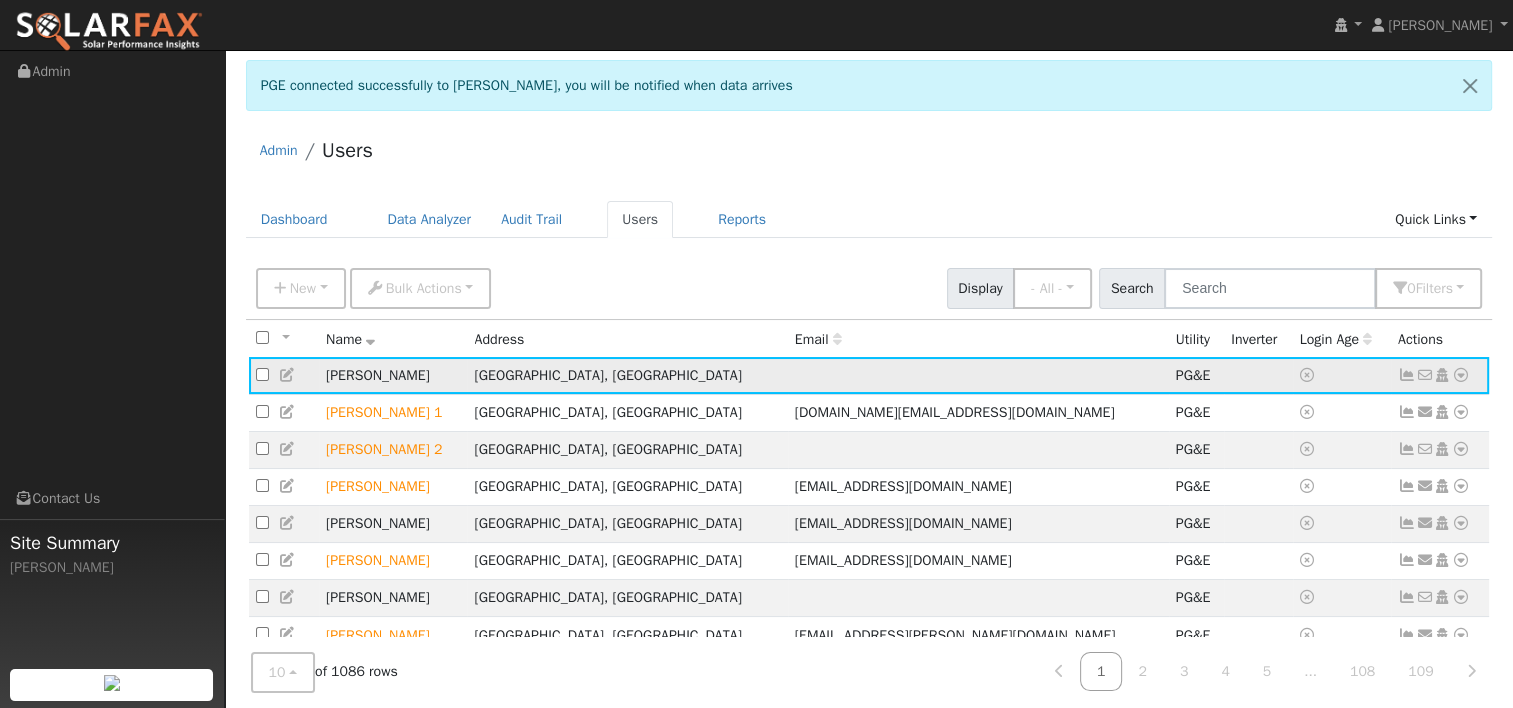 click at bounding box center [978, 375] 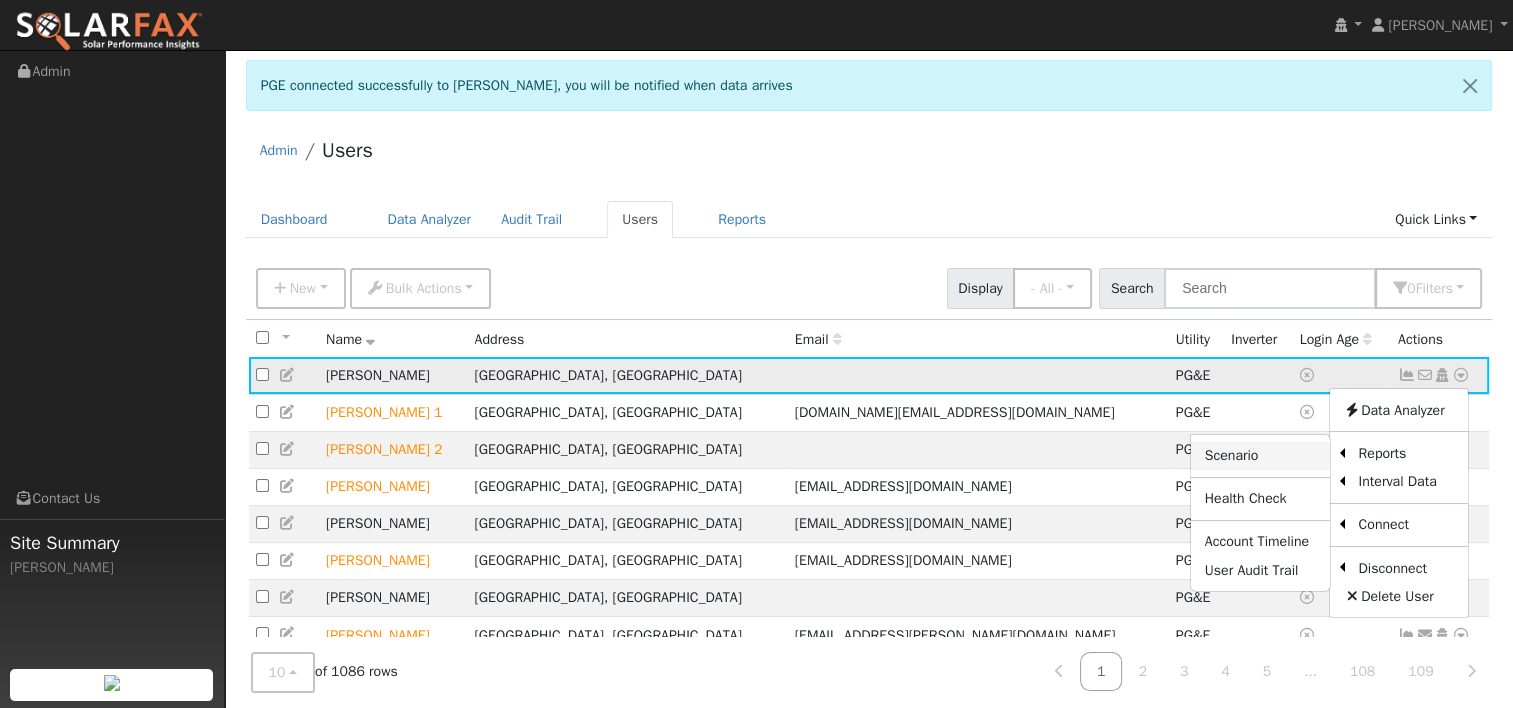 click on "Scenario" at bounding box center (1260, 456) 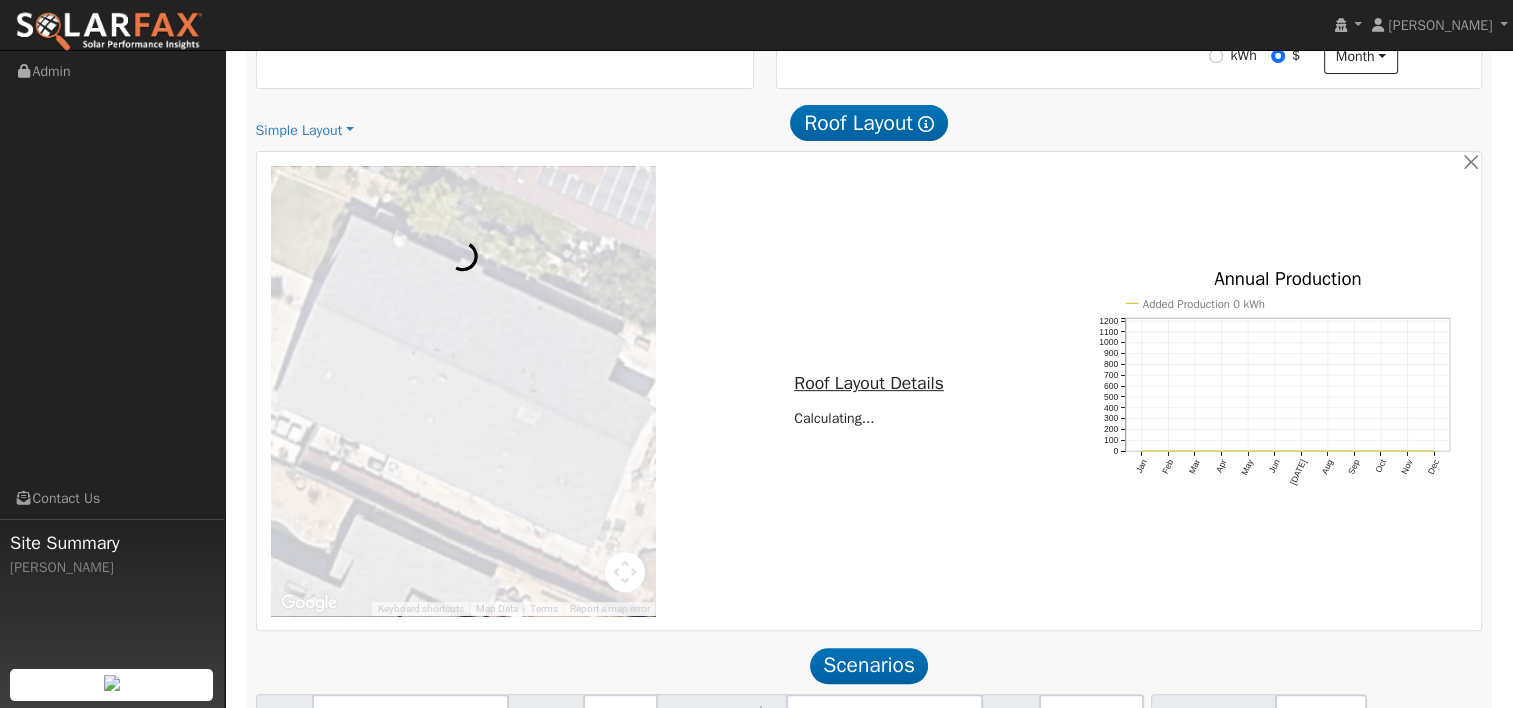 scroll, scrollTop: 800, scrollLeft: 0, axis: vertical 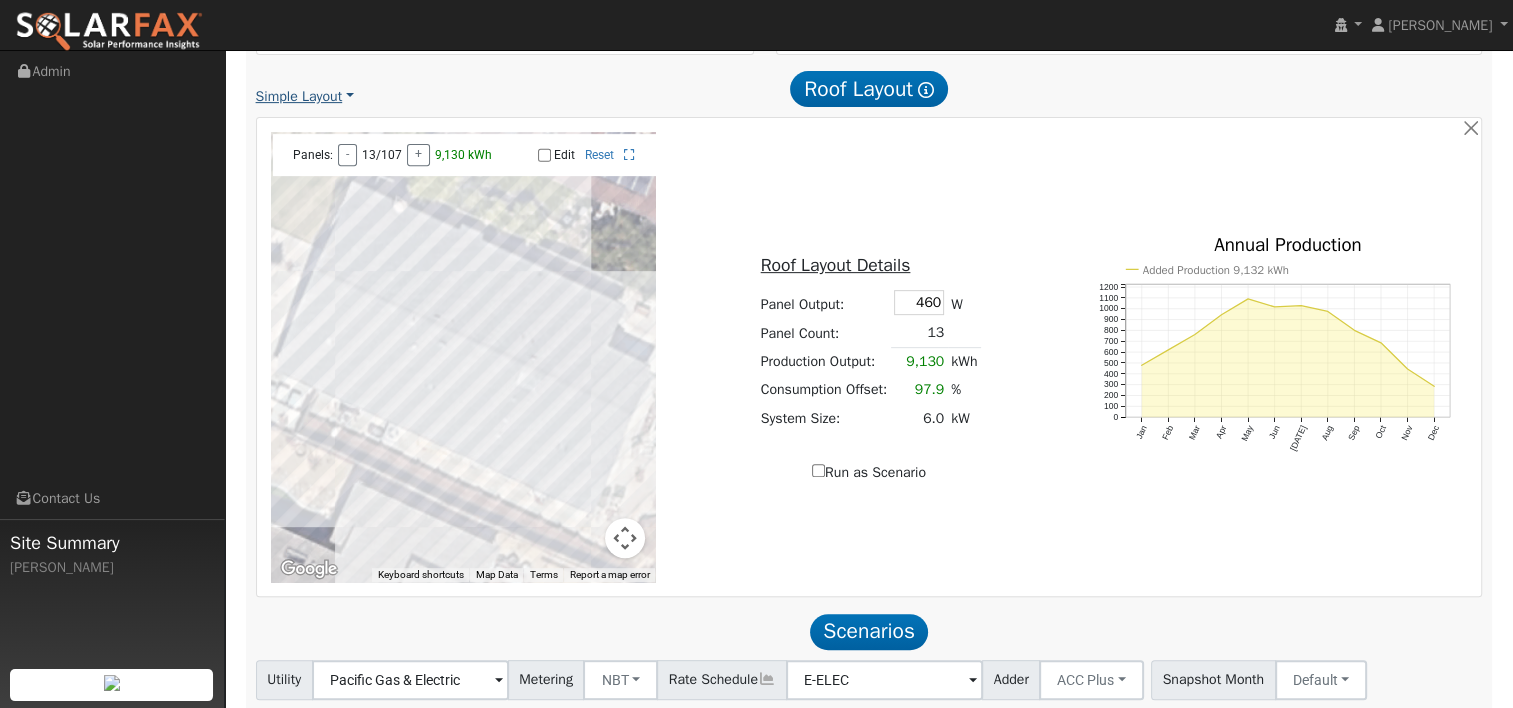 click on "Simple Layout" at bounding box center [305, 96] 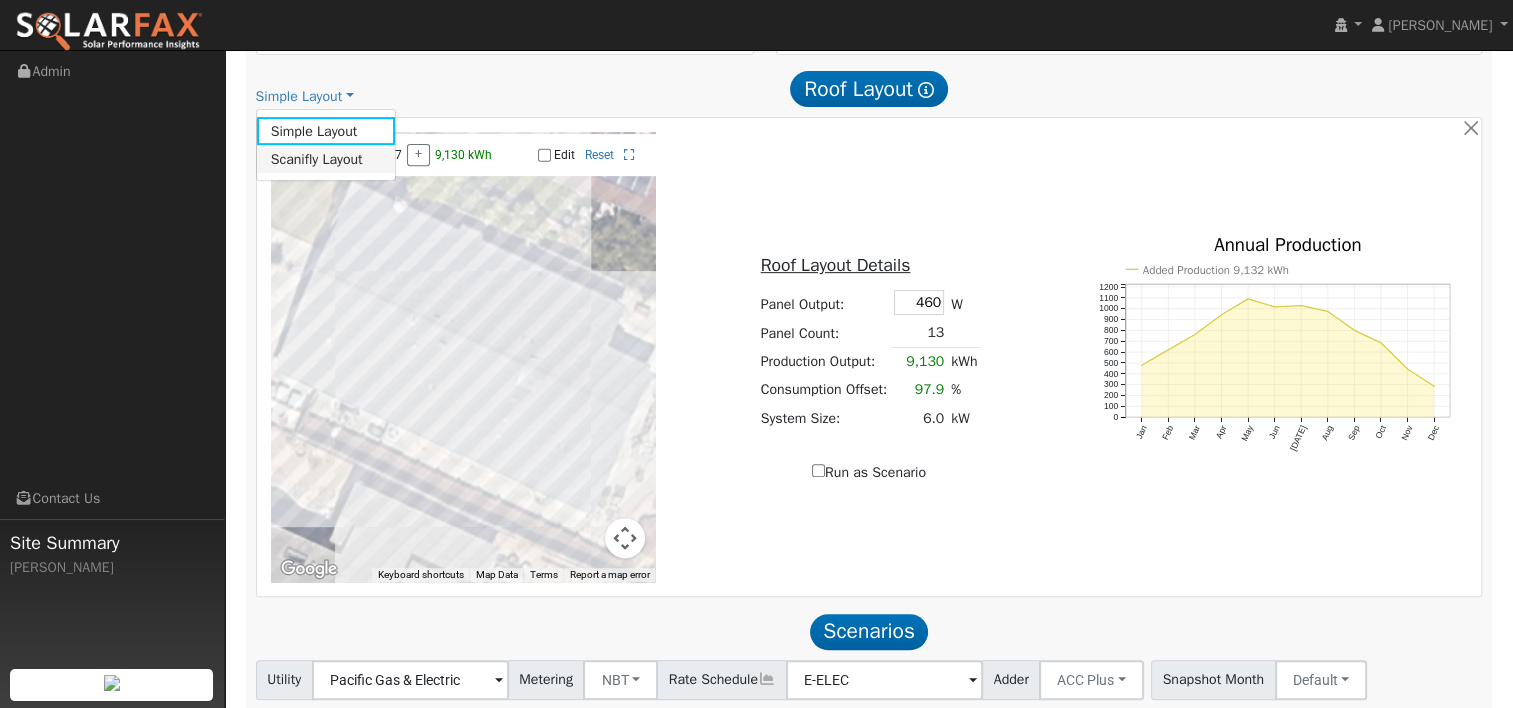 click on "Scanifly Layout" at bounding box center [326, 159] 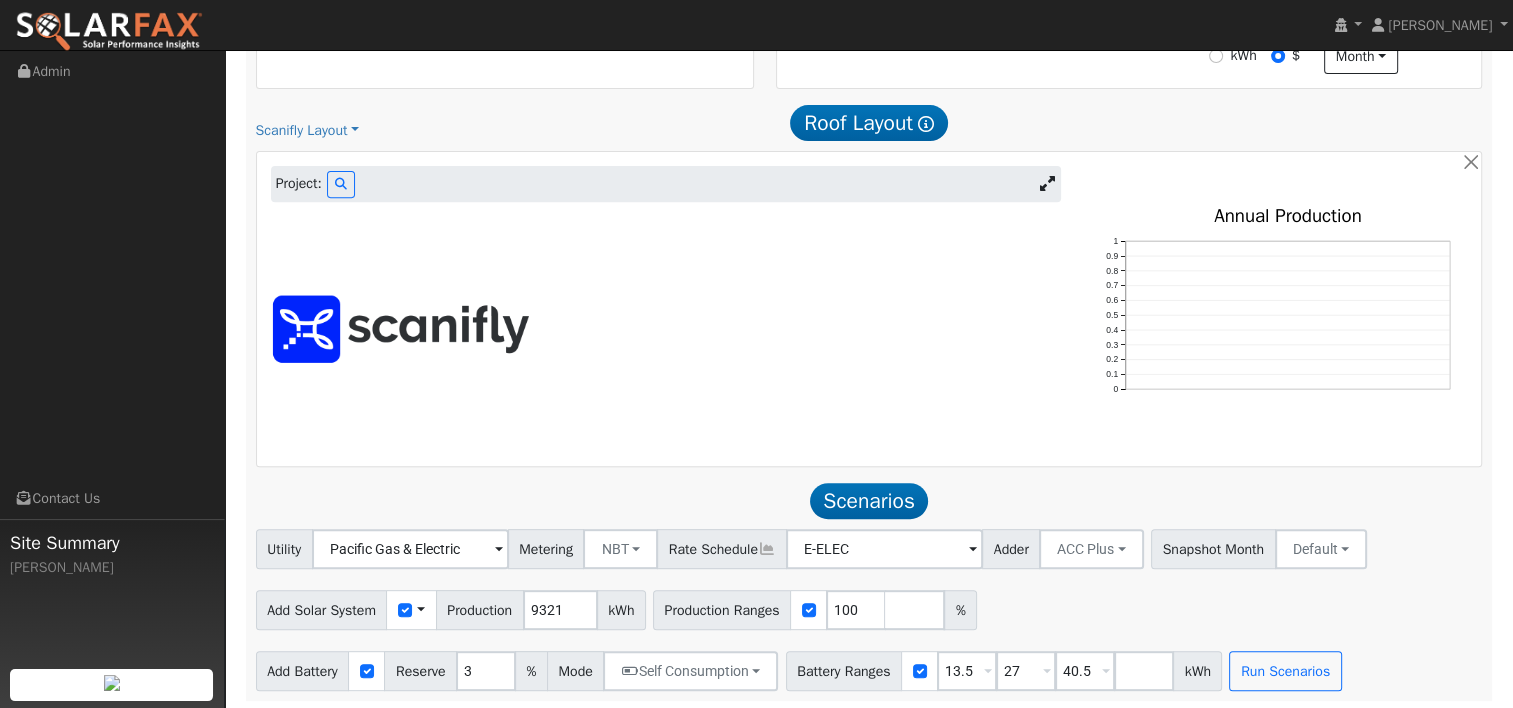 click at bounding box center (1046, 183) 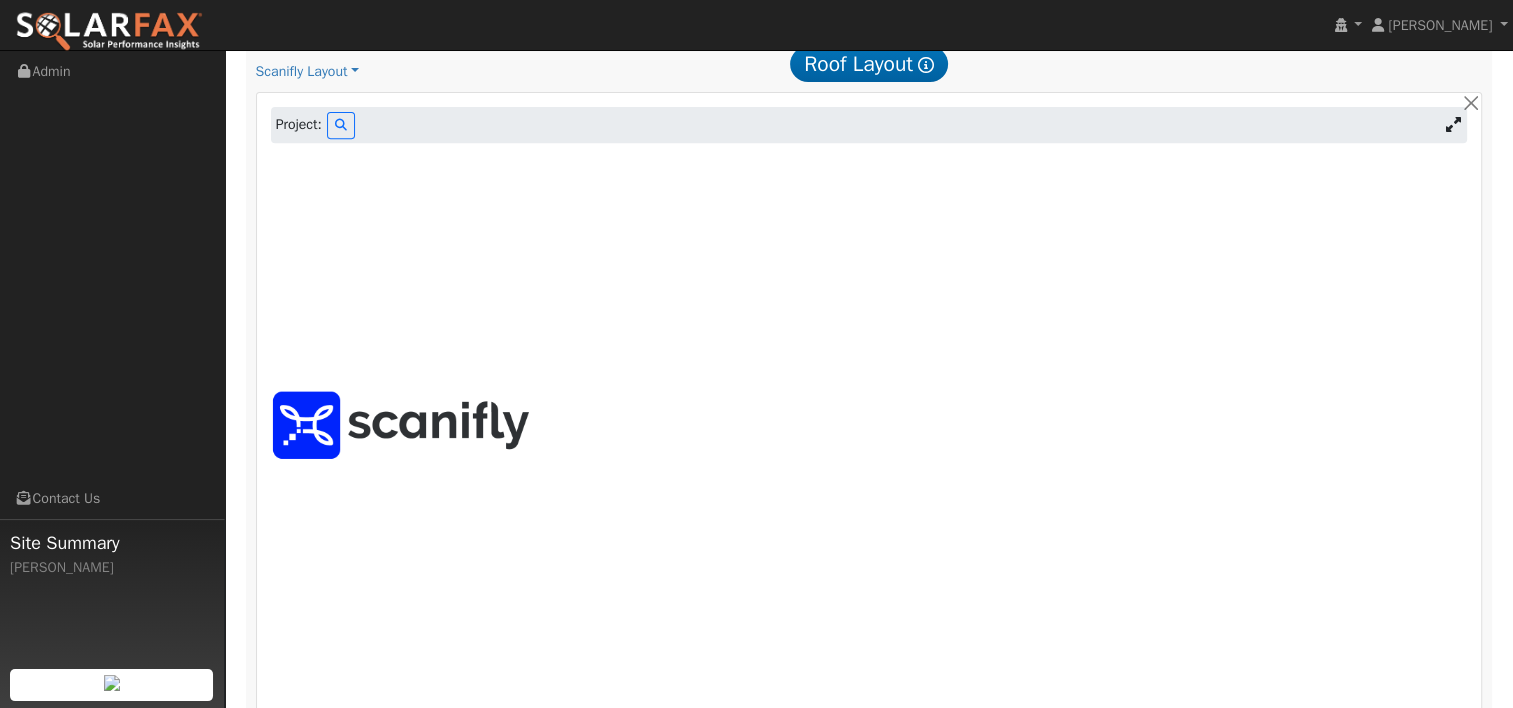 scroll, scrollTop: 777, scrollLeft: 0, axis: vertical 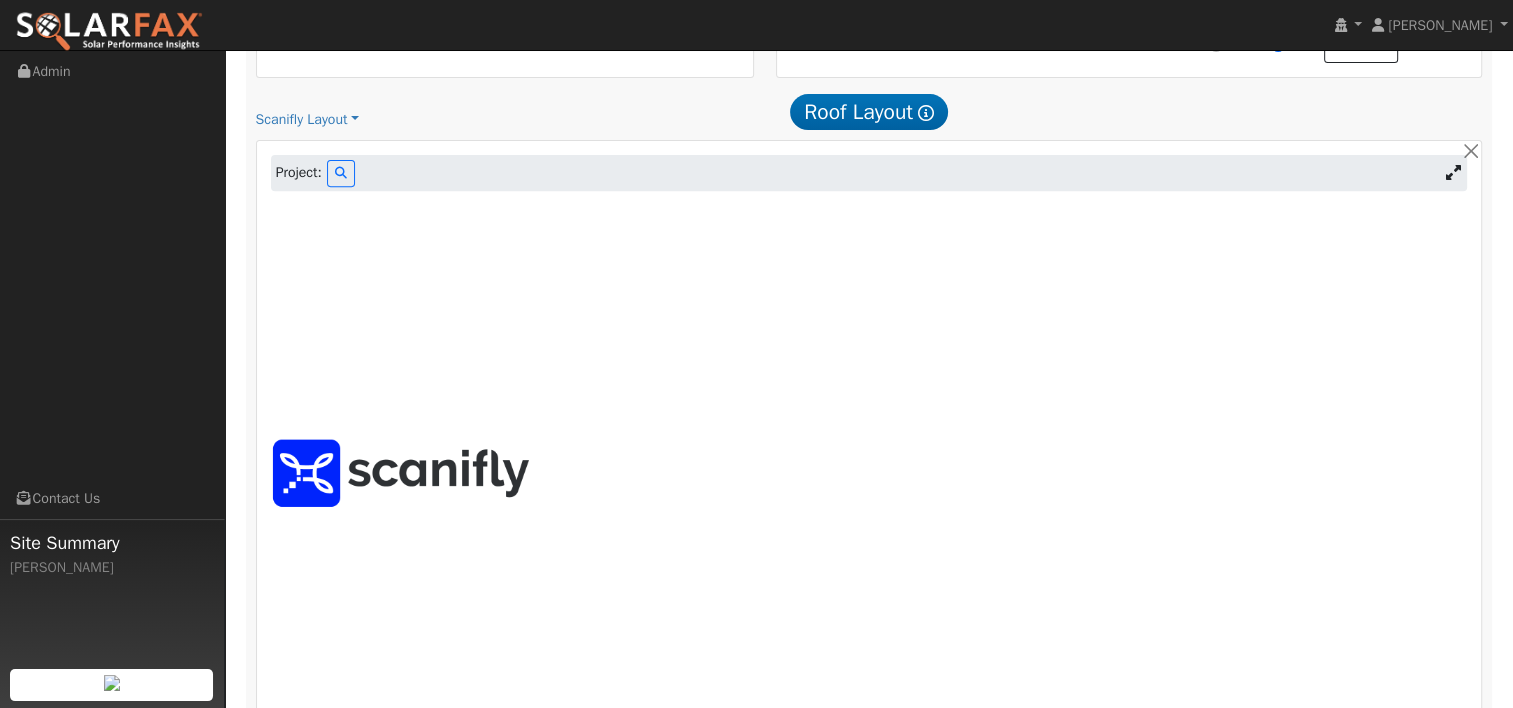 click at bounding box center [404, 473] 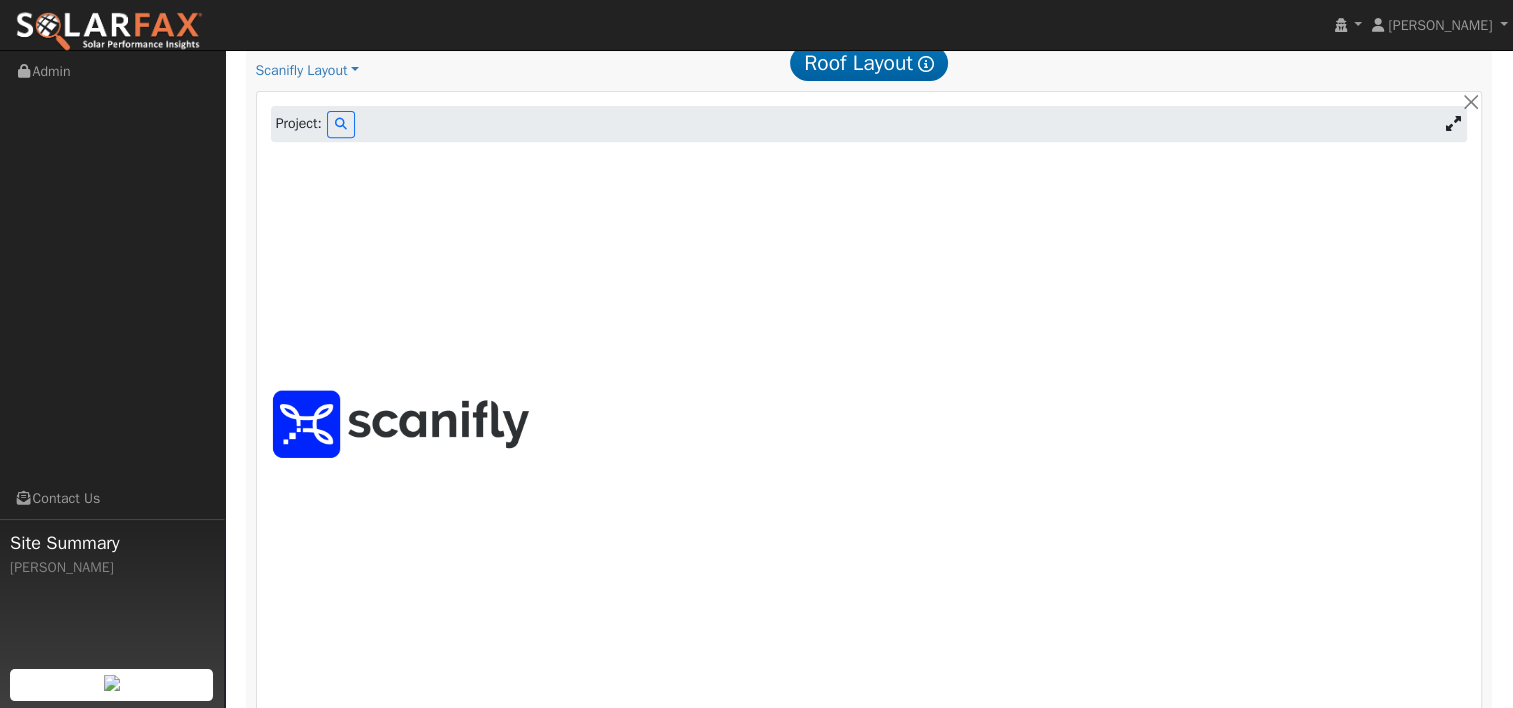 scroll, scrollTop: 777, scrollLeft: 0, axis: vertical 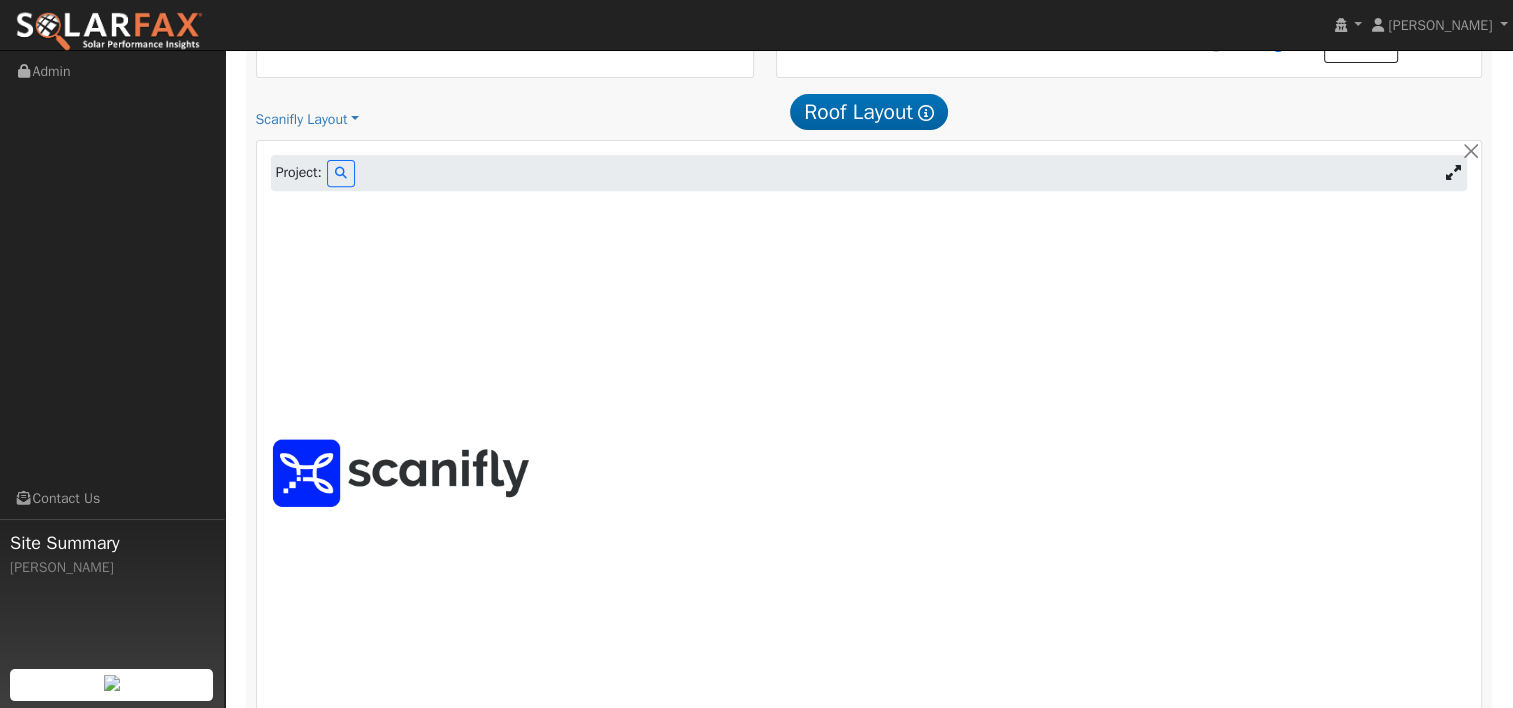 click on "Scanifly Layout Simple Layout Scanifly Layout" at bounding box center [453, 119] 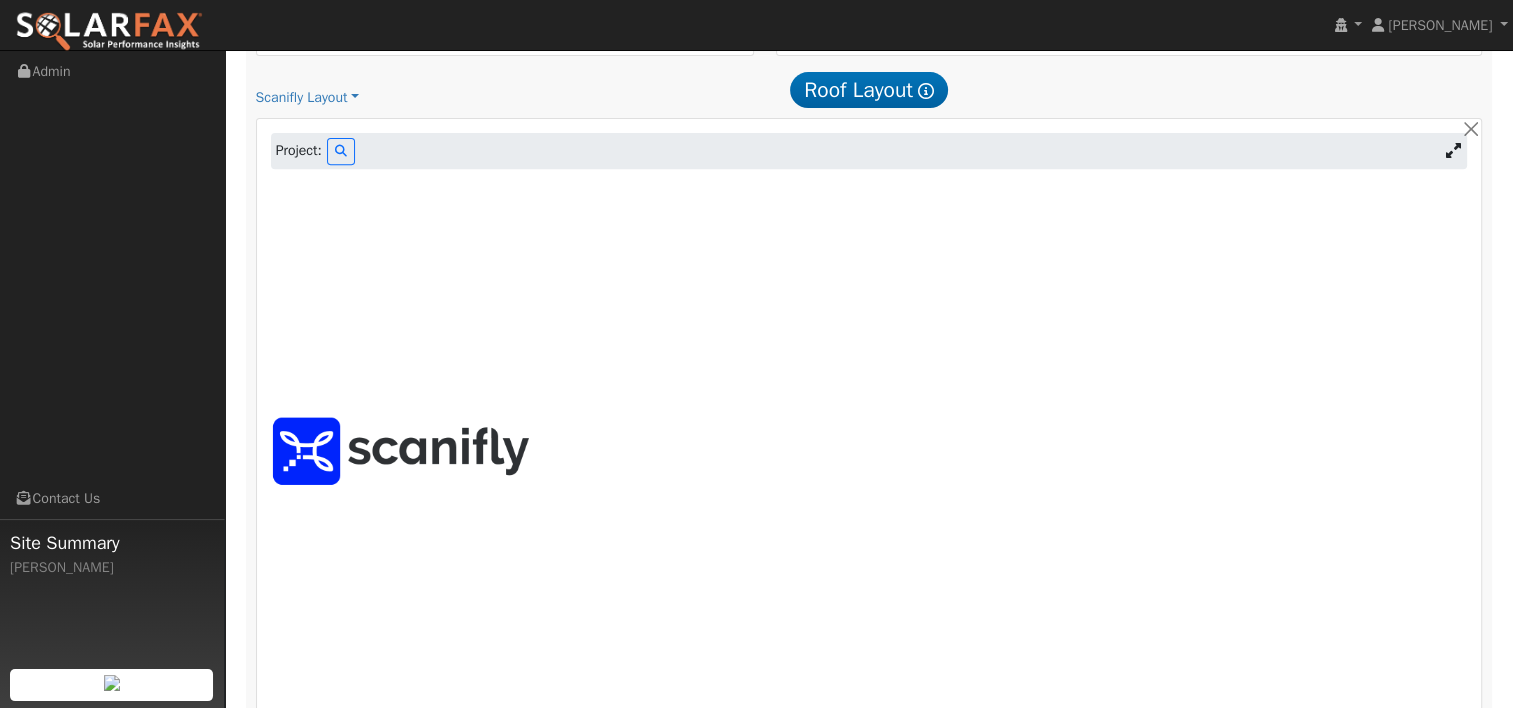 scroll, scrollTop: 777, scrollLeft: 0, axis: vertical 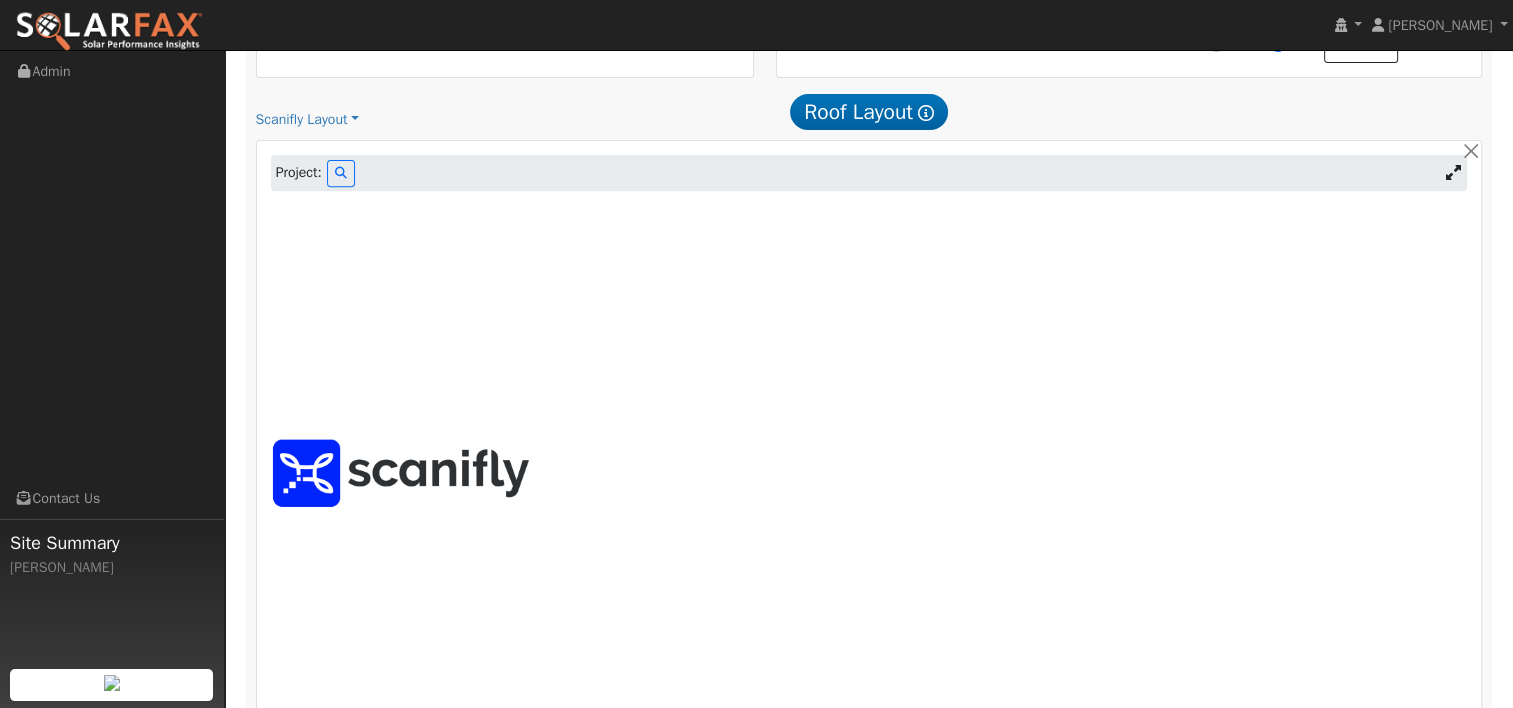 click at bounding box center [1452, 172] 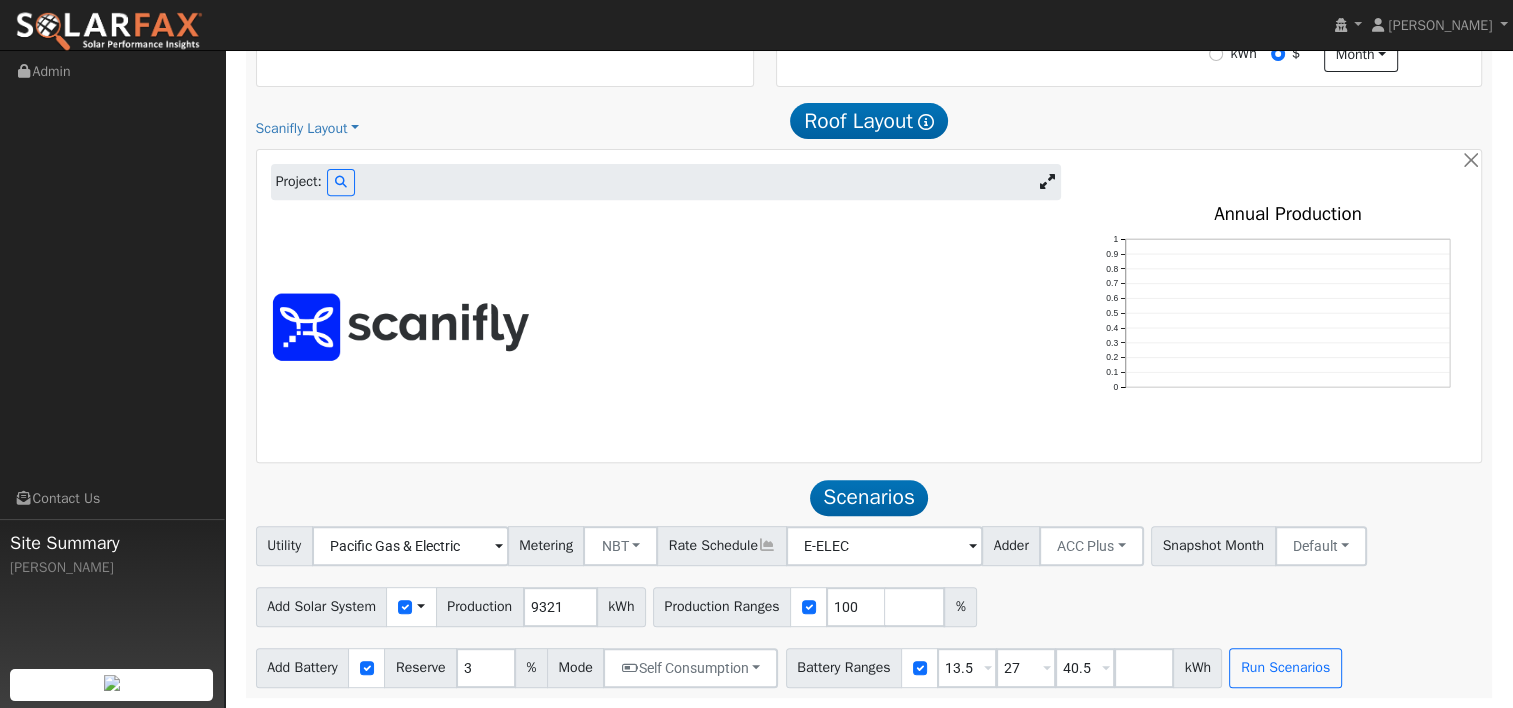 scroll, scrollTop: 765, scrollLeft: 0, axis: vertical 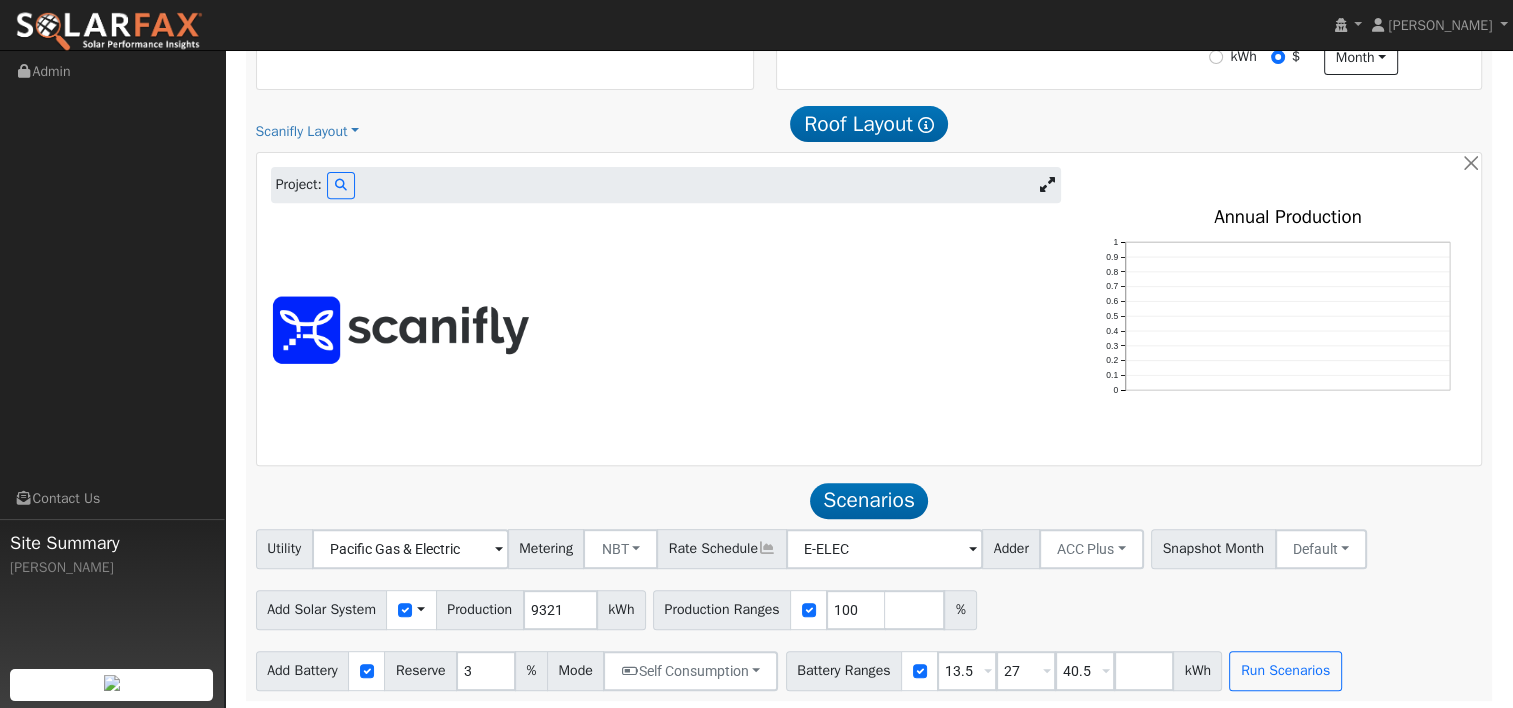 click on "Scenarios" at bounding box center (869, 501) 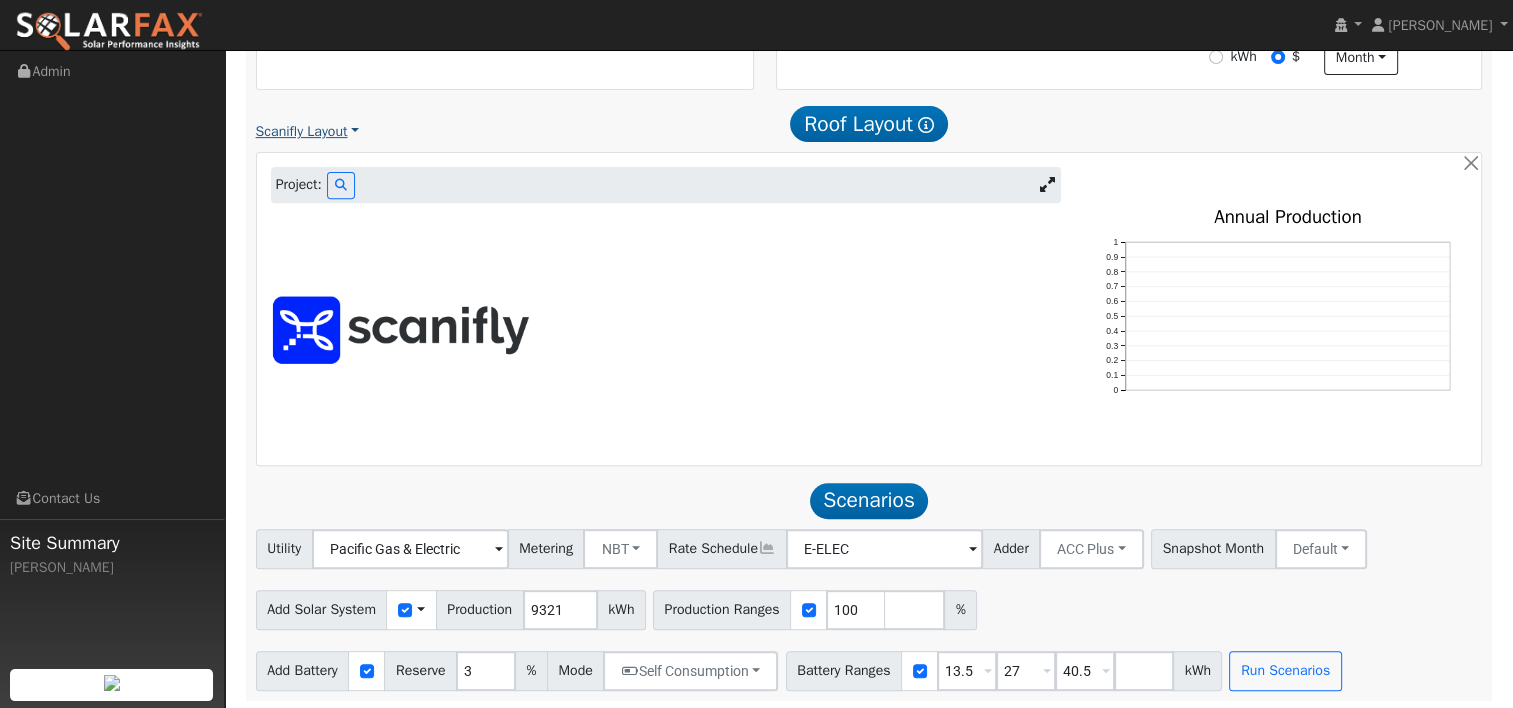 click on "Scanifly Layout" at bounding box center (308, 131) 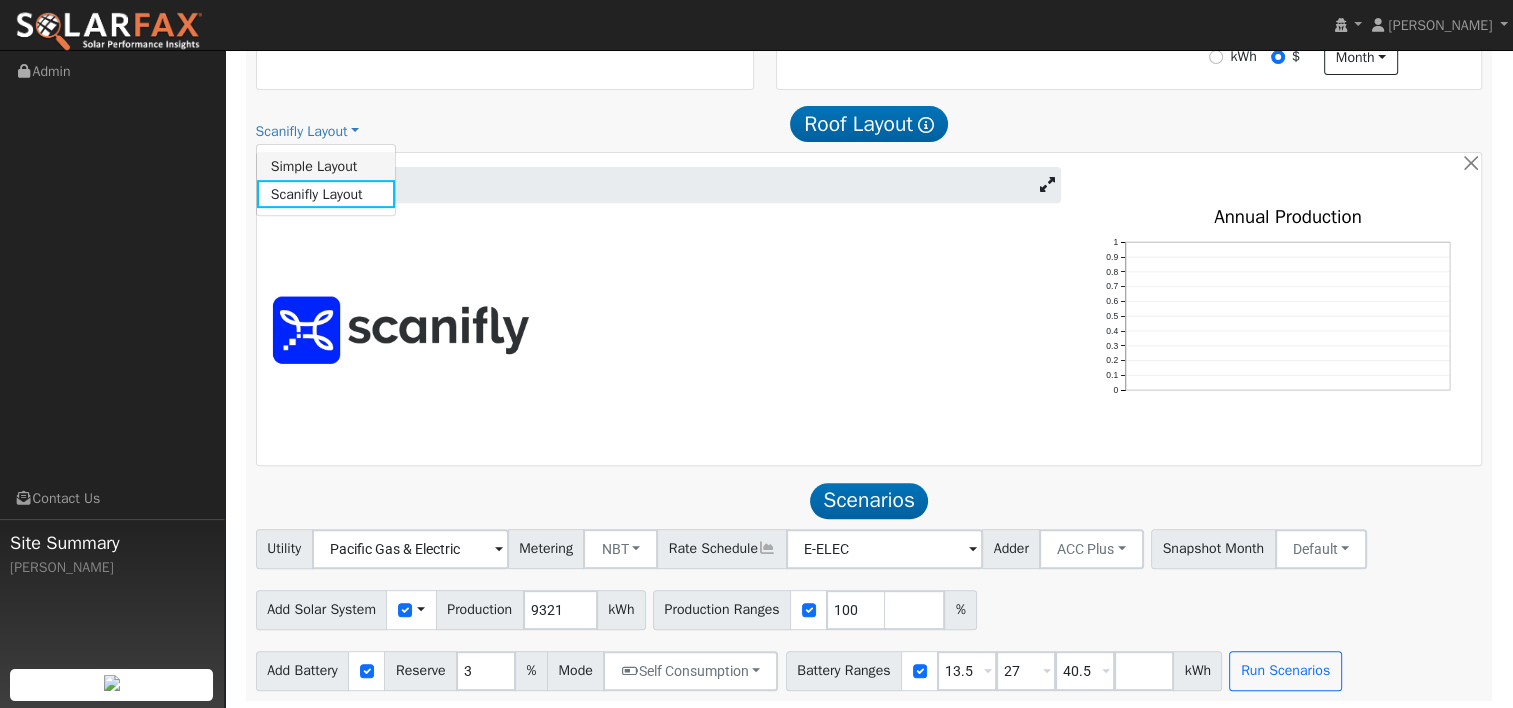 click on "Simple Layout" at bounding box center [326, 166] 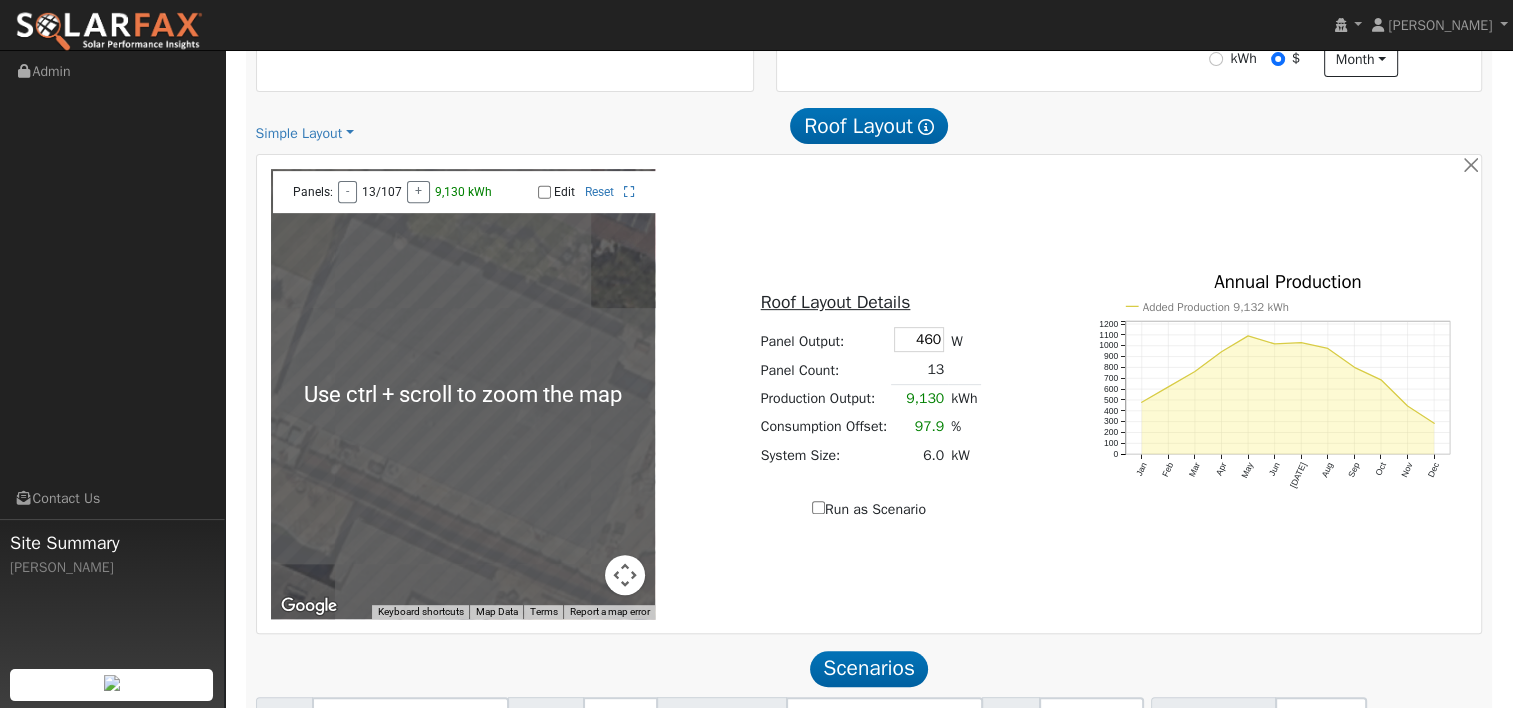 scroll, scrollTop: 677, scrollLeft: 0, axis: vertical 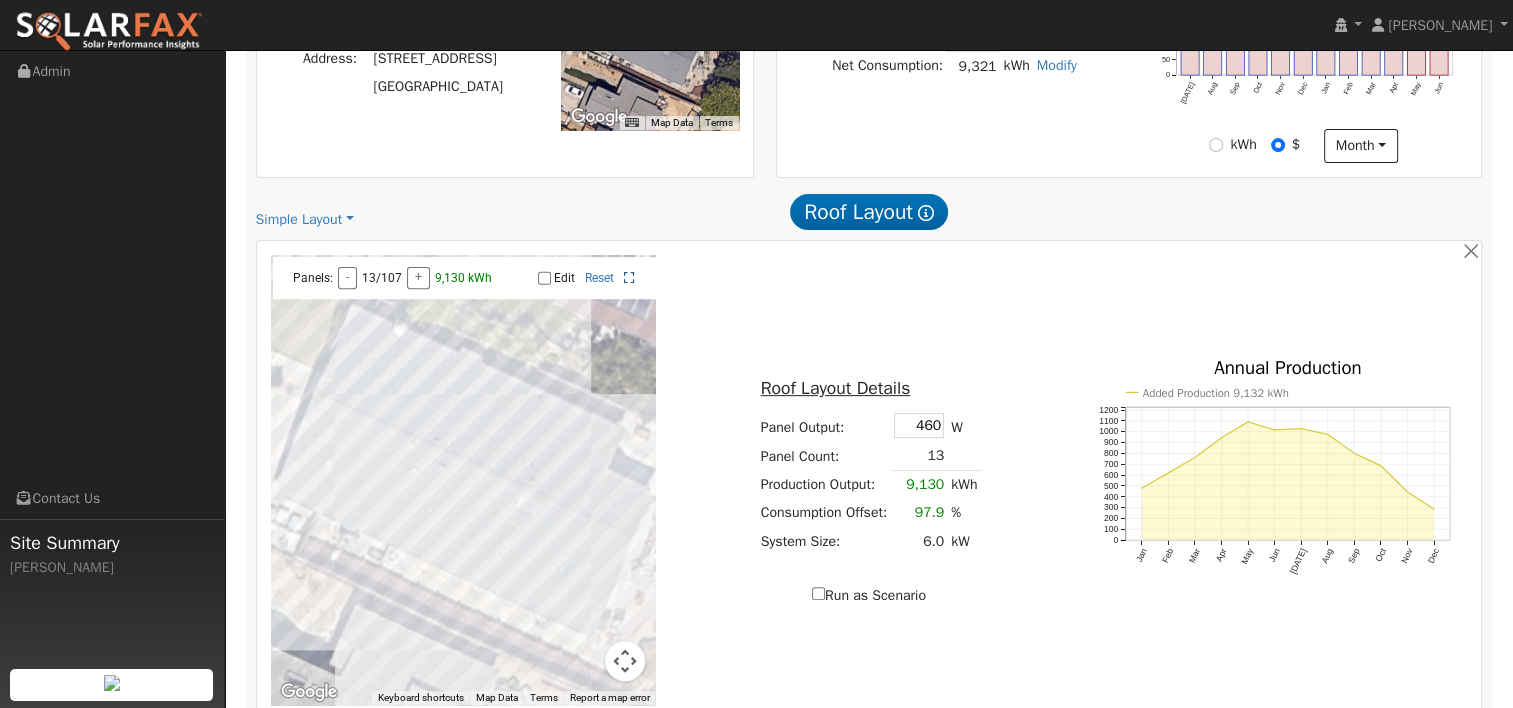 click at bounding box center [629, 278] 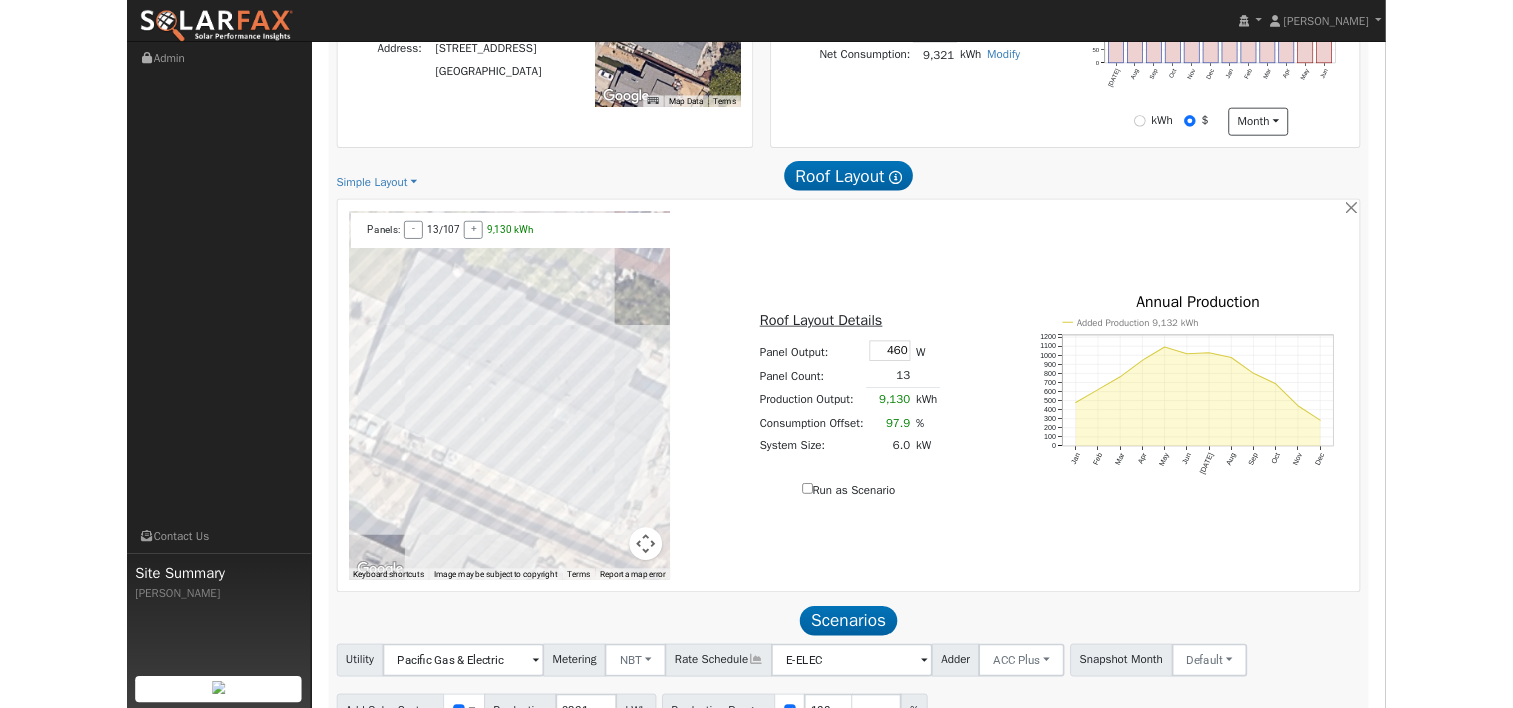 scroll, scrollTop: 677, scrollLeft: 0, axis: vertical 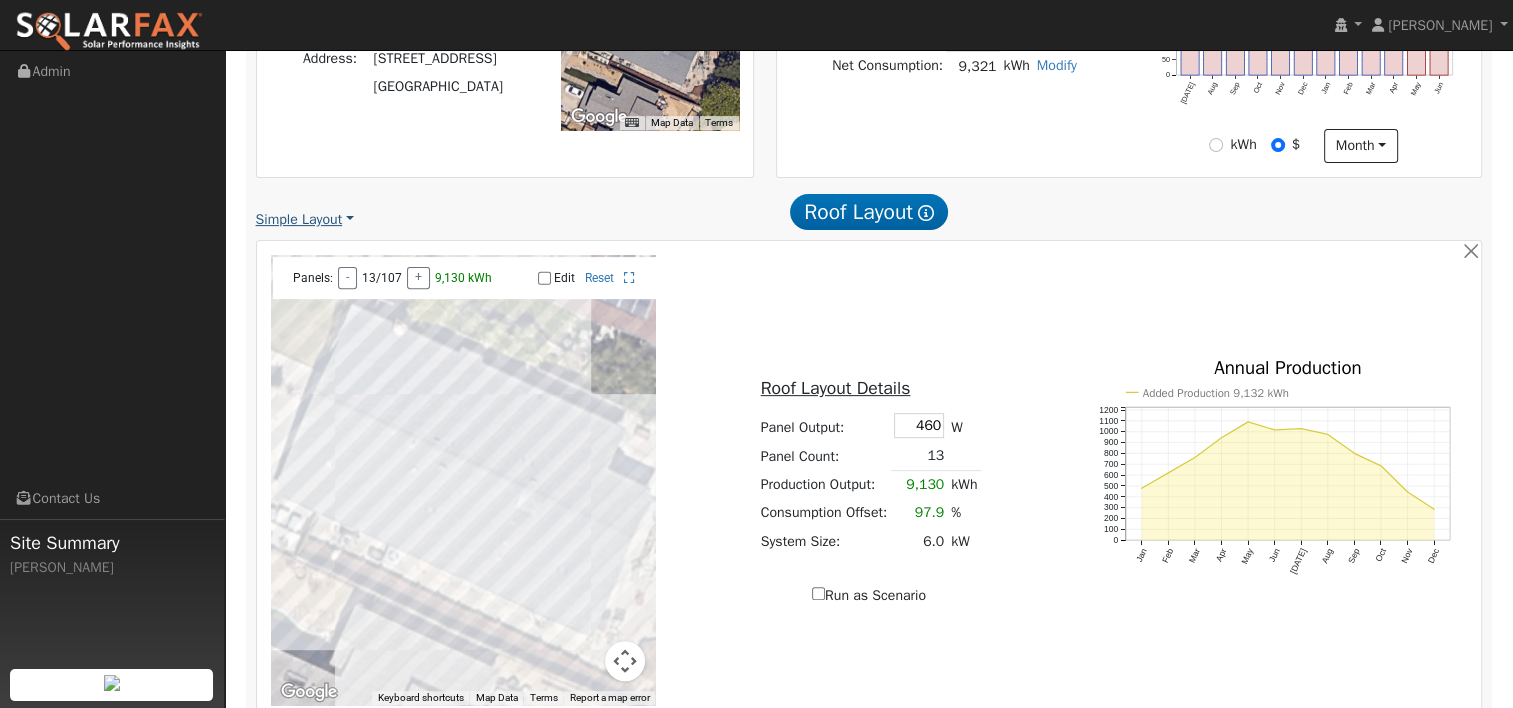 click on "Simple Layout" at bounding box center (305, 219) 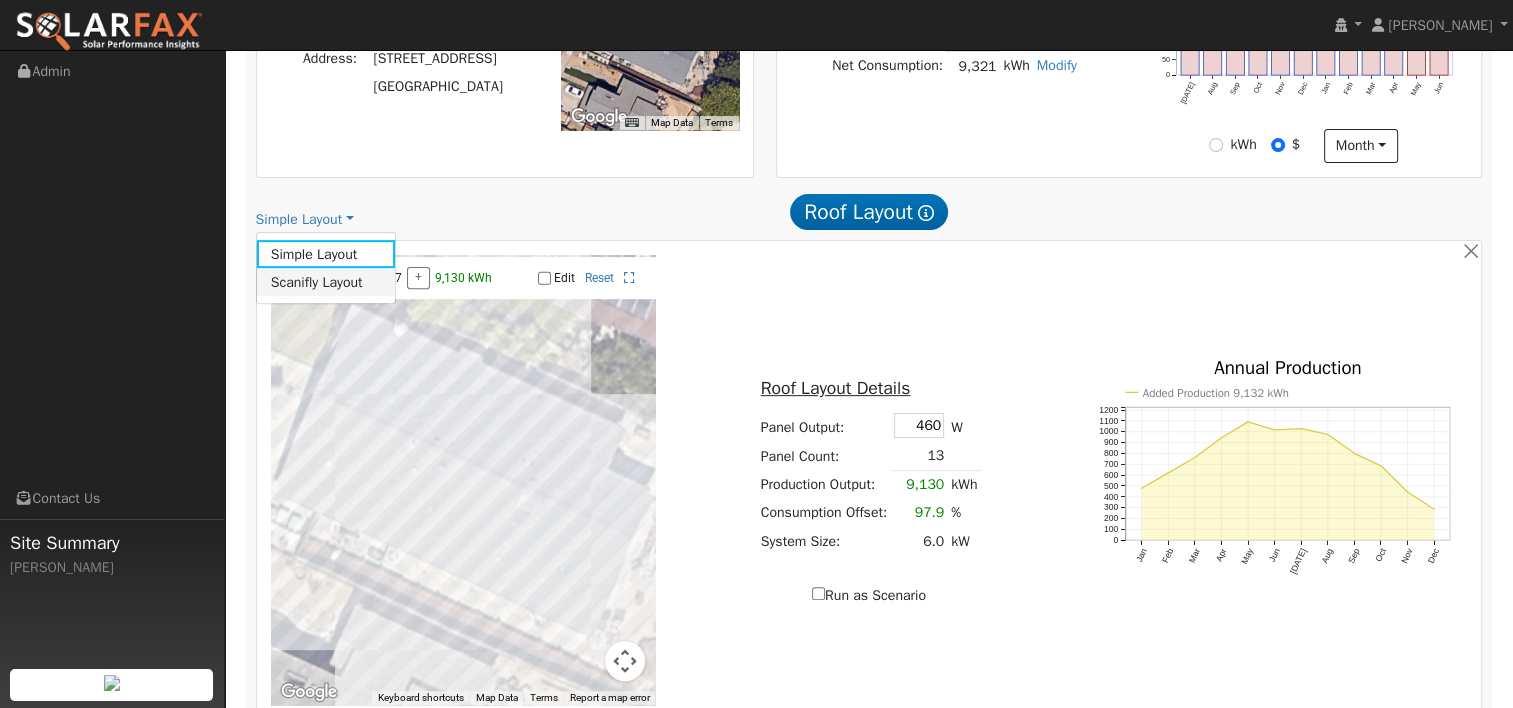 click on "Scanifly Layout" at bounding box center [326, 282] 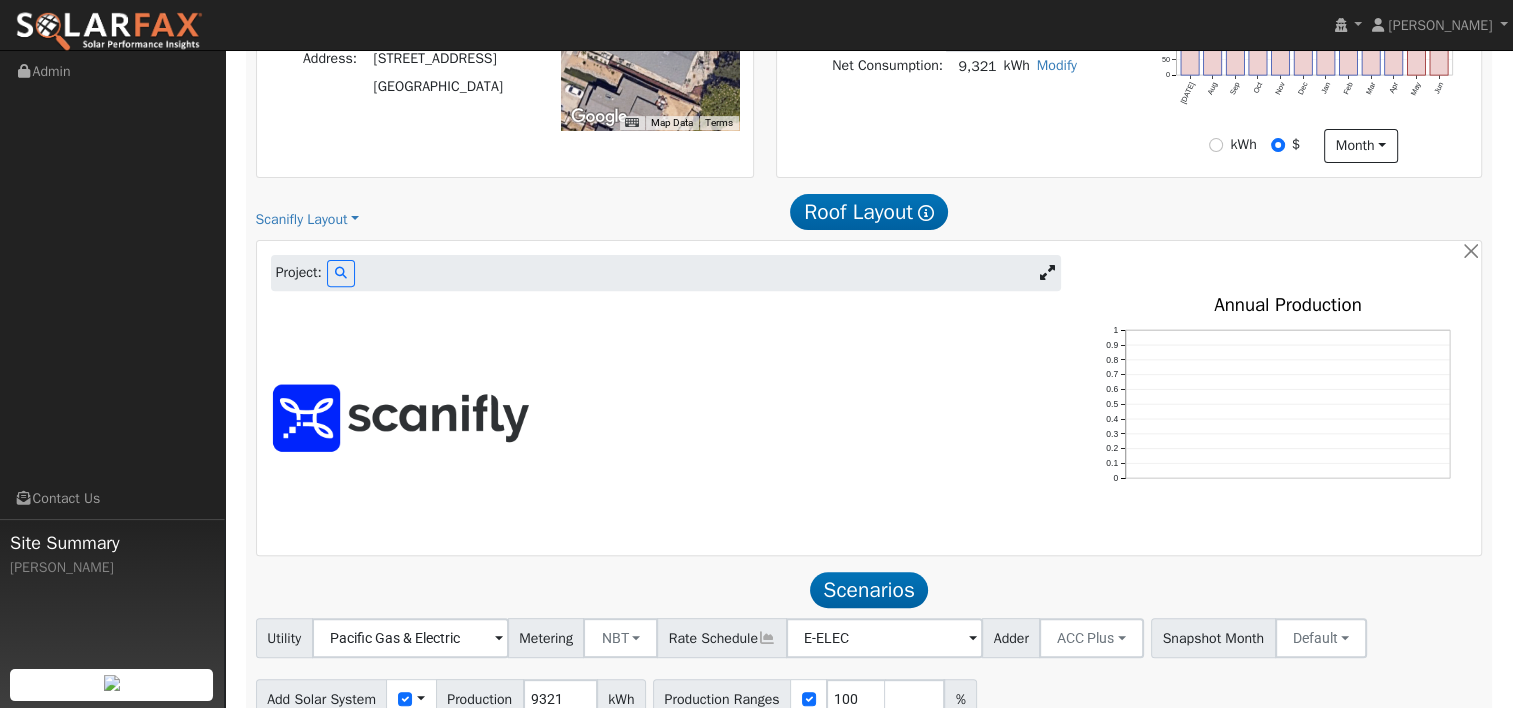 click at bounding box center [666, 418] 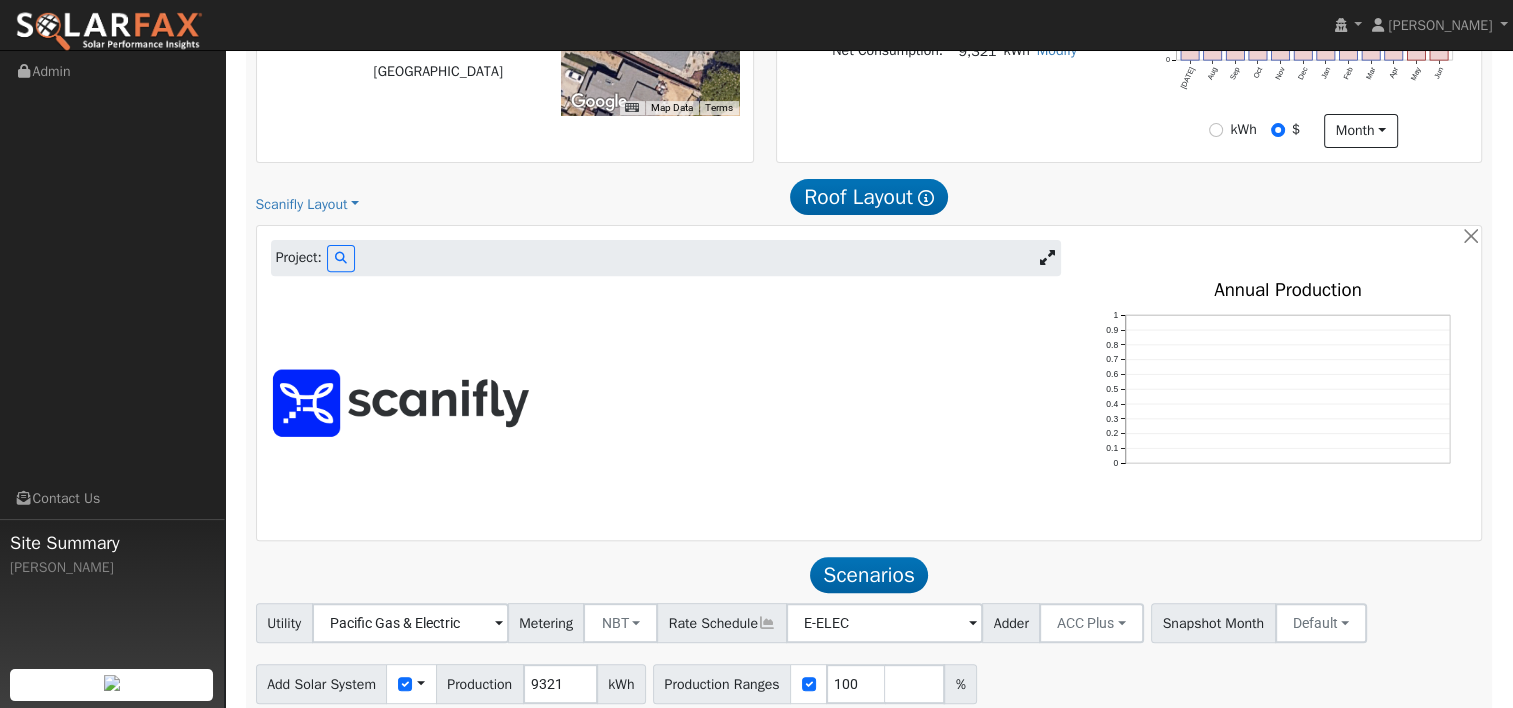 scroll, scrollTop: 766, scrollLeft: 0, axis: vertical 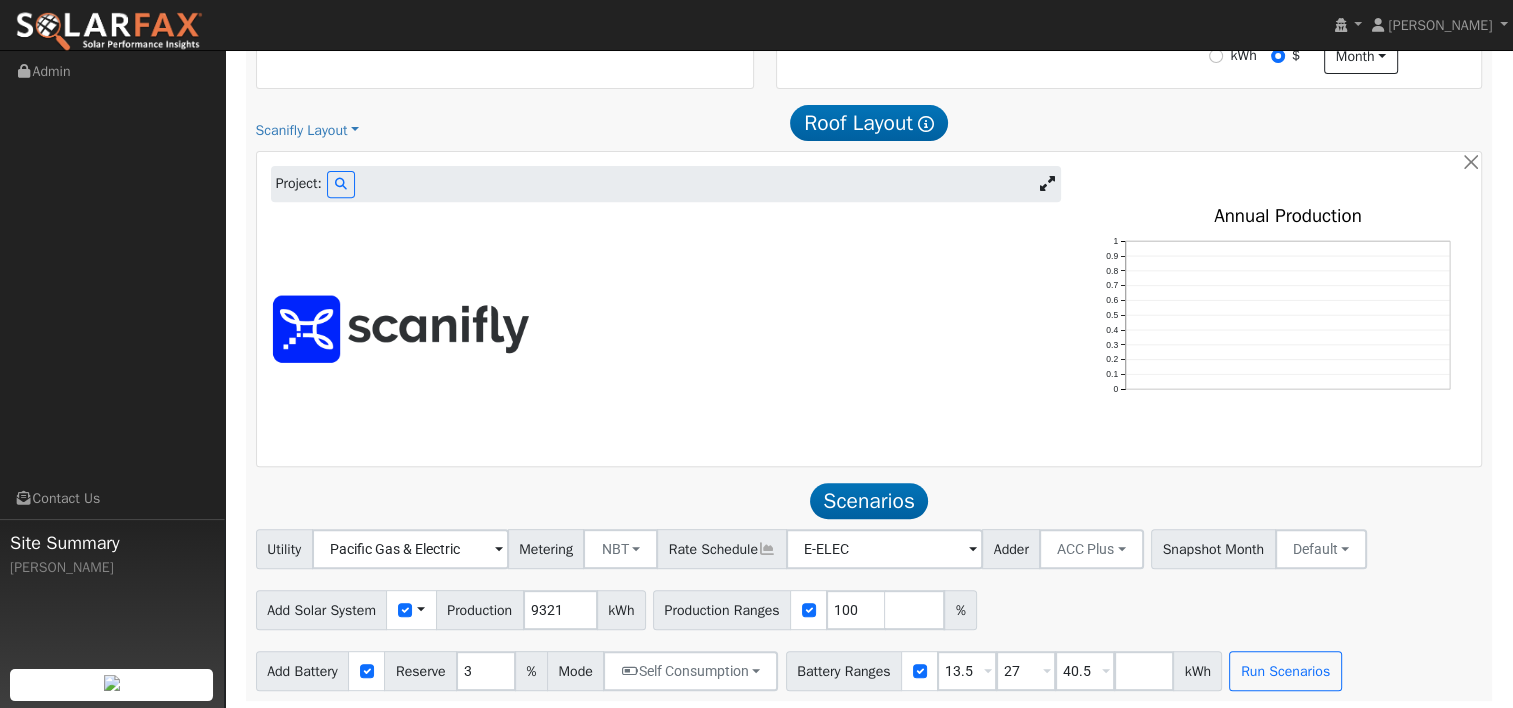 click at bounding box center [666, 329] 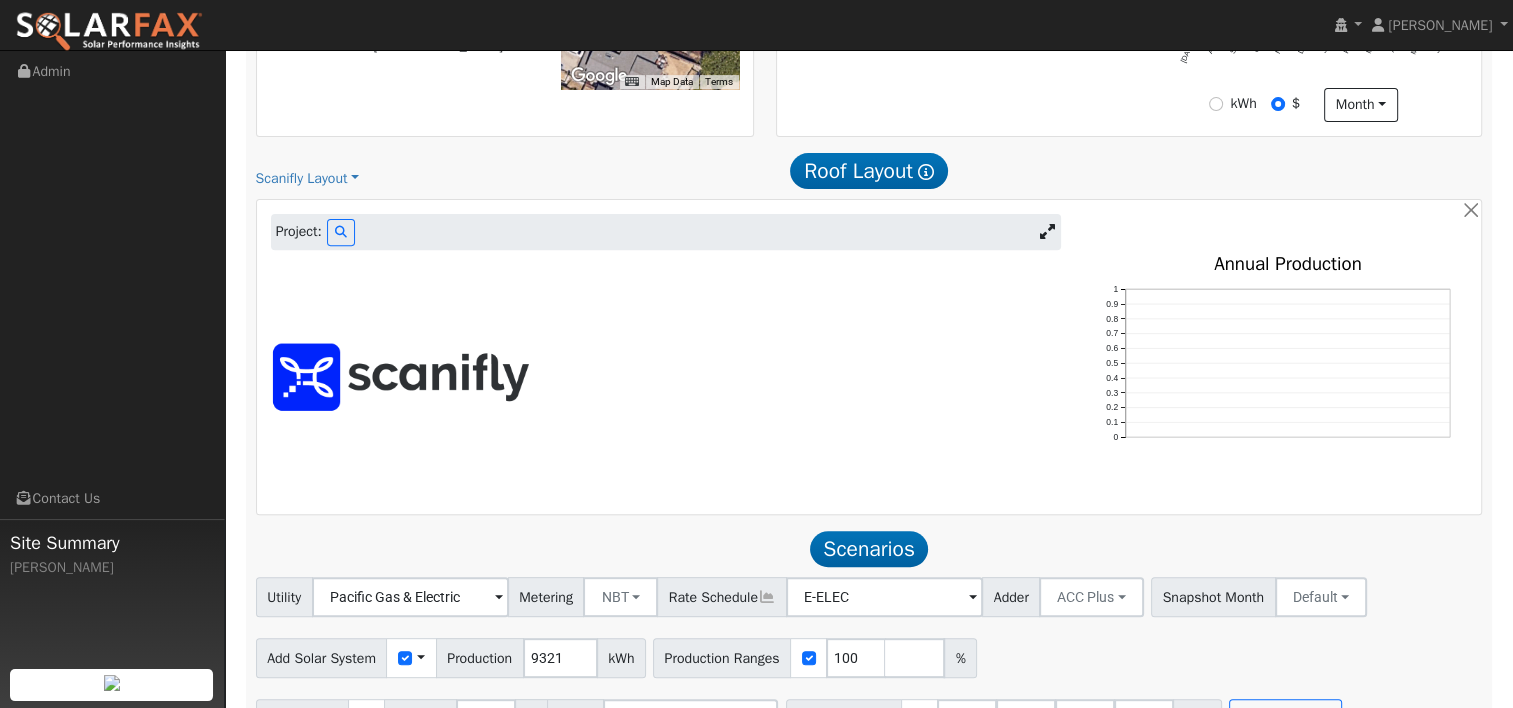 scroll, scrollTop: 766, scrollLeft: 0, axis: vertical 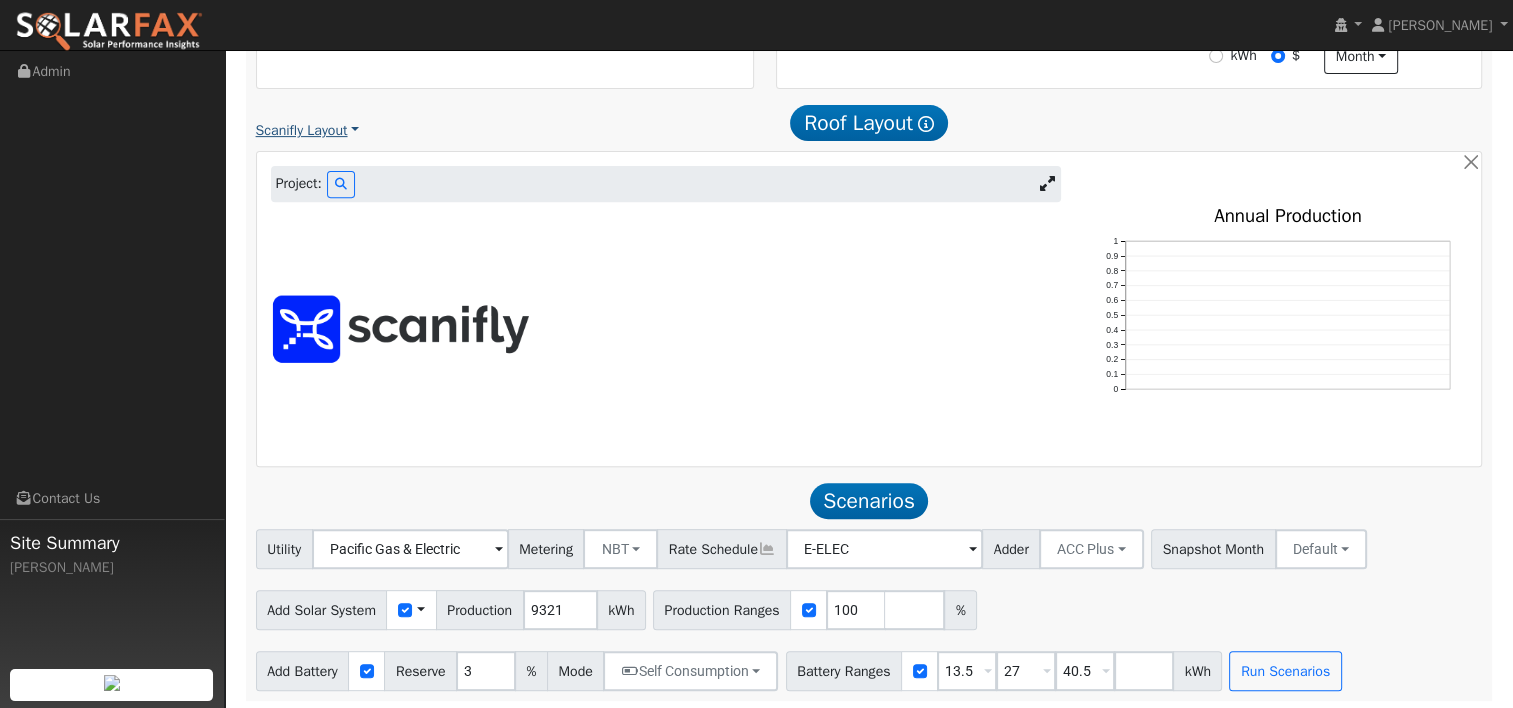 click on "Scanifly Layout" at bounding box center (308, 130) 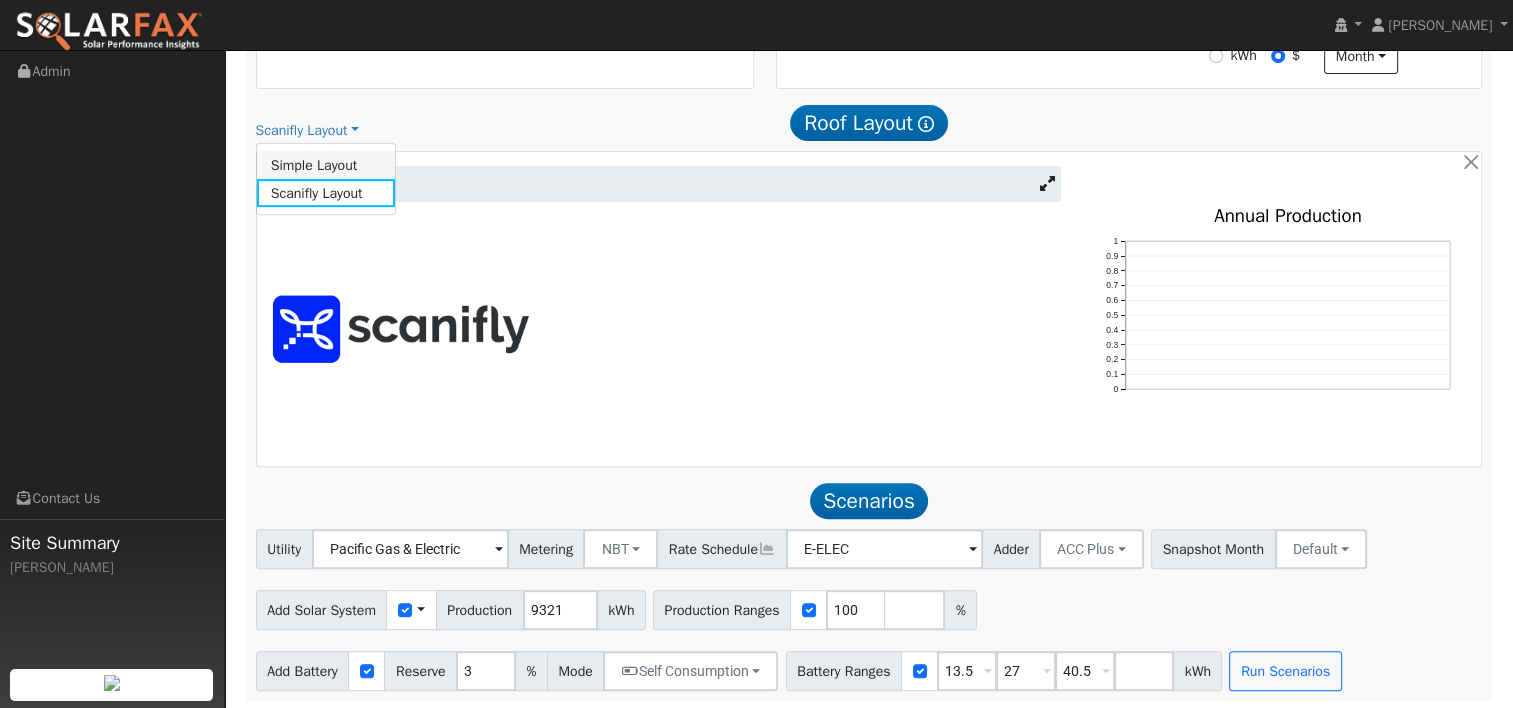 click on "Simple Layout" at bounding box center [326, 165] 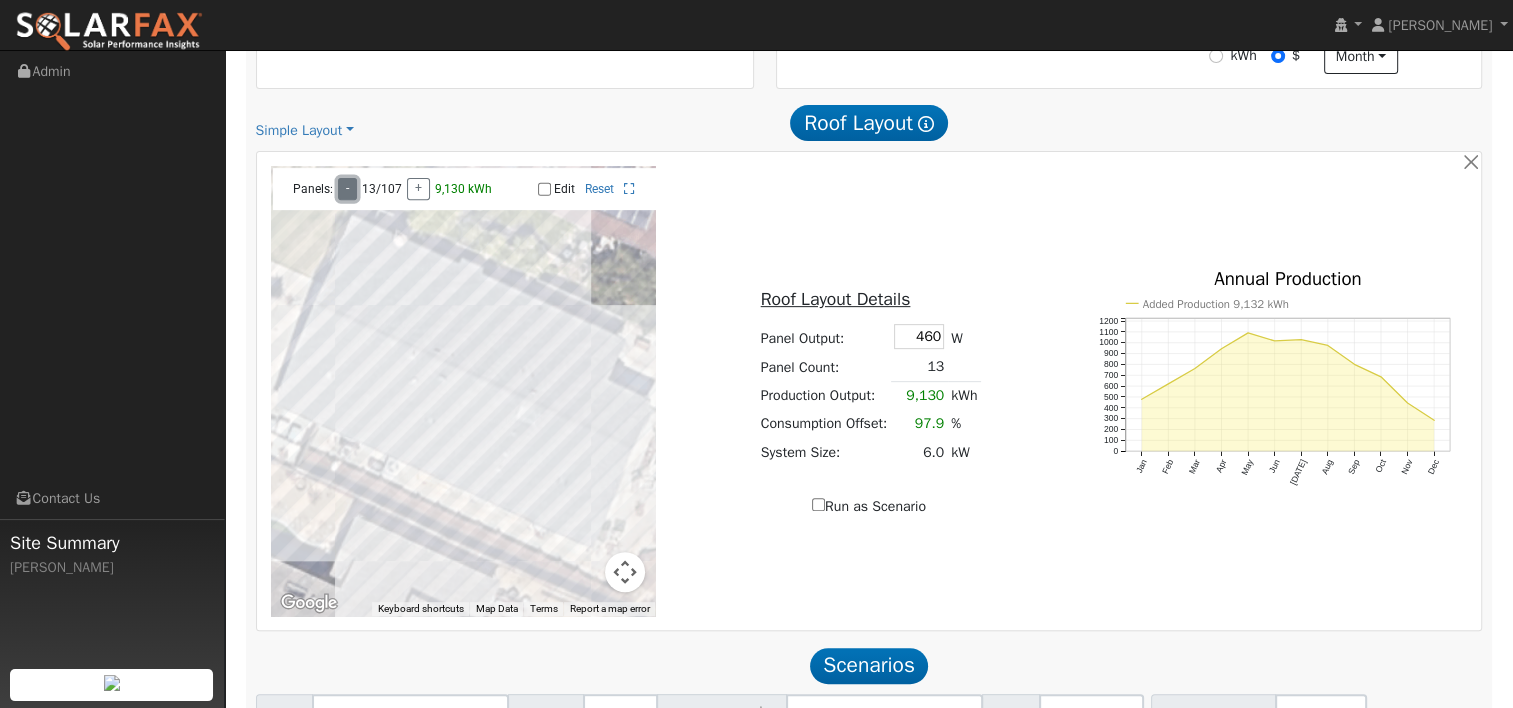 click on "-" at bounding box center (347, 189) 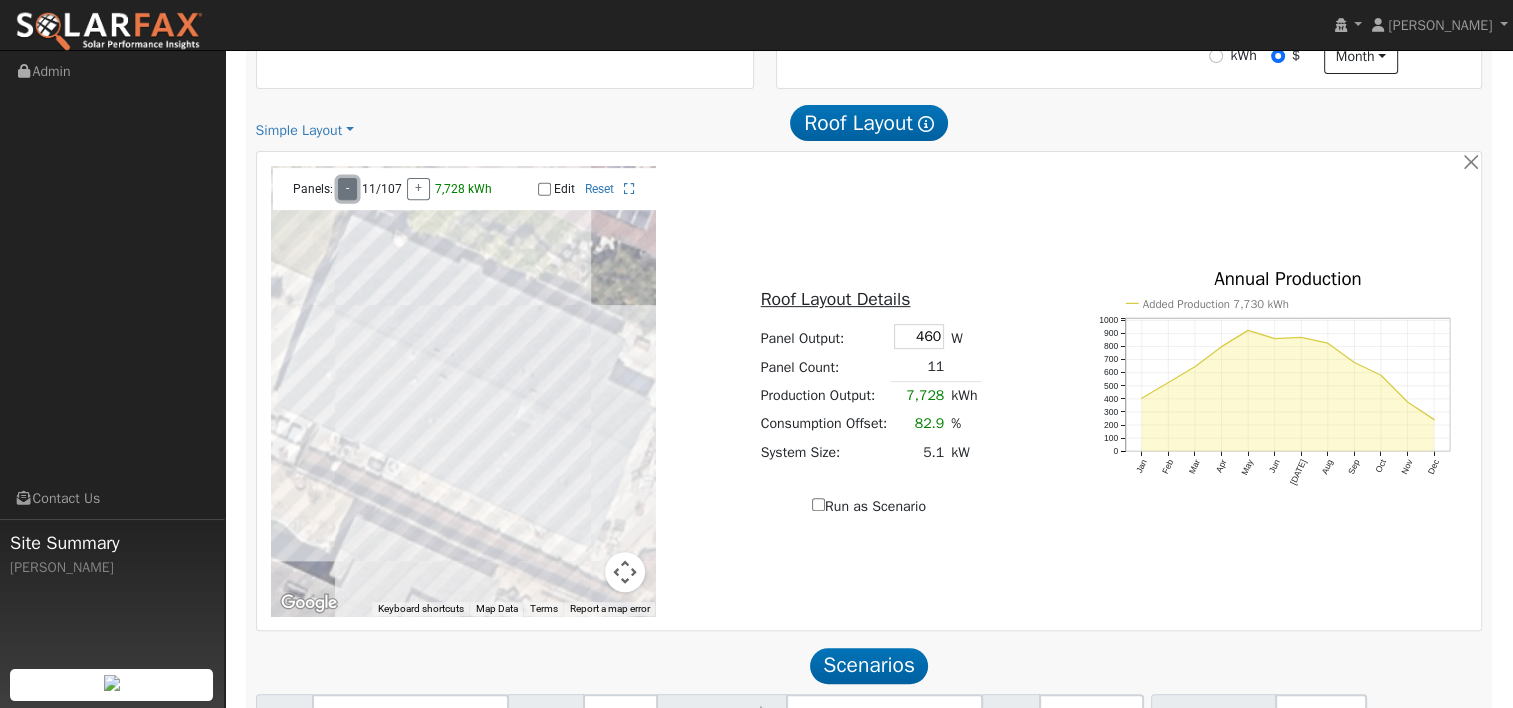 click on "-" at bounding box center [347, 189] 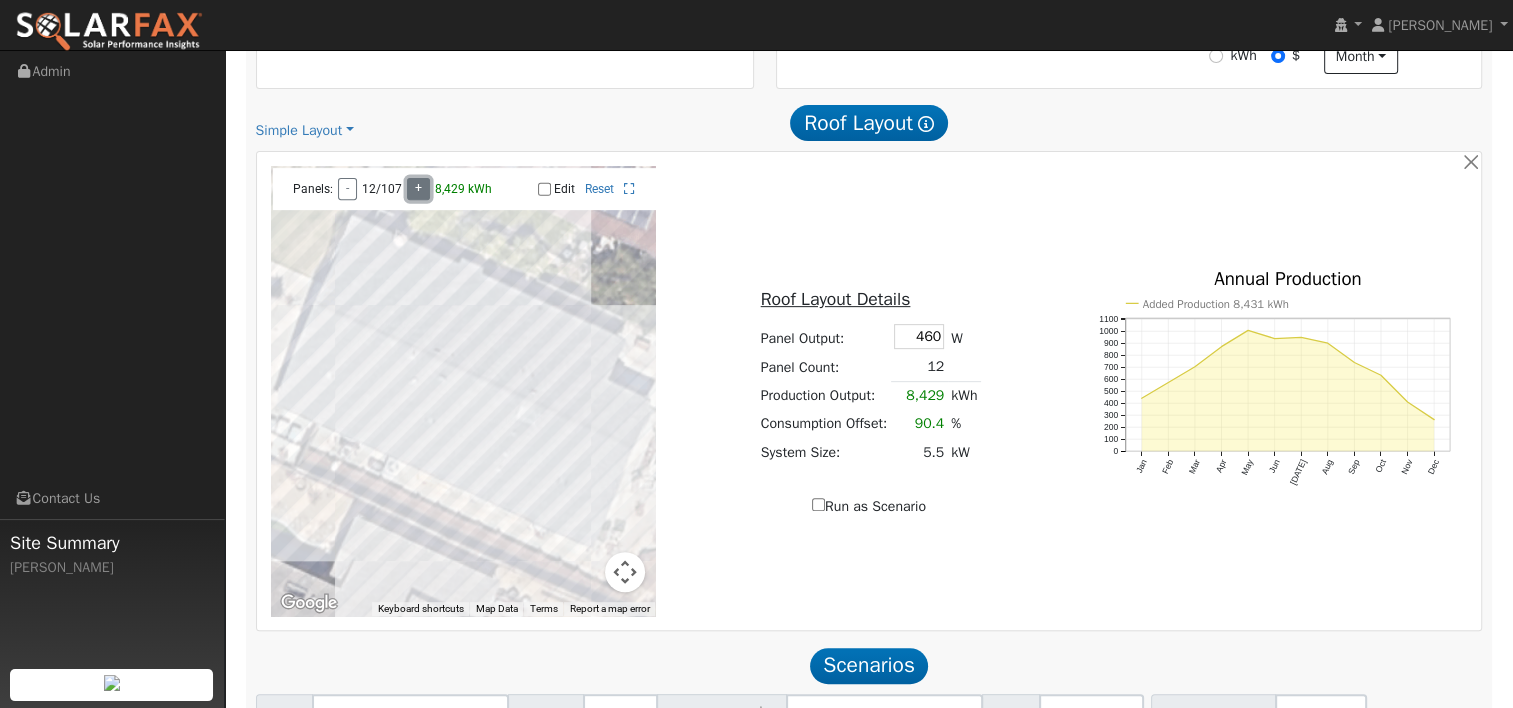 click on "+" at bounding box center [418, 189] 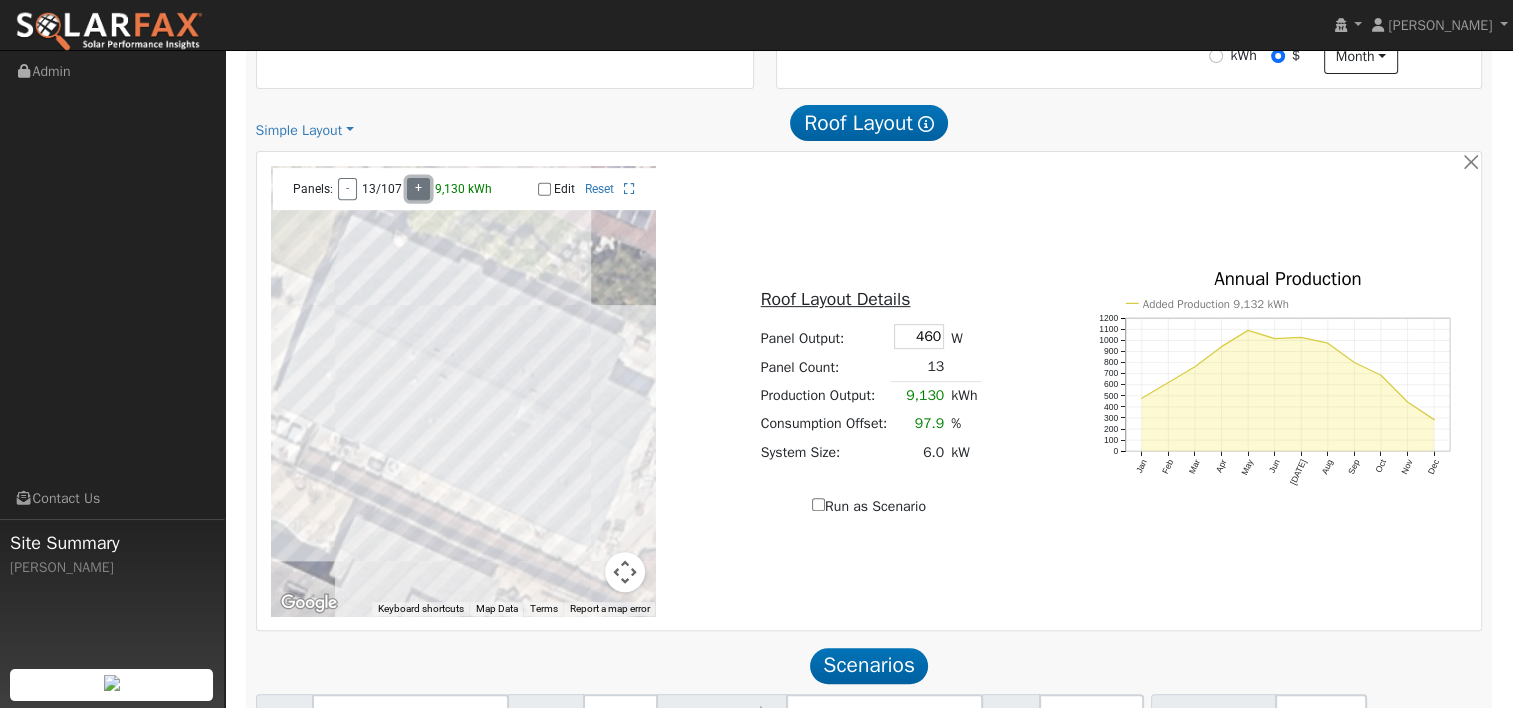 click on "+" at bounding box center [418, 189] 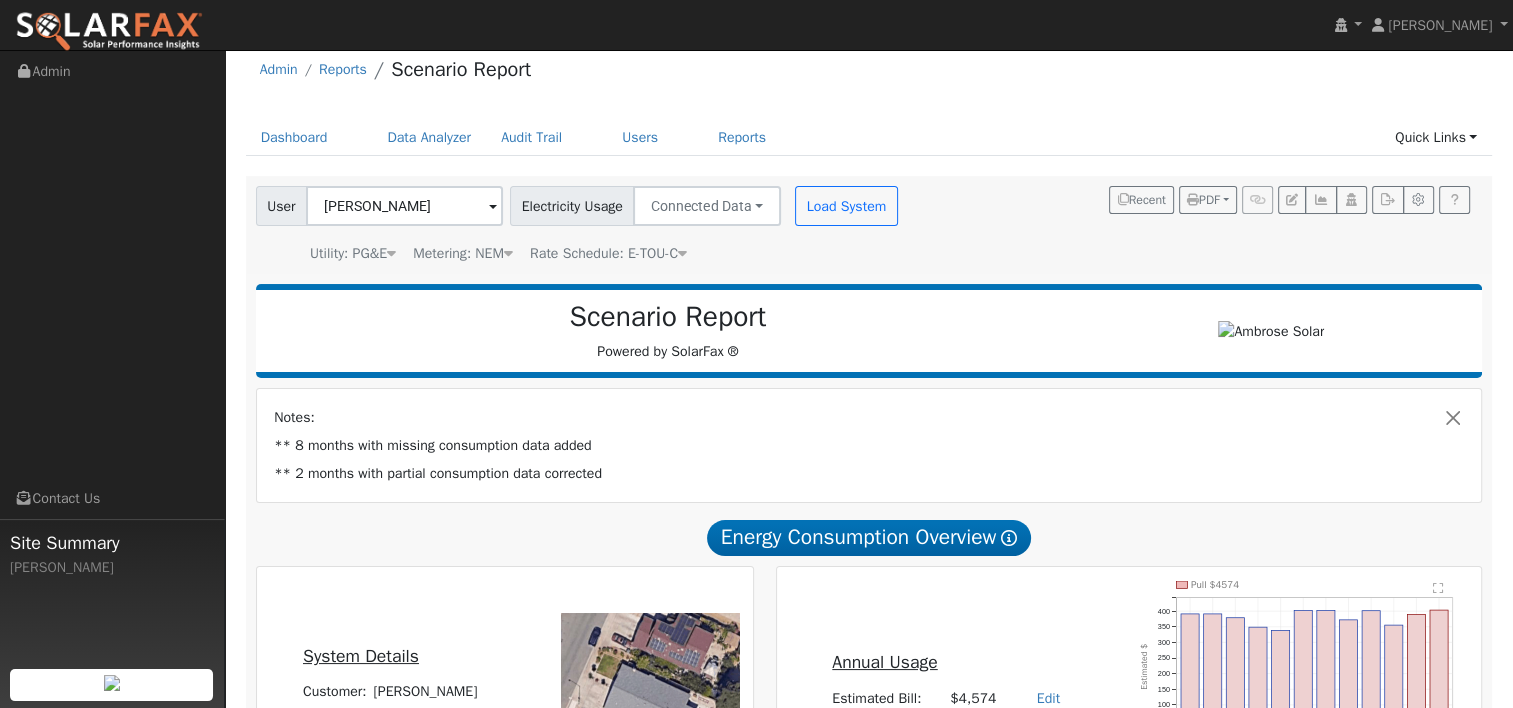 scroll, scrollTop: 0, scrollLeft: 0, axis: both 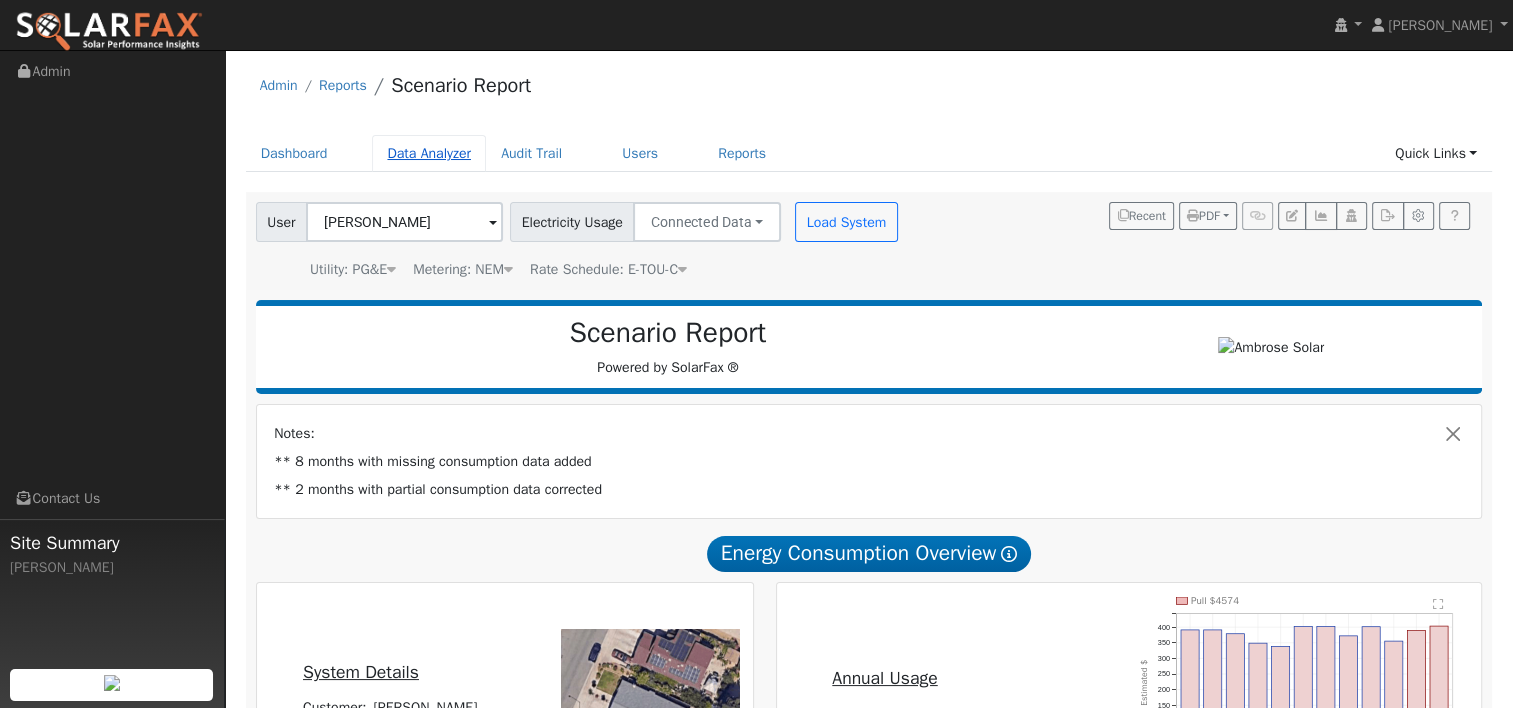 click on "Data Analyzer" at bounding box center [429, 153] 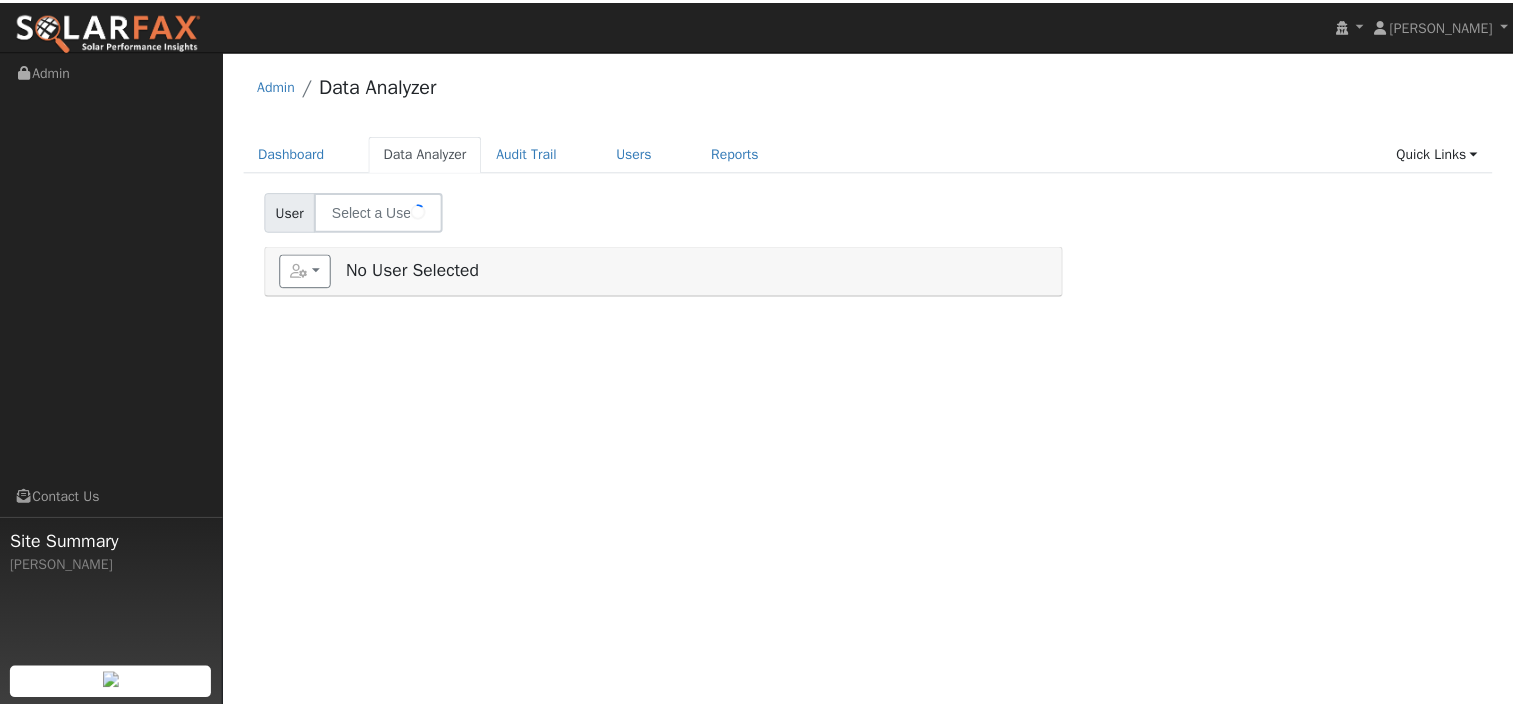 scroll, scrollTop: 0, scrollLeft: 0, axis: both 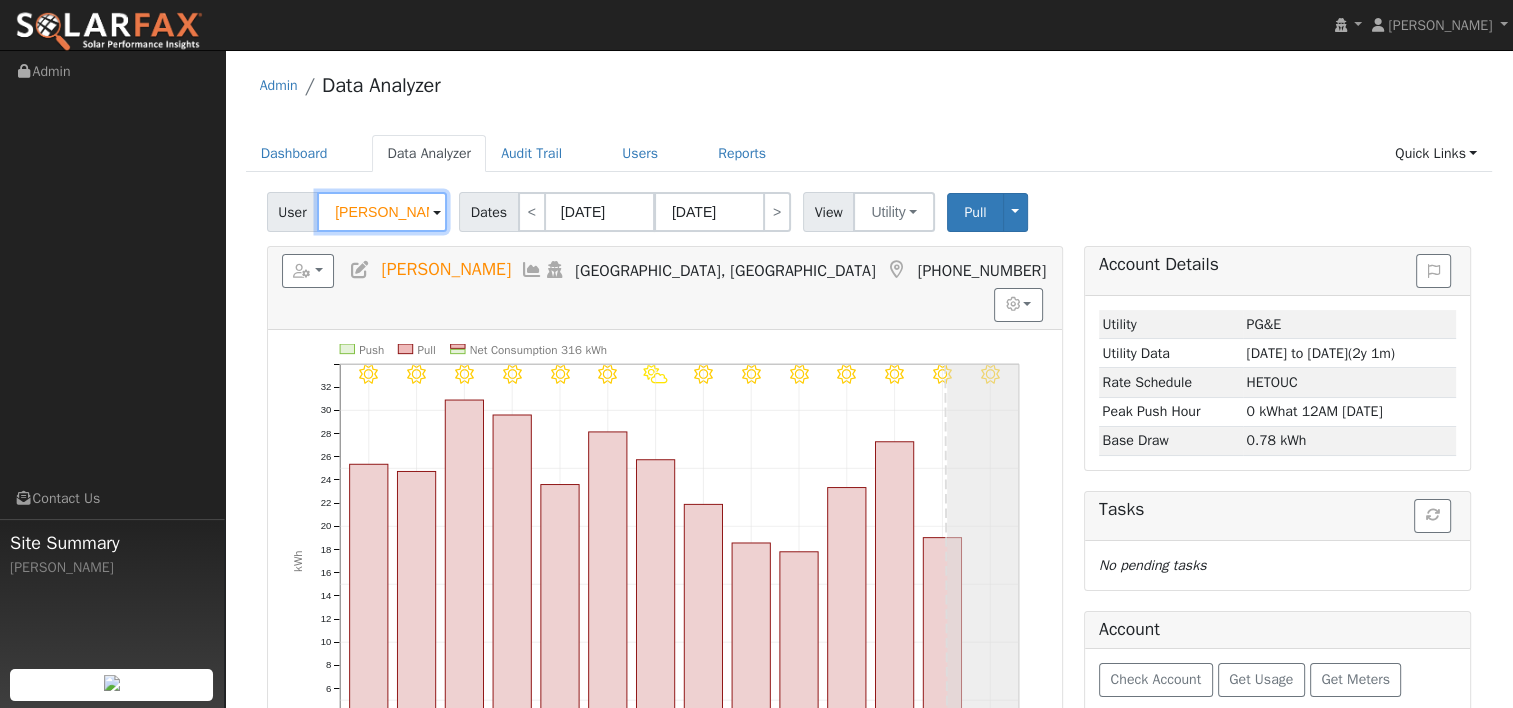 drag, startPoint x: 426, startPoint y: 212, endPoint x: 307, endPoint y: 207, distance: 119.104996 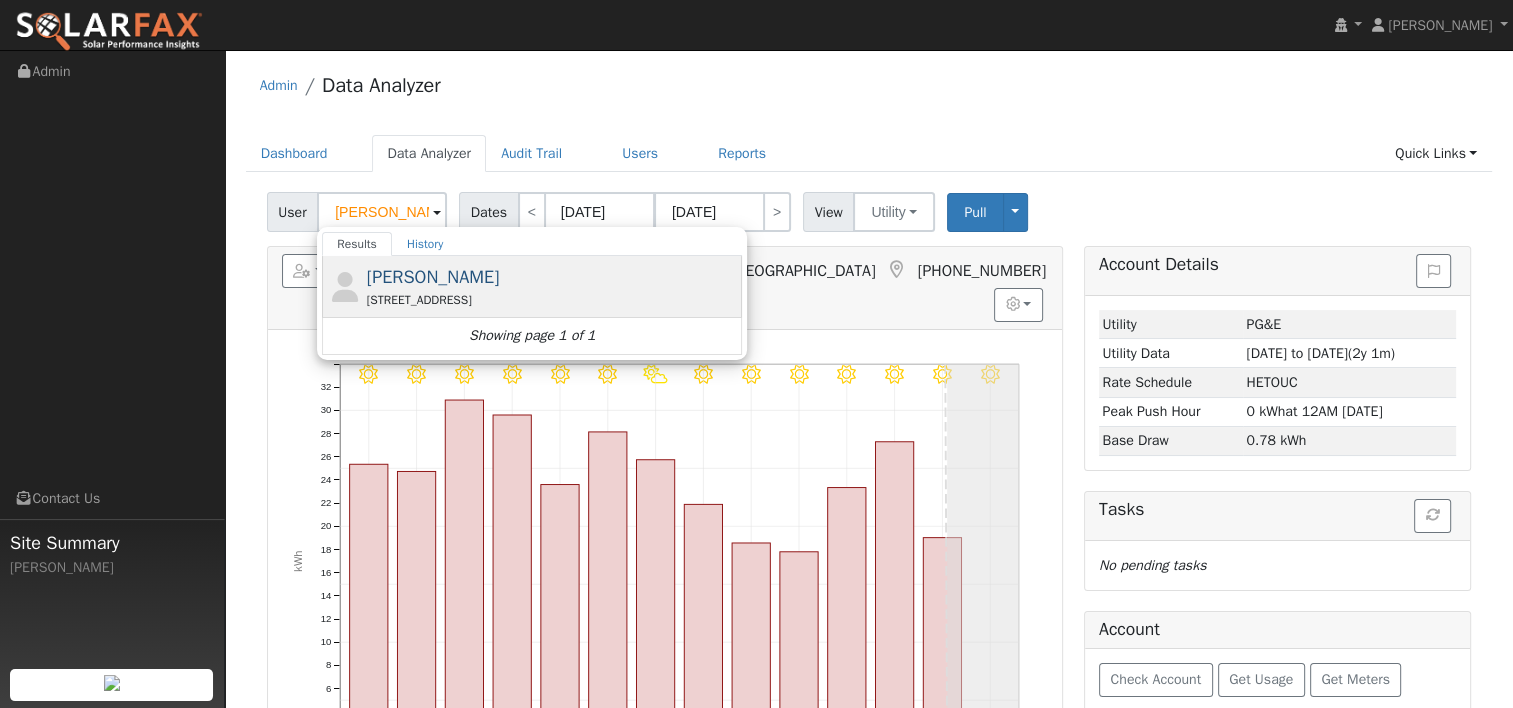 click on "[PERSON_NAME]" at bounding box center [433, 277] 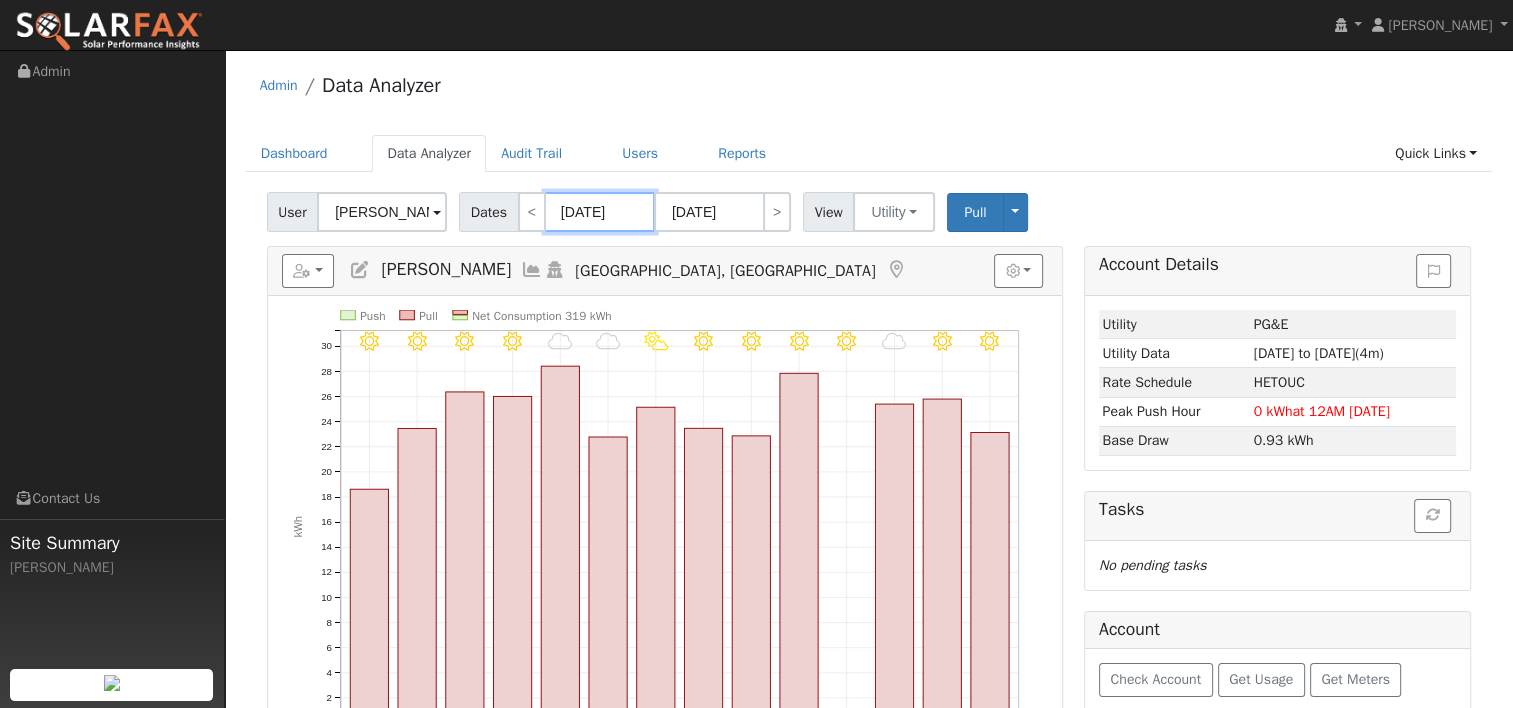 click on "06/27/2025" at bounding box center [600, 212] 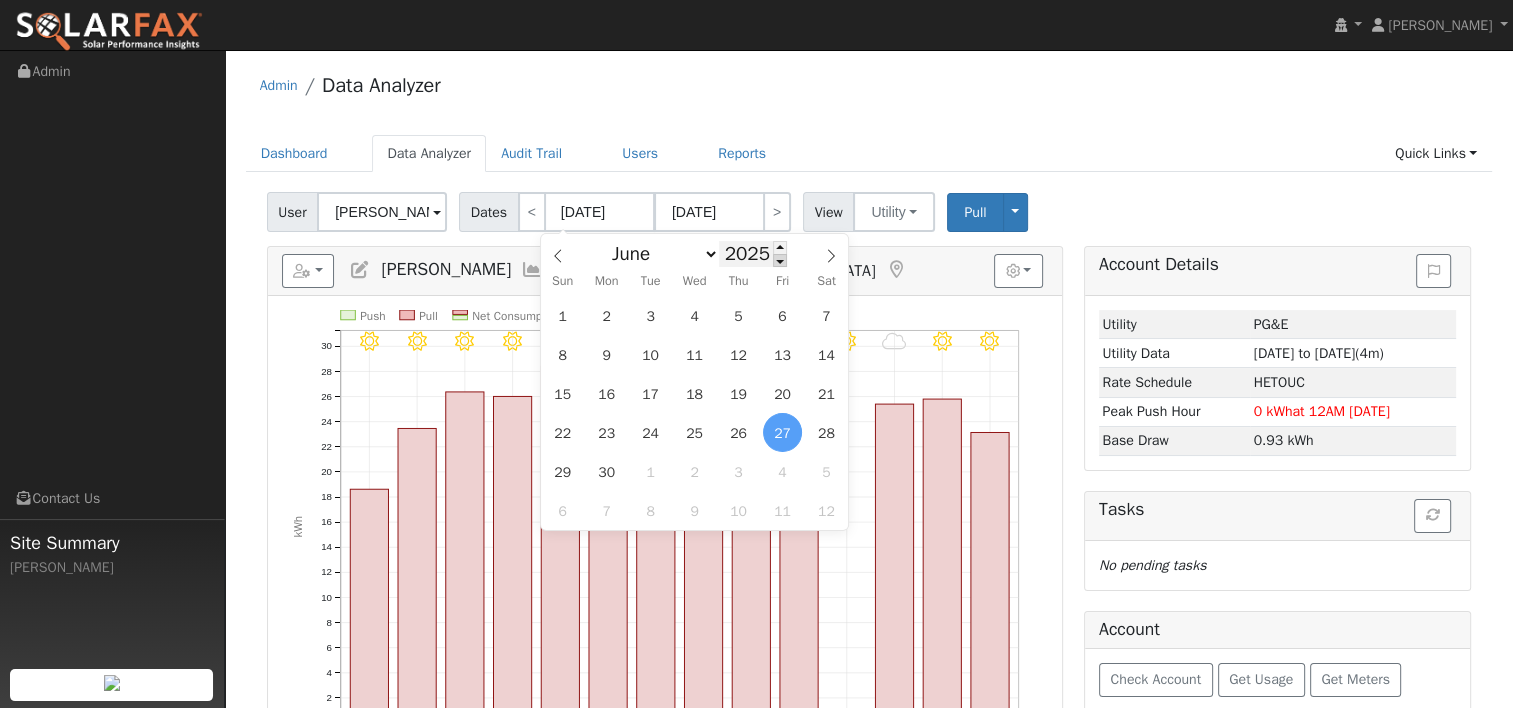 click at bounding box center [780, 260] 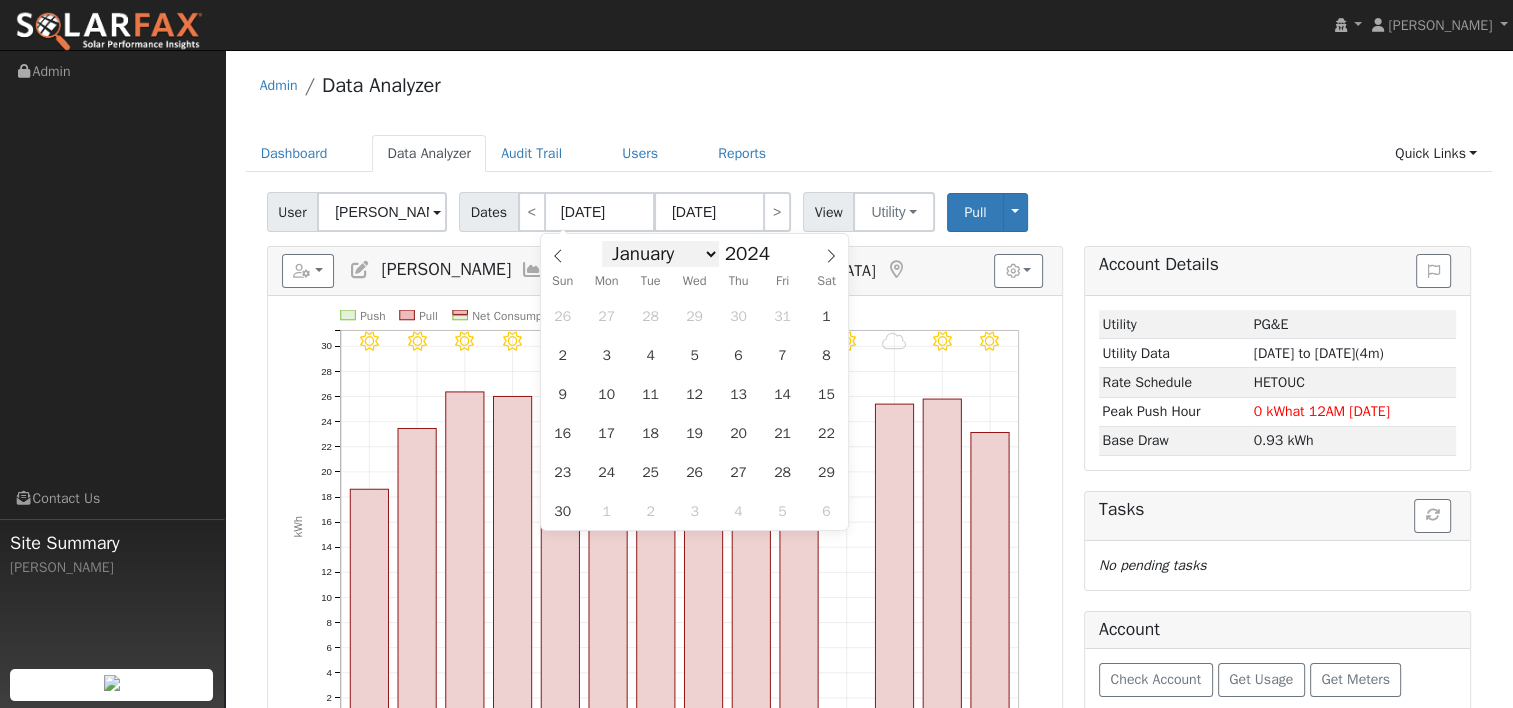 click on "January February March April May June July August September October November December" at bounding box center (660, 254) 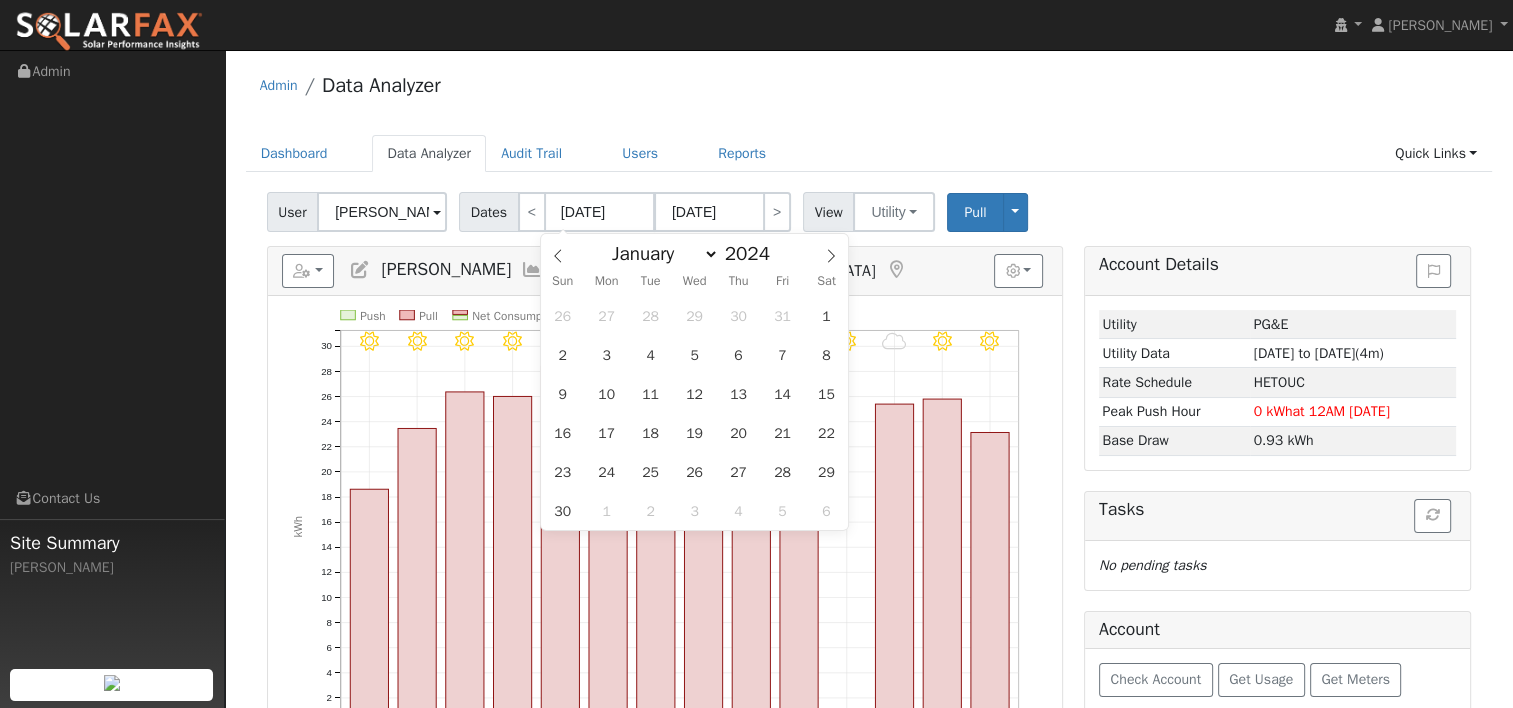 select on "6" 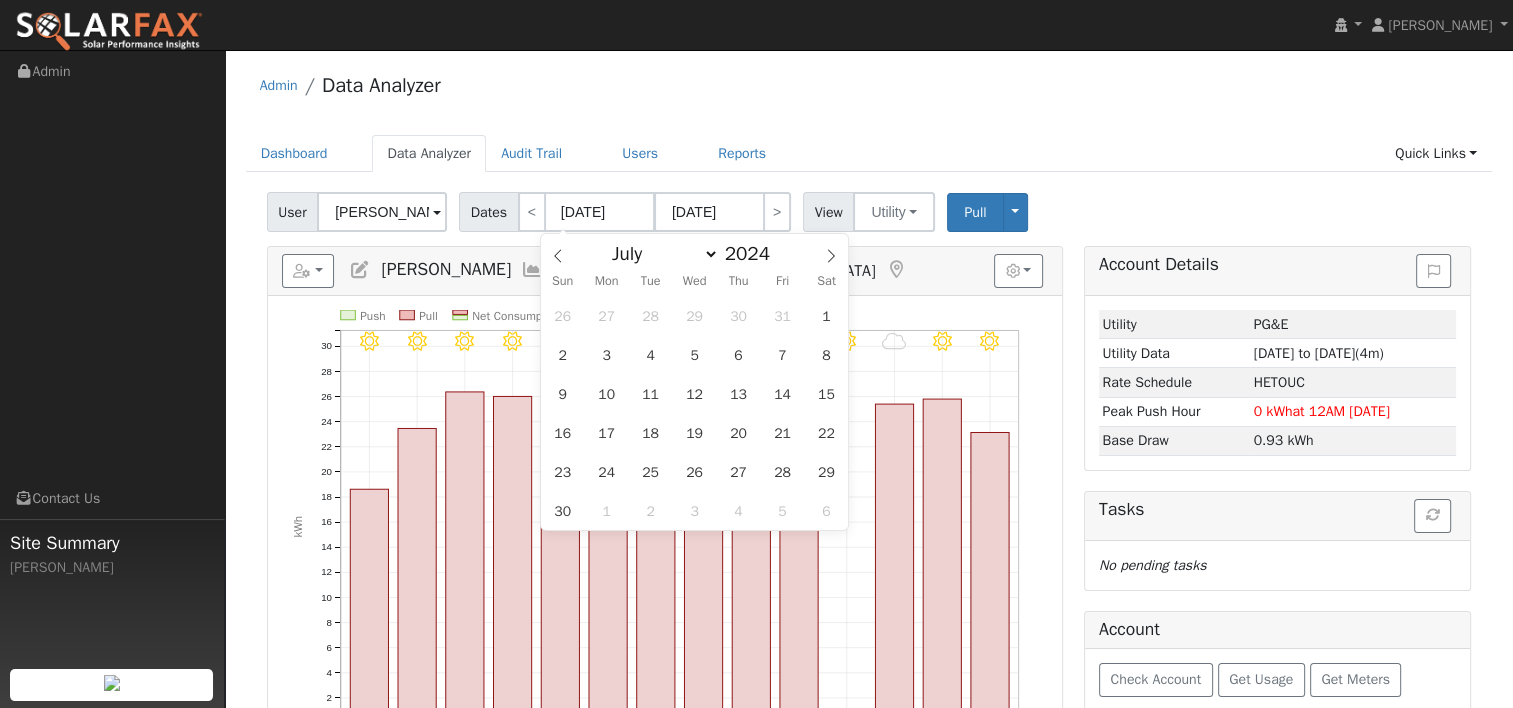 click on "January February March April May June July August September October November December" at bounding box center (660, 254) 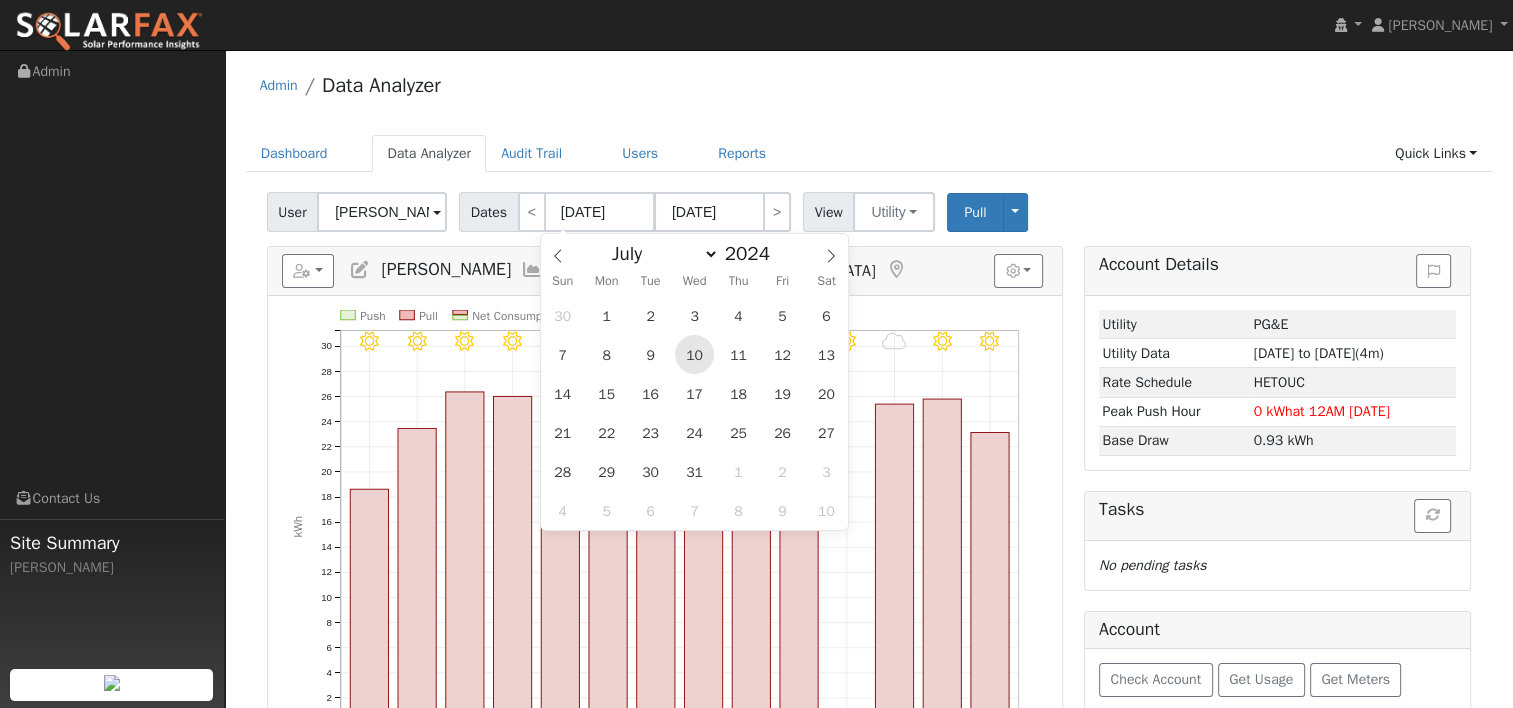 click on "10" at bounding box center (694, 354) 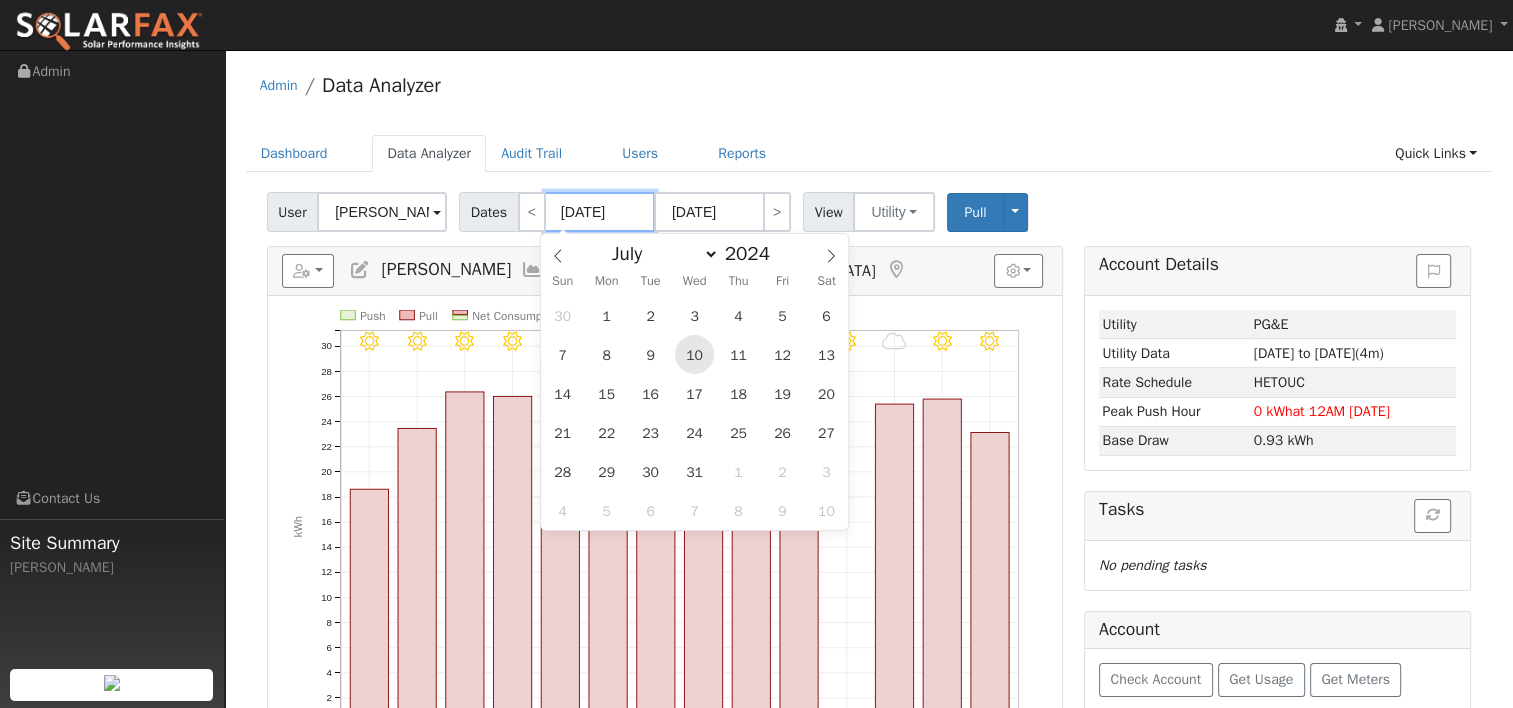 type on "07/10/2024" 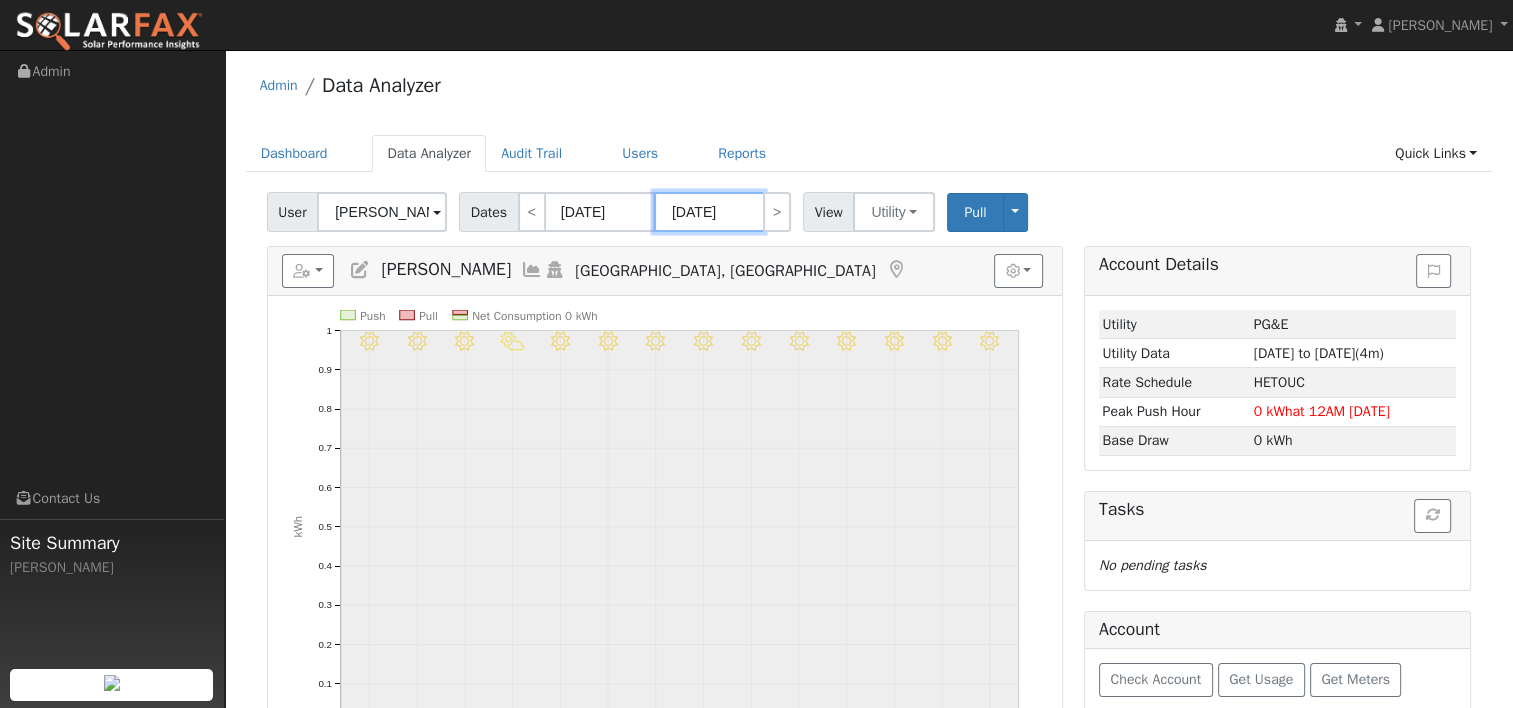 click on "07/23/2024" at bounding box center (709, 212) 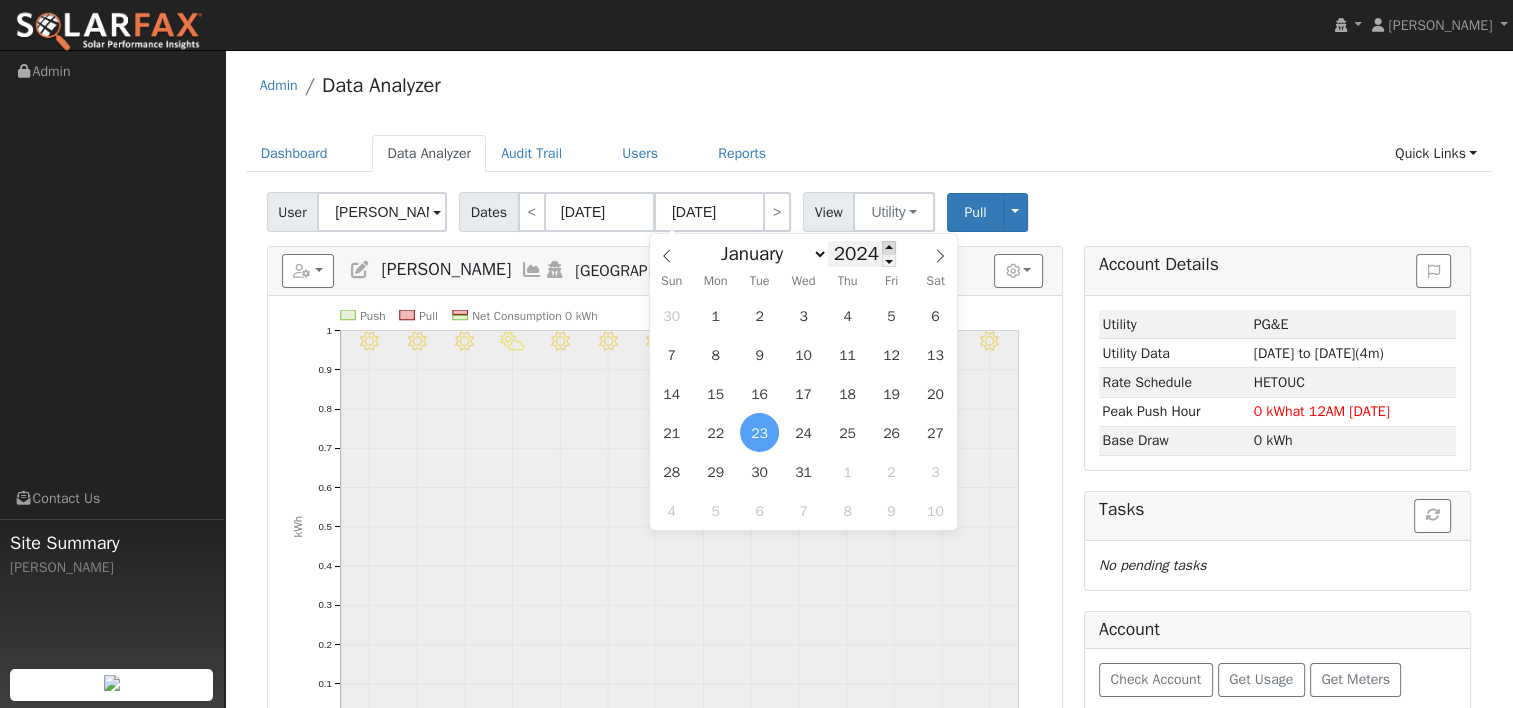 click at bounding box center (889, 247) 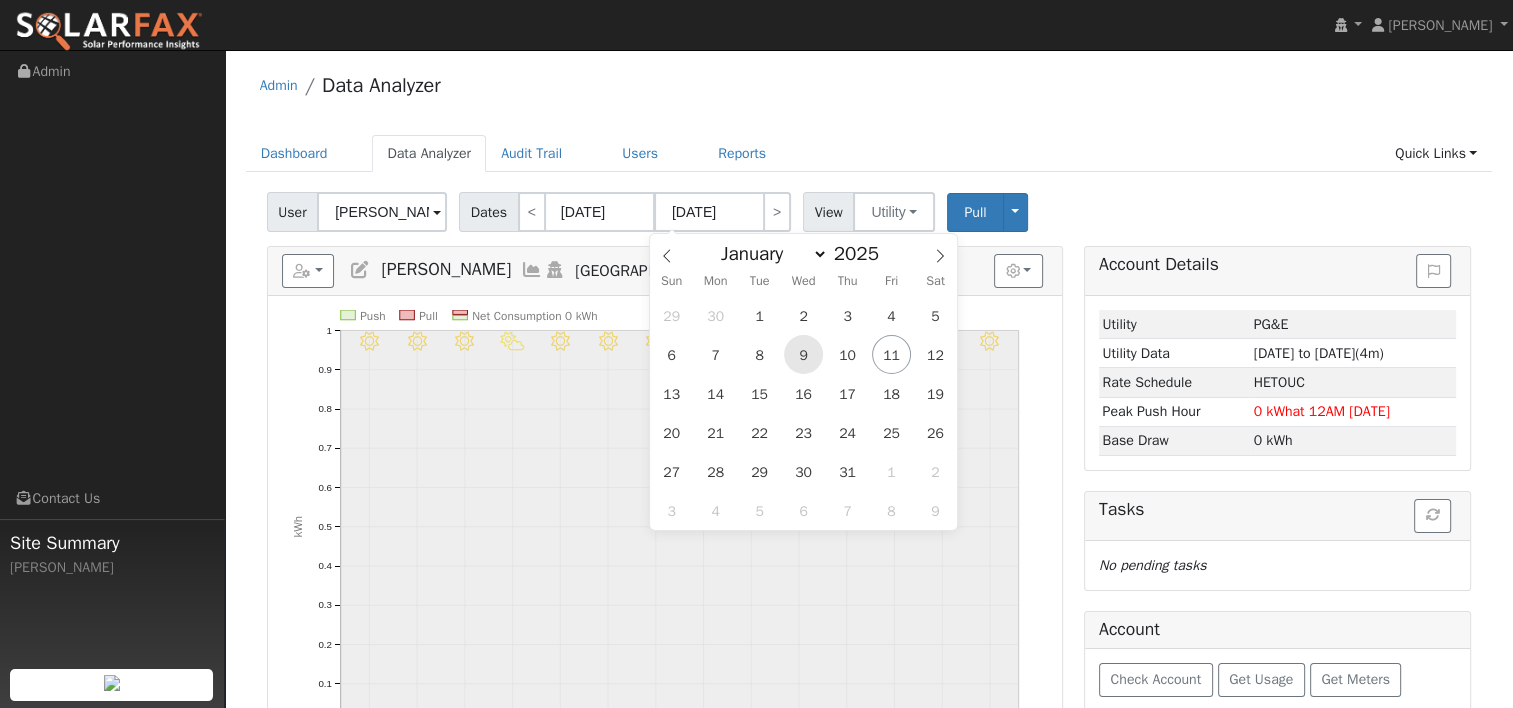 click on "9" at bounding box center (803, 354) 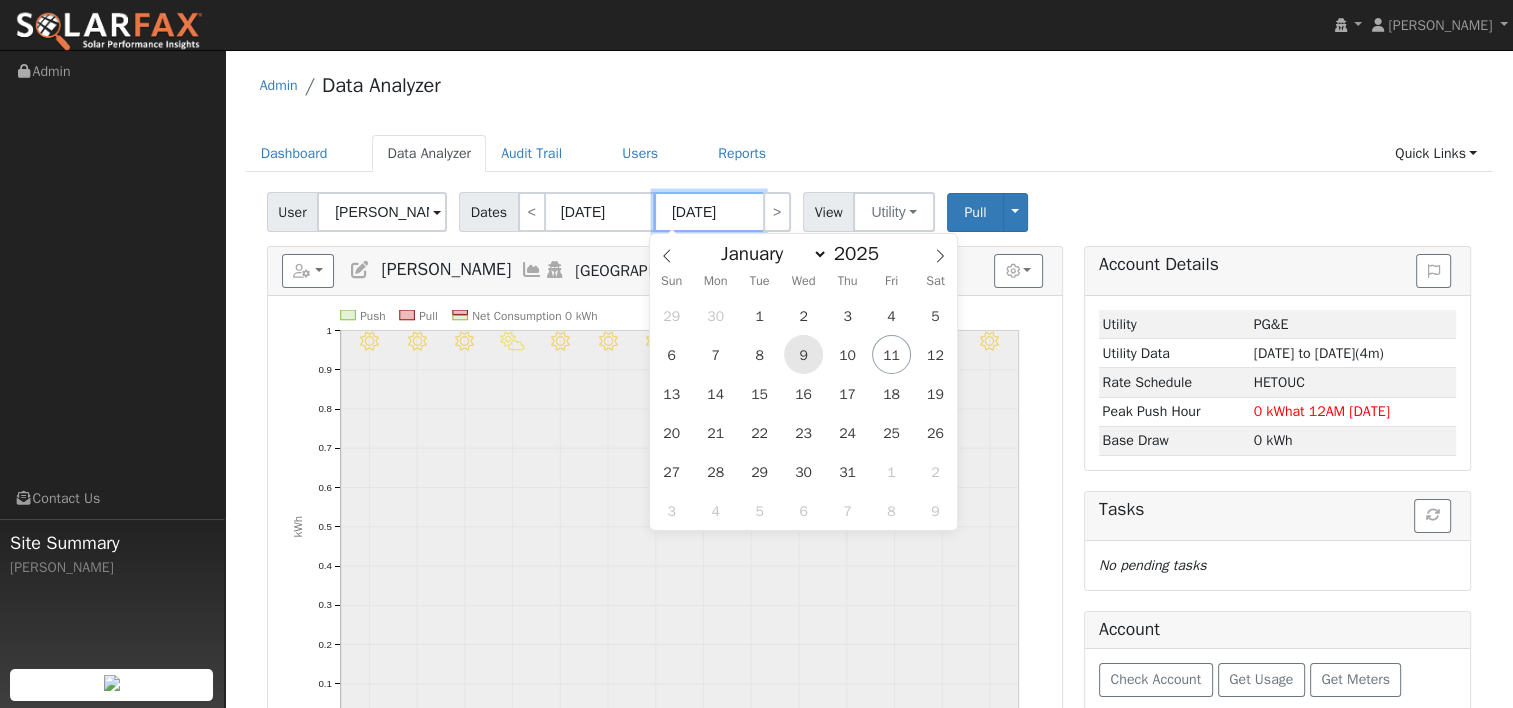 type on "07/09/2025" 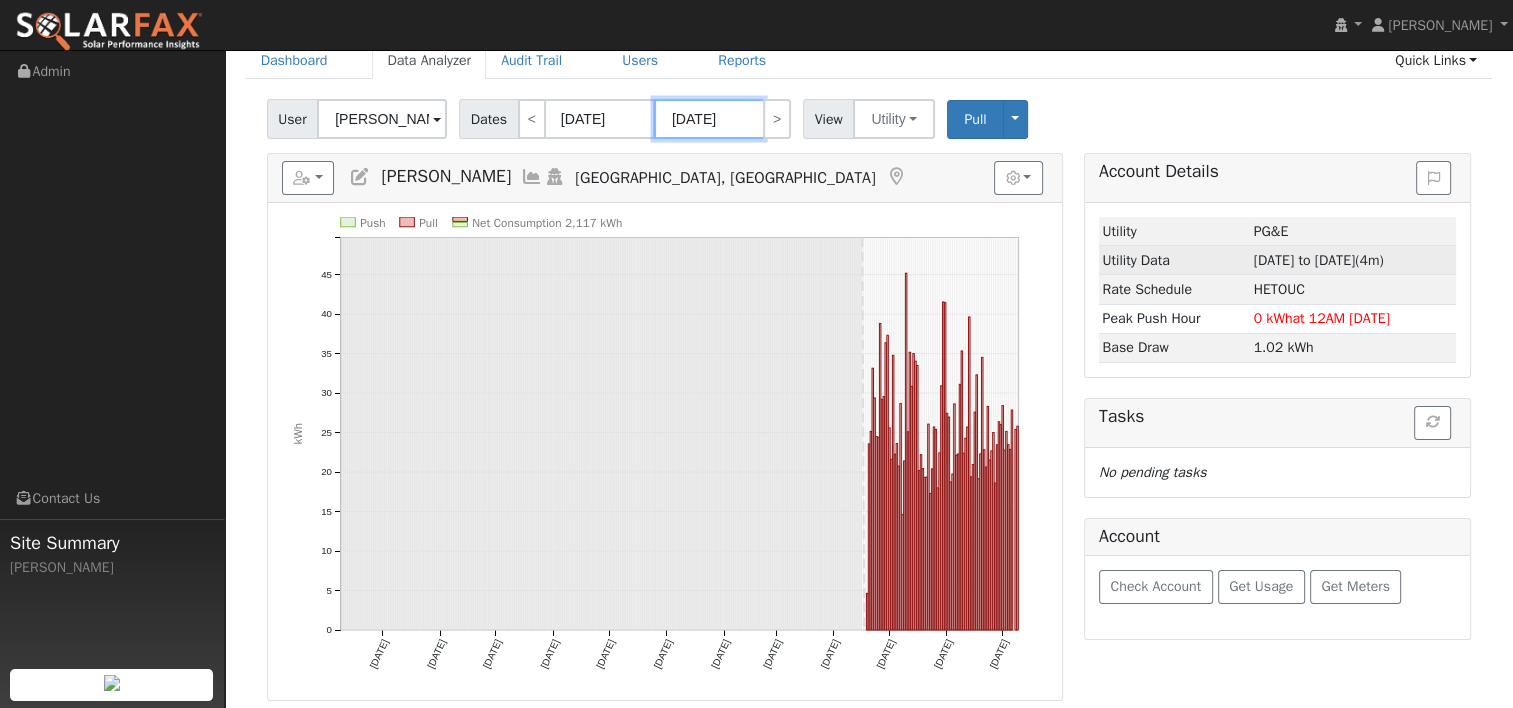 scroll, scrollTop: 0, scrollLeft: 0, axis: both 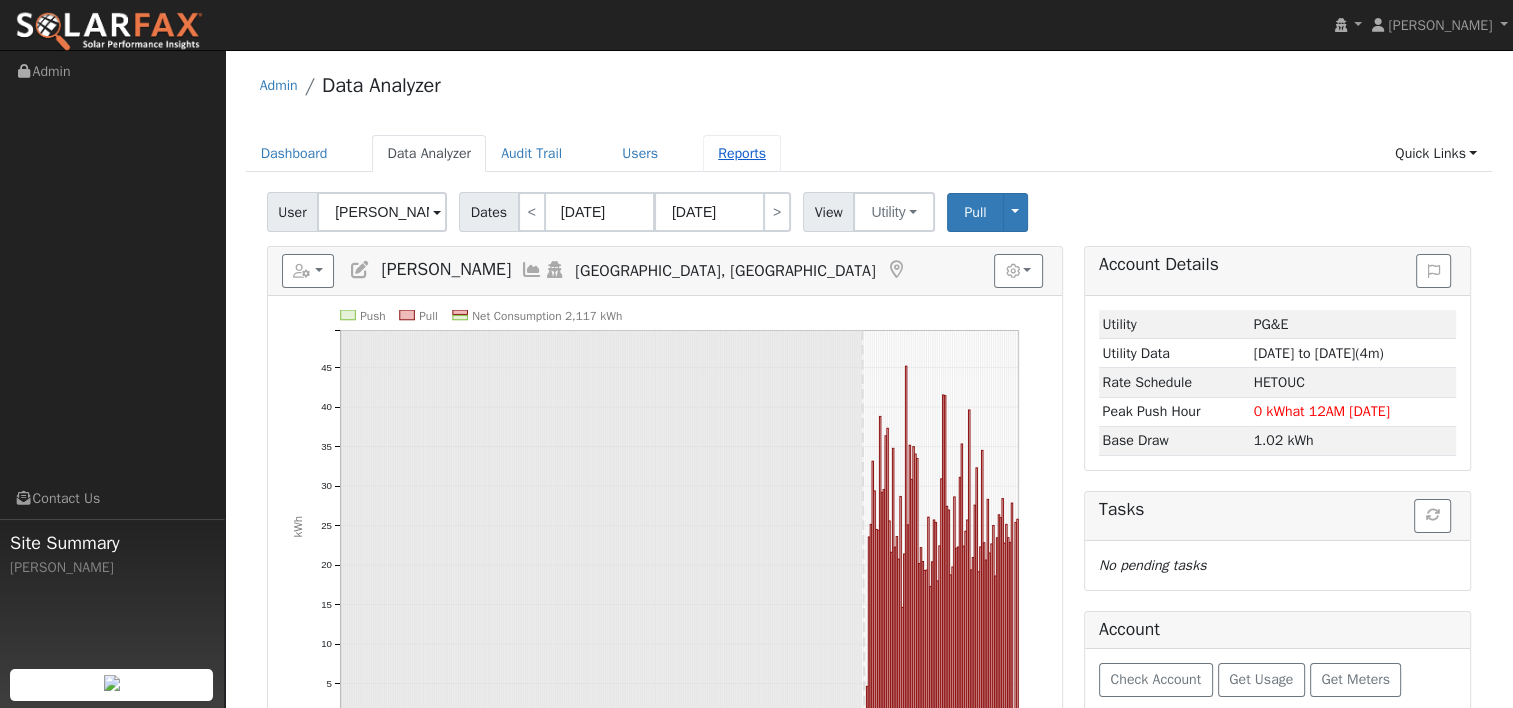 click on "Reports" at bounding box center [742, 153] 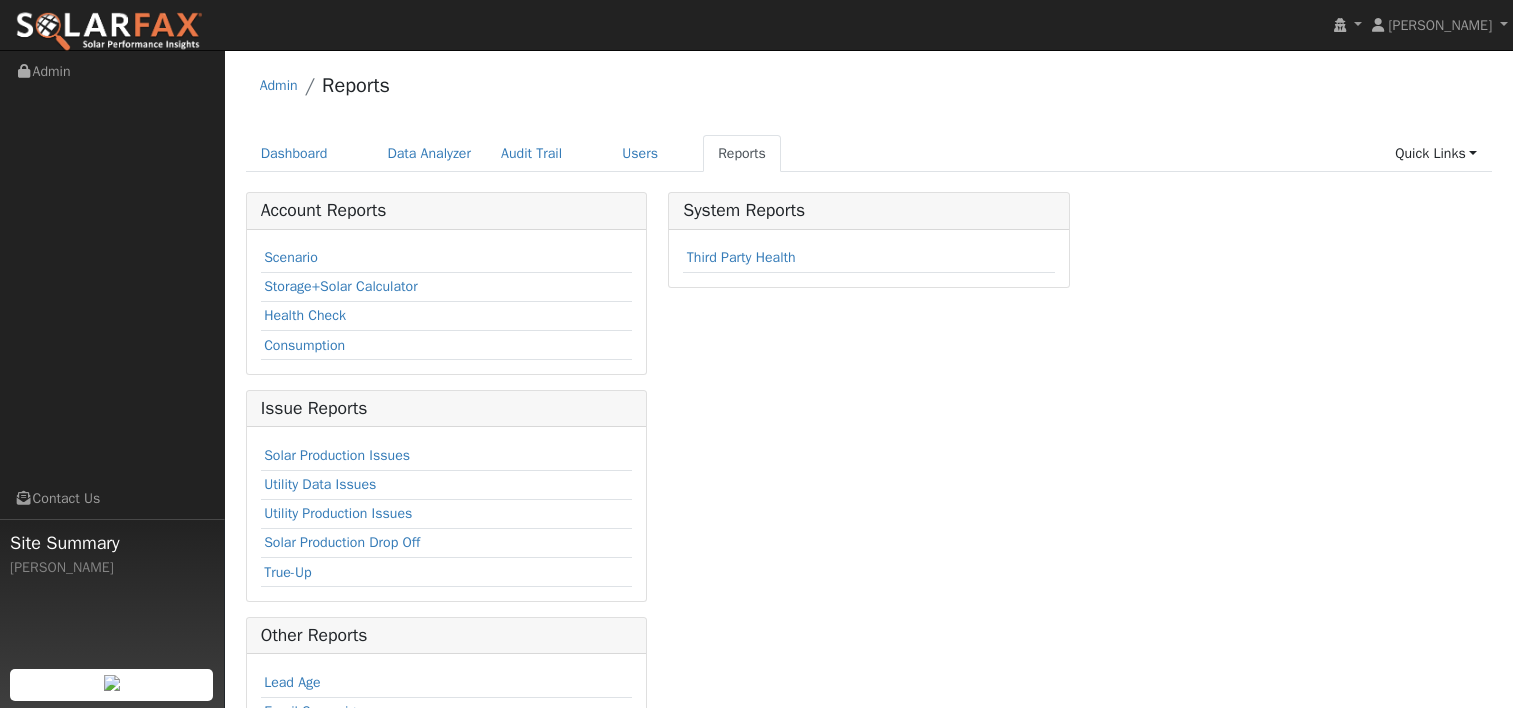 scroll, scrollTop: 0, scrollLeft: 0, axis: both 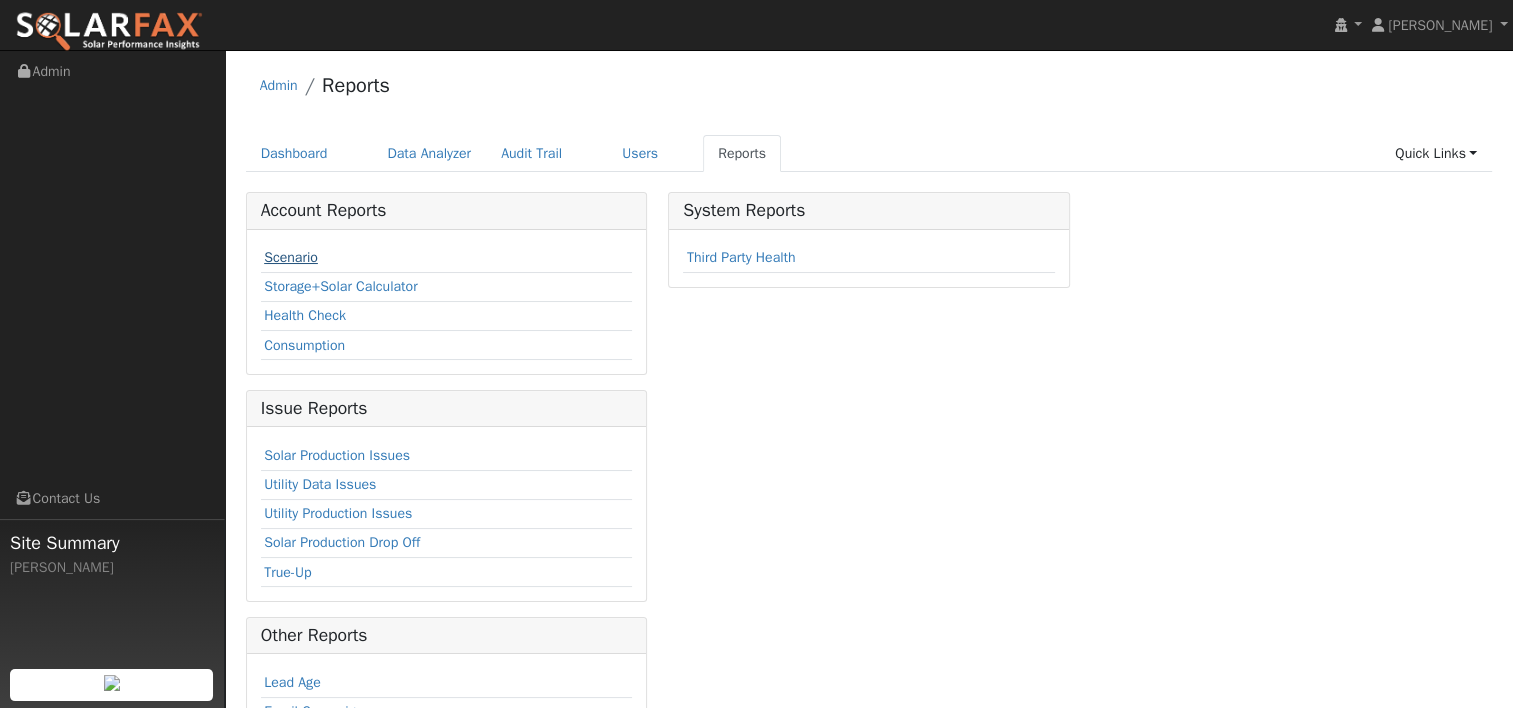 click on "Scenario" at bounding box center (291, 257) 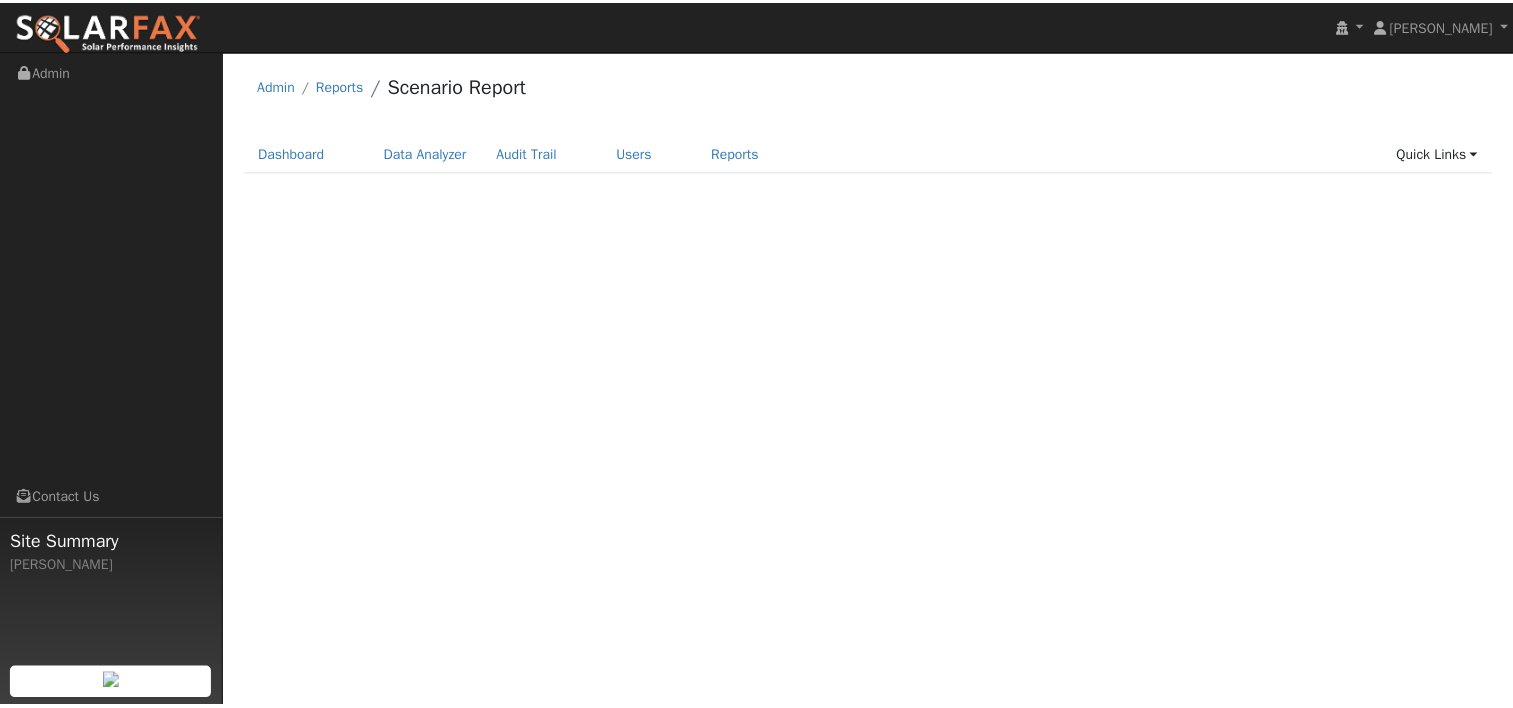 scroll, scrollTop: 0, scrollLeft: 0, axis: both 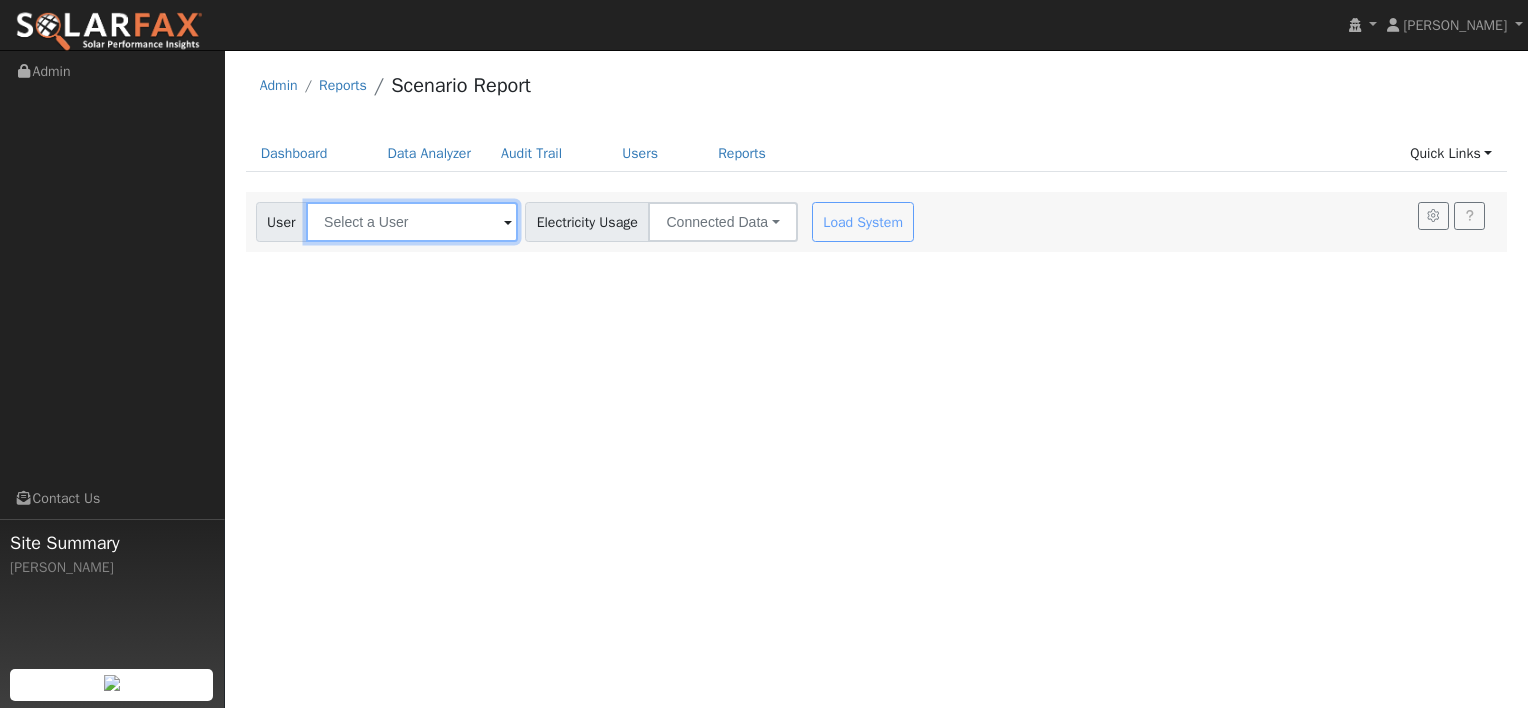 click at bounding box center [412, 222] 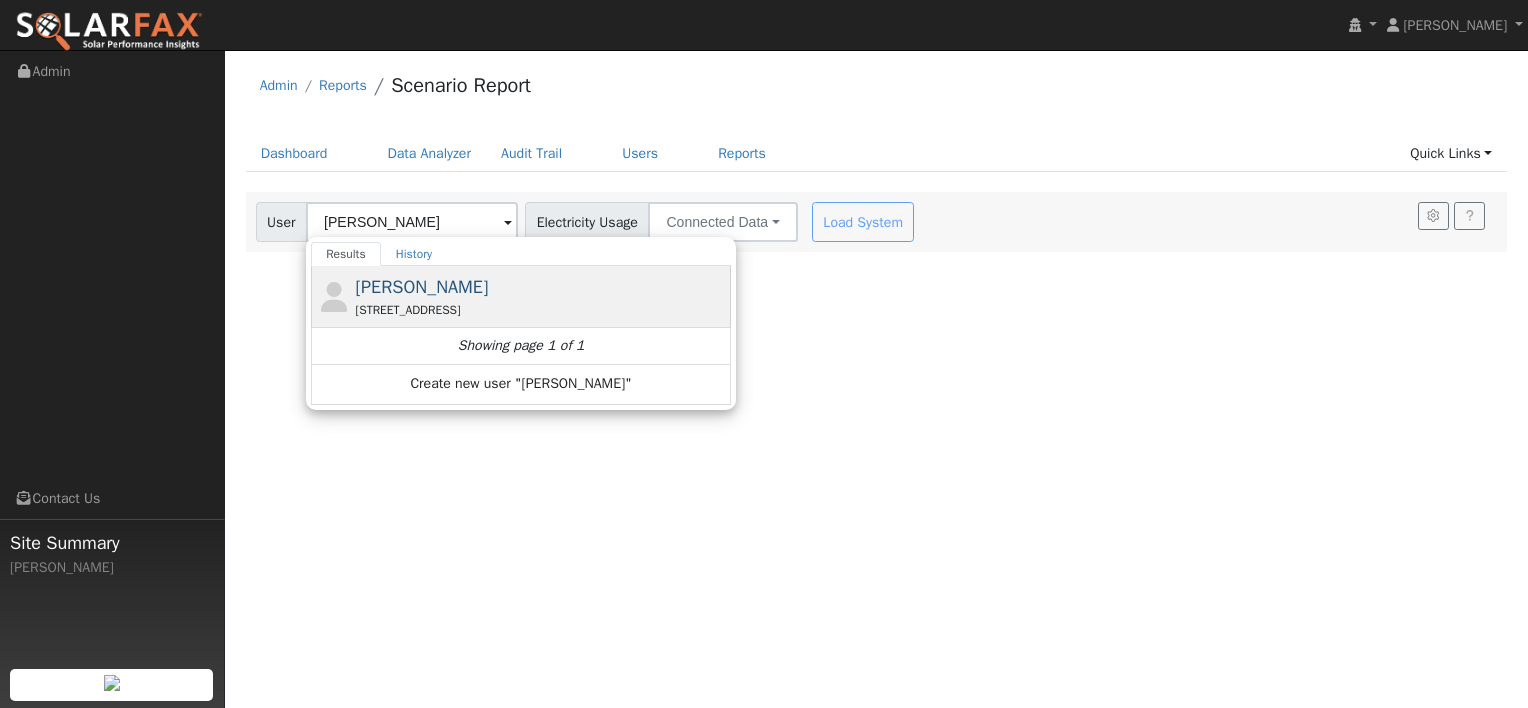 click on "[STREET_ADDRESS]" at bounding box center (541, 310) 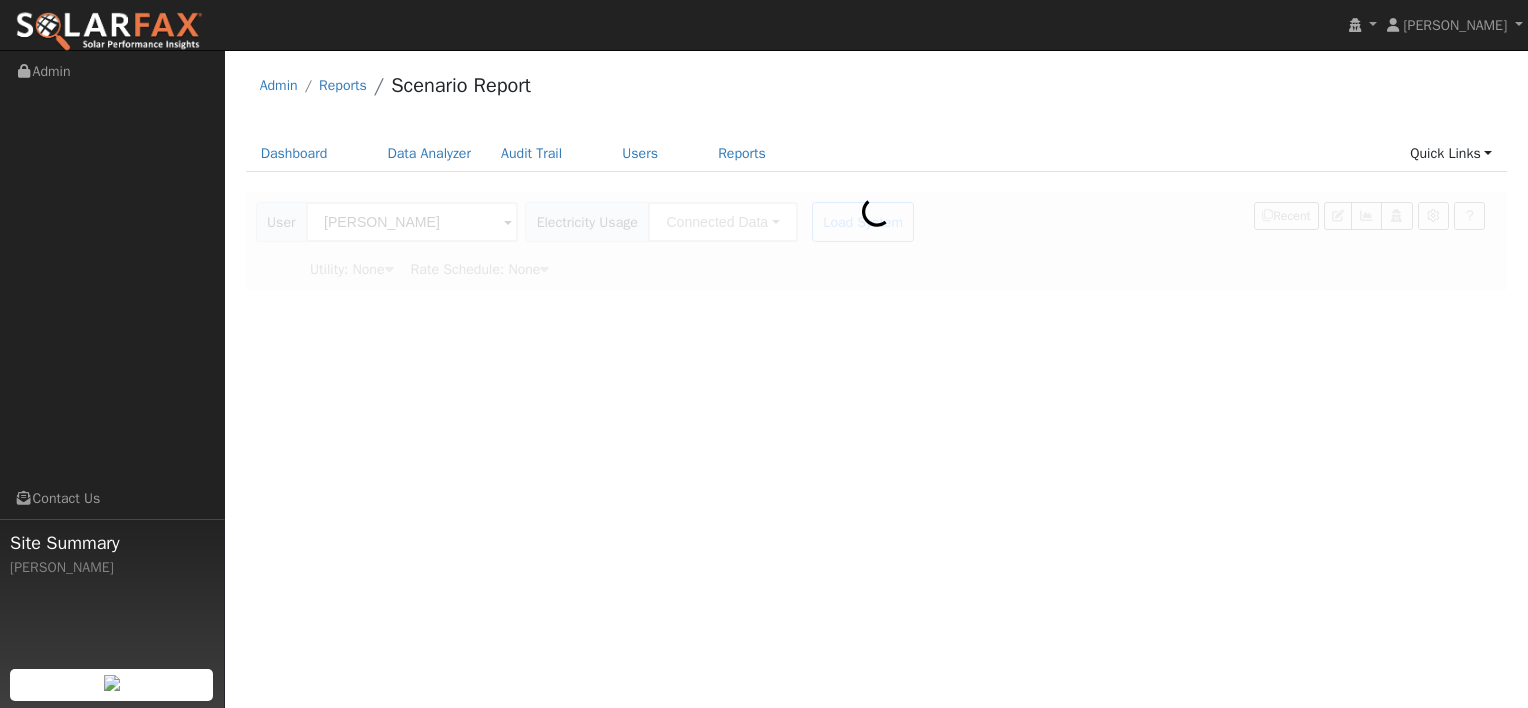 type on "[PERSON_NAME]" 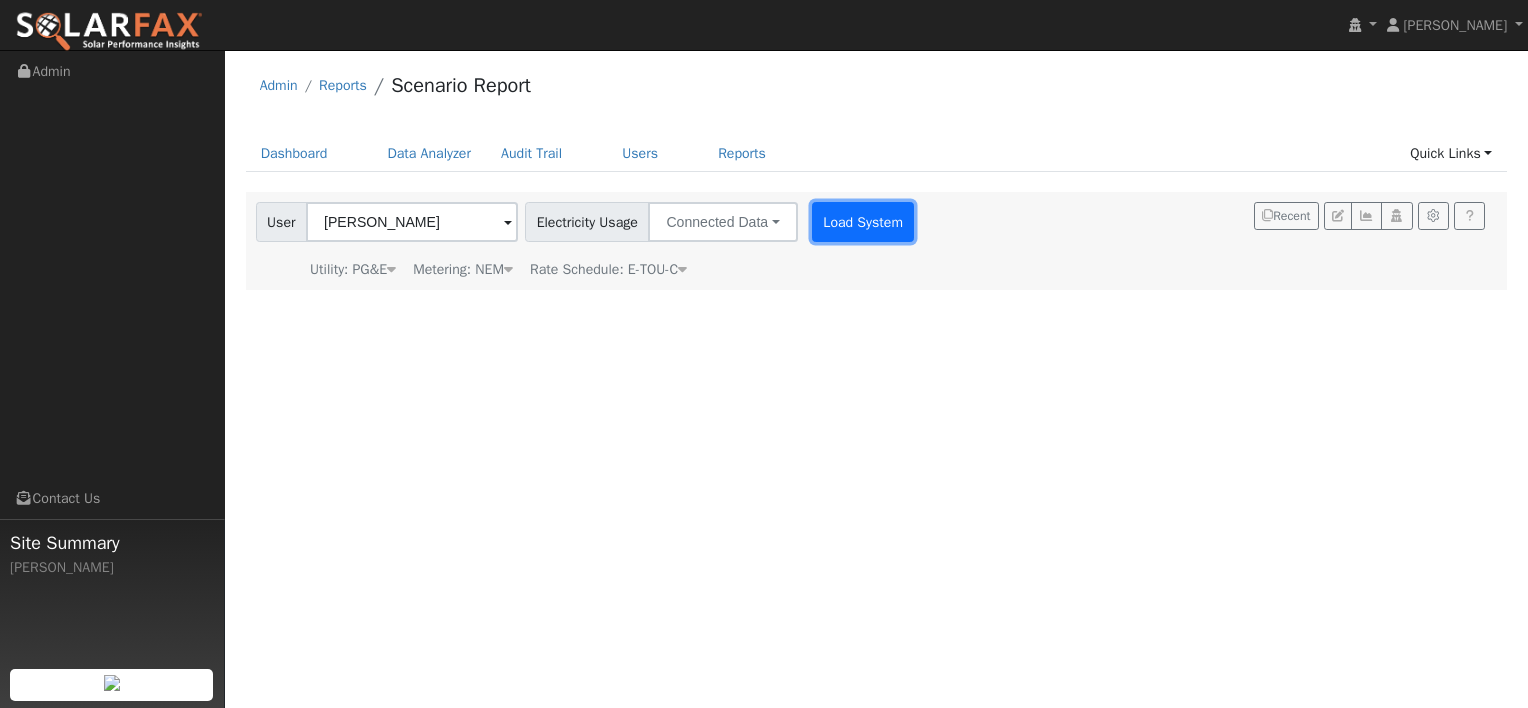 click on "Load System" at bounding box center (863, 222) 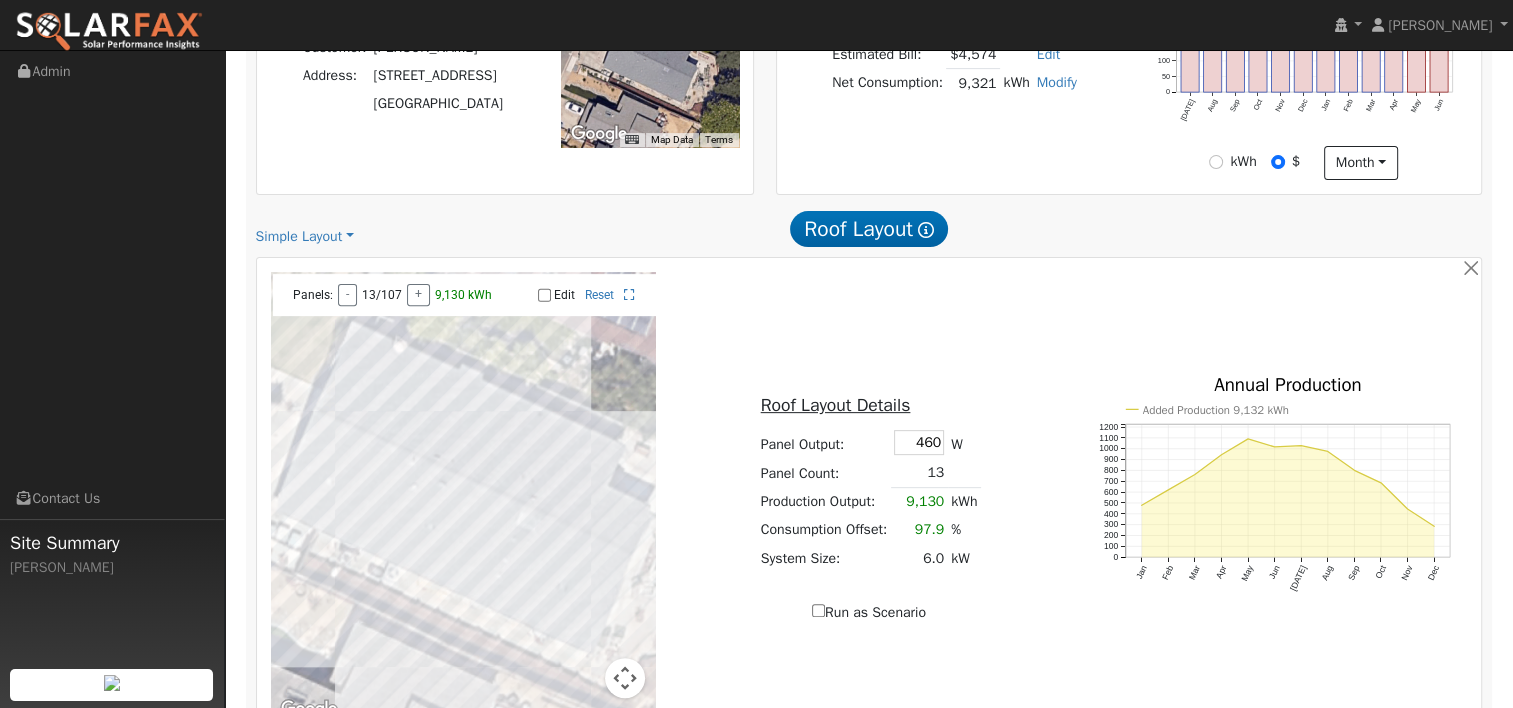 scroll, scrollTop: 700, scrollLeft: 0, axis: vertical 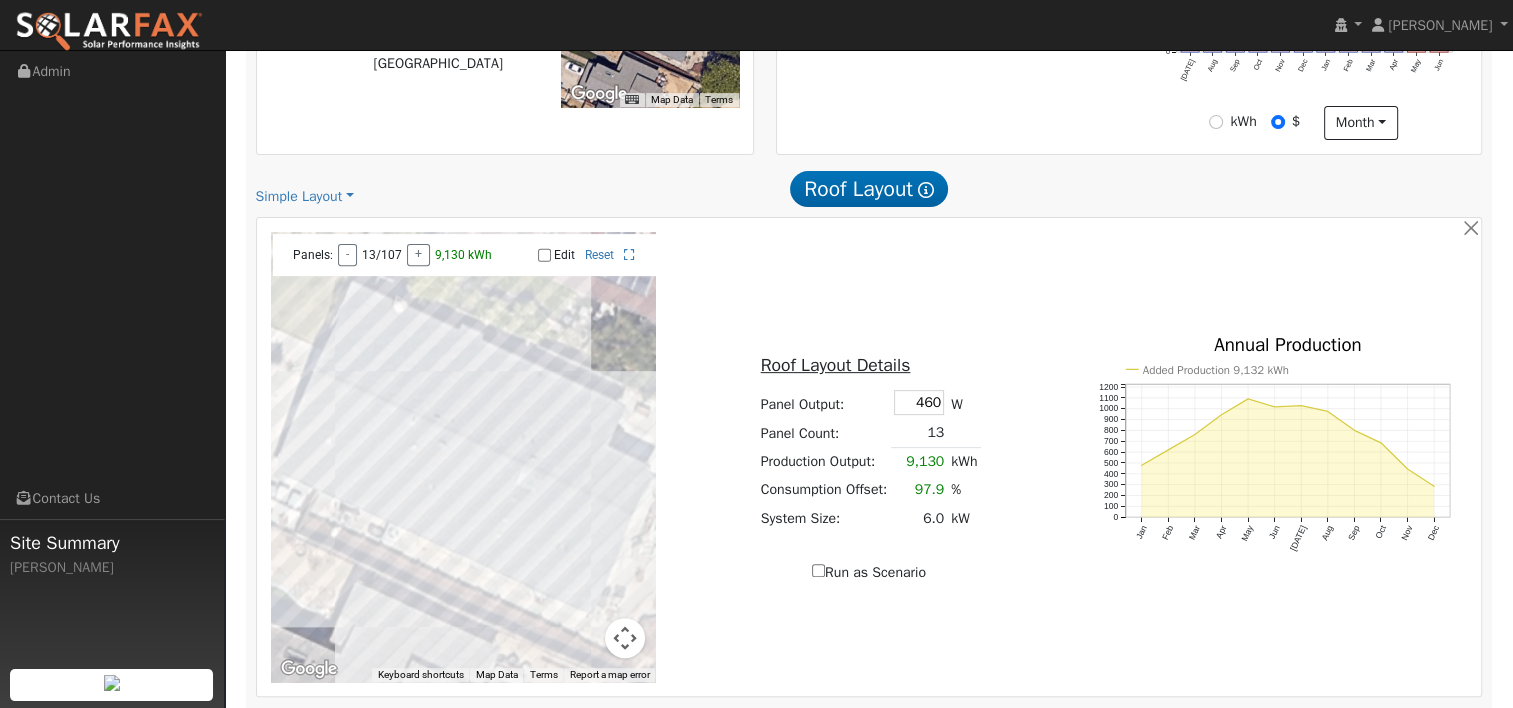 click on "Edit" at bounding box center [544, 255] 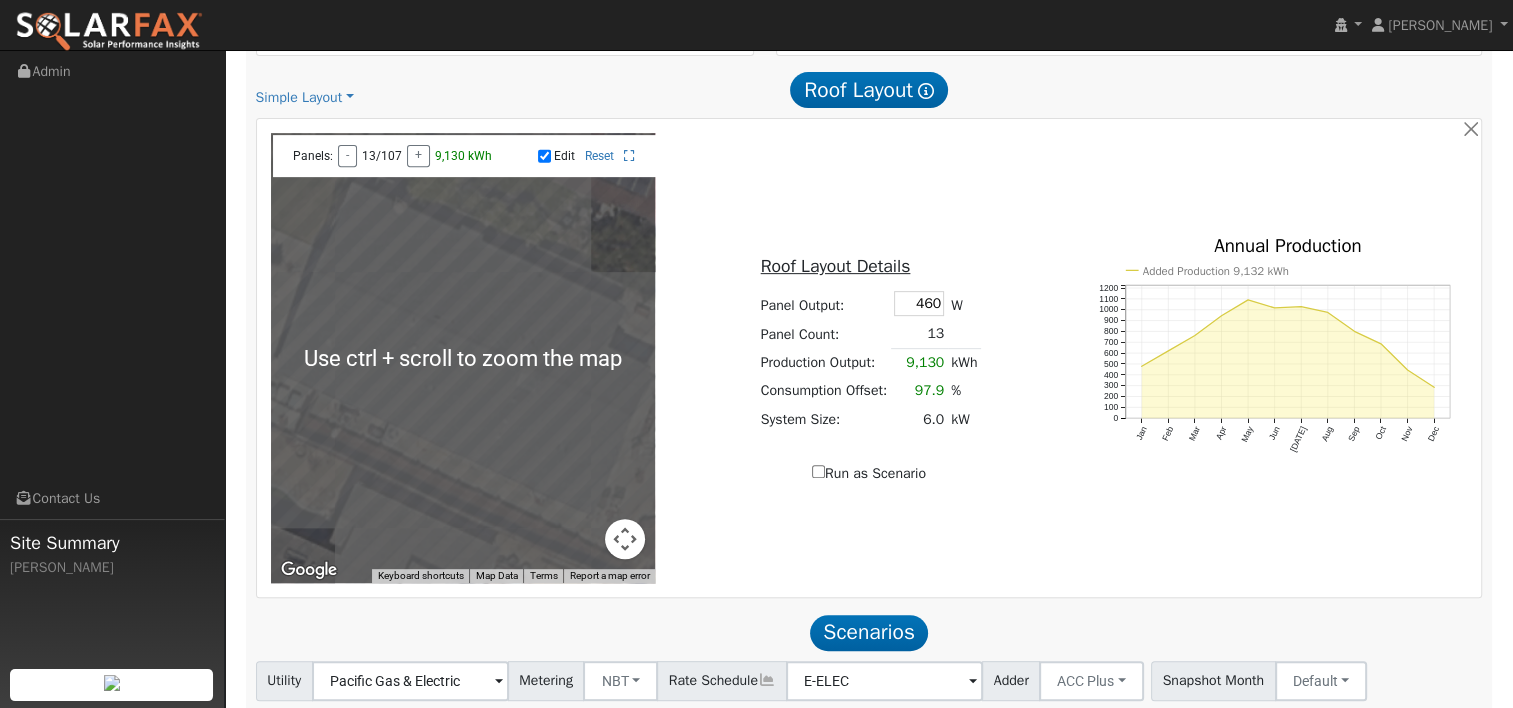 scroll, scrollTop: 800, scrollLeft: 0, axis: vertical 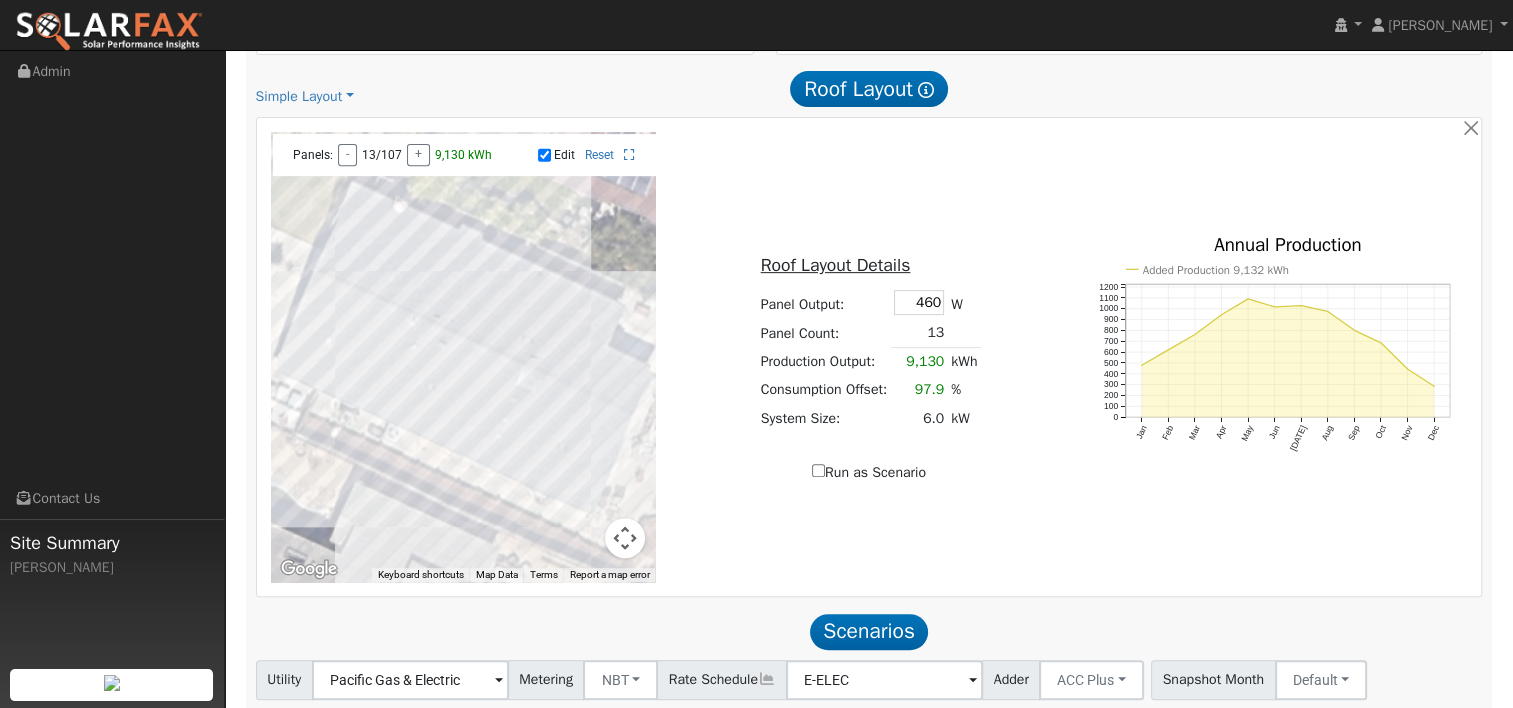 click at bounding box center (463, 357) 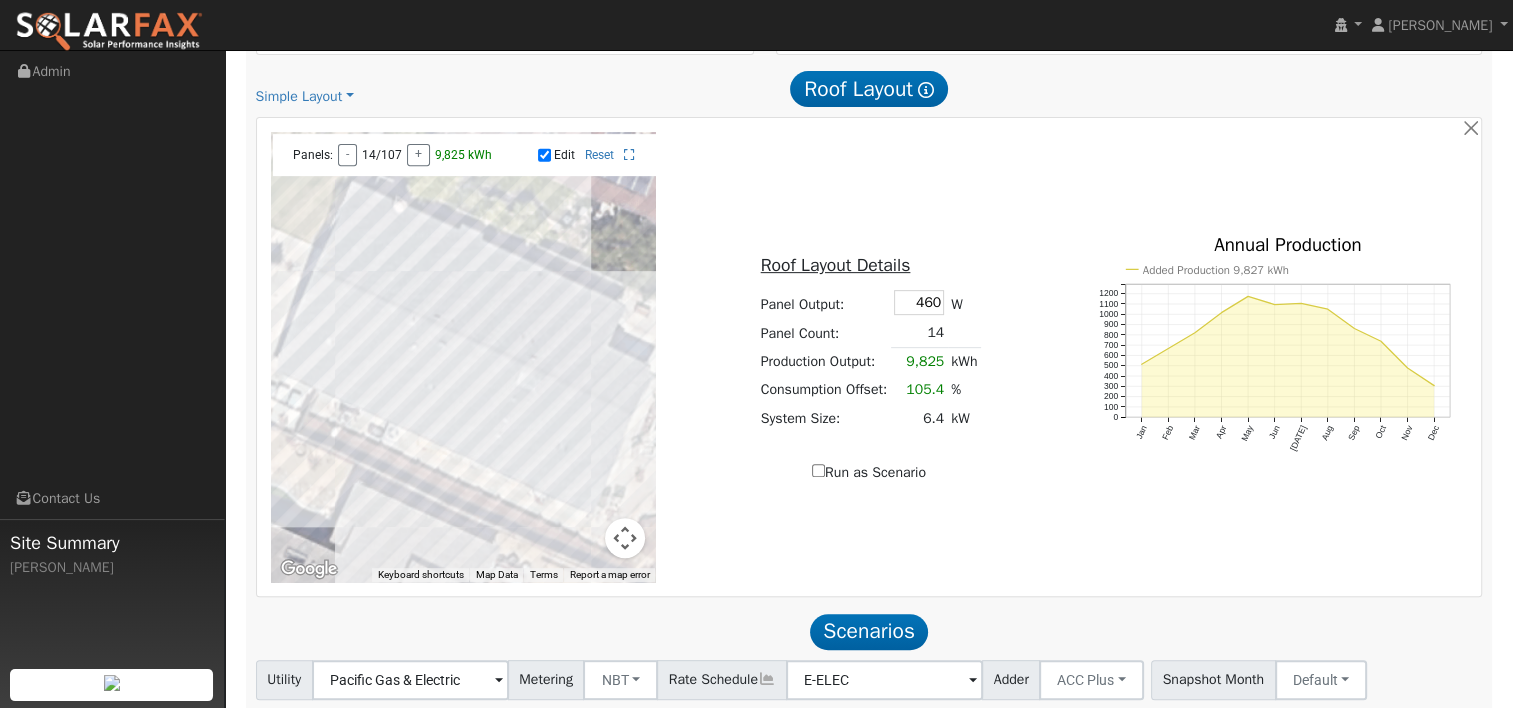 click at bounding box center [463, 357] 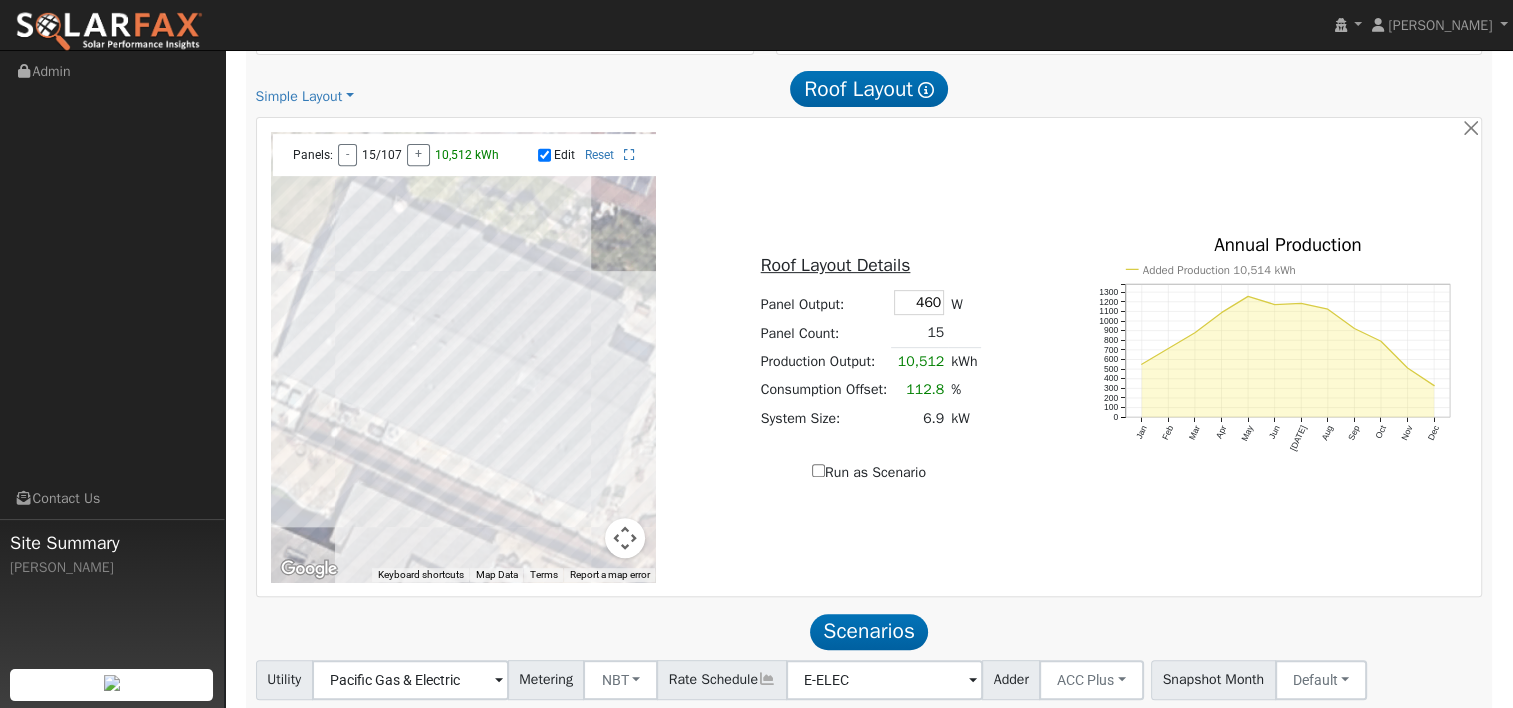 click at bounding box center (463, 357) 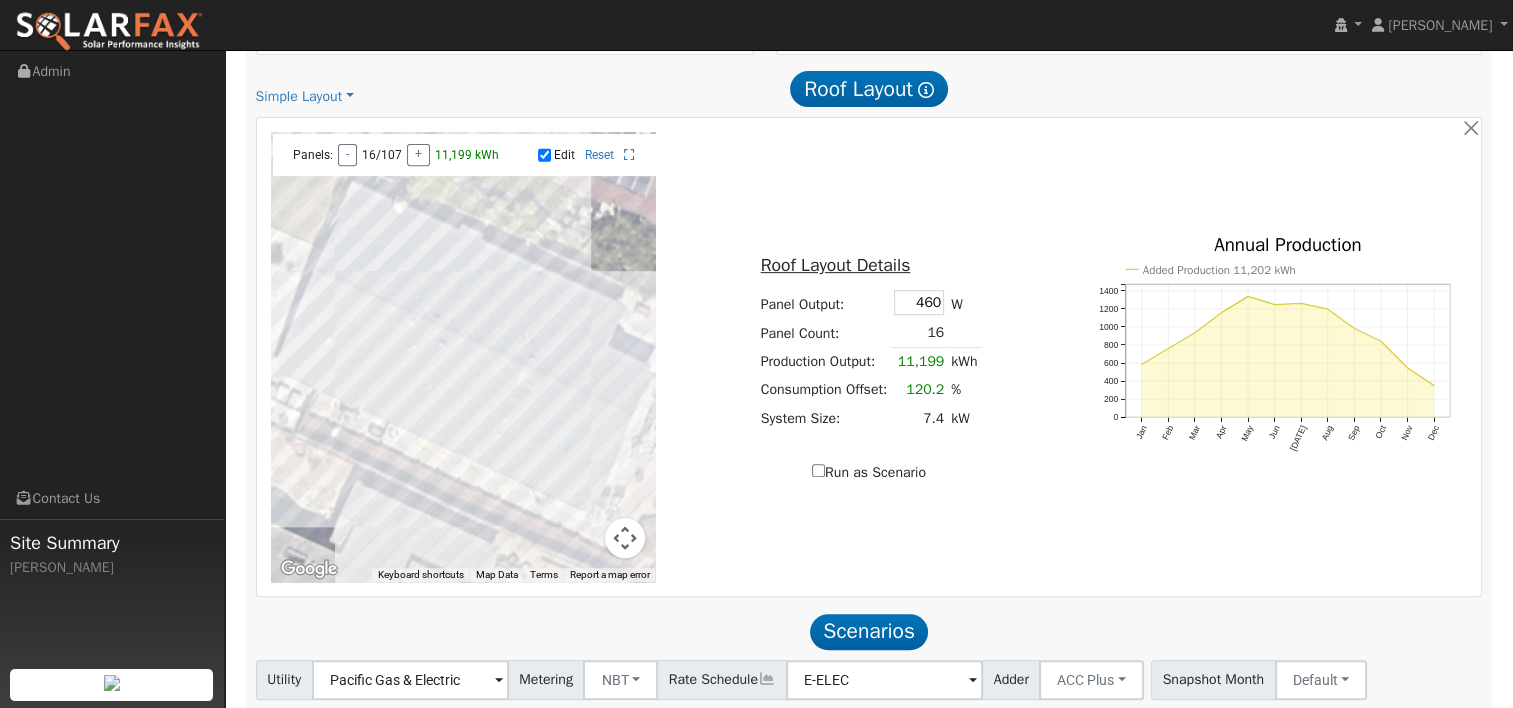 click at bounding box center [463, 357] 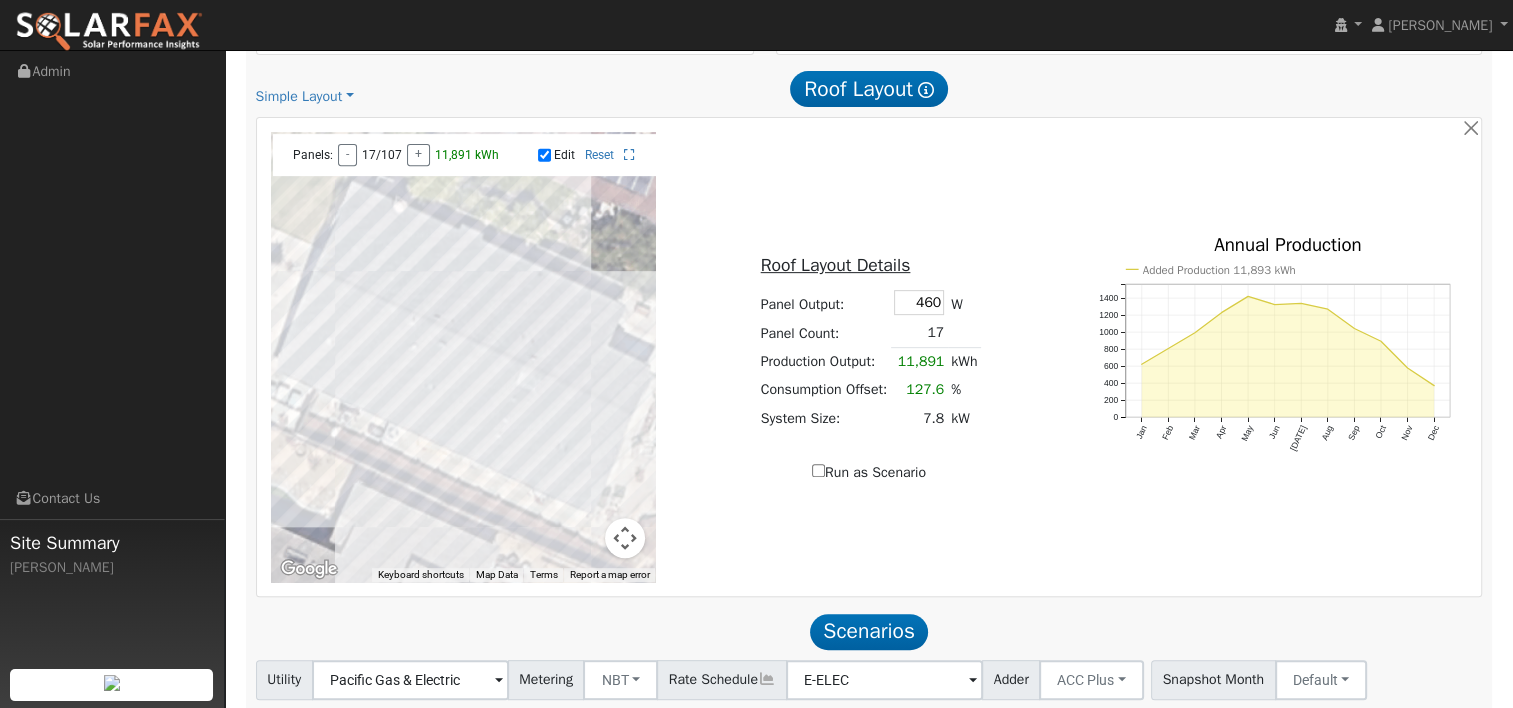 click at bounding box center (463, 357) 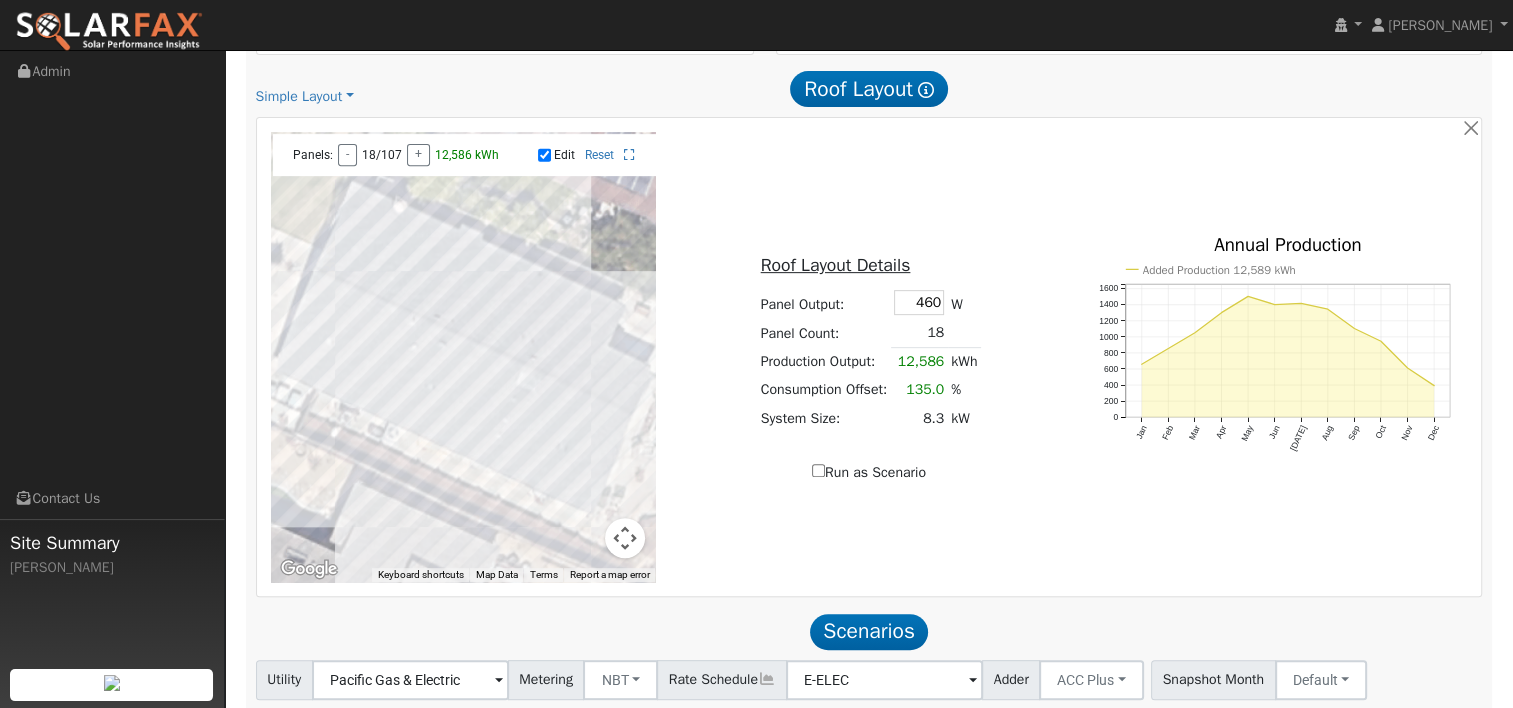 click at bounding box center [463, 357] 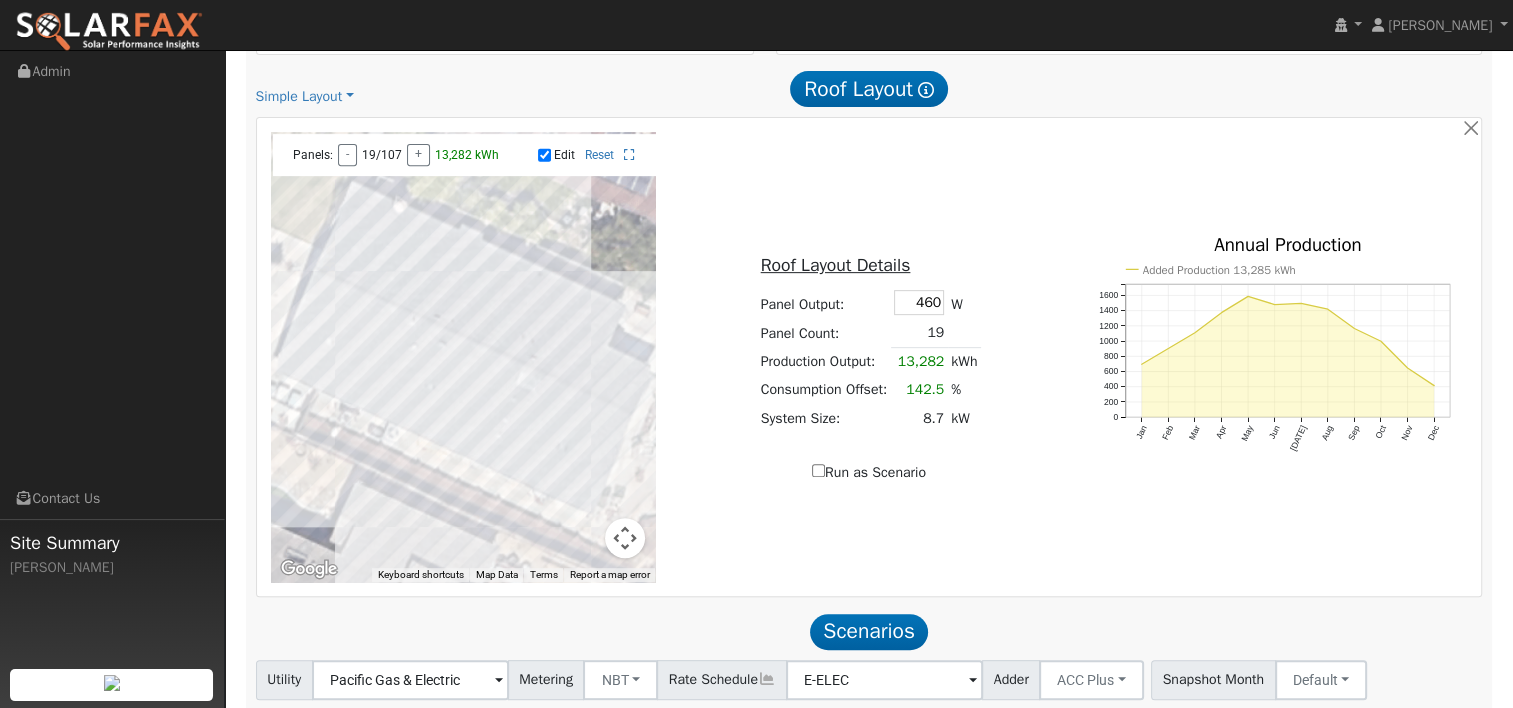 click at bounding box center (463, 357) 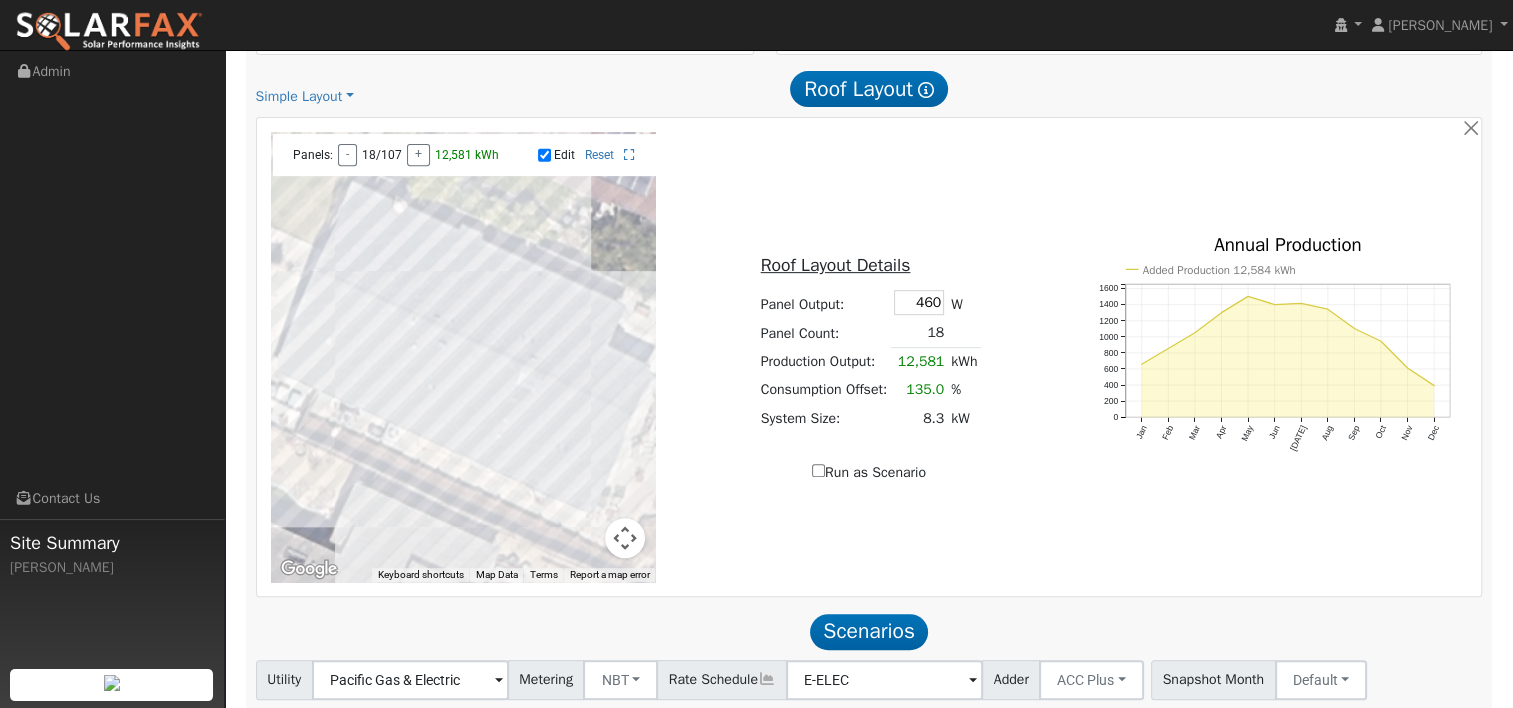 click at bounding box center (463, 357) 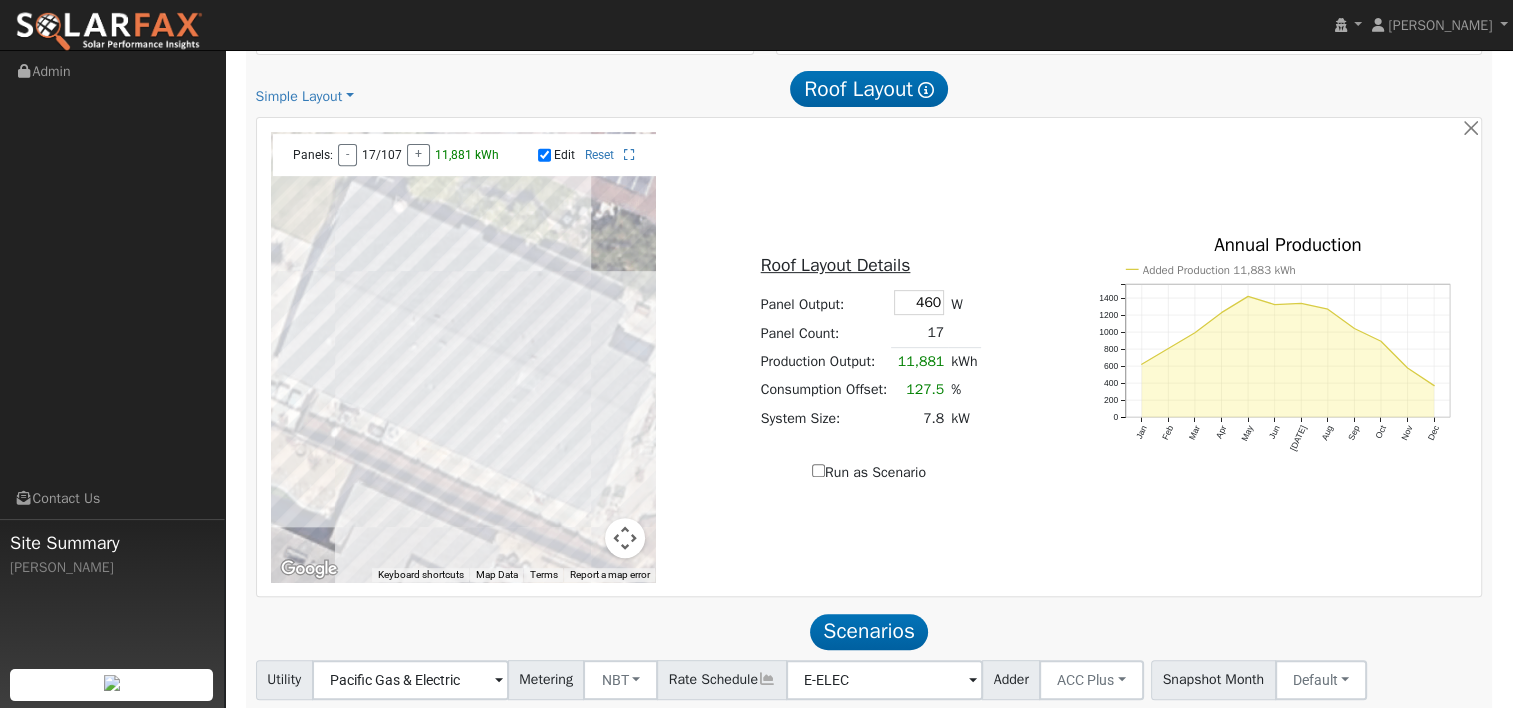 click at bounding box center [463, 357] 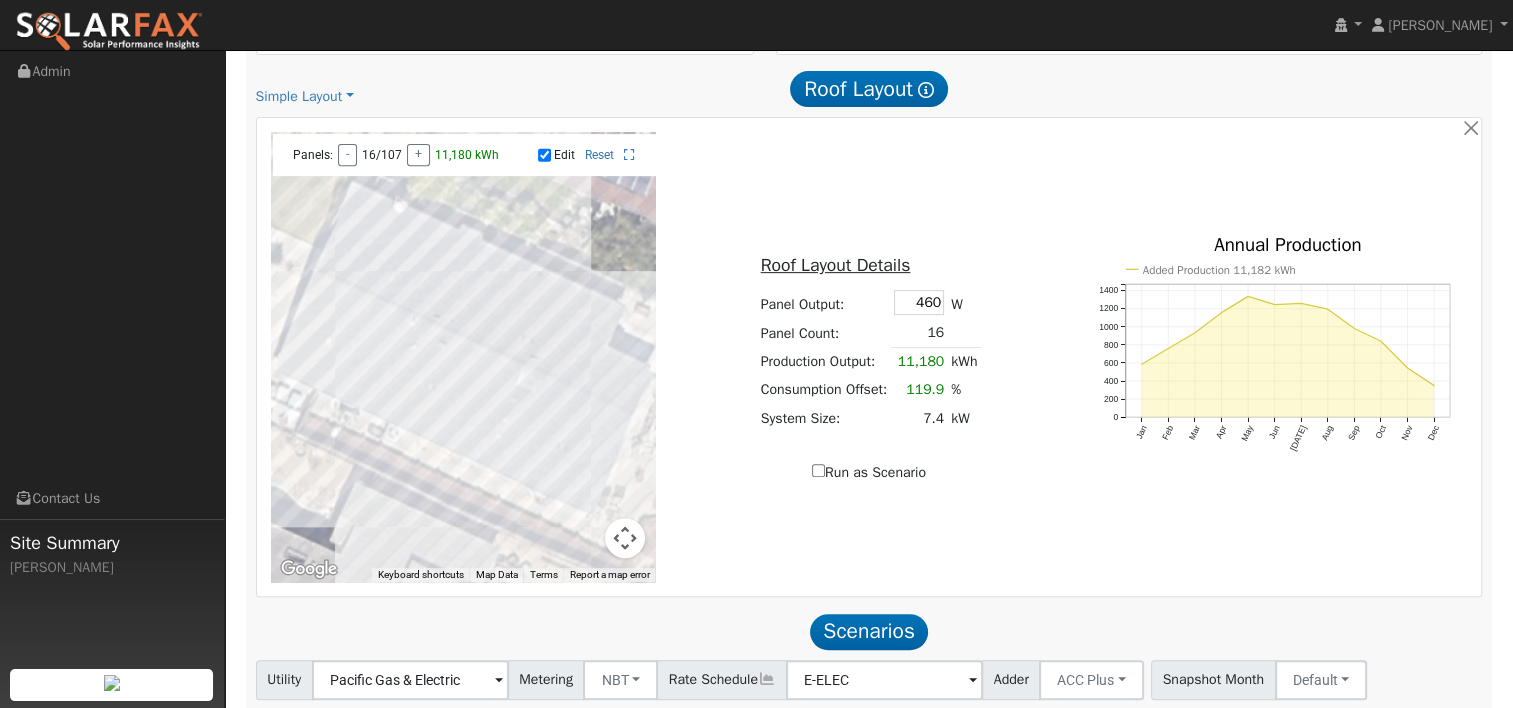 click at bounding box center (463, 357) 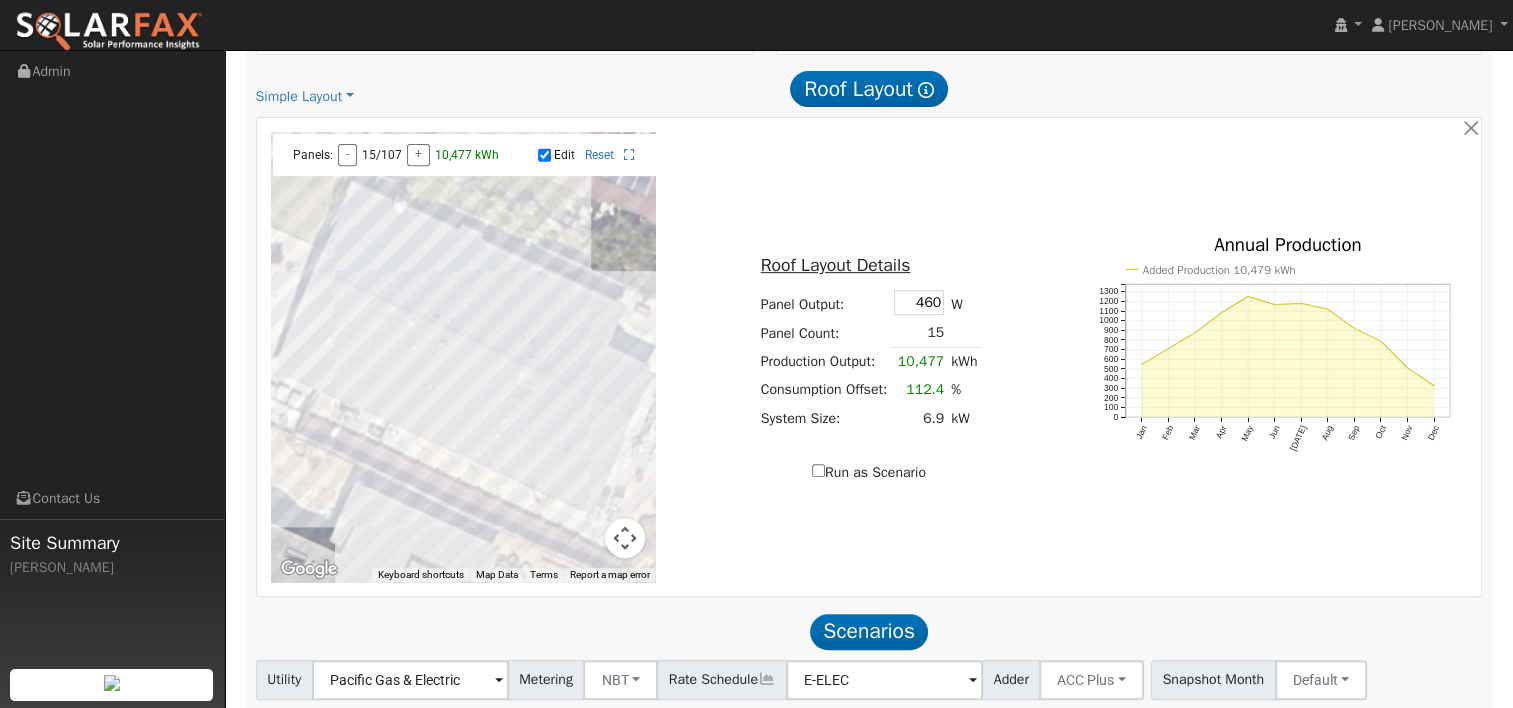 click at bounding box center [463, 357] 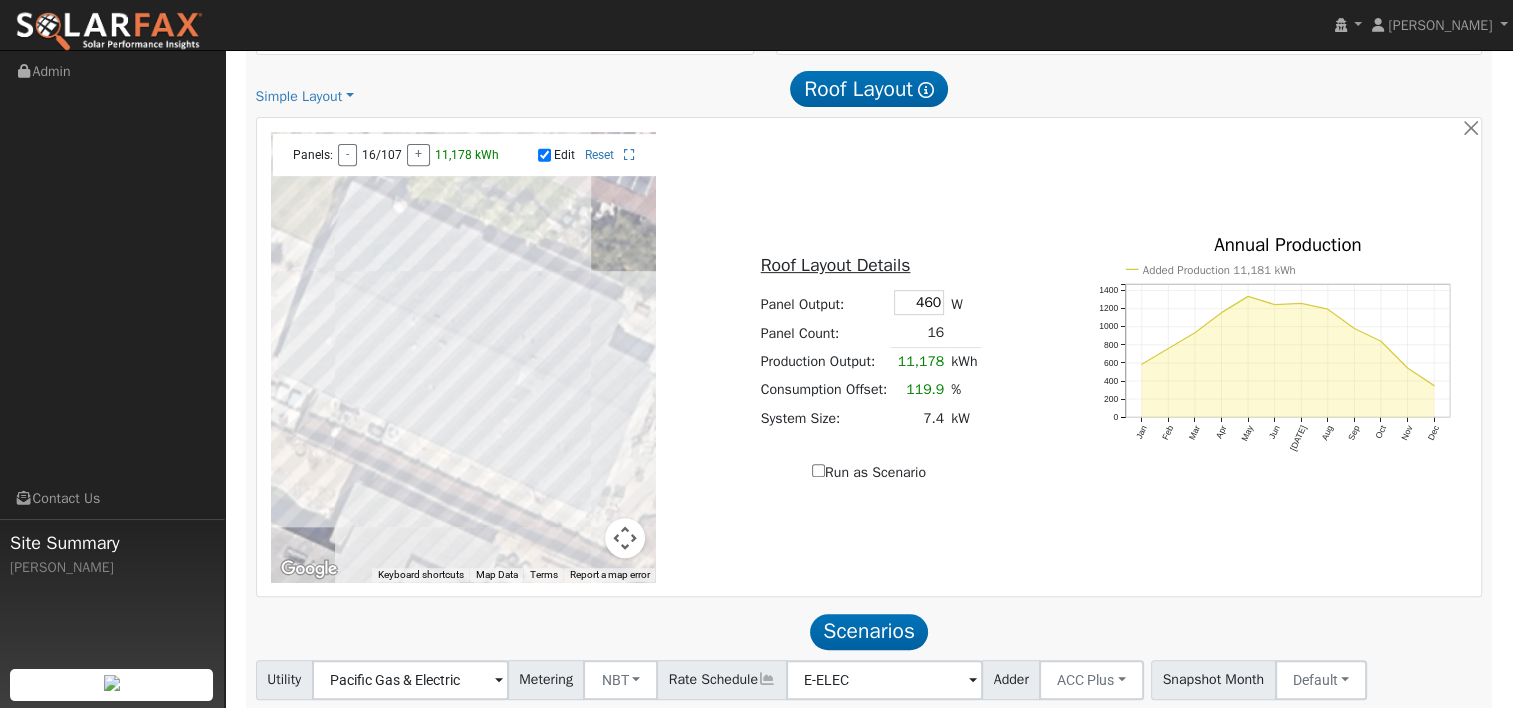 click at bounding box center (463, 357) 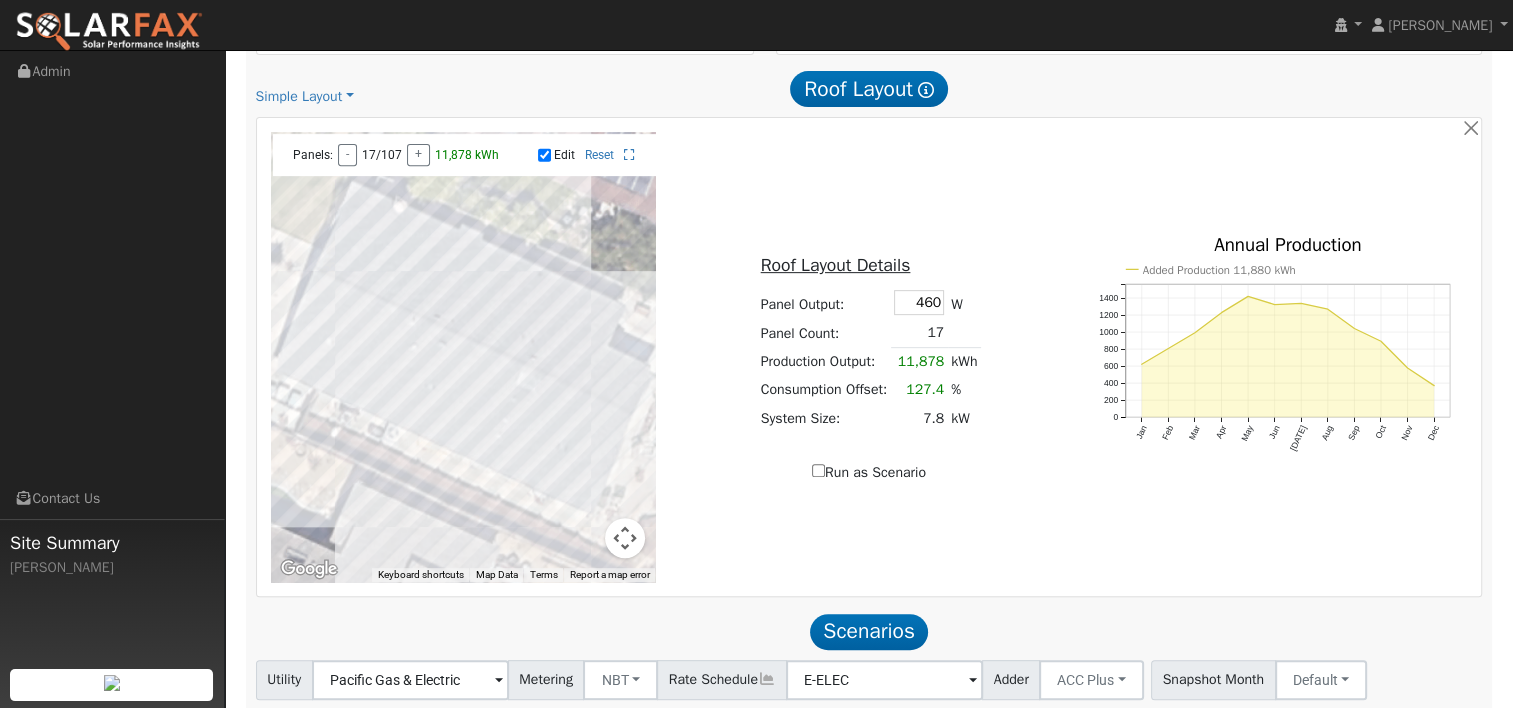 click at bounding box center (463, 357) 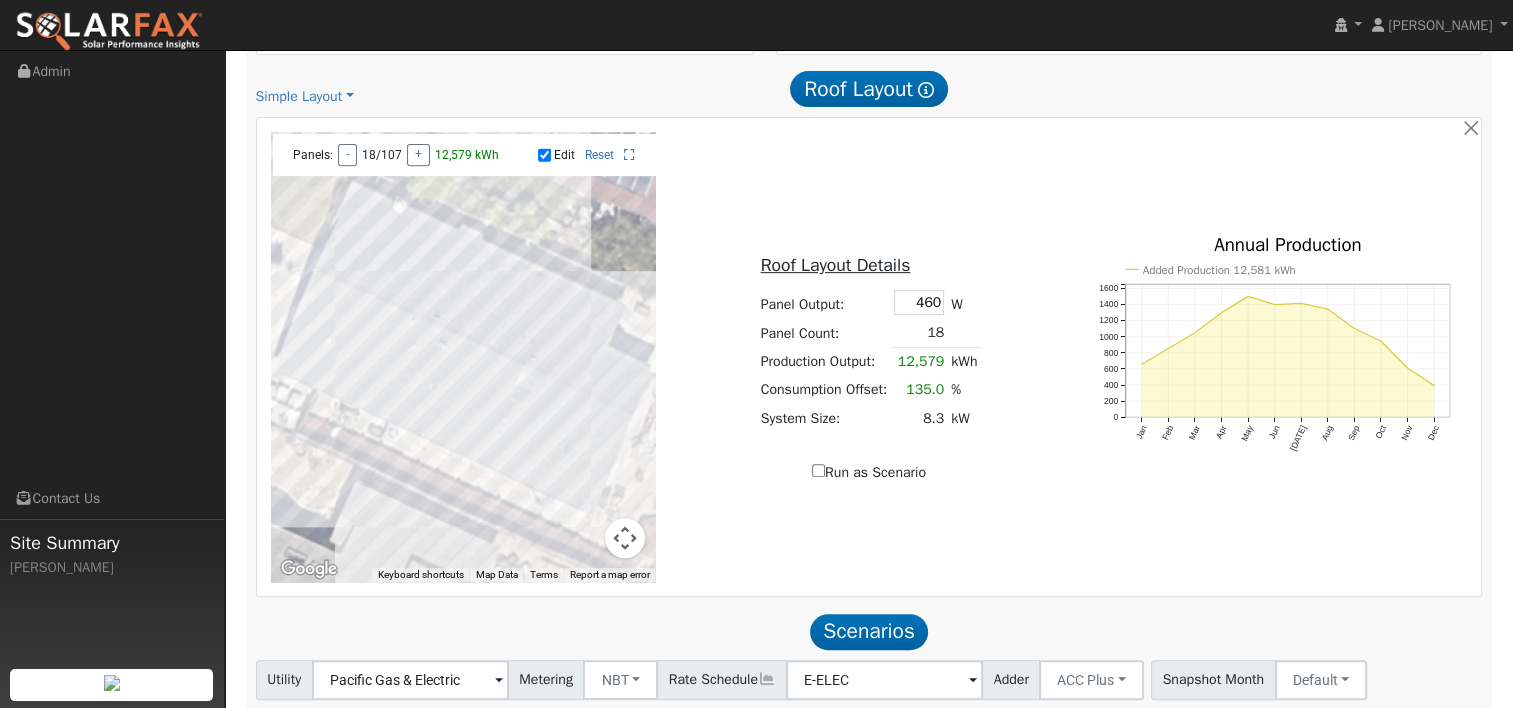 click at bounding box center (463, 357) 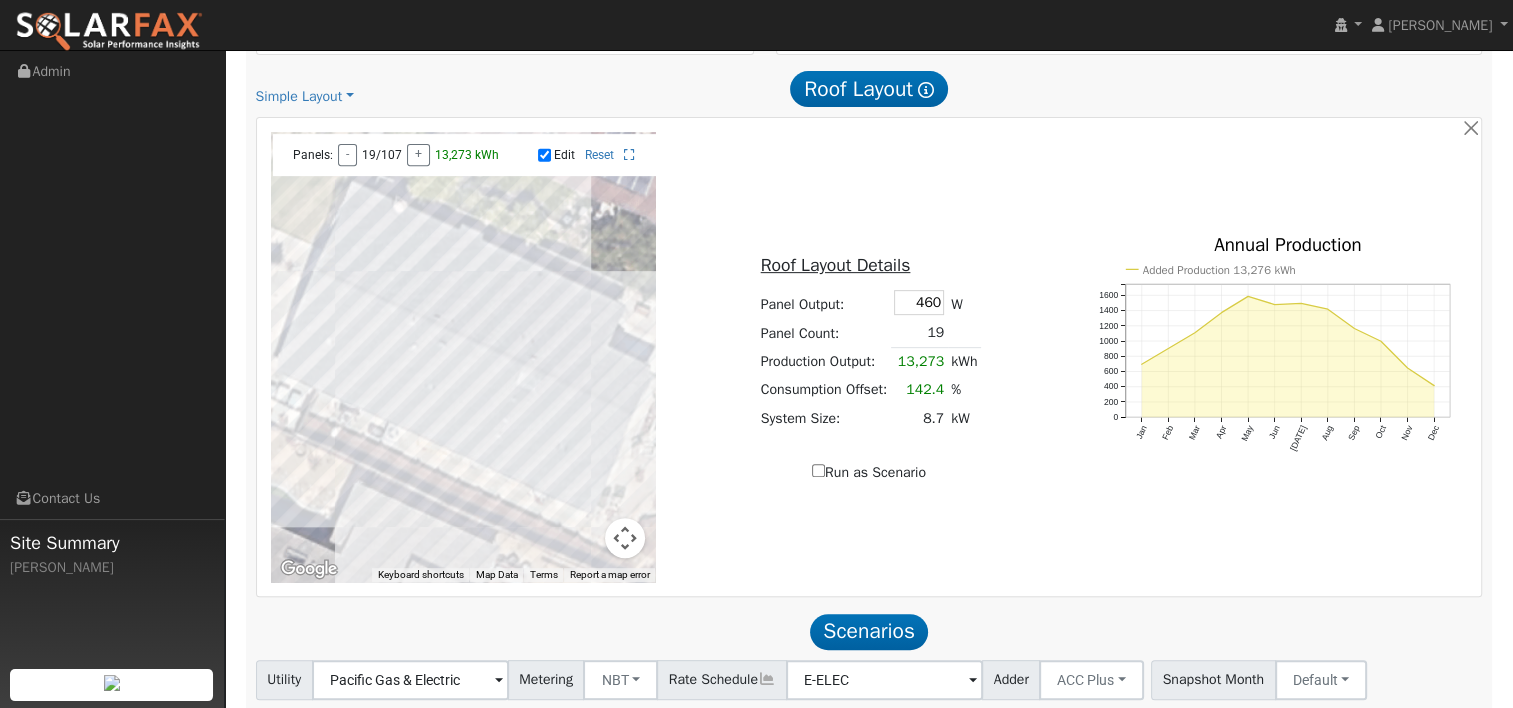 click at bounding box center (463, 357) 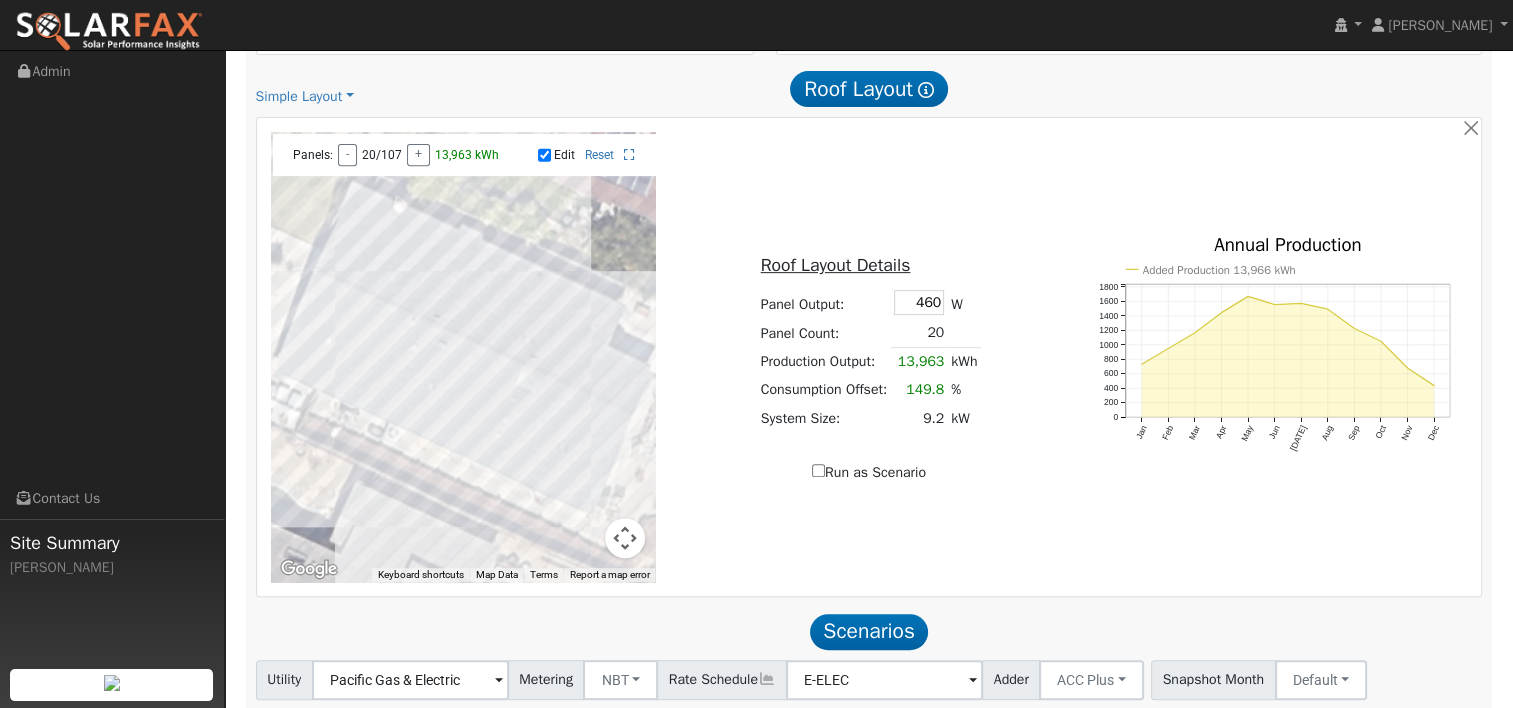 click at bounding box center (463, 357) 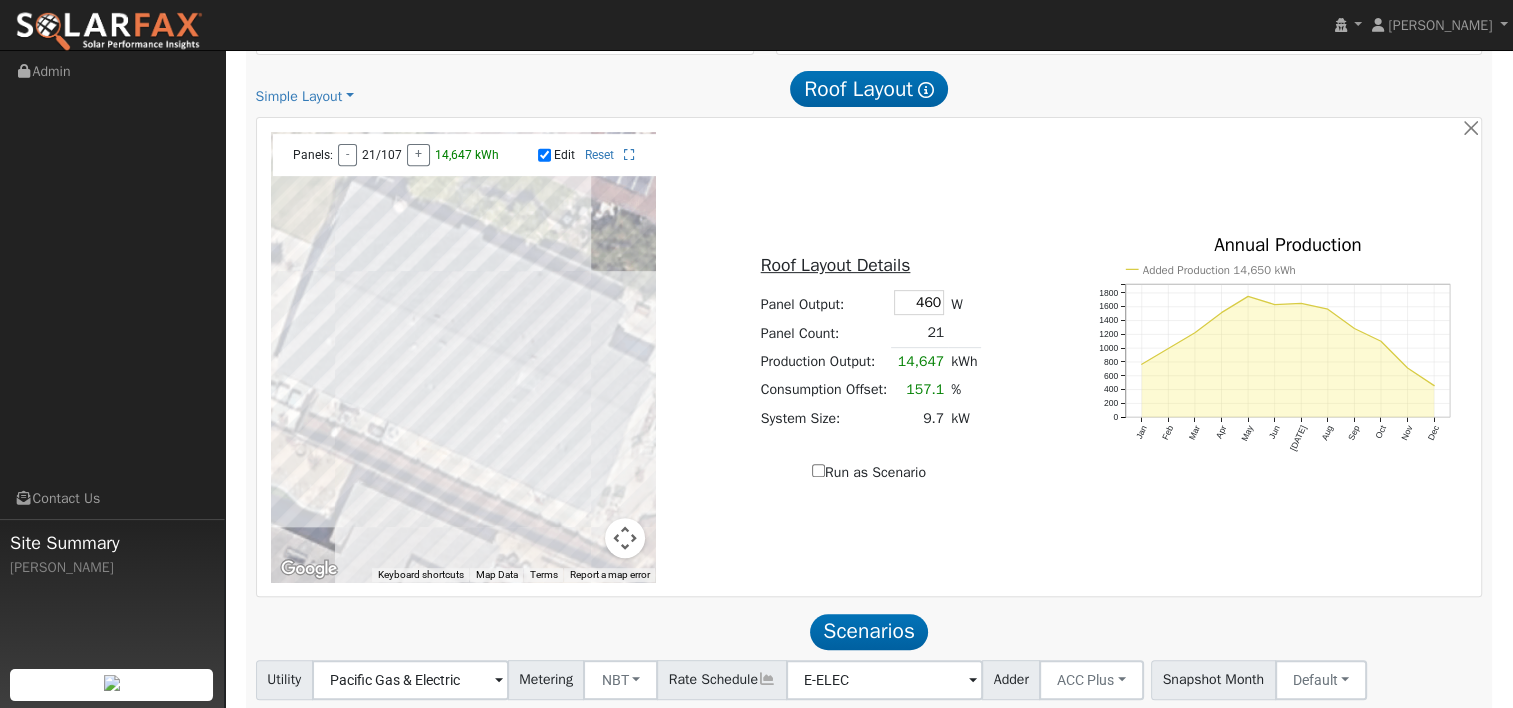 click at bounding box center (463, 357) 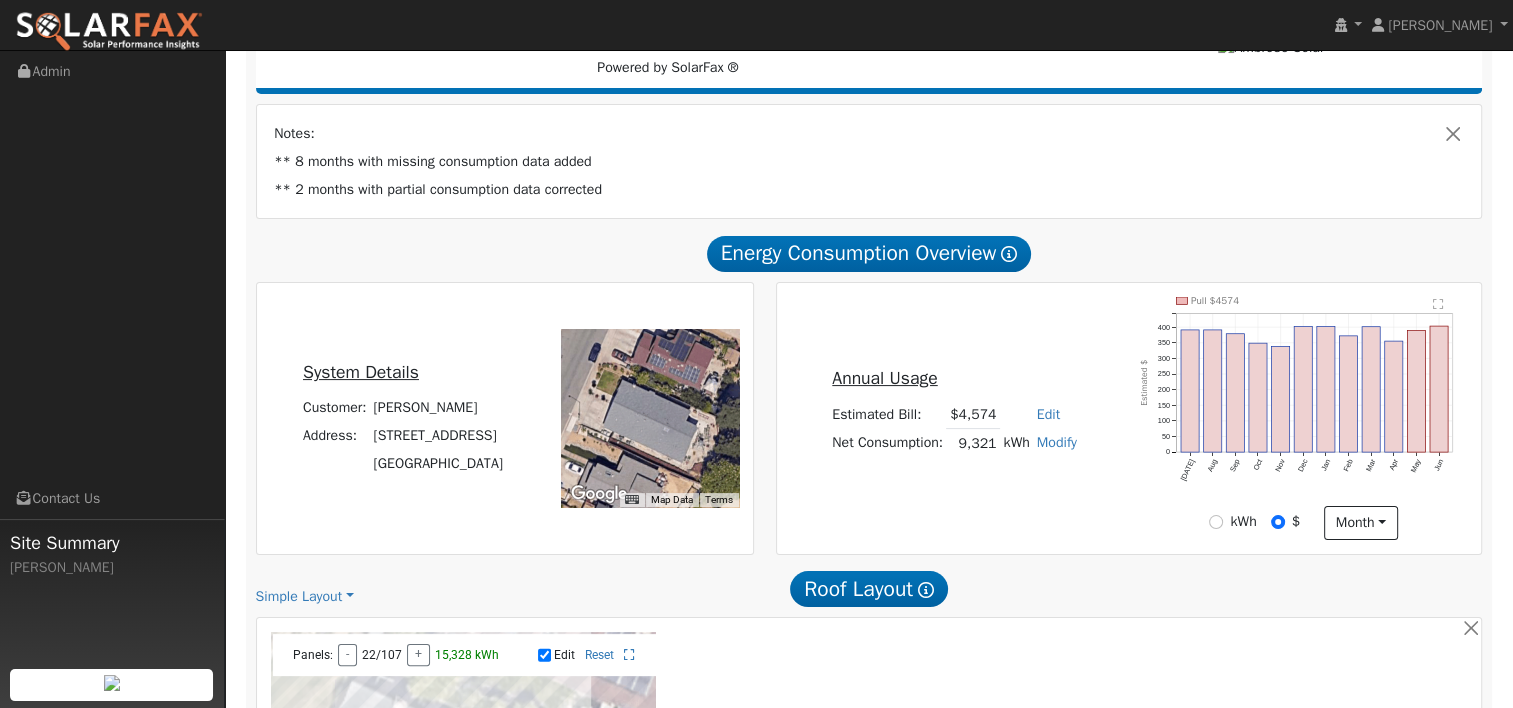 scroll, scrollTop: 400, scrollLeft: 0, axis: vertical 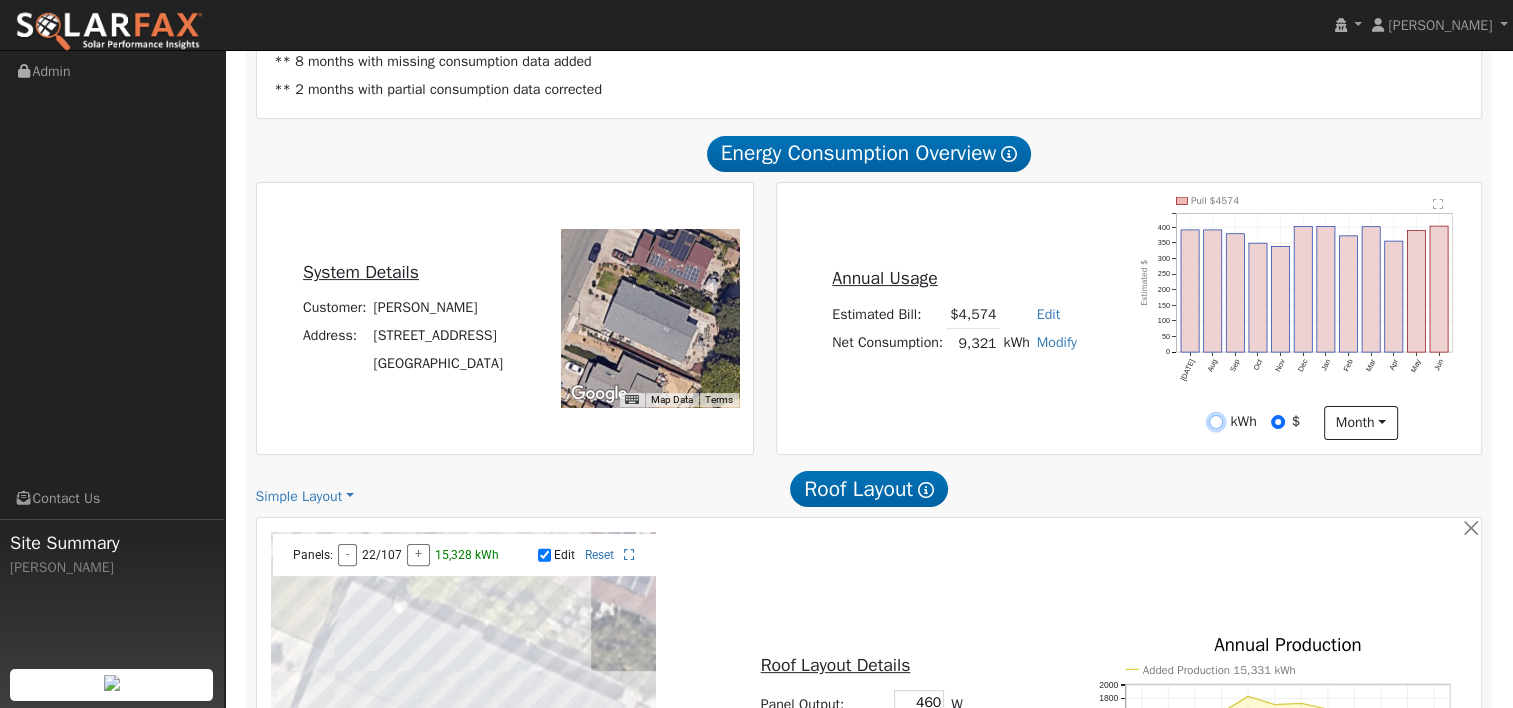 click on "kWh" at bounding box center [1216, 422] 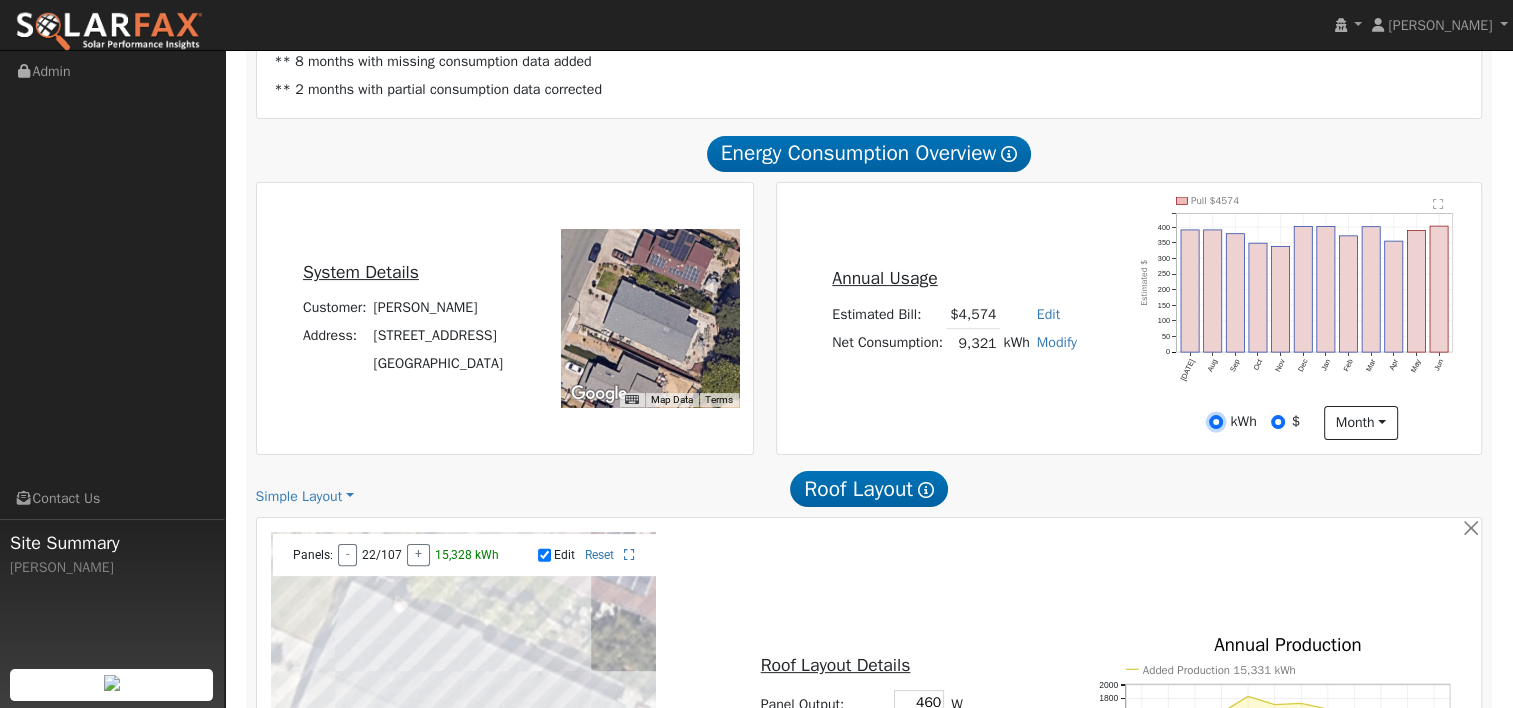 radio on "true" 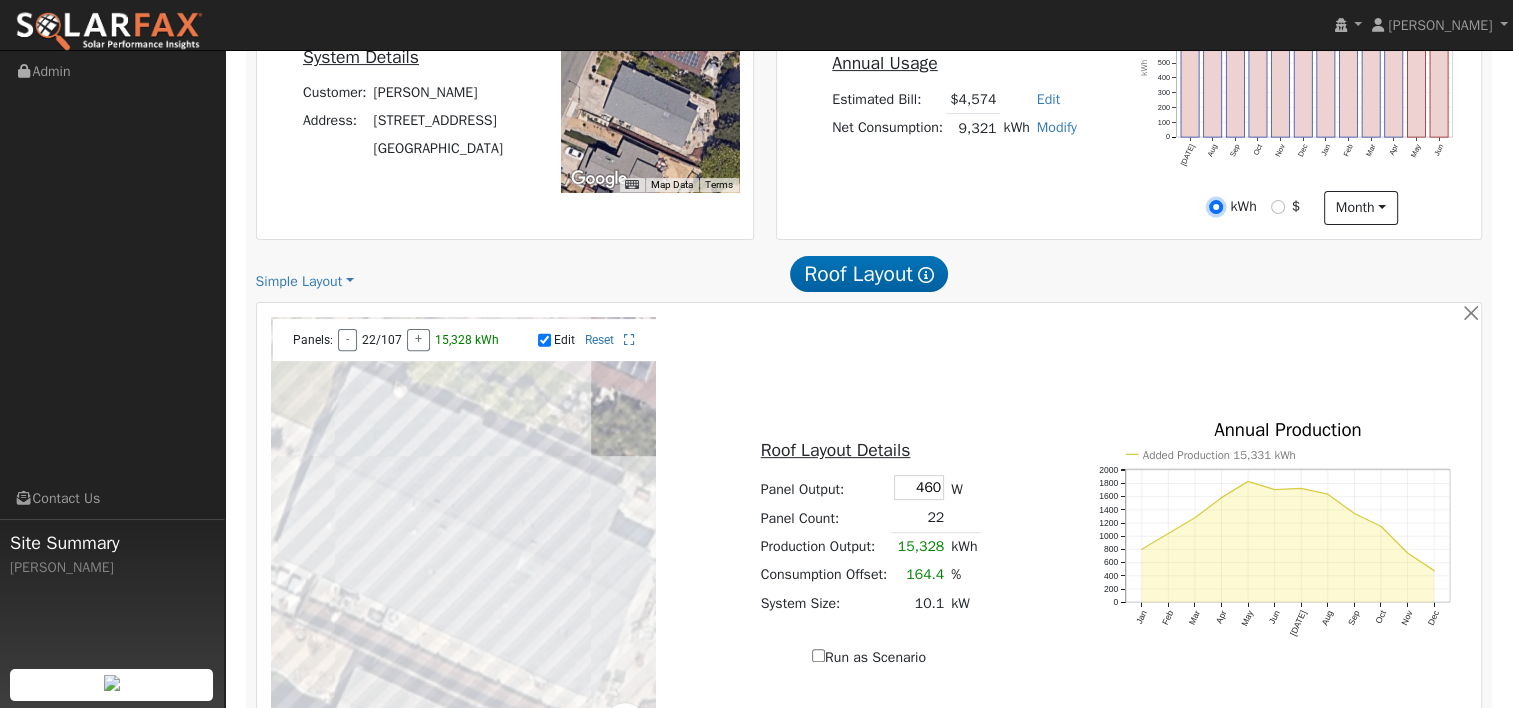 scroll, scrollTop: 400, scrollLeft: 0, axis: vertical 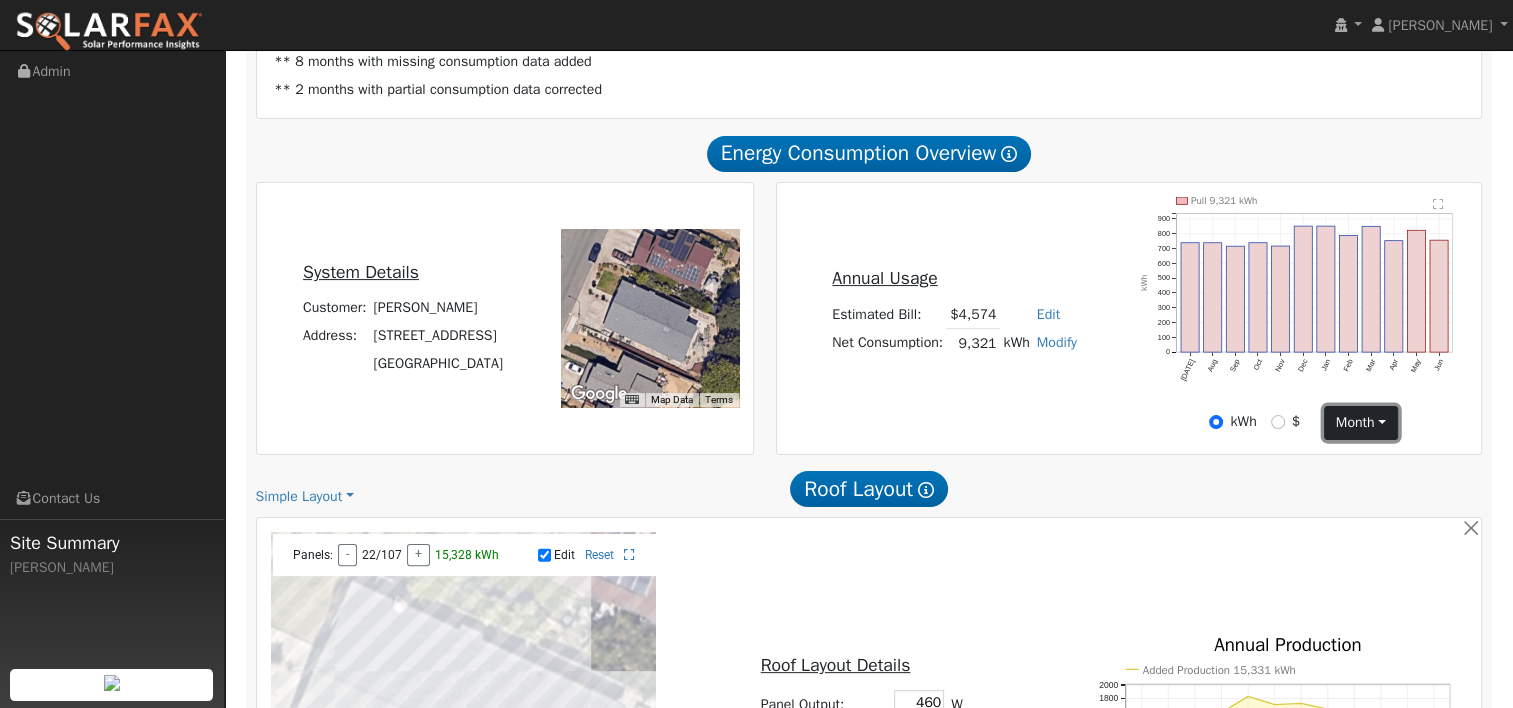 click on "month" at bounding box center (1360, 423) 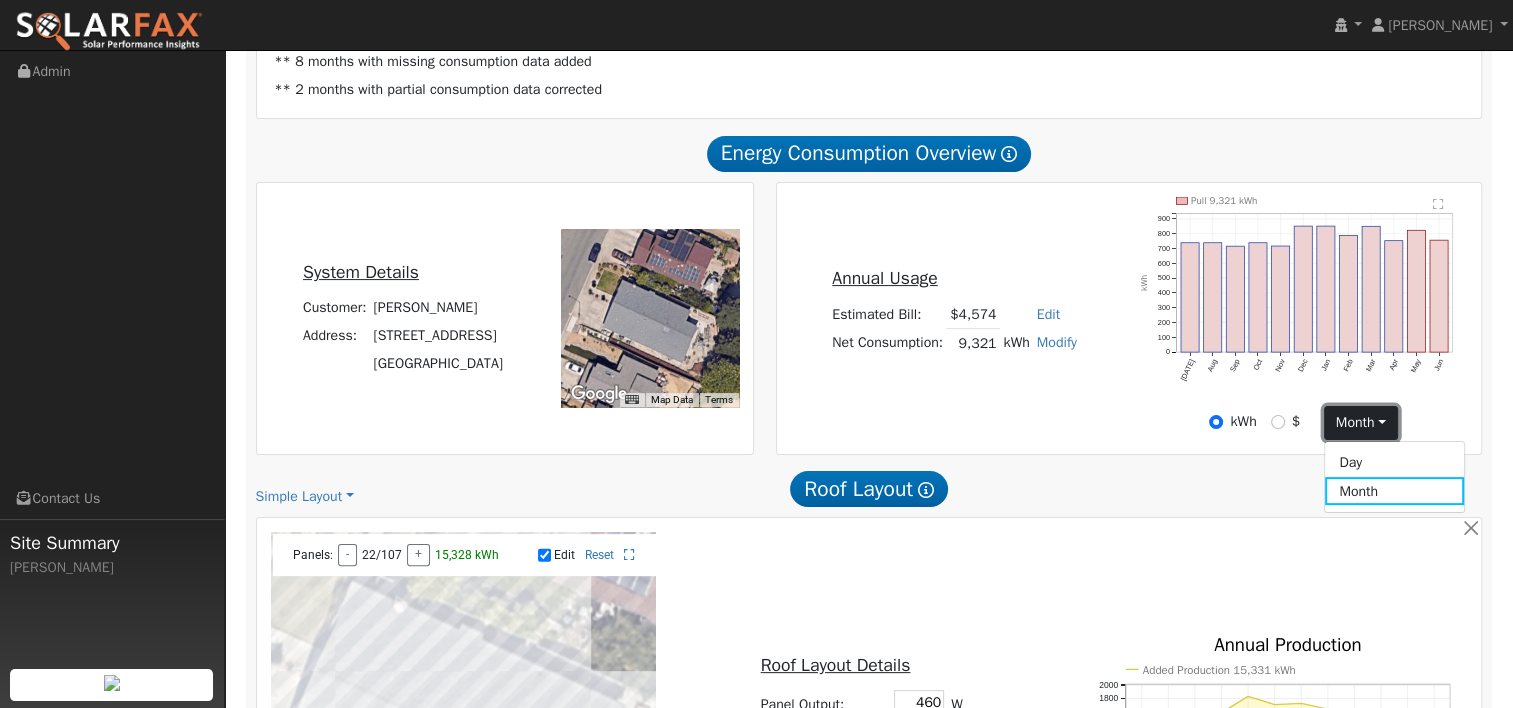 click on "month" at bounding box center (1360, 423) 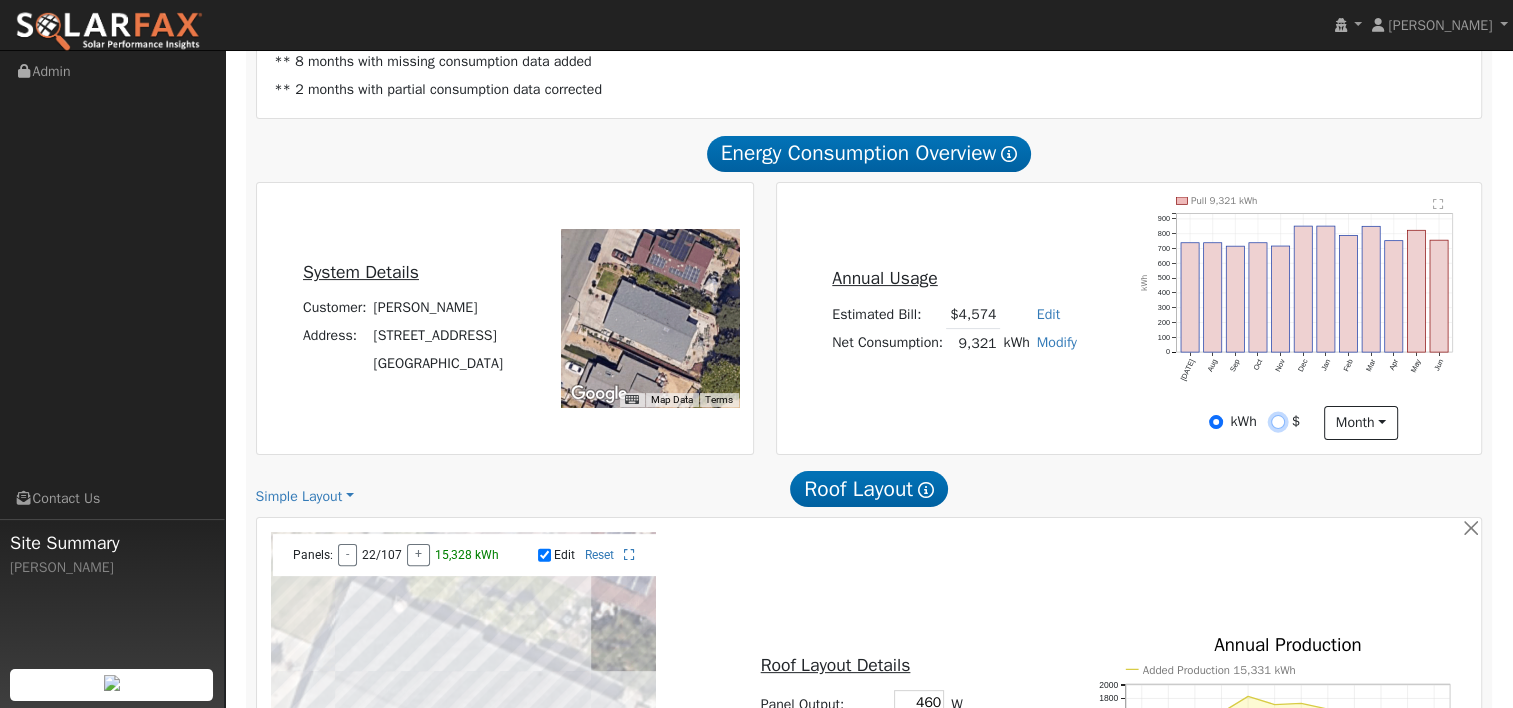click on "$" at bounding box center (1278, 422) 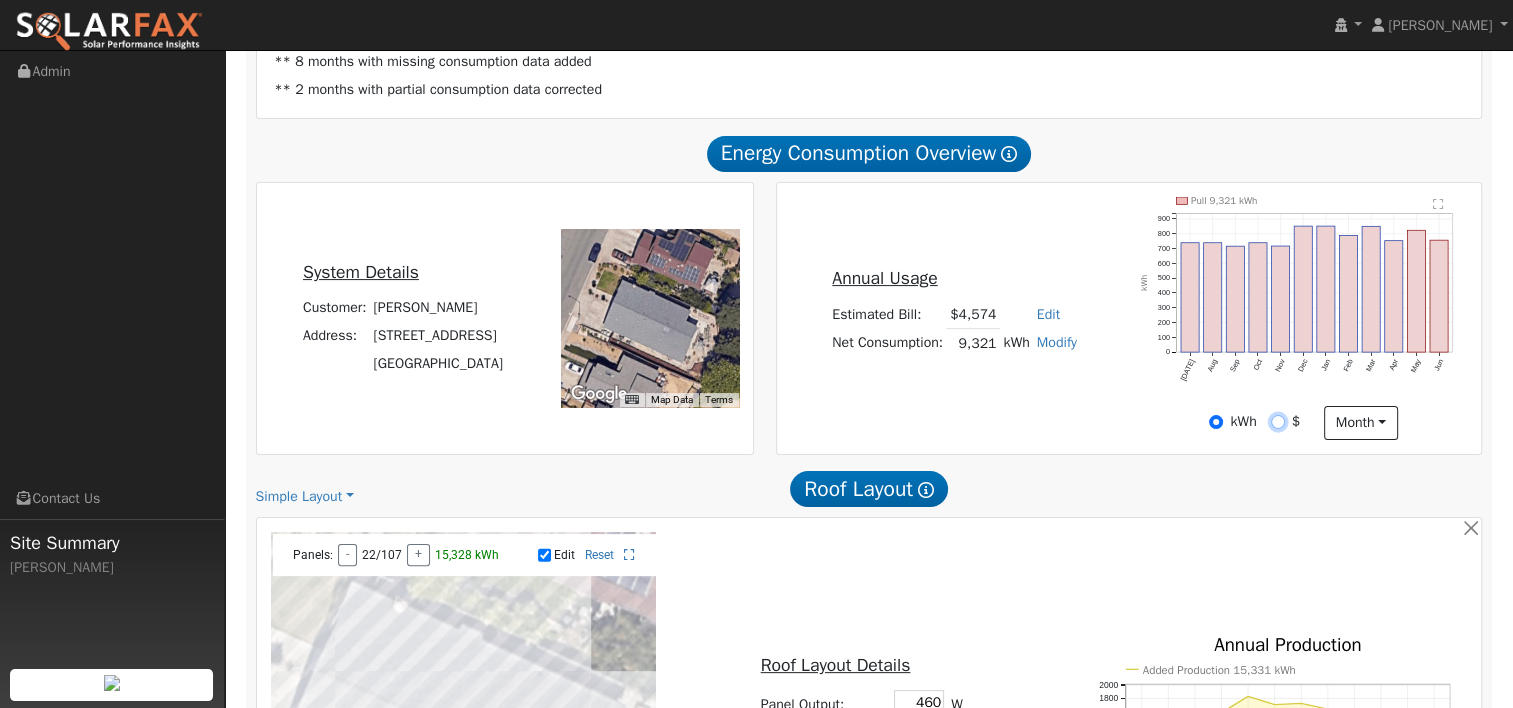 radio on "true" 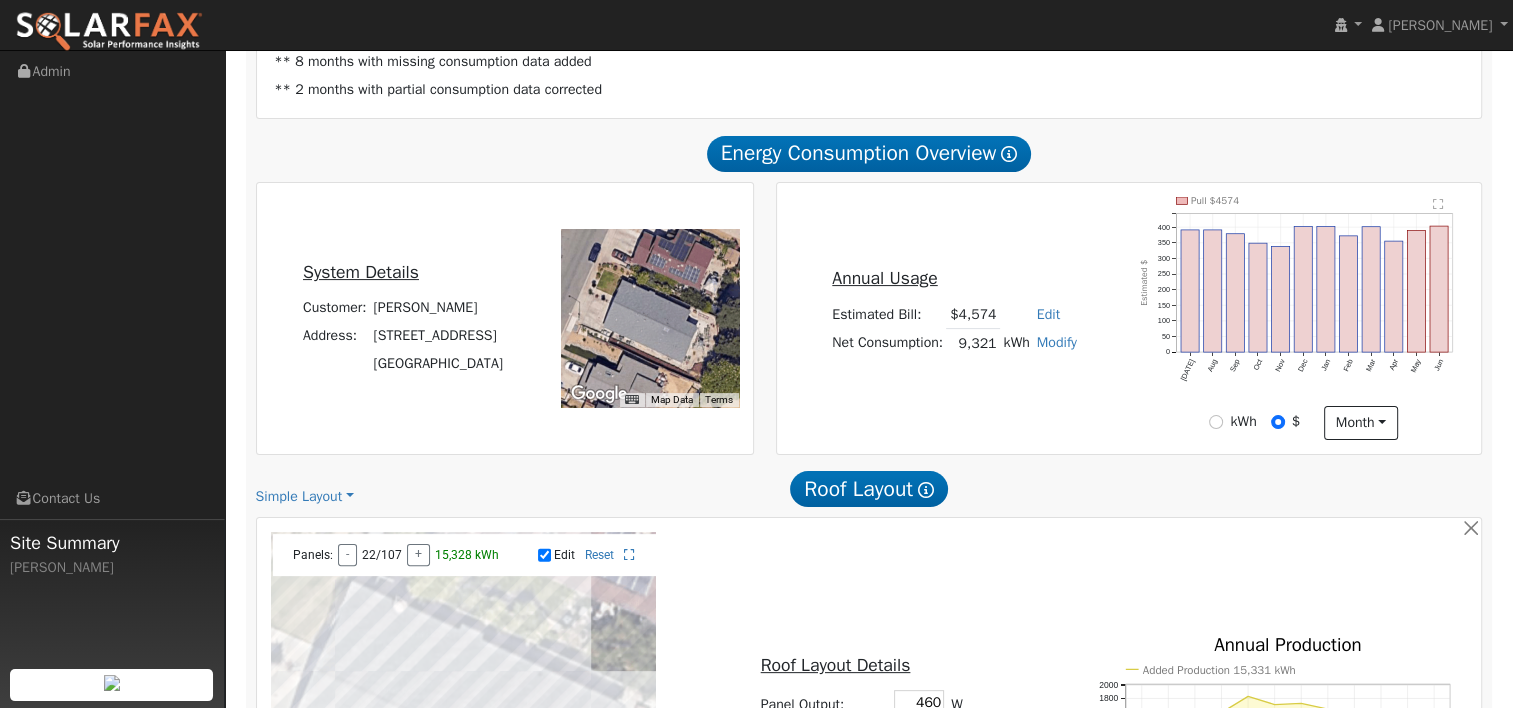 click on "kWh" at bounding box center [1243, 421] 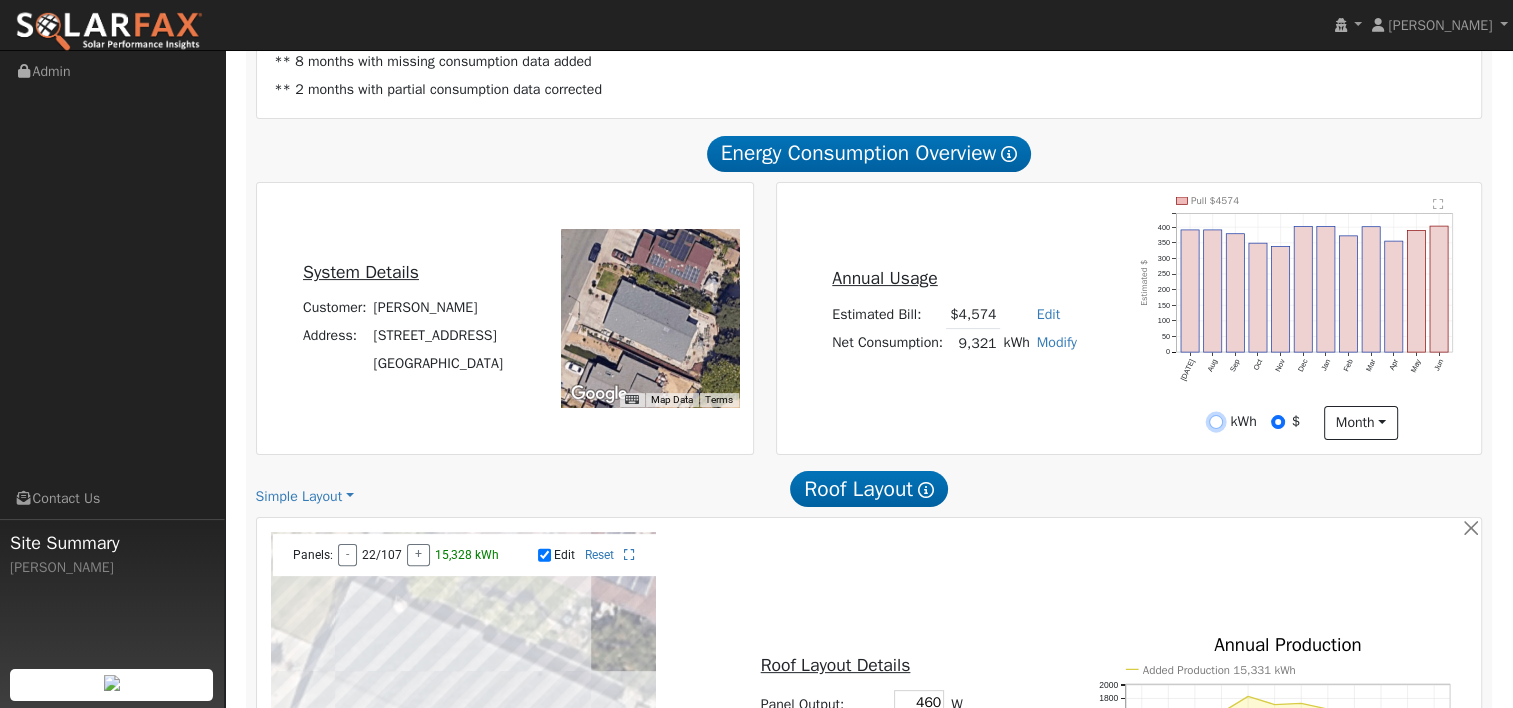 click on "kWh" at bounding box center (1216, 422) 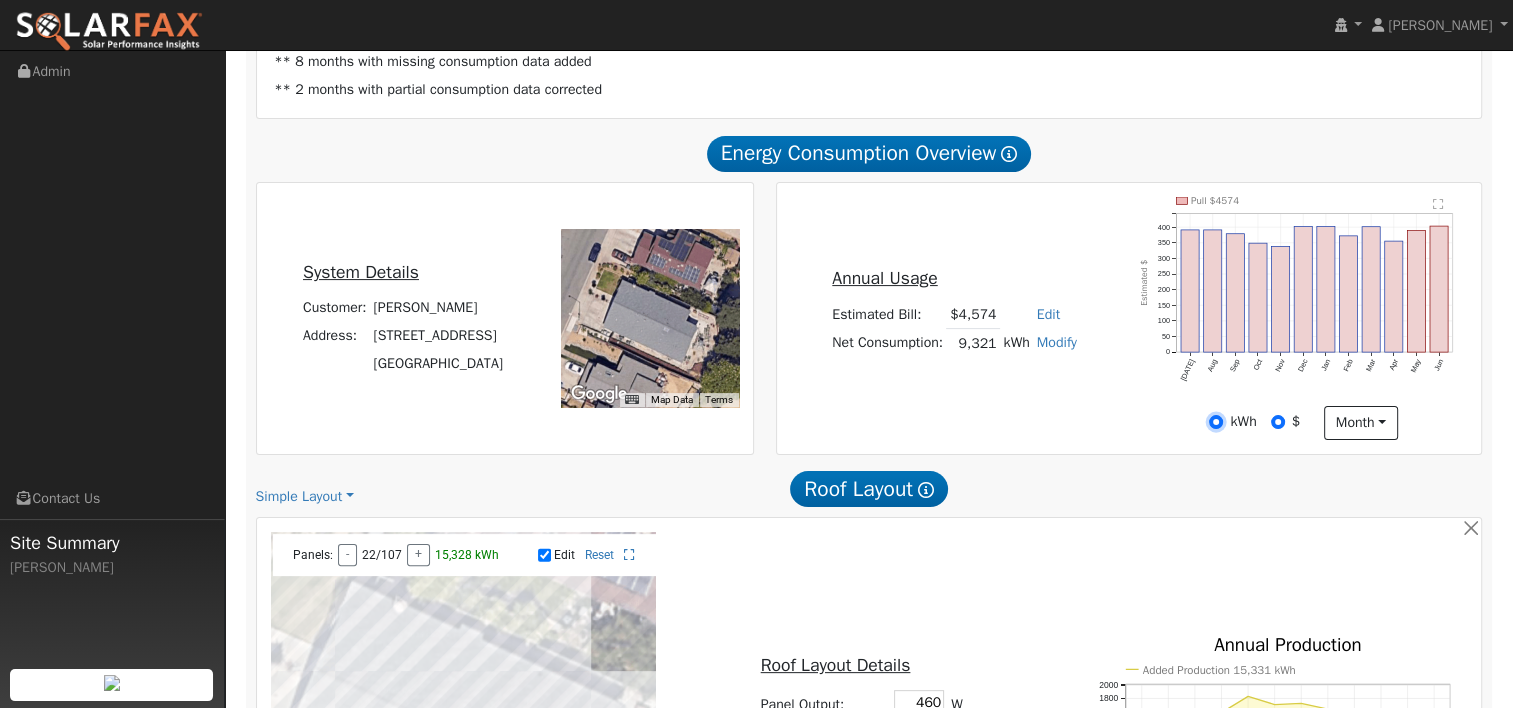radio on "false" 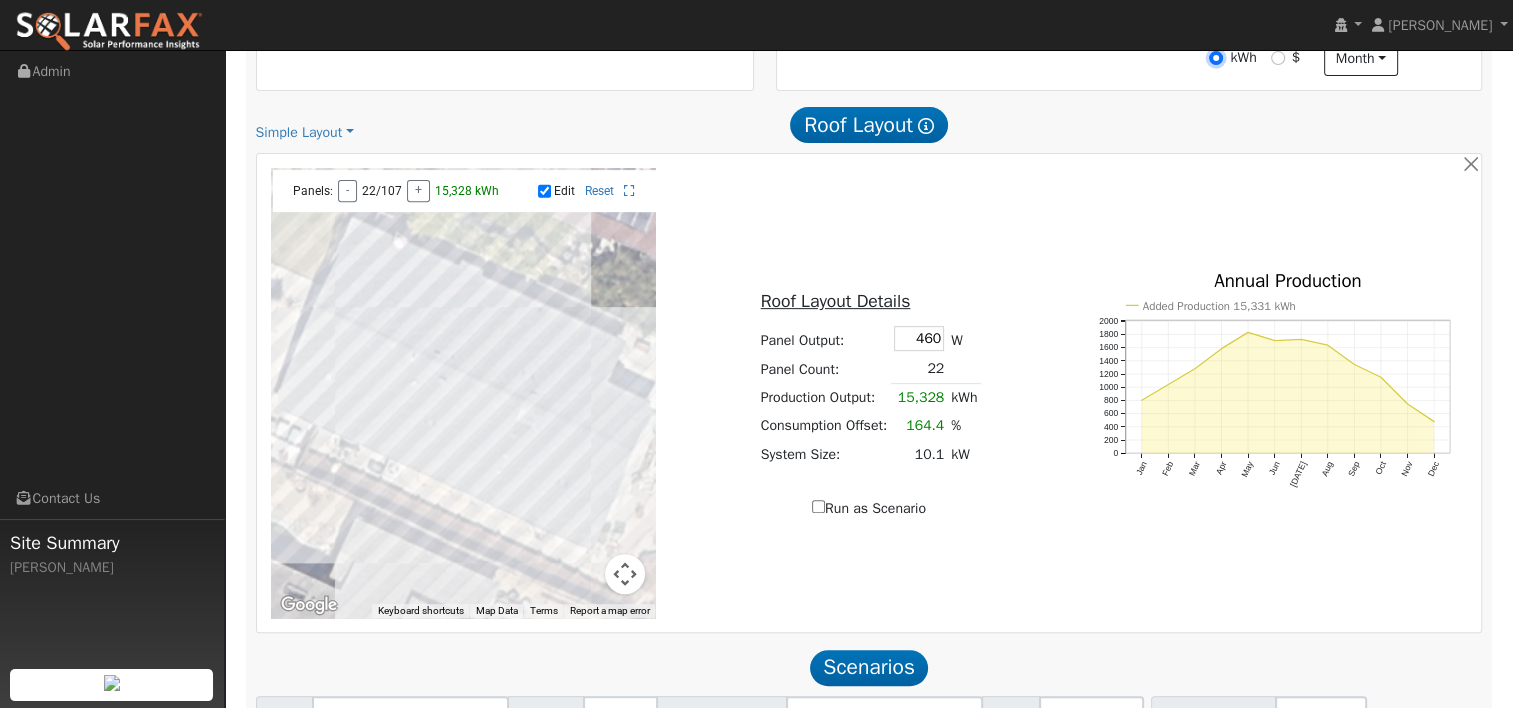 scroll, scrollTop: 800, scrollLeft: 0, axis: vertical 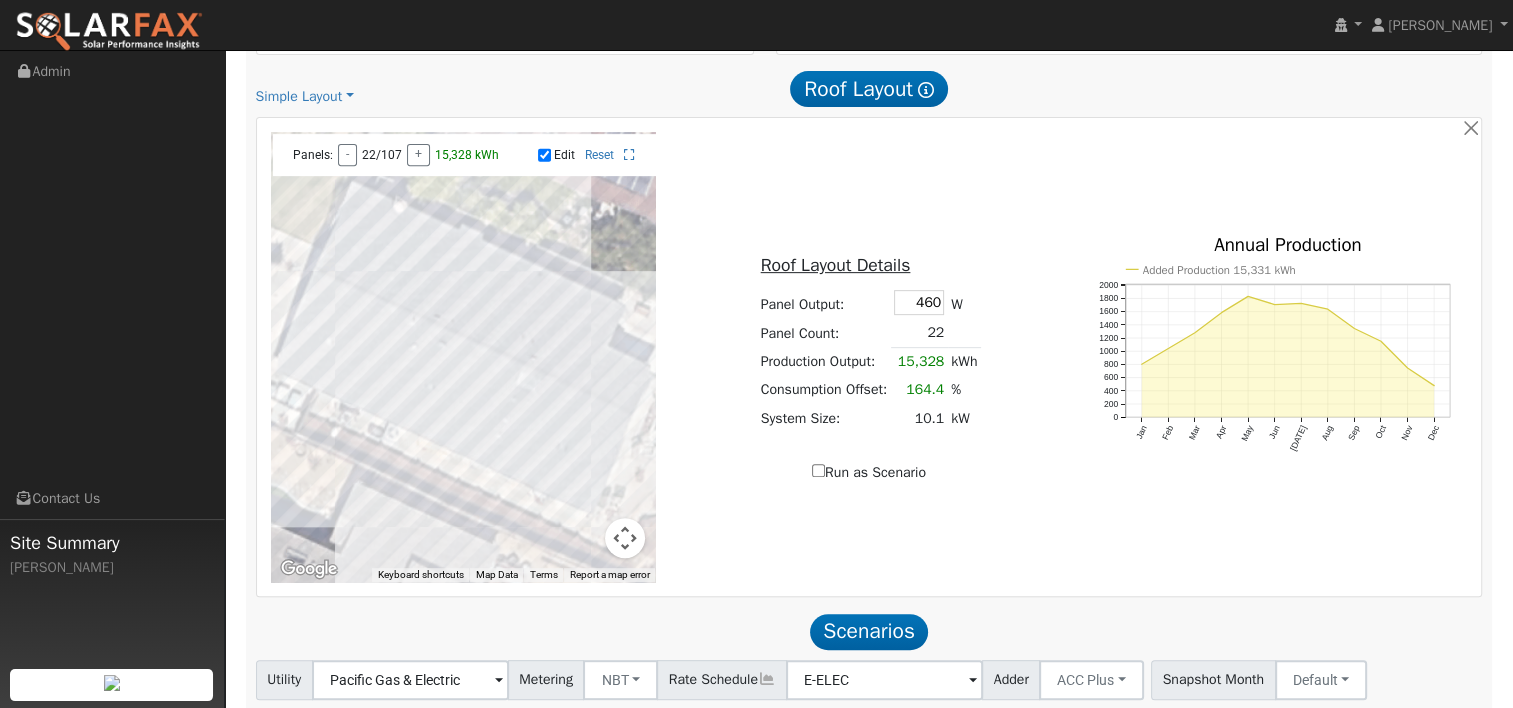 click at bounding box center [463, 357] 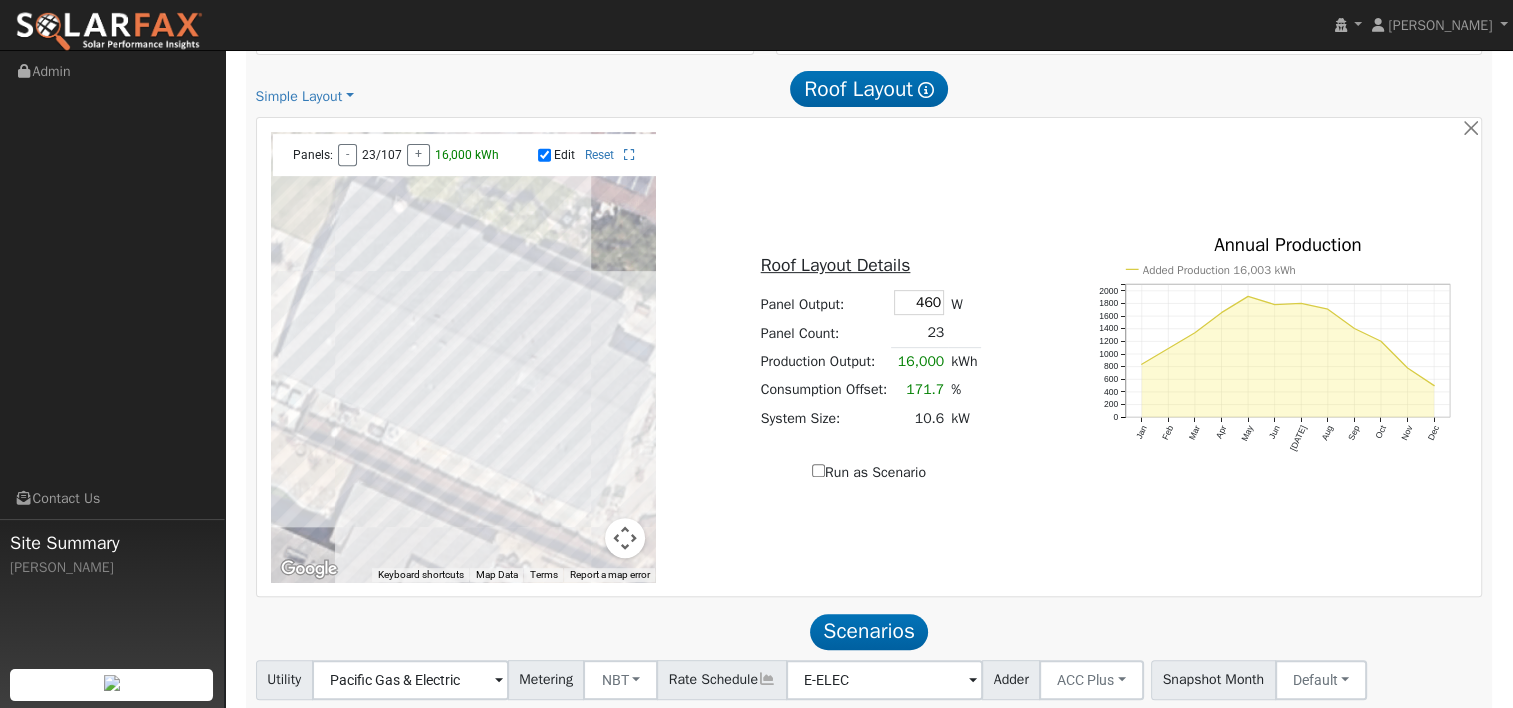 click at bounding box center (463, 357) 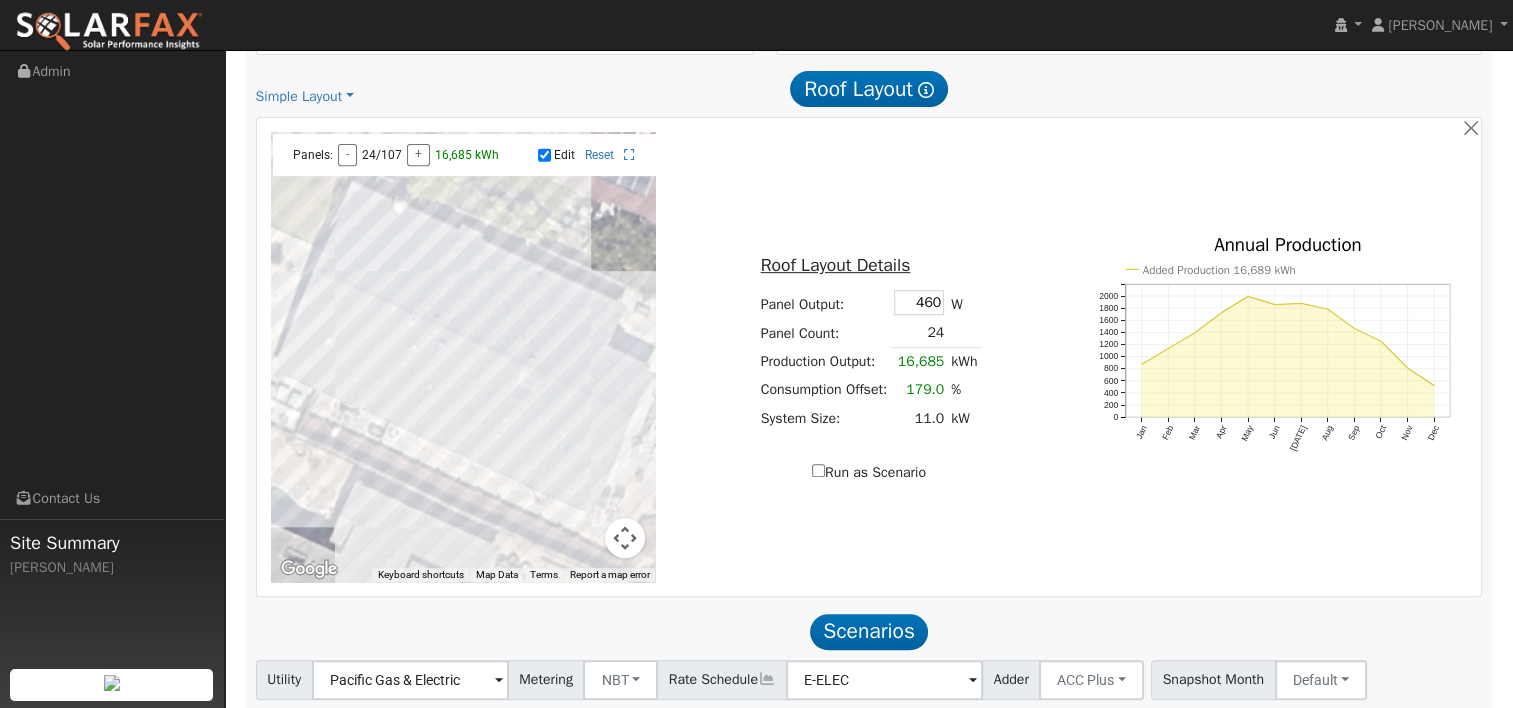 click at bounding box center (463, 357) 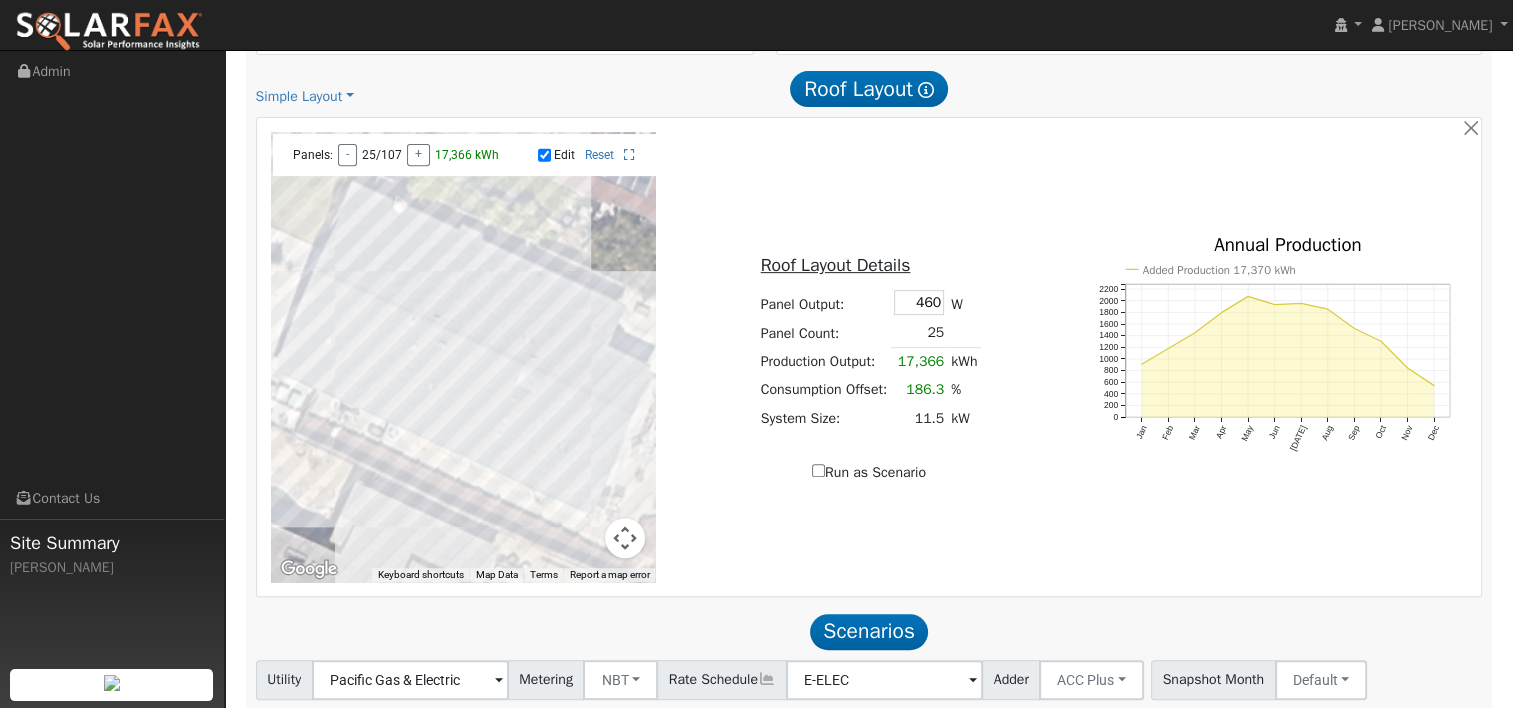 click at bounding box center (463, 357) 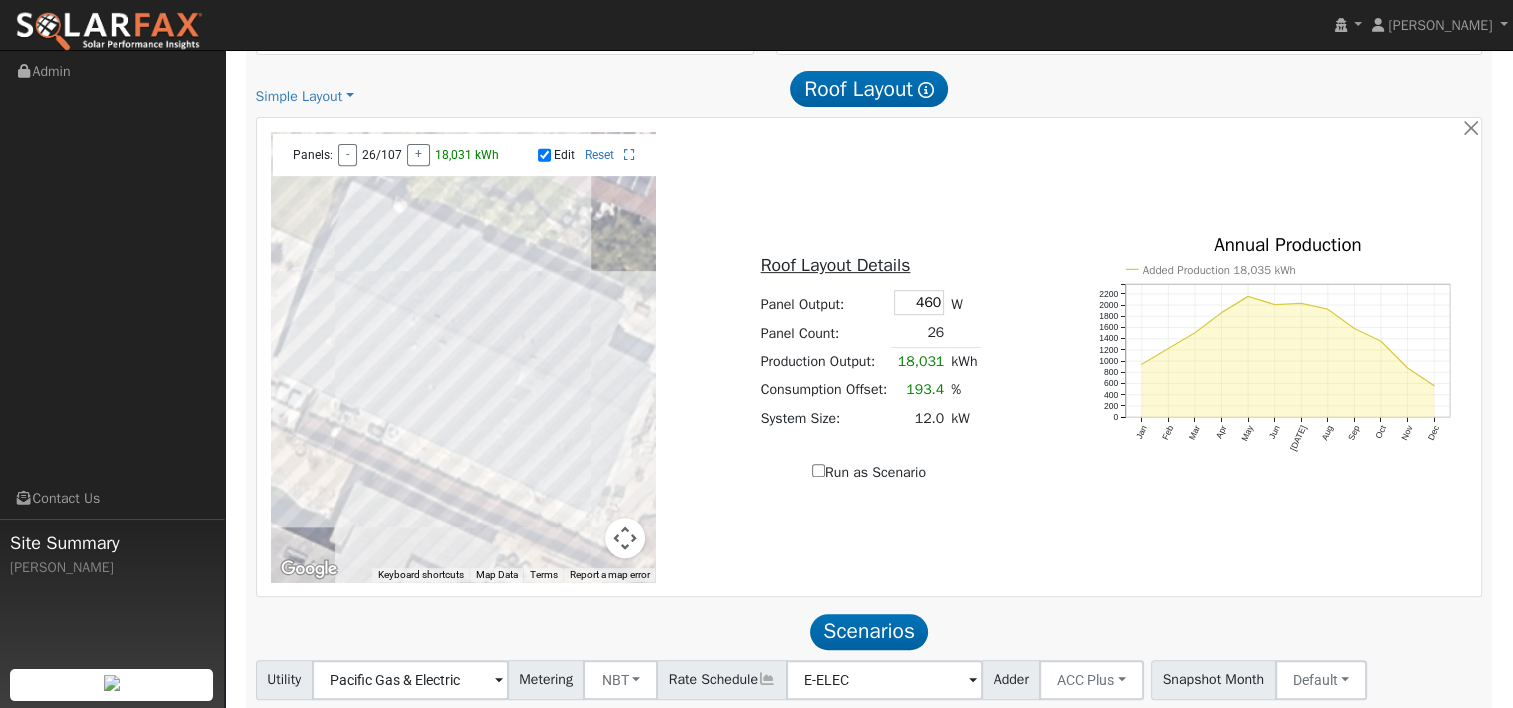 click on "Run as Scenario" at bounding box center [818, 470] 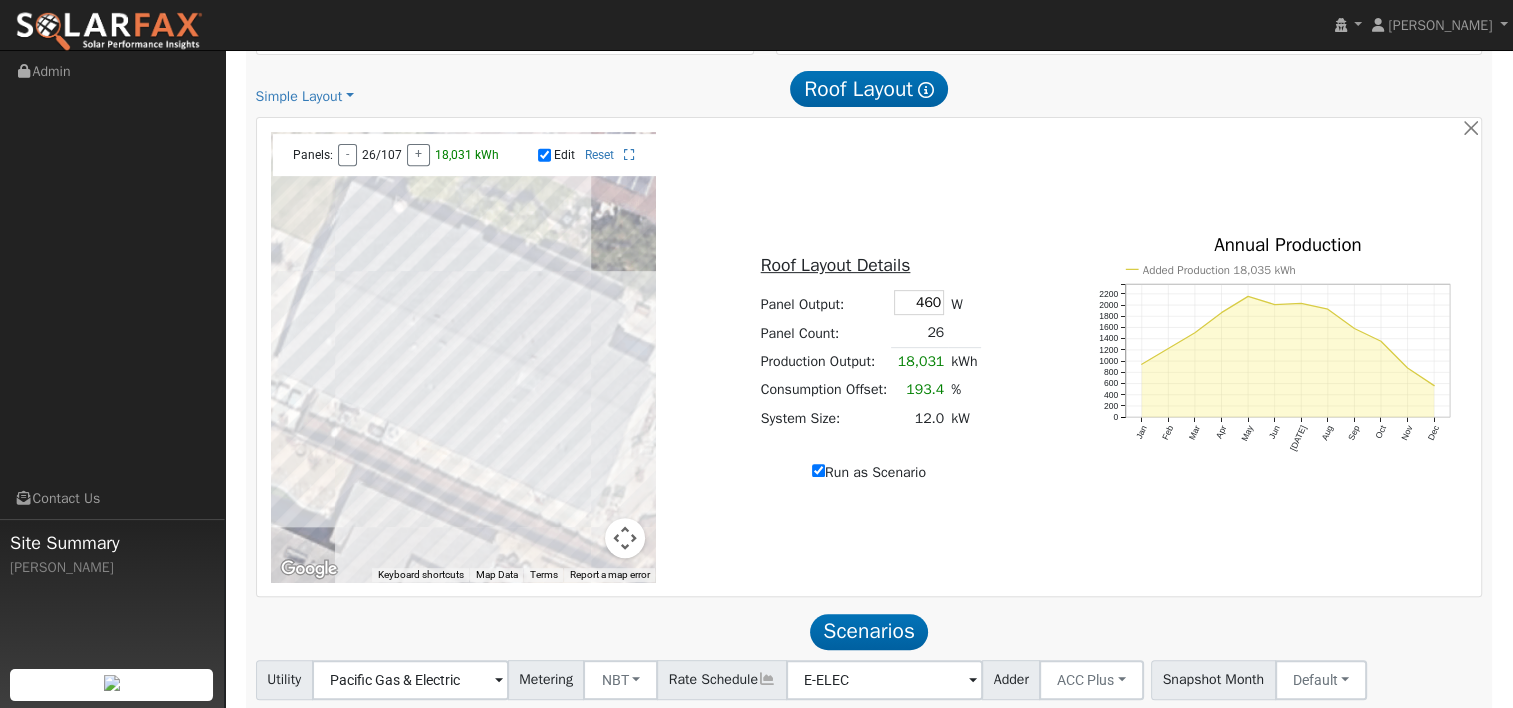 type on "18031" 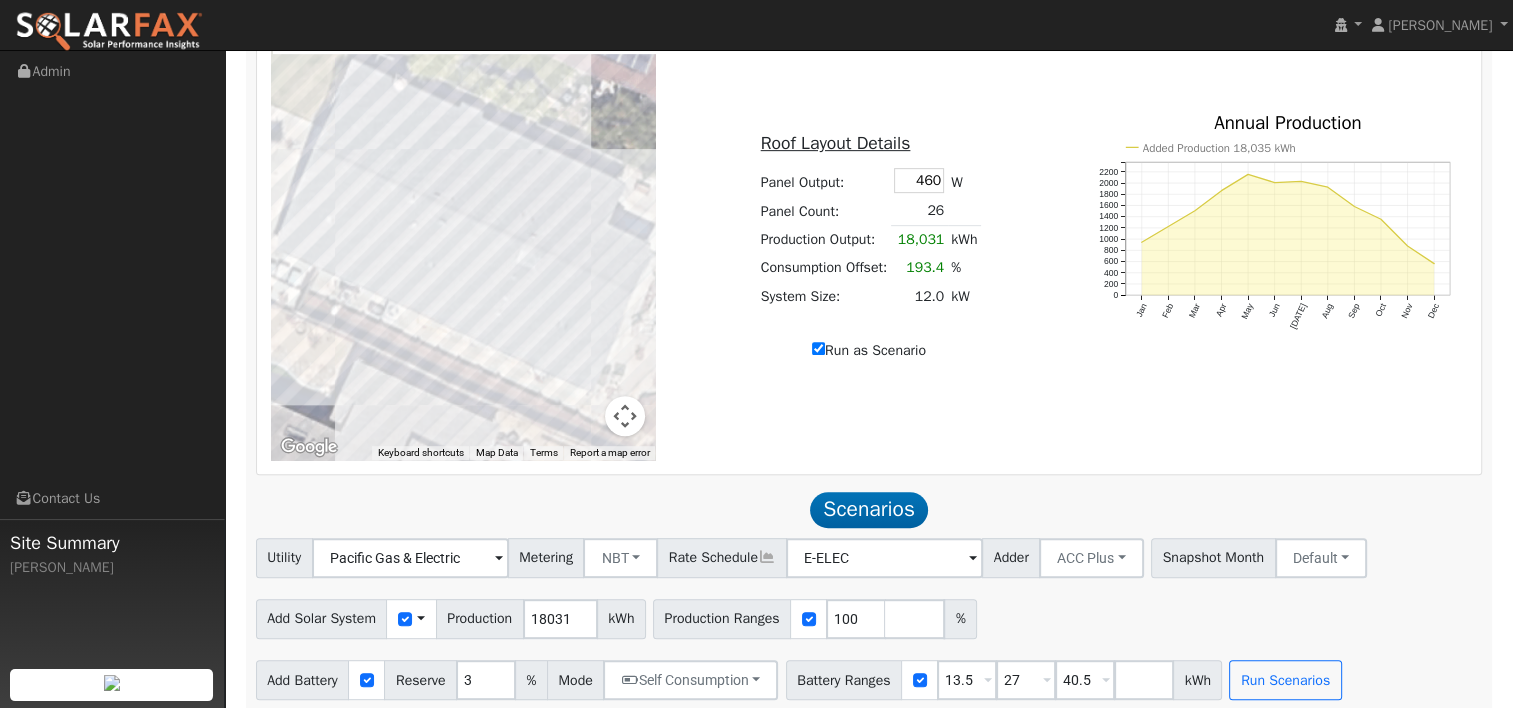 scroll, scrollTop: 932, scrollLeft: 0, axis: vertical 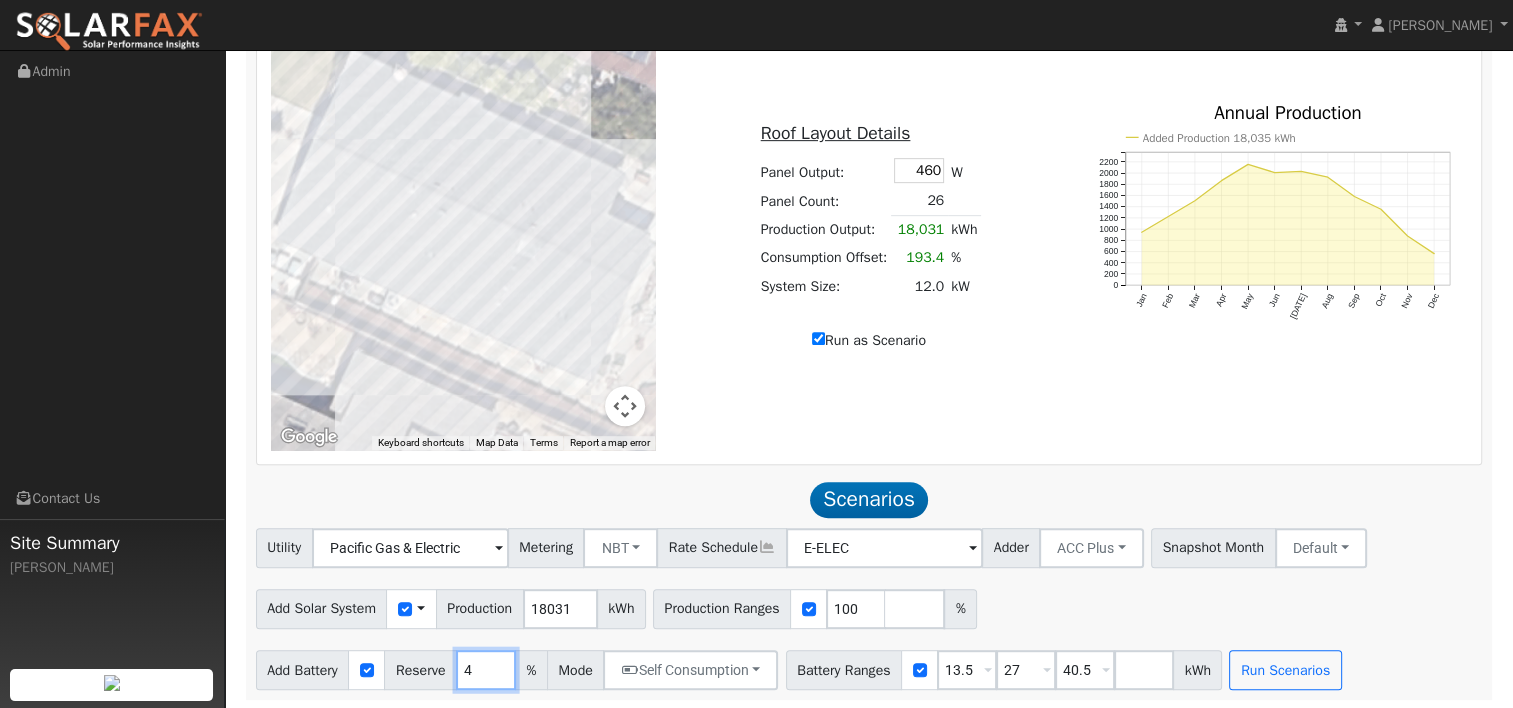 click on "4" at bounding box center (486, 670) 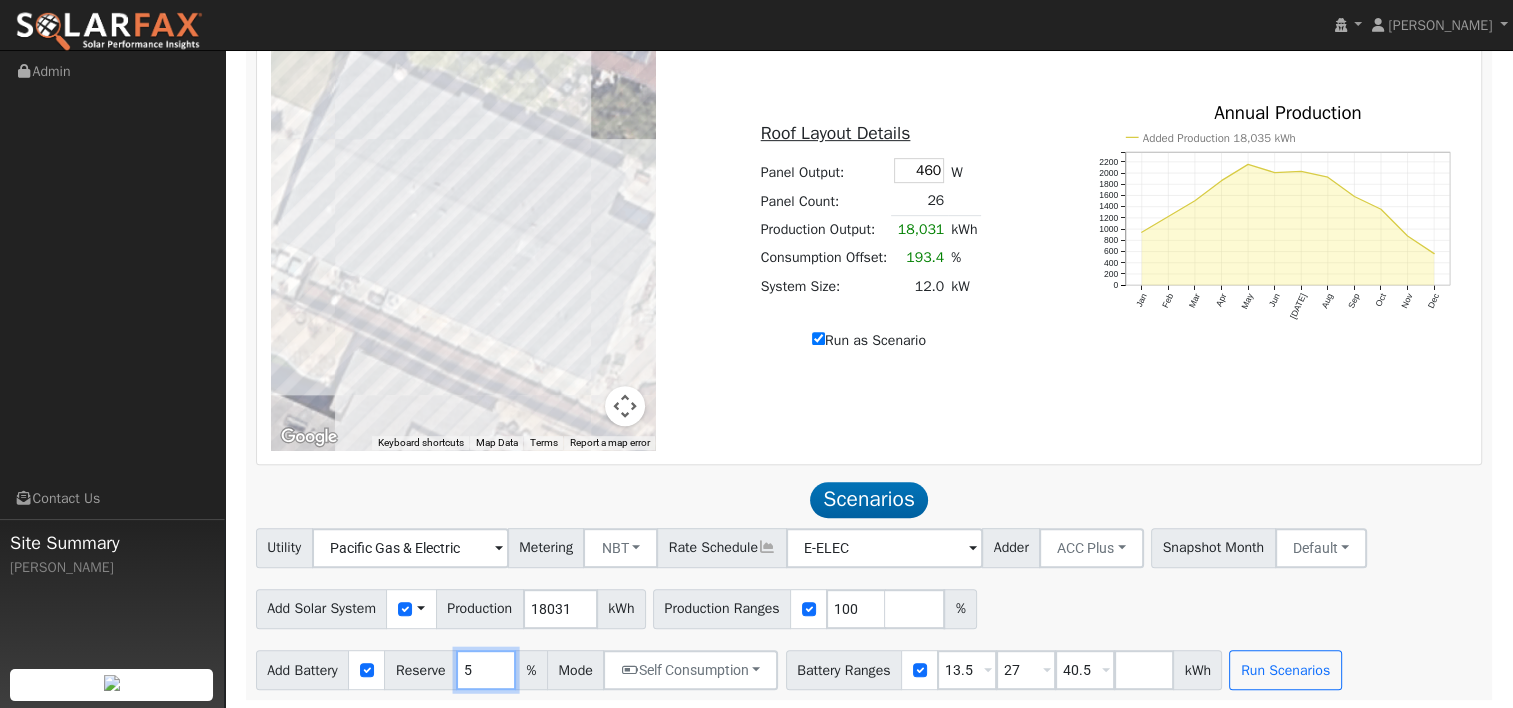 click on "5" at bounding box center (486, 670) 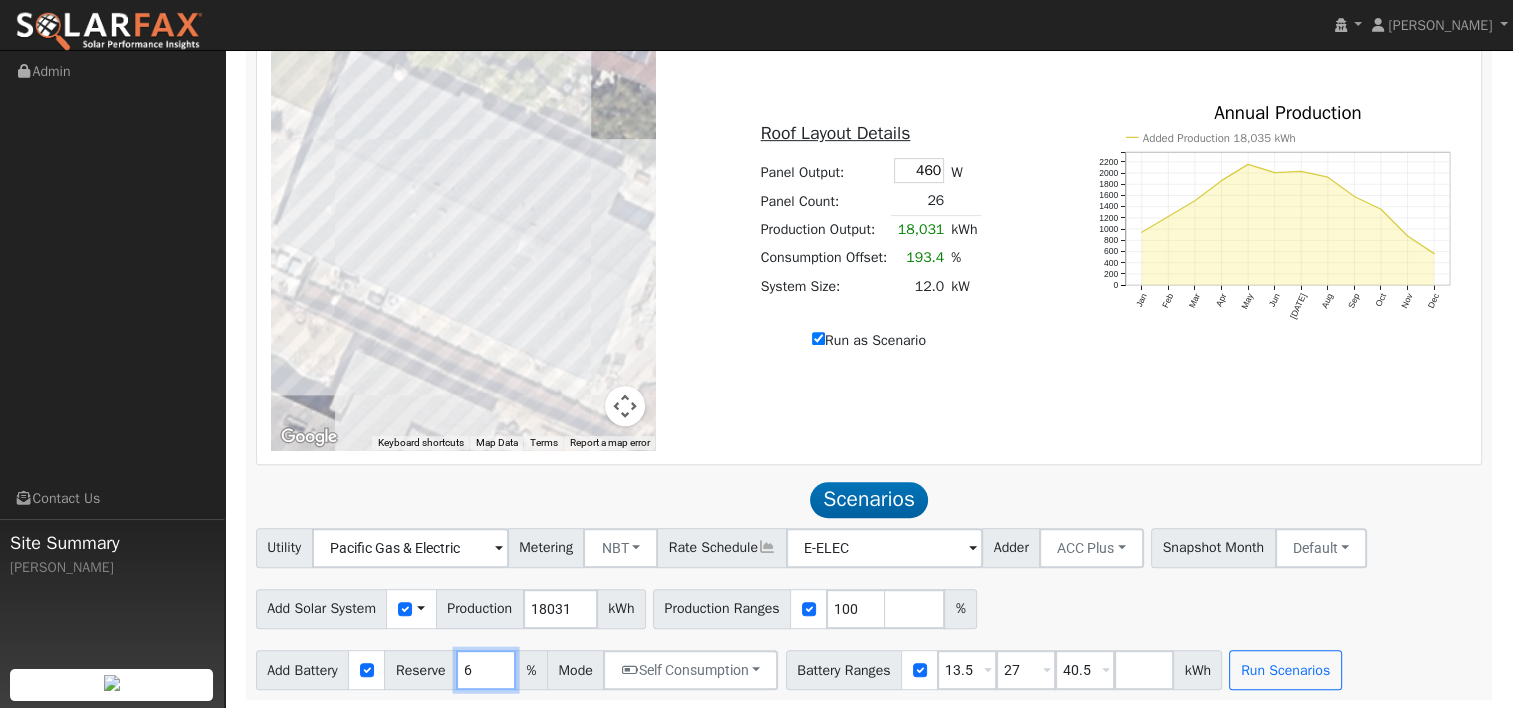 click on "6" at bounding box center (486, 670) 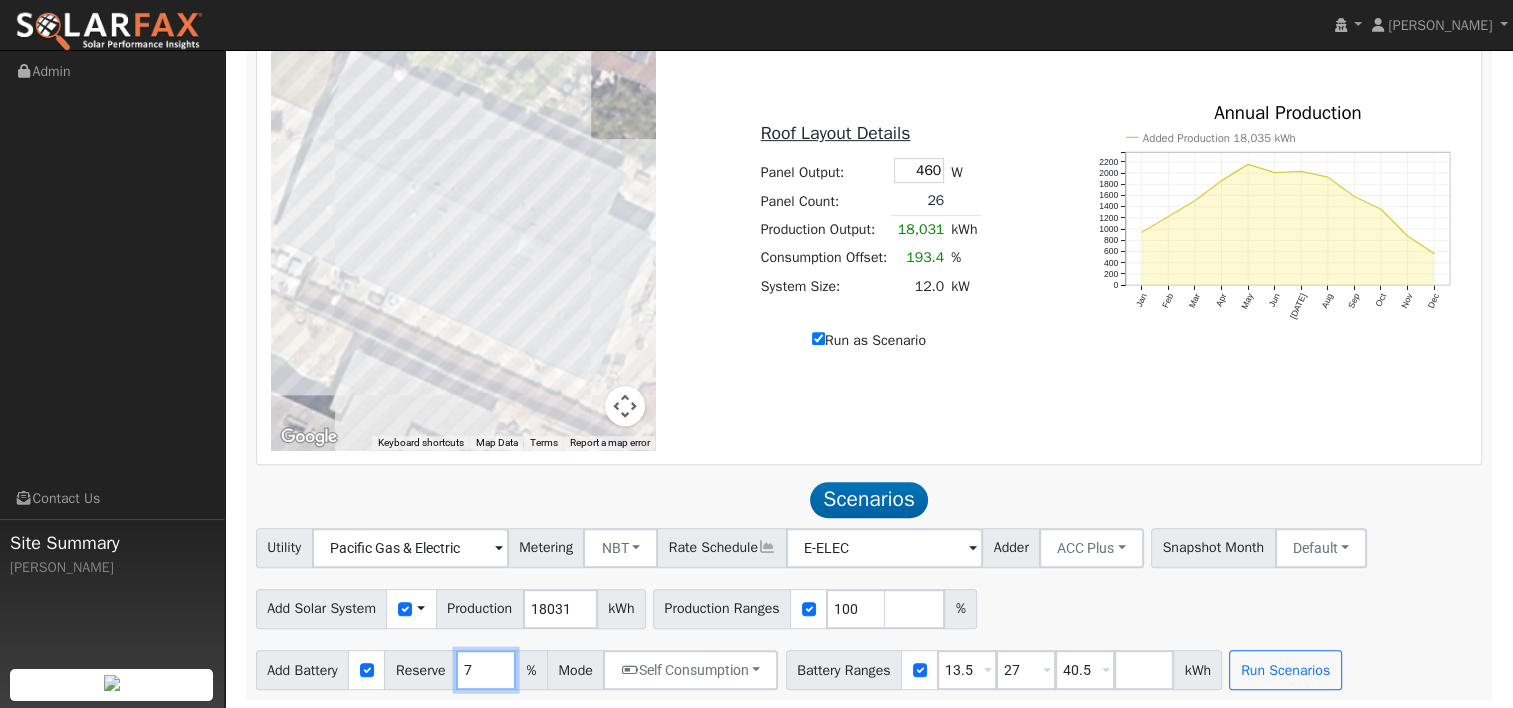 click on "7" at bounding box center (486, 670) 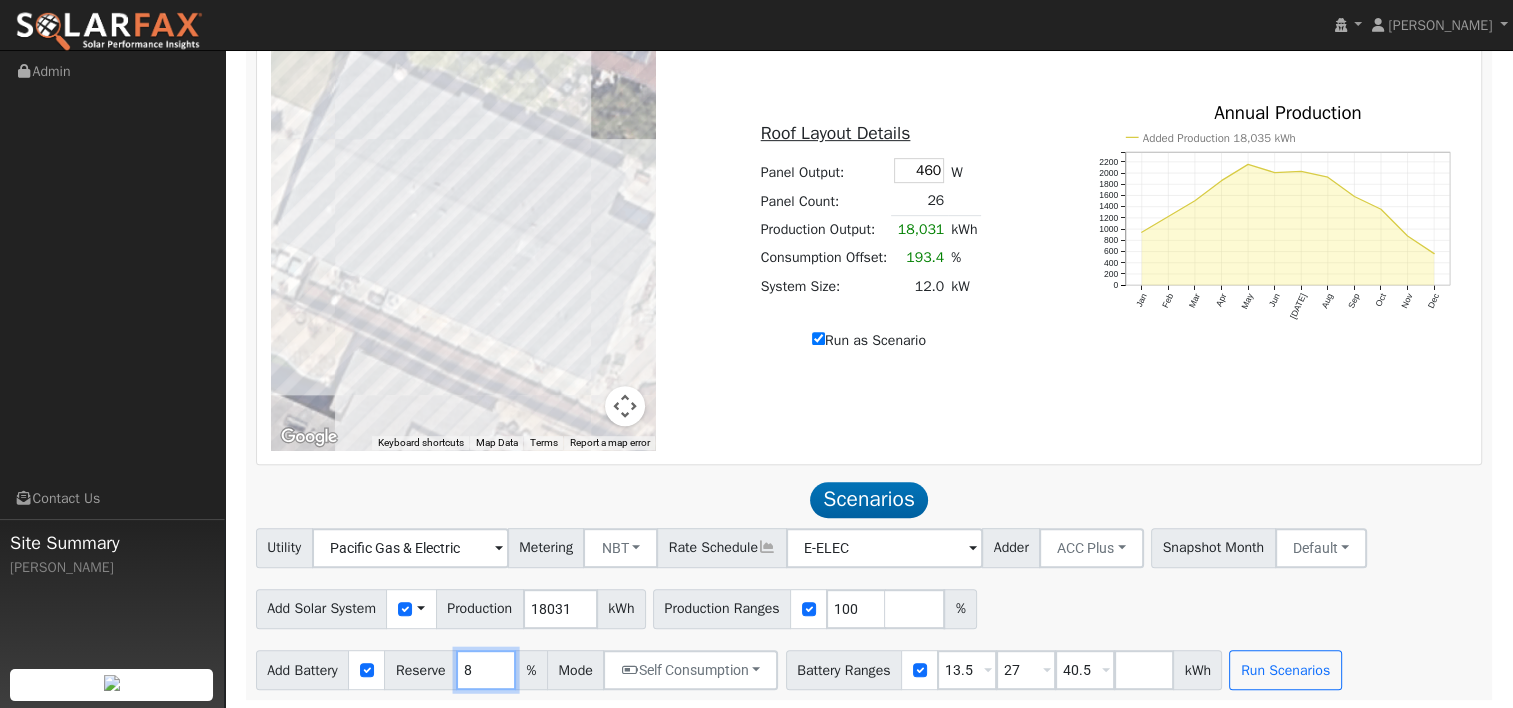 click on "8" at bounding box center [486, 670] 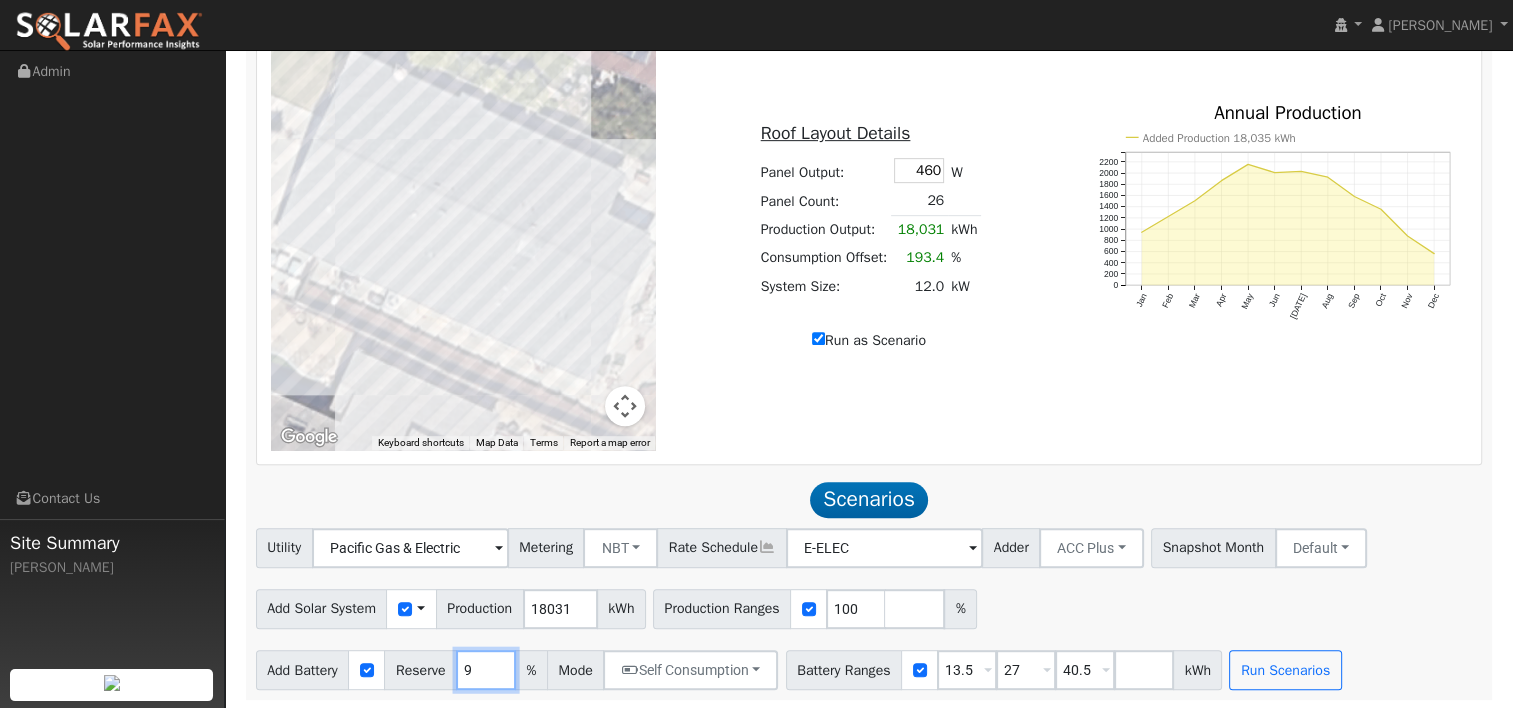 click on "9" at bounding box center [486, 670] 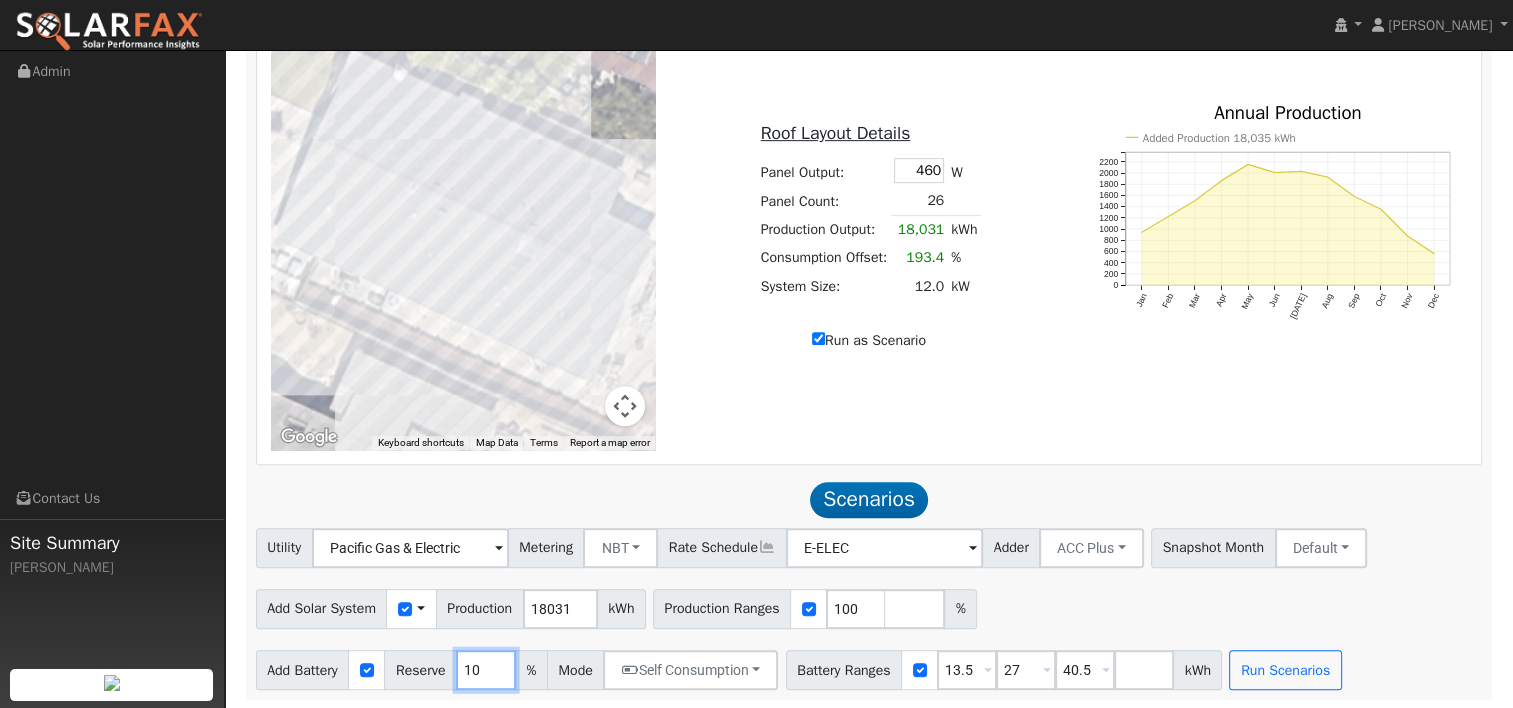 type on "10" 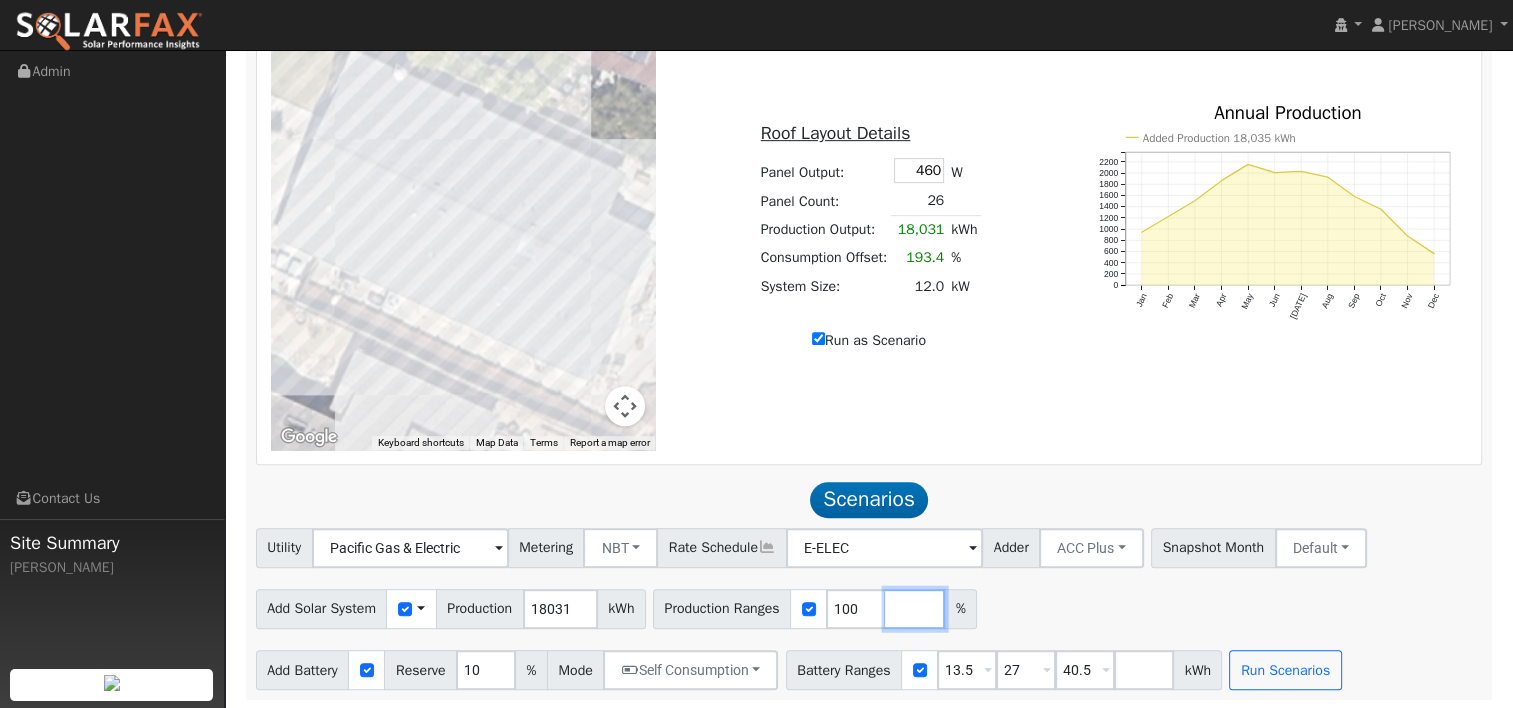click at bounding box center [915, 609] 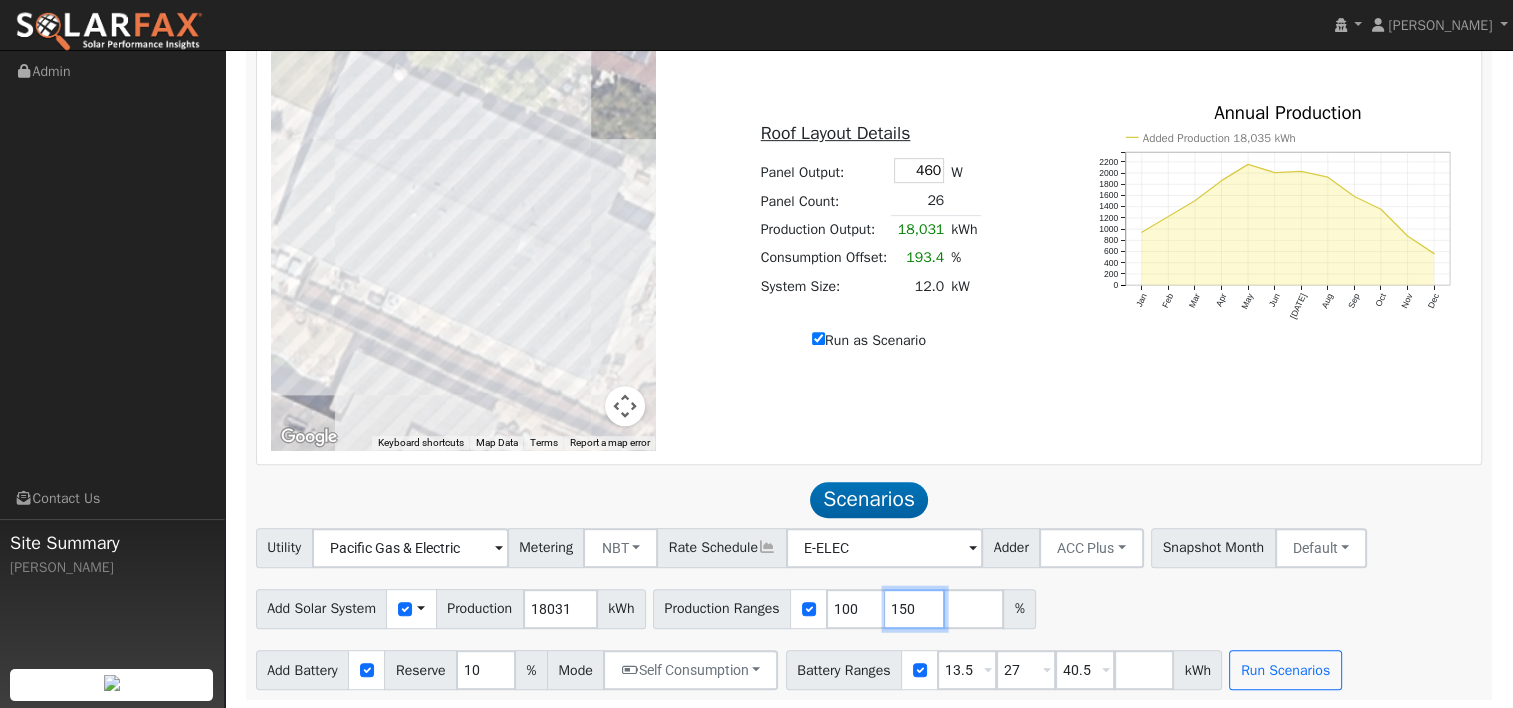 type on "150" 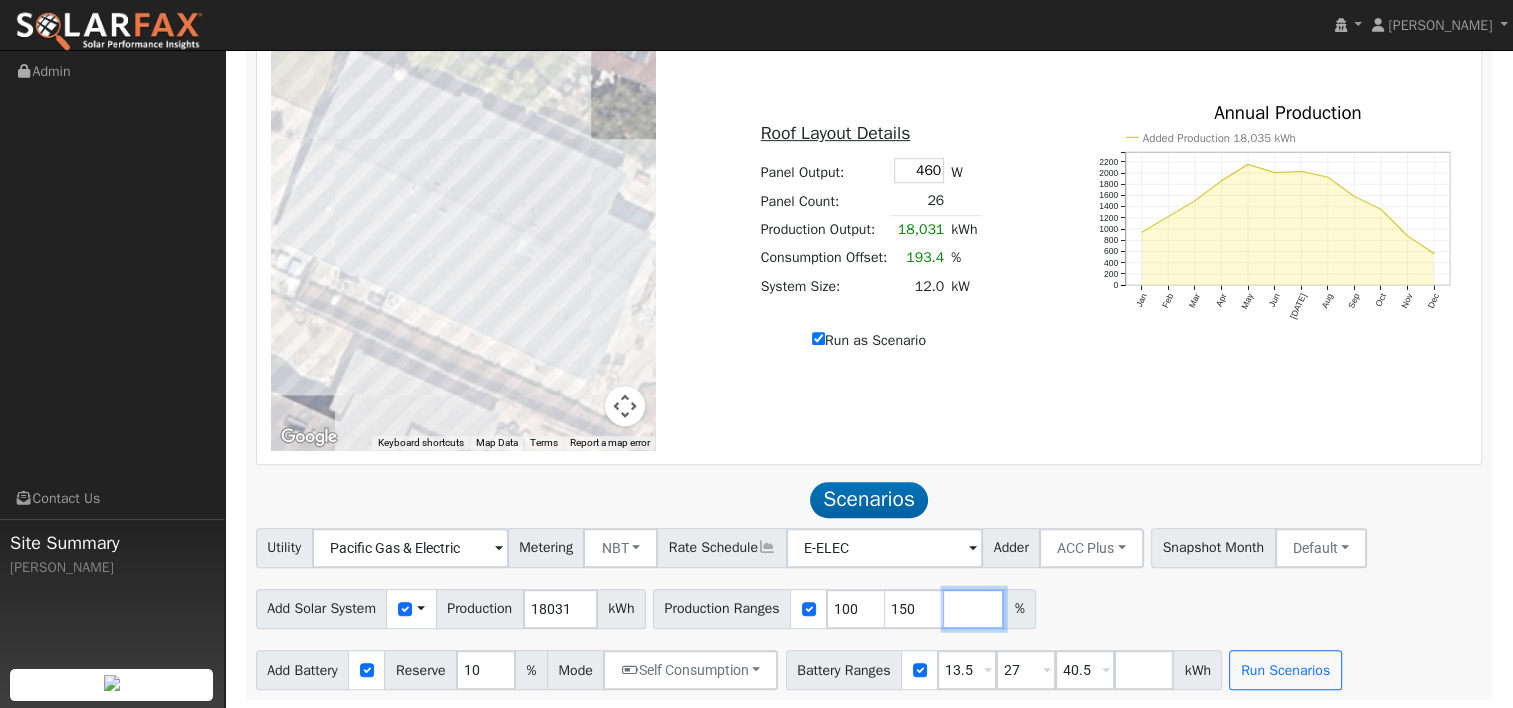 click at bounding box center (974, 609) 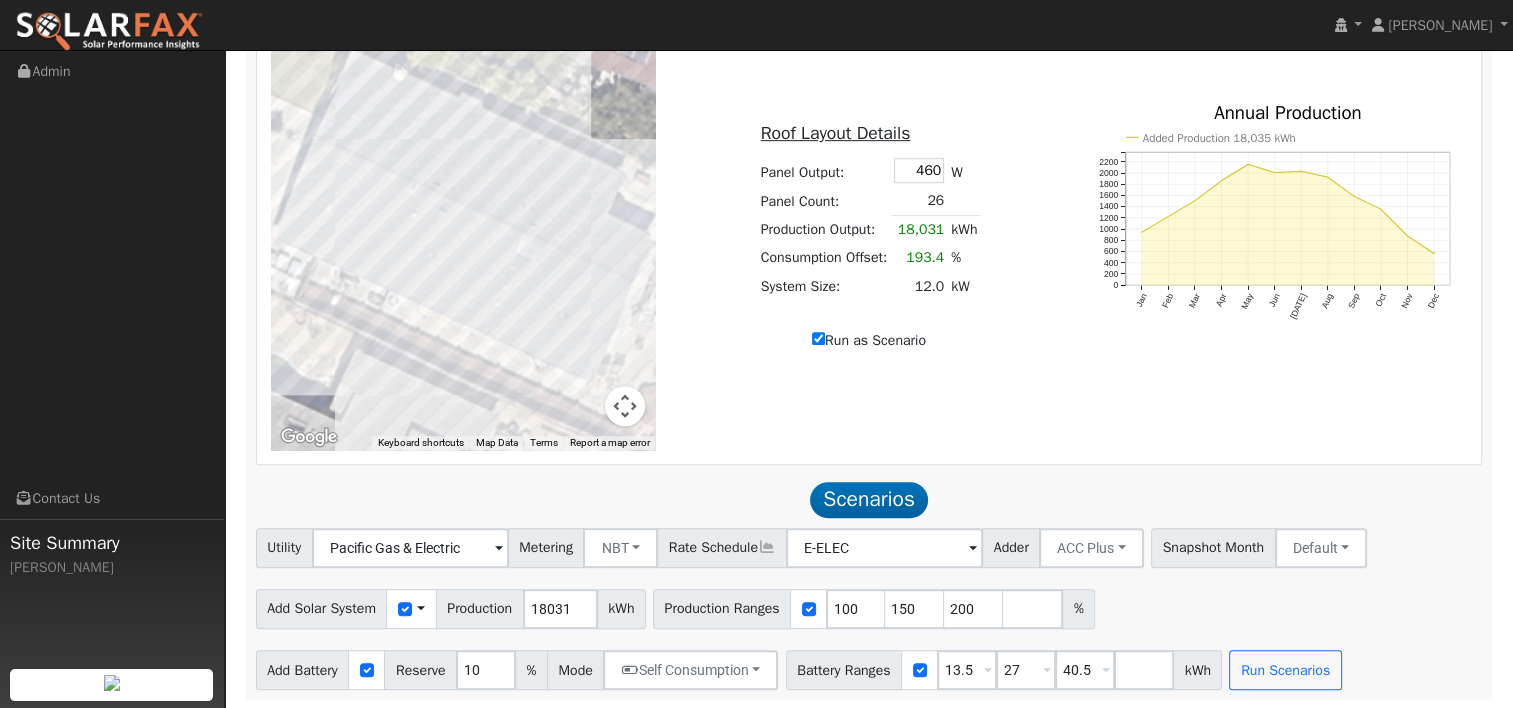 click on "Add Solar System Use CSV Data Production 18031 kWh Production Ranges 100 150 200 %" at bounding box center [869, 605] 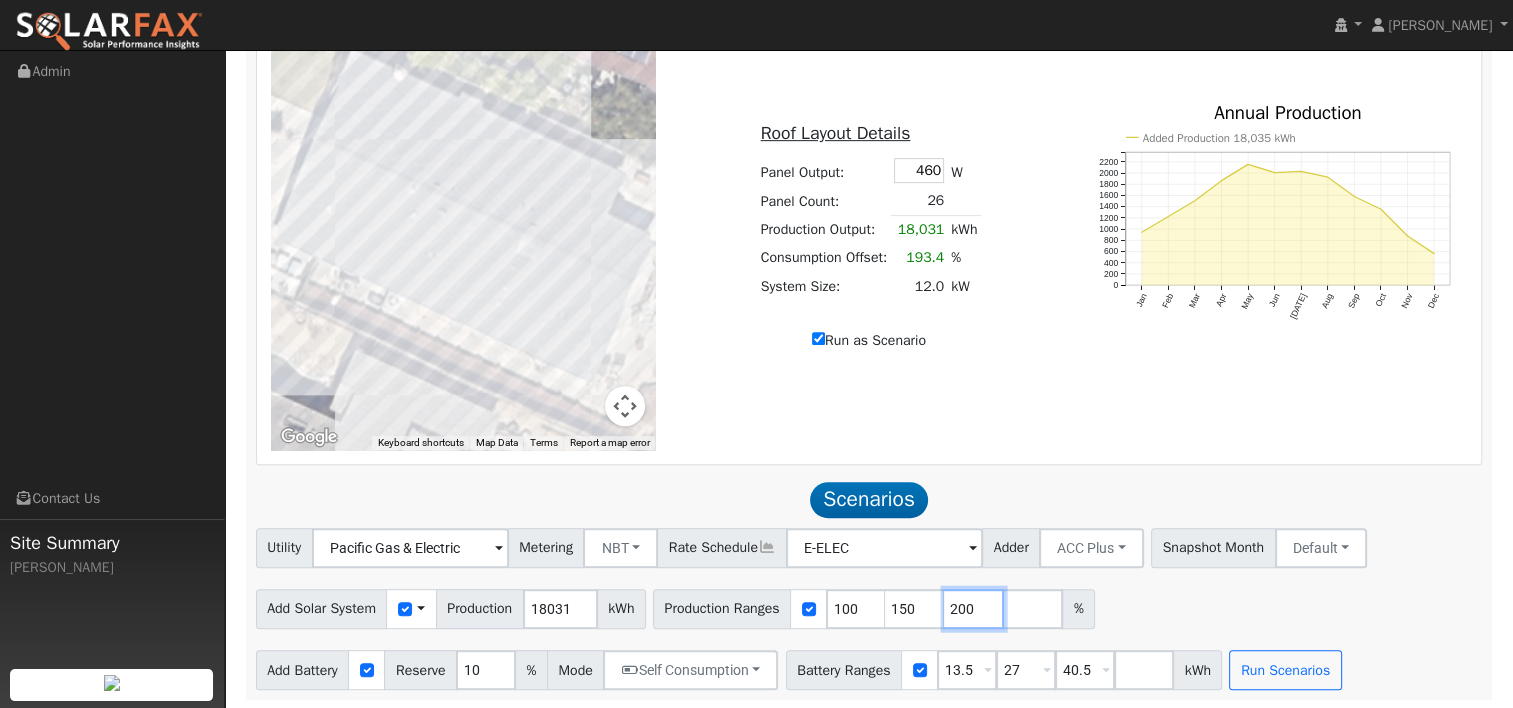 click on "200" at bounding box center [974, 609] 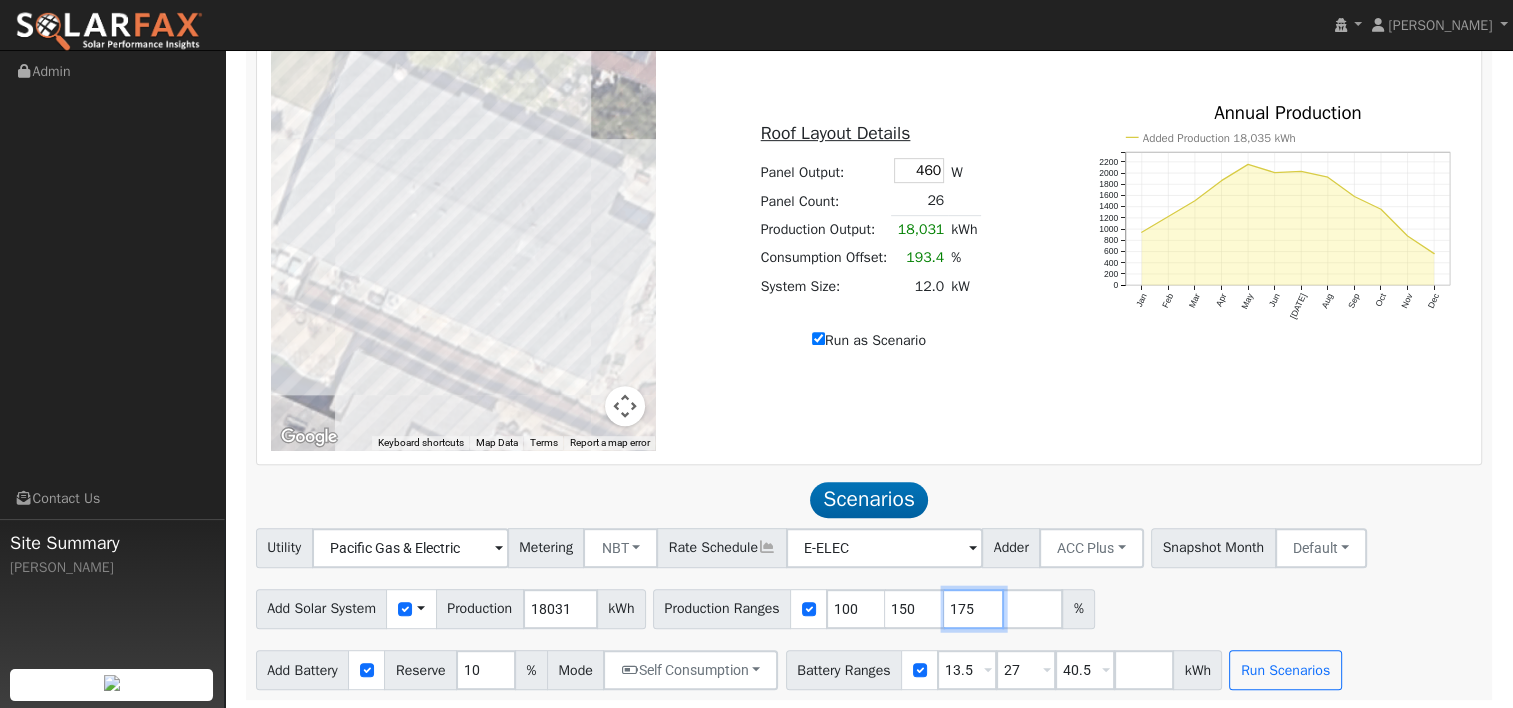 type on "175" 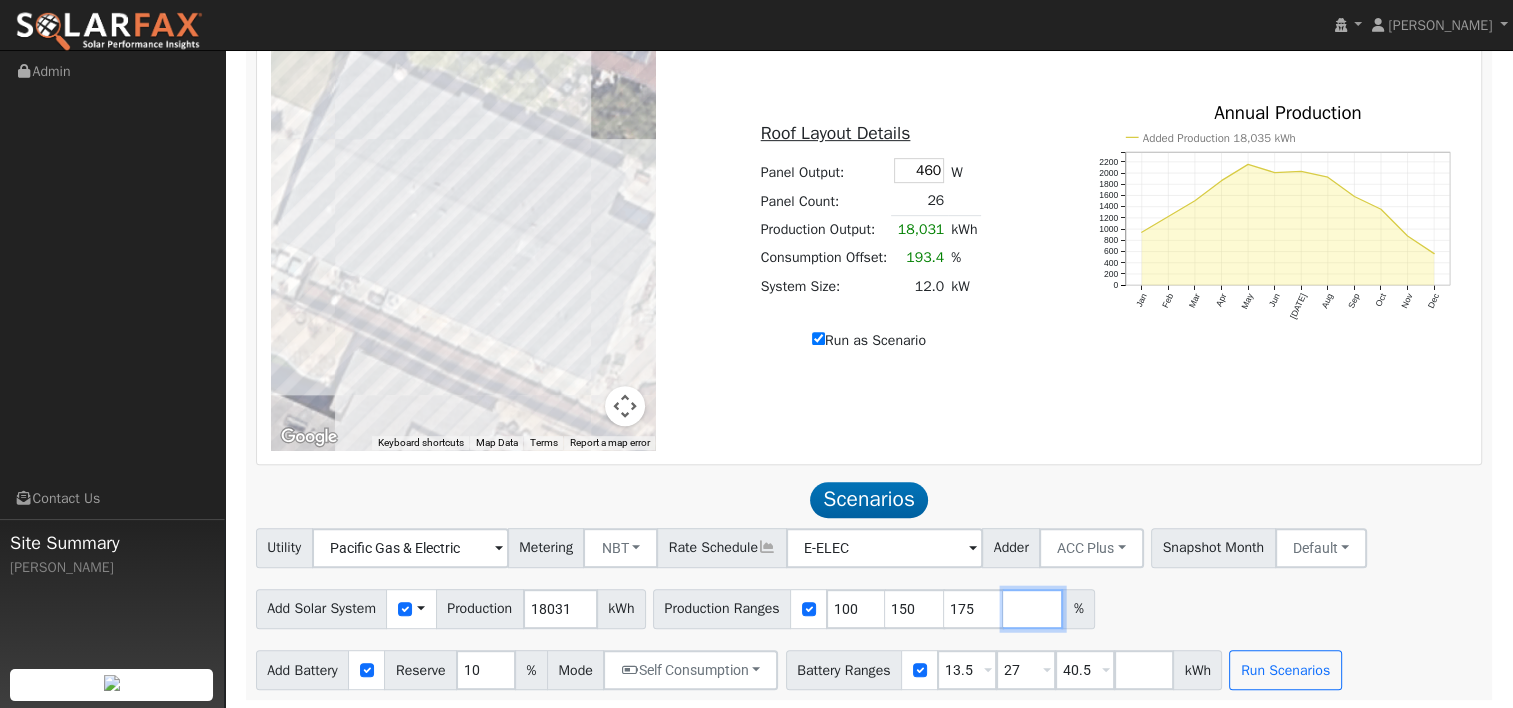 click at bounding box center (1033, 609) 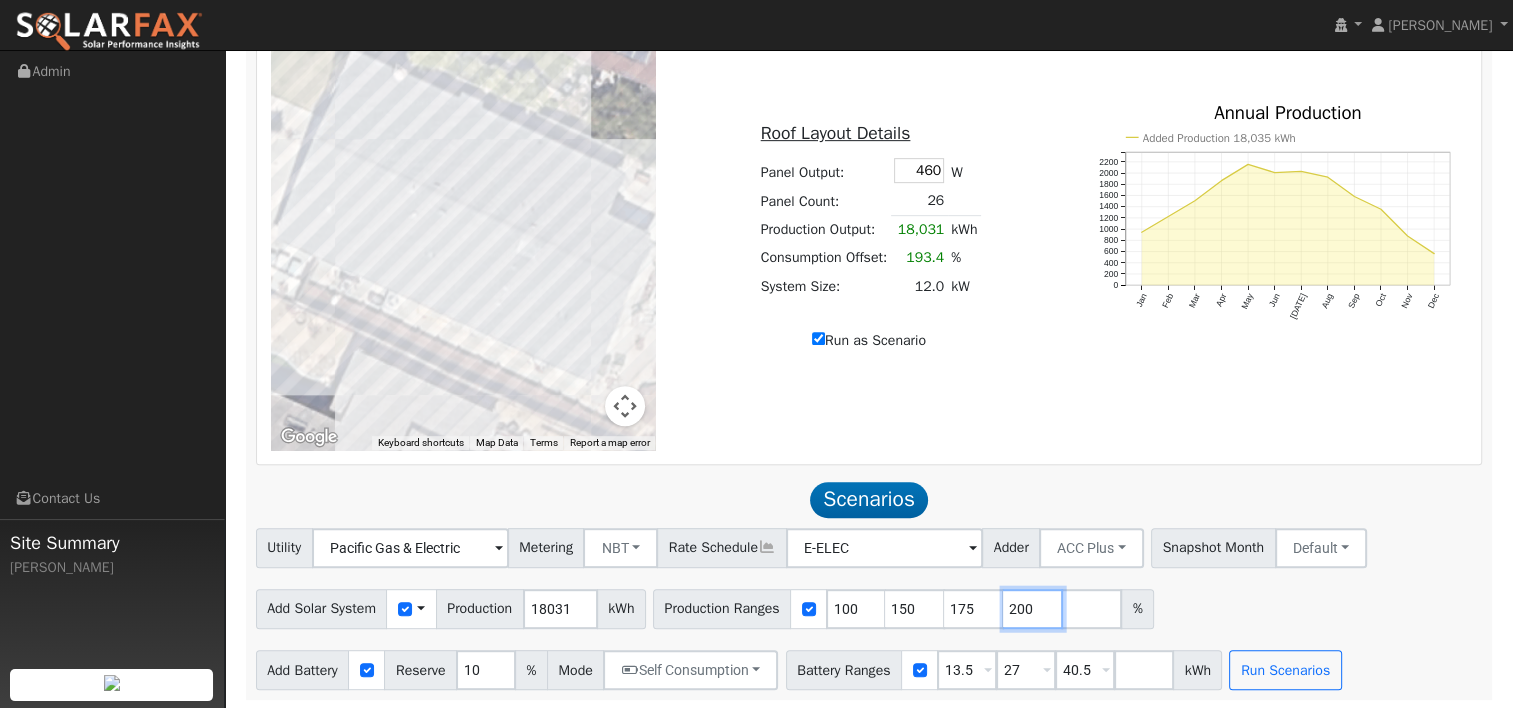 type on "200" 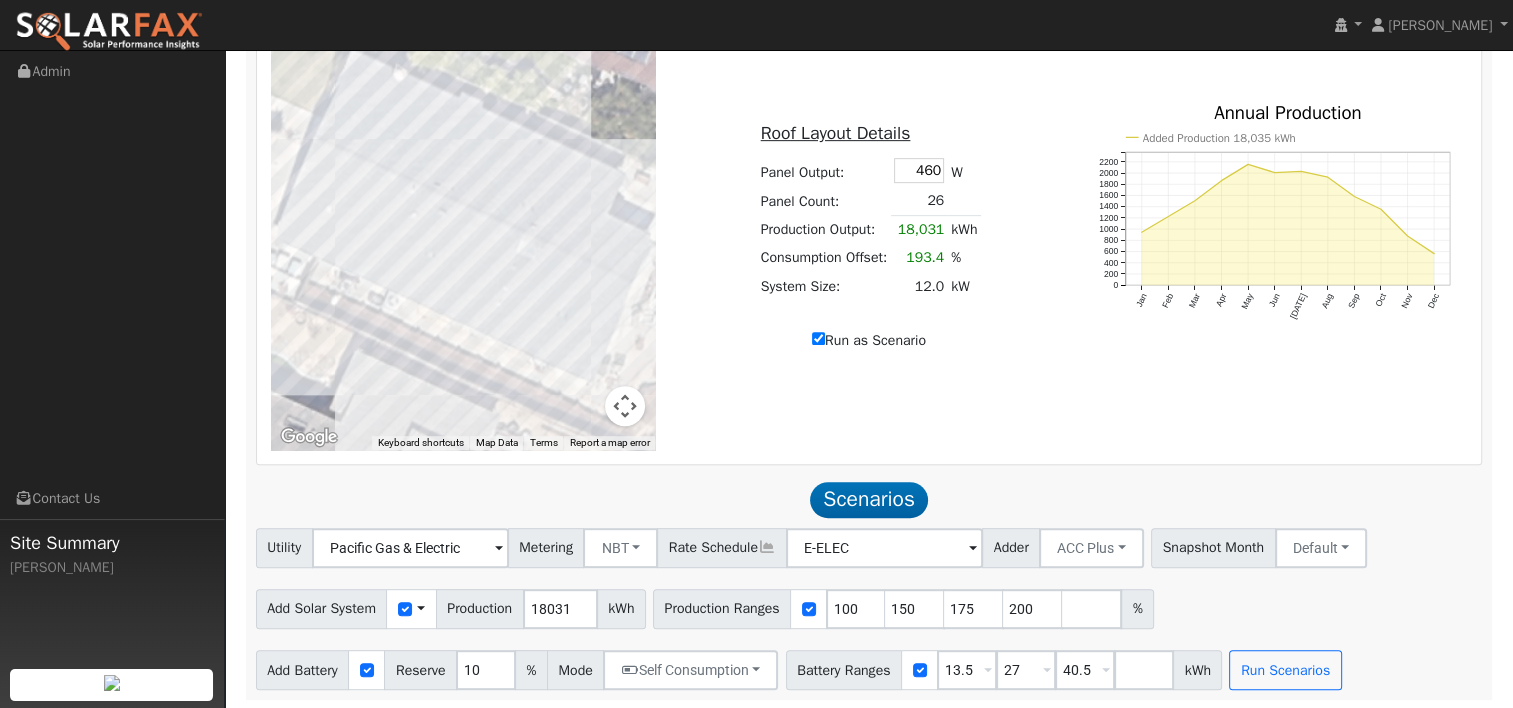 click on "Add Solar System Use CSV Data Production 18031 kWh Production Ranges 100 150 175 200 %" at bounding box center [869, 605] 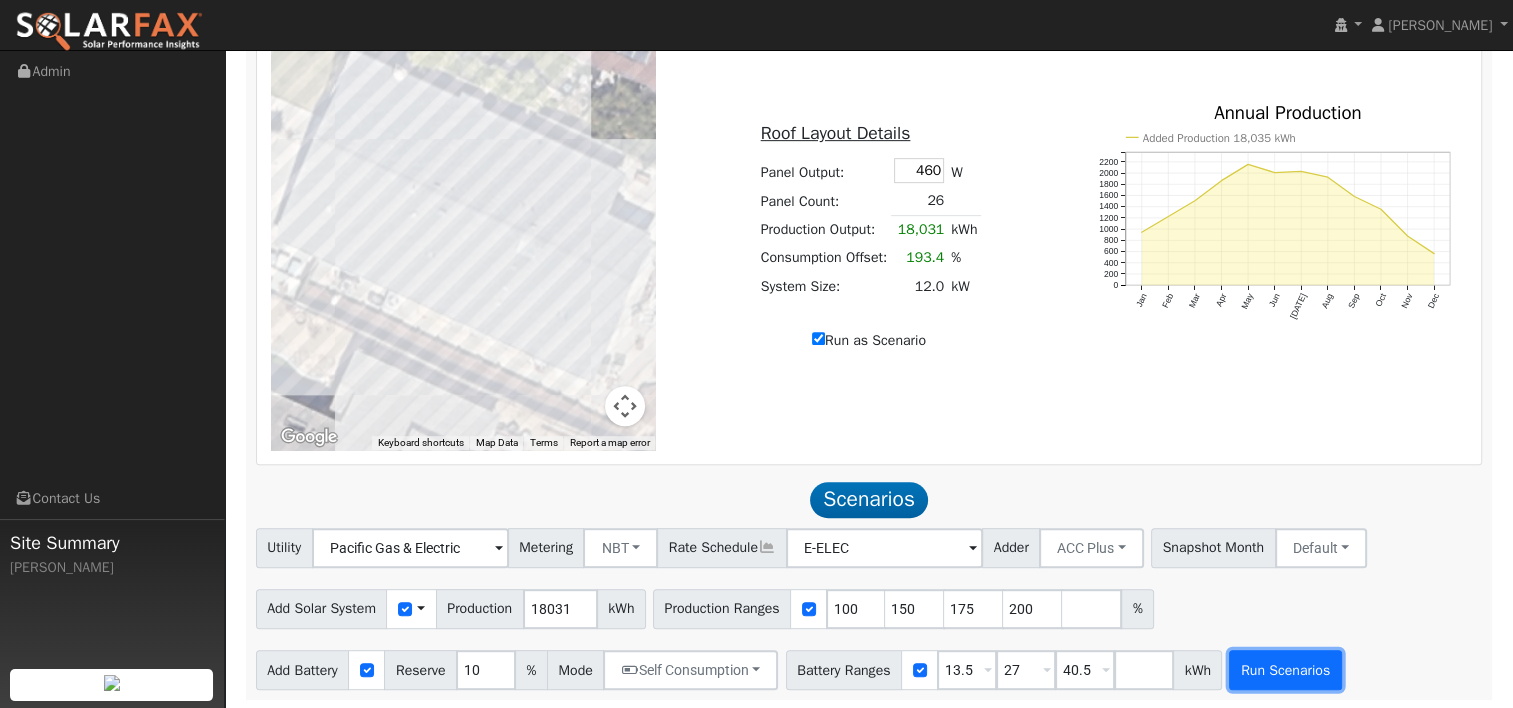 click on "Run Scenarios" at bounding box center [1285, 670] 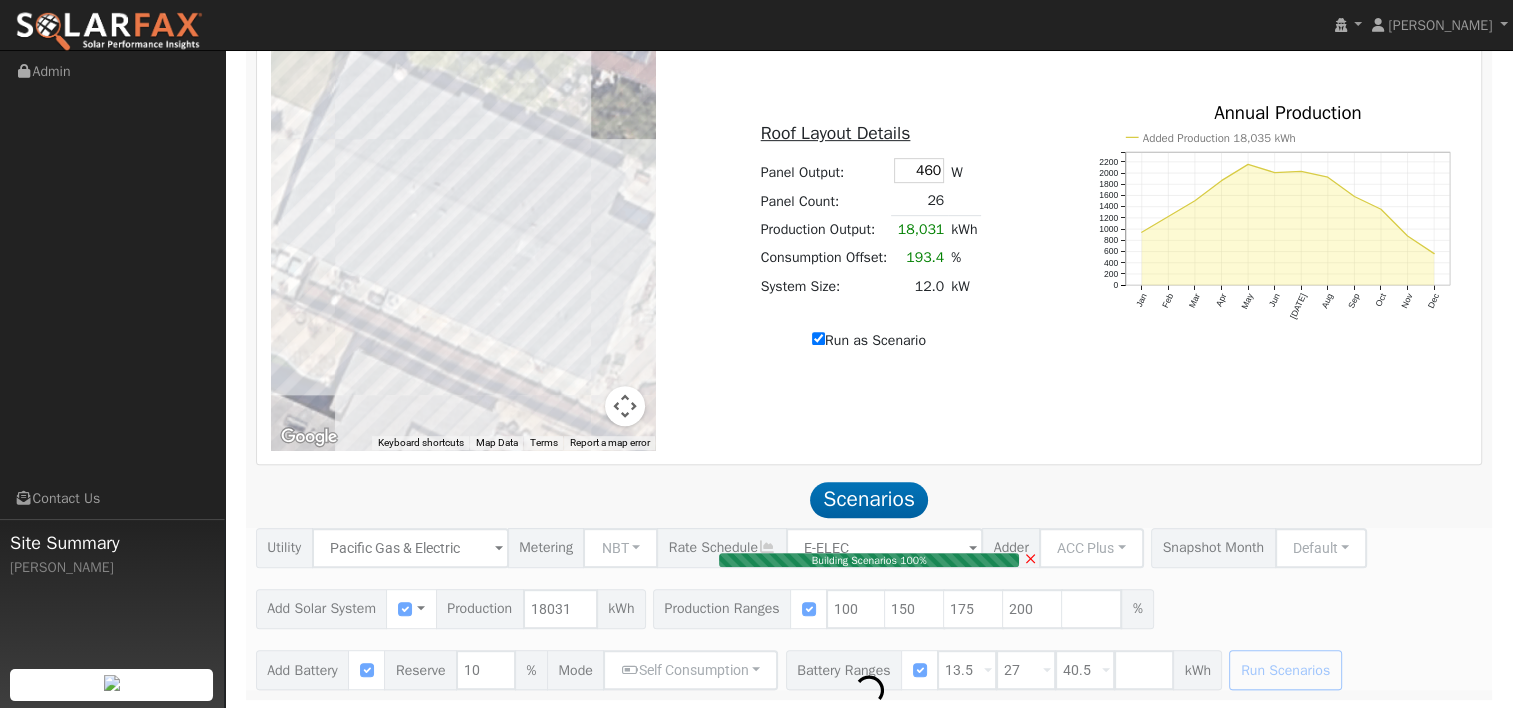 type on "12.0" 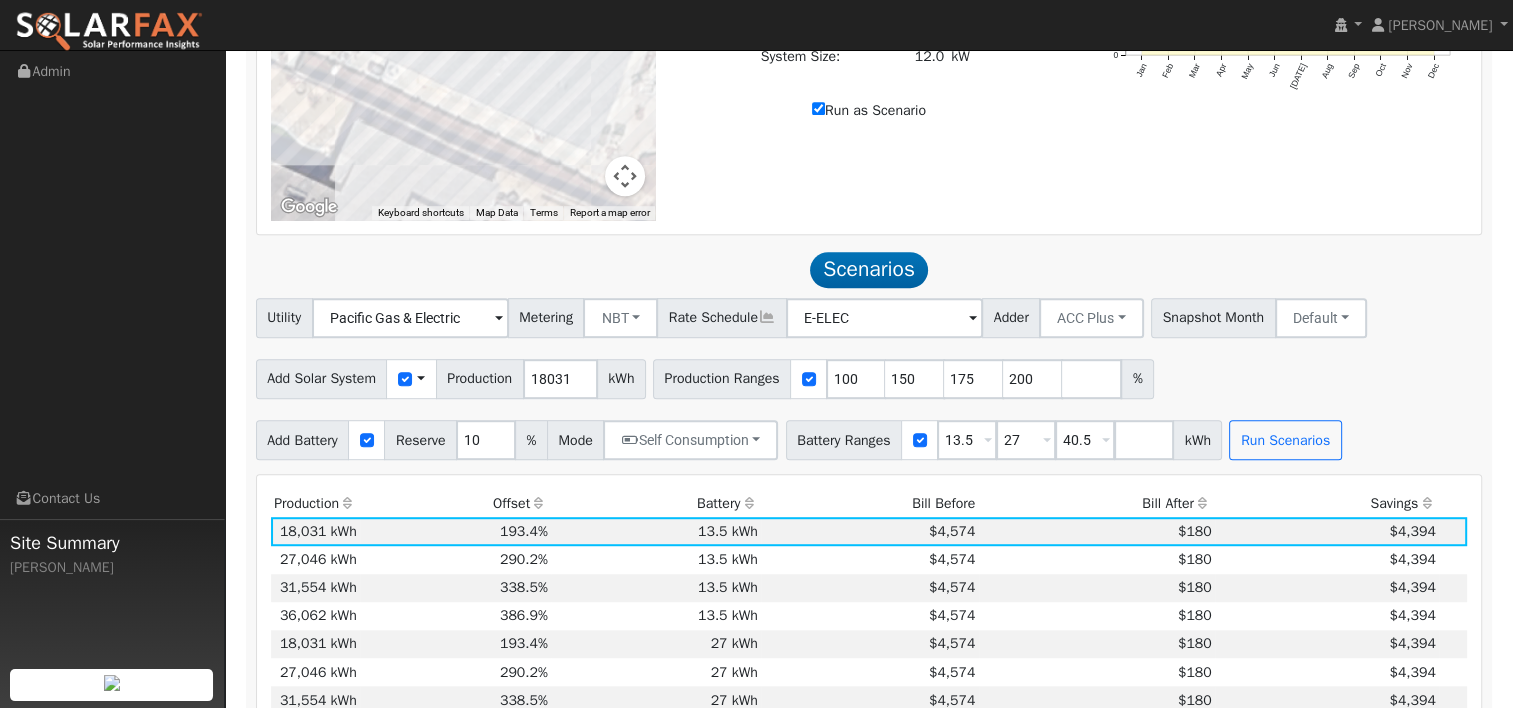 scroll, scrollTop: 1200, scrollLeft: 0, axis: vertical 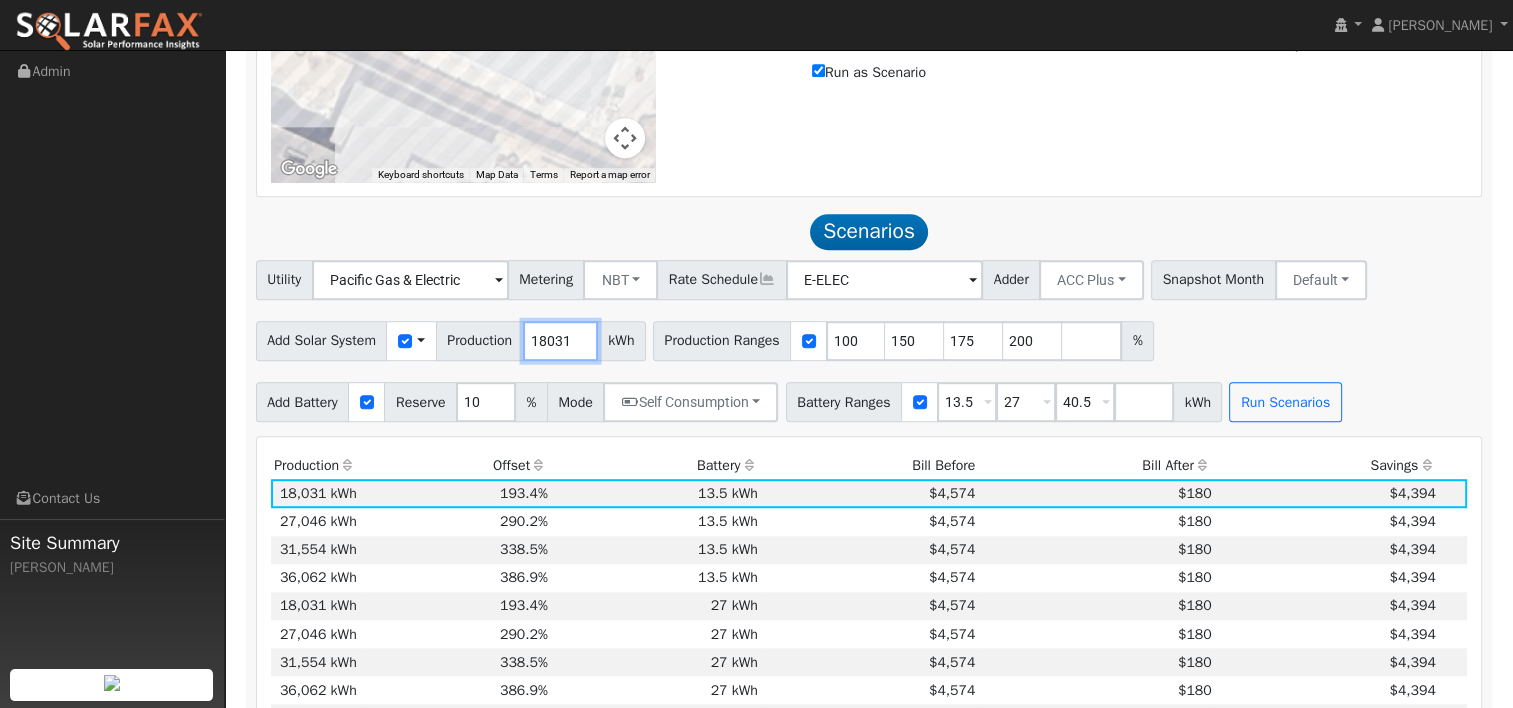 drag, startPoint x: 574, startPoint y: 337, endPoint x: 492, endPoint y: 339, distance: 82.02438 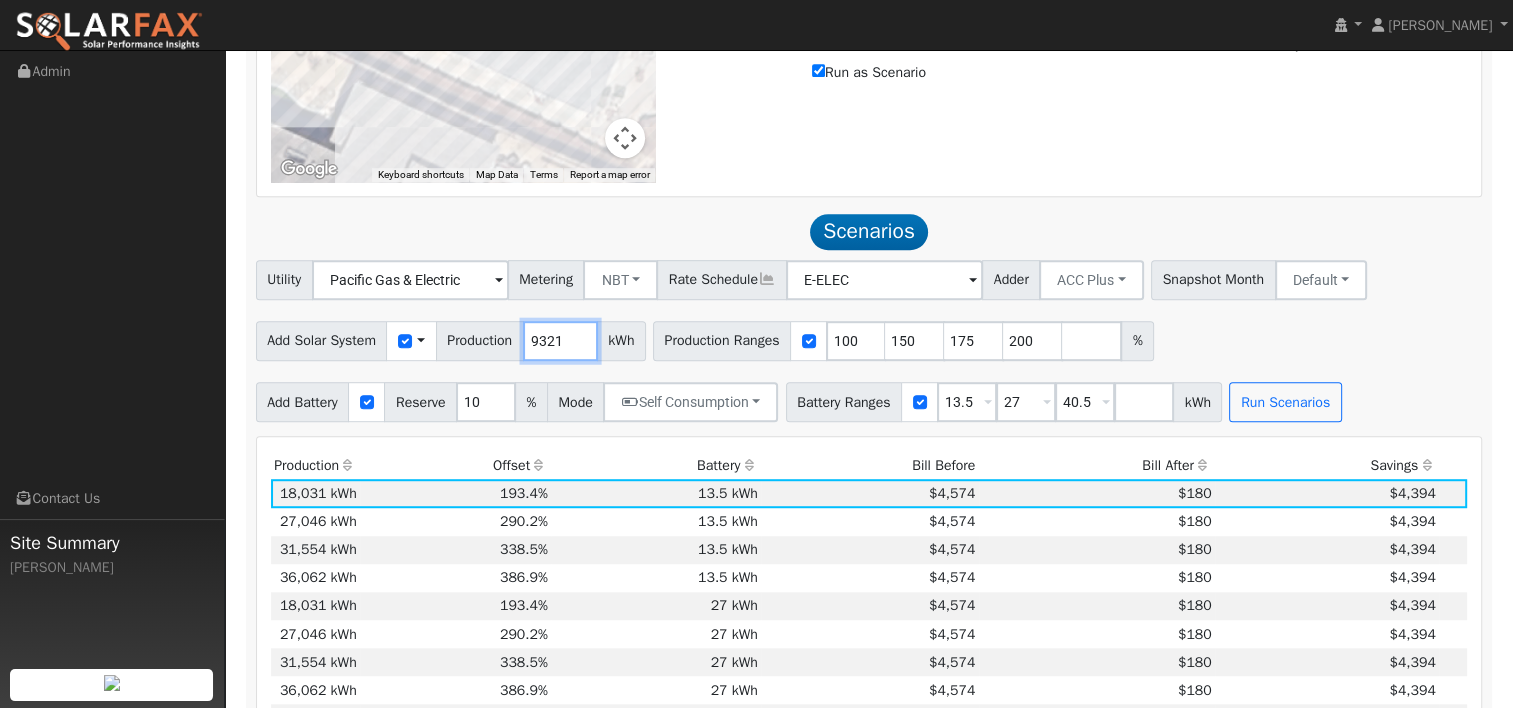 type on "9321" 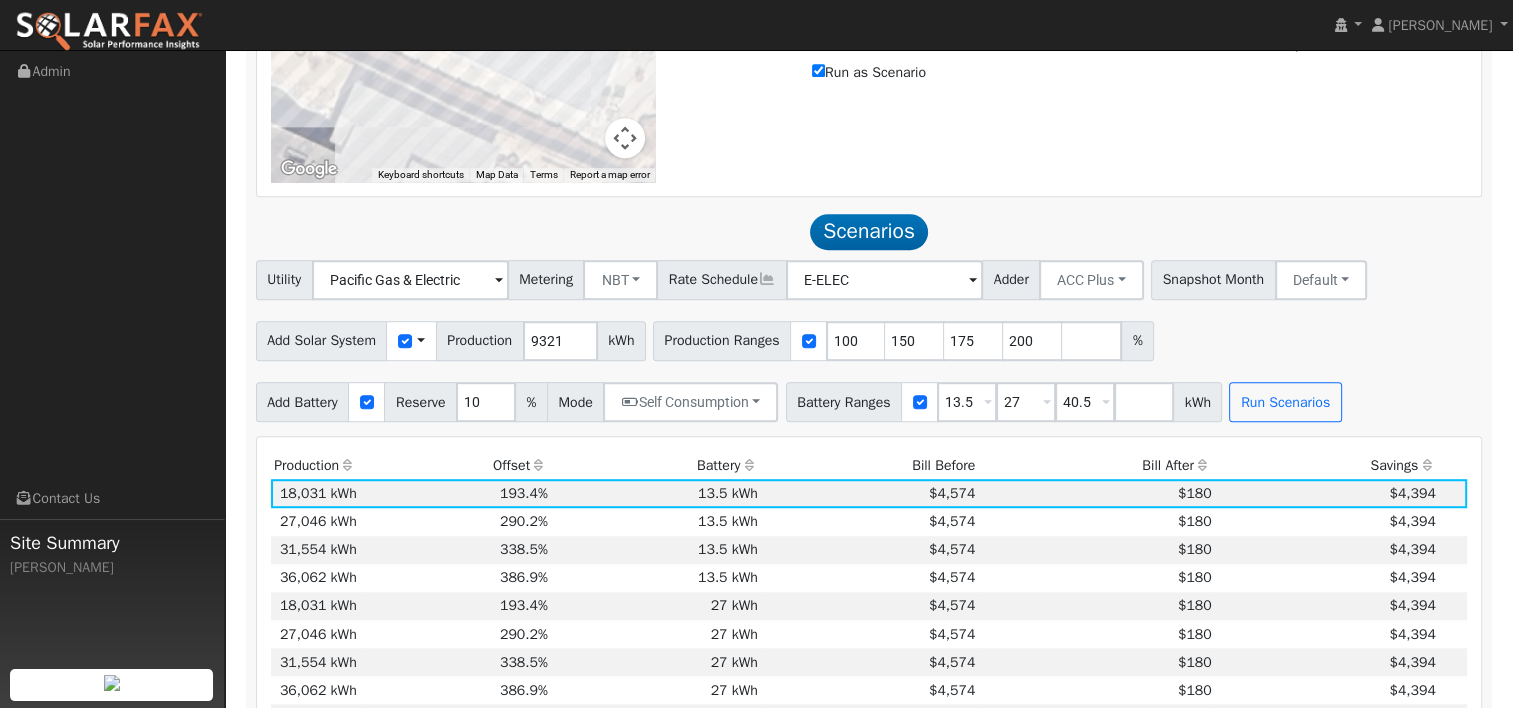click on "Scenarios   Scenario" at bounding box center (869, 231) 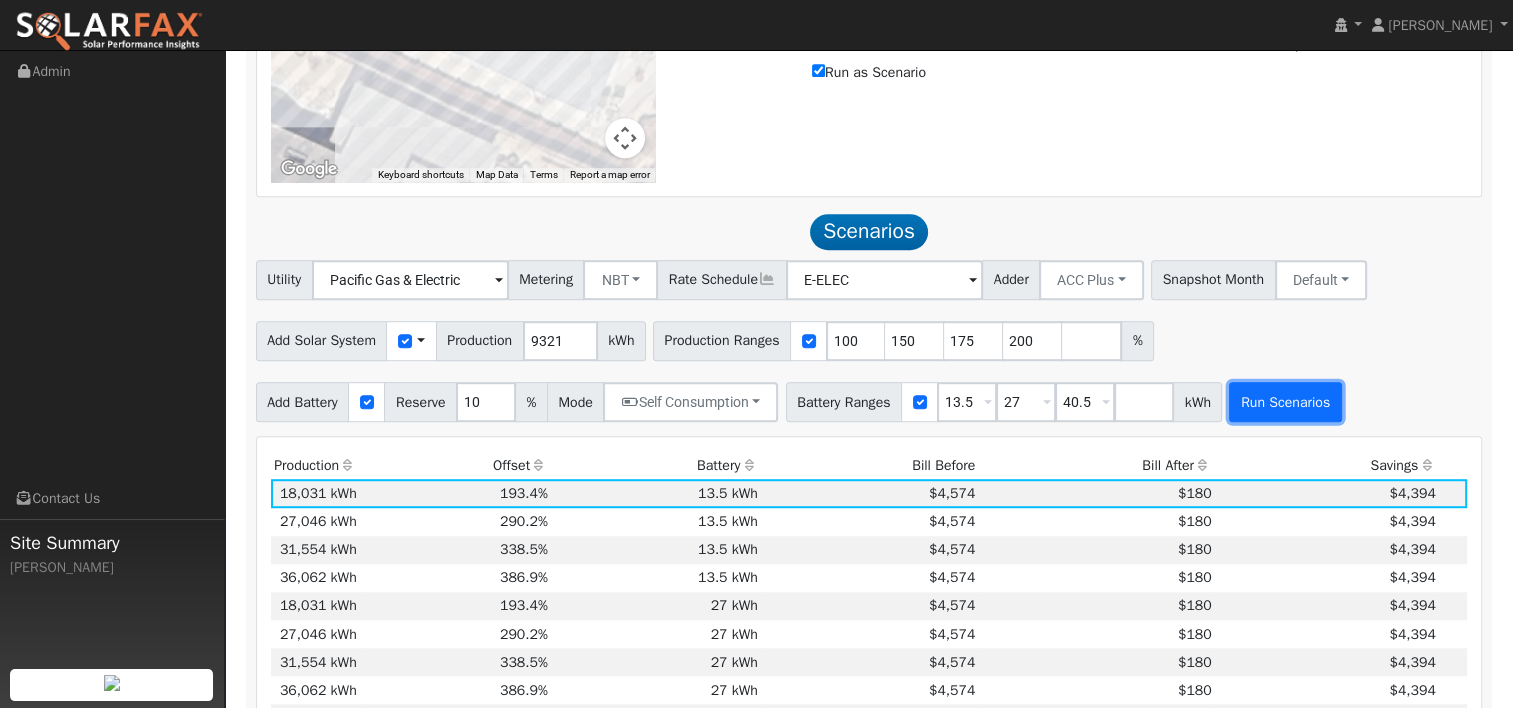 click on "Run Scenarios" at bounding box center (1285, 402) 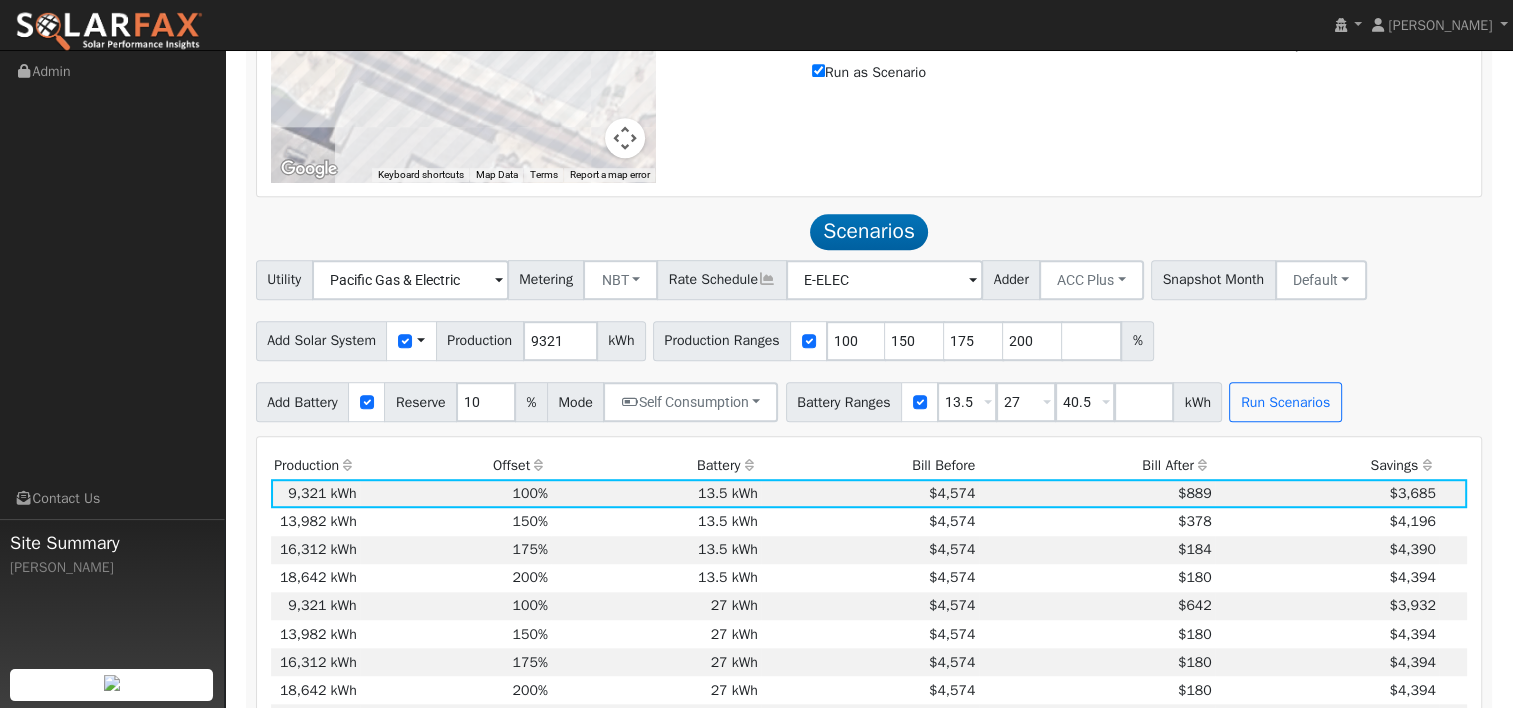 scroll, scrollTop: 1349, scrollLeft: 0, axis: vertical 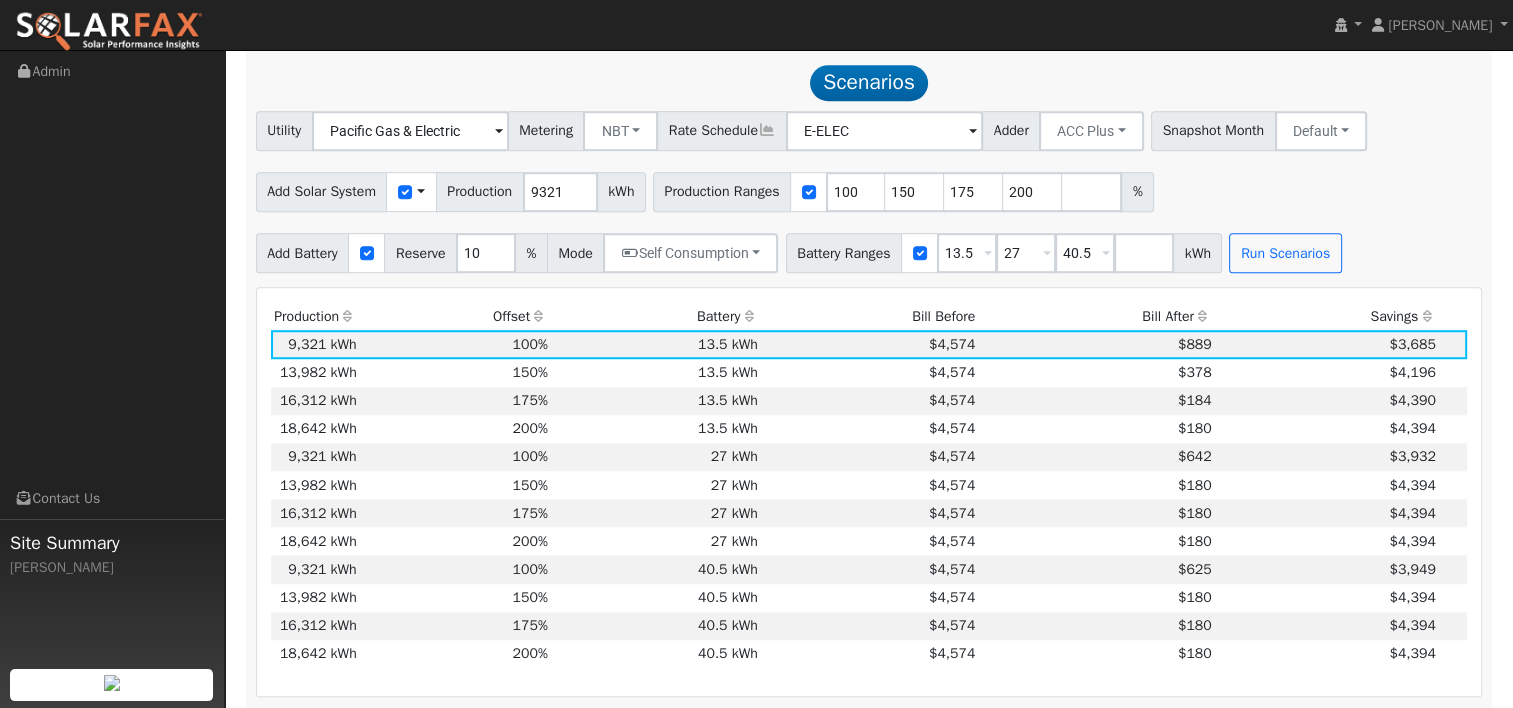 click at bounding box center (1203, 316) 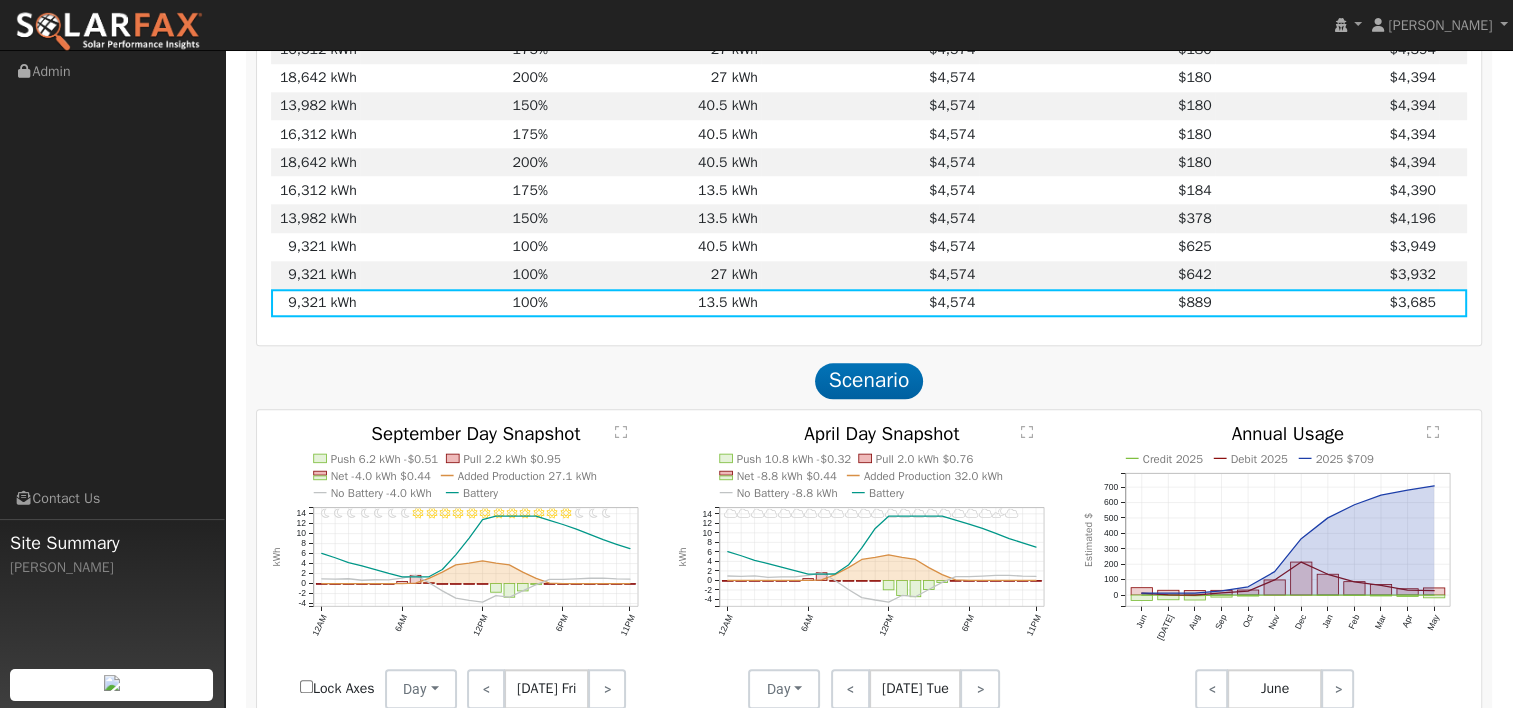 scroll, scrollTop: 1749, scrollLeft: 0, axis: vertical 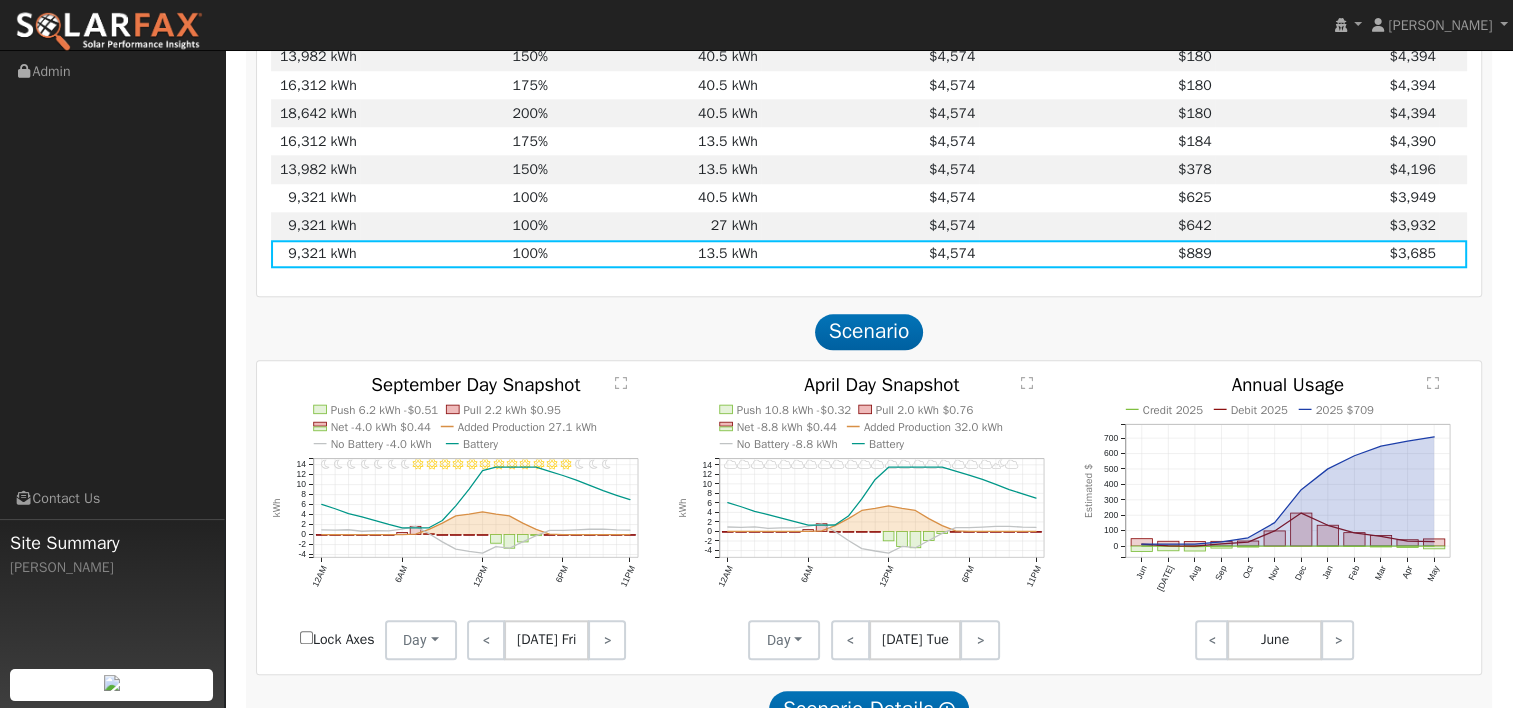 click on "Sep 13 Fri" at bounding box center [546, 640] 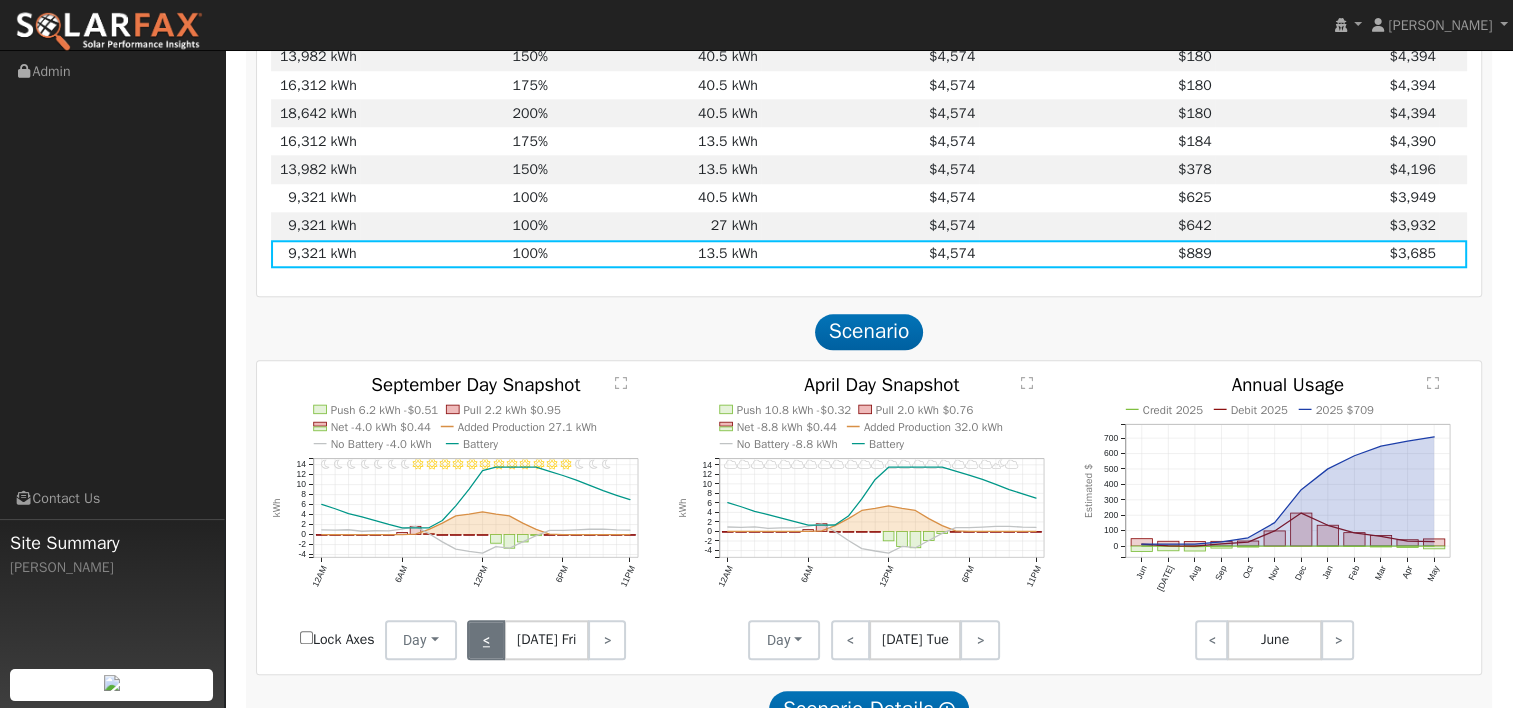 click on "<" at bounding box center [486, 640] 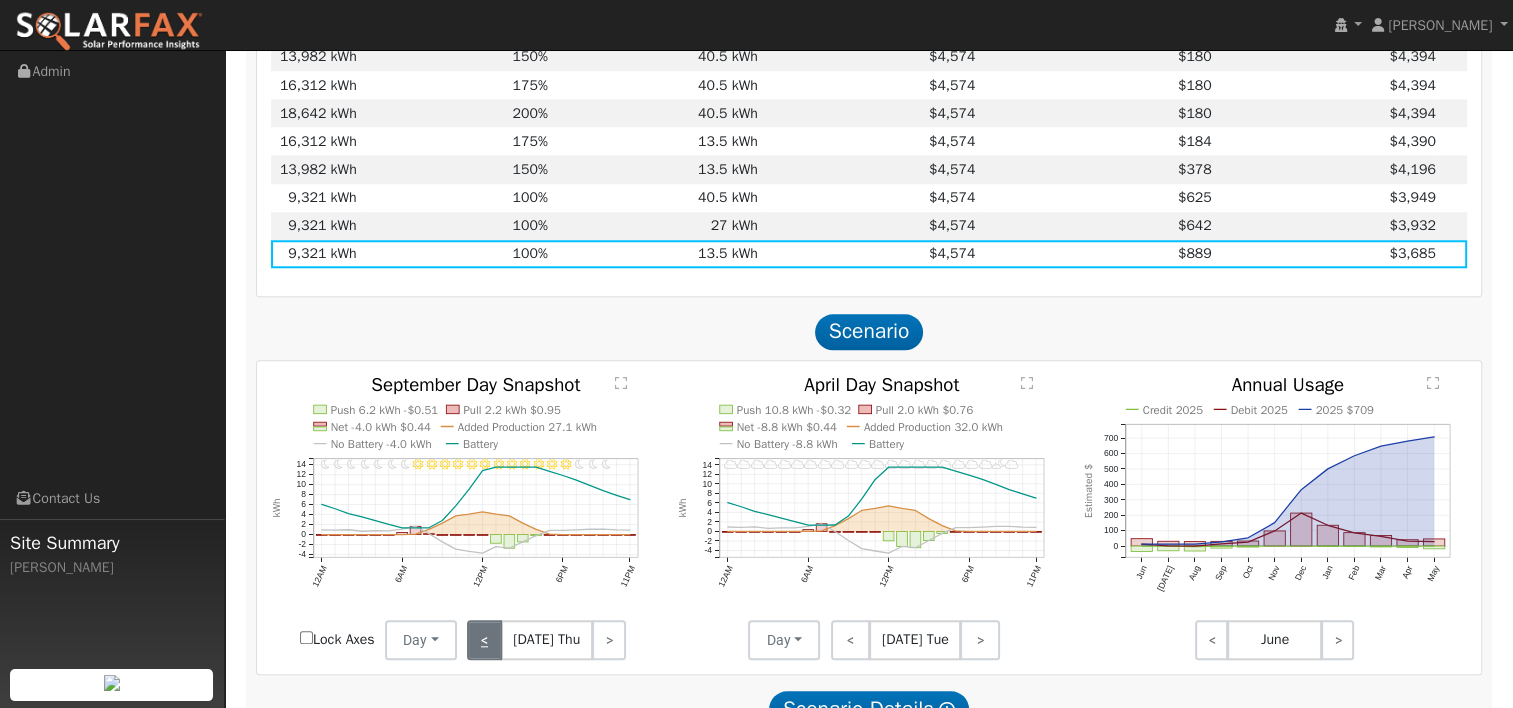 click on "<" at bounding box center [484, 640] 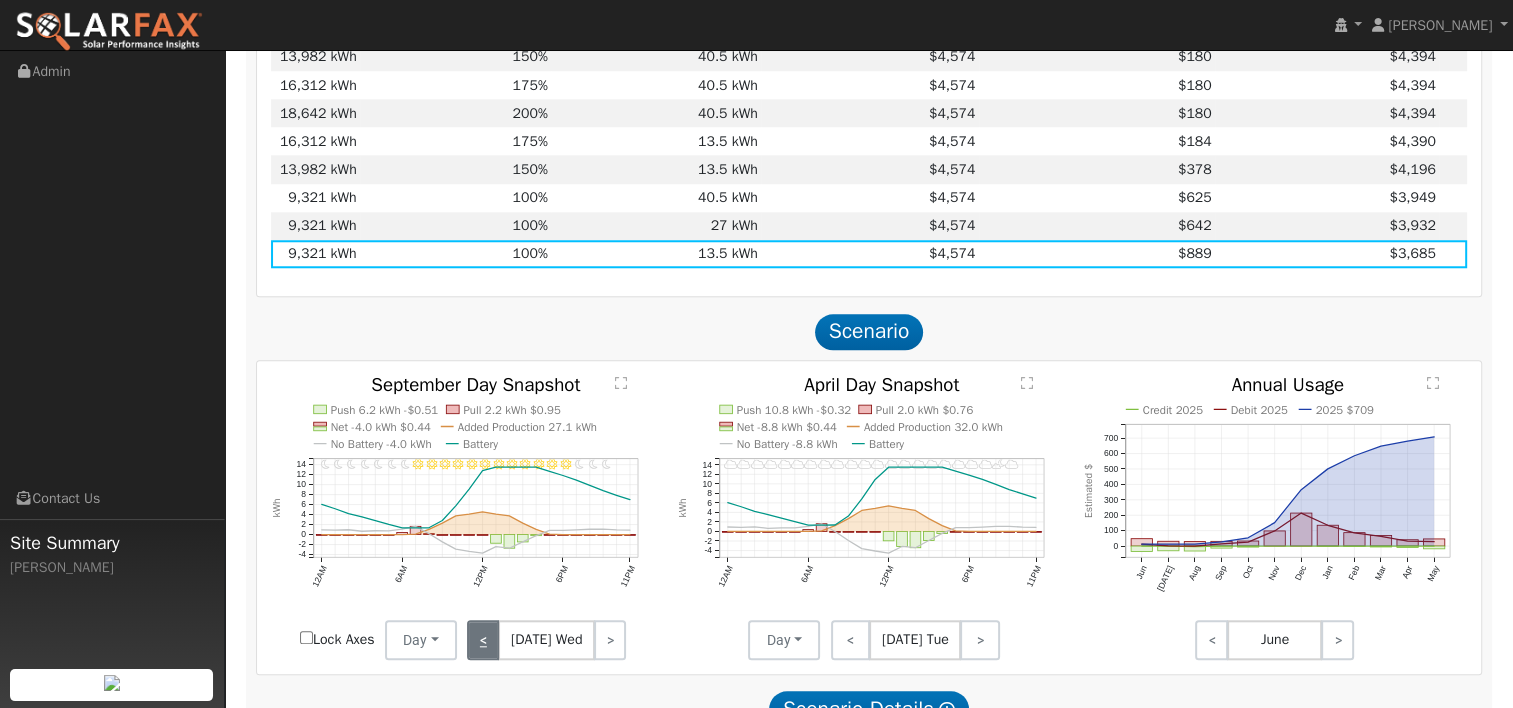click on "<" at bounding box center (483, 640) 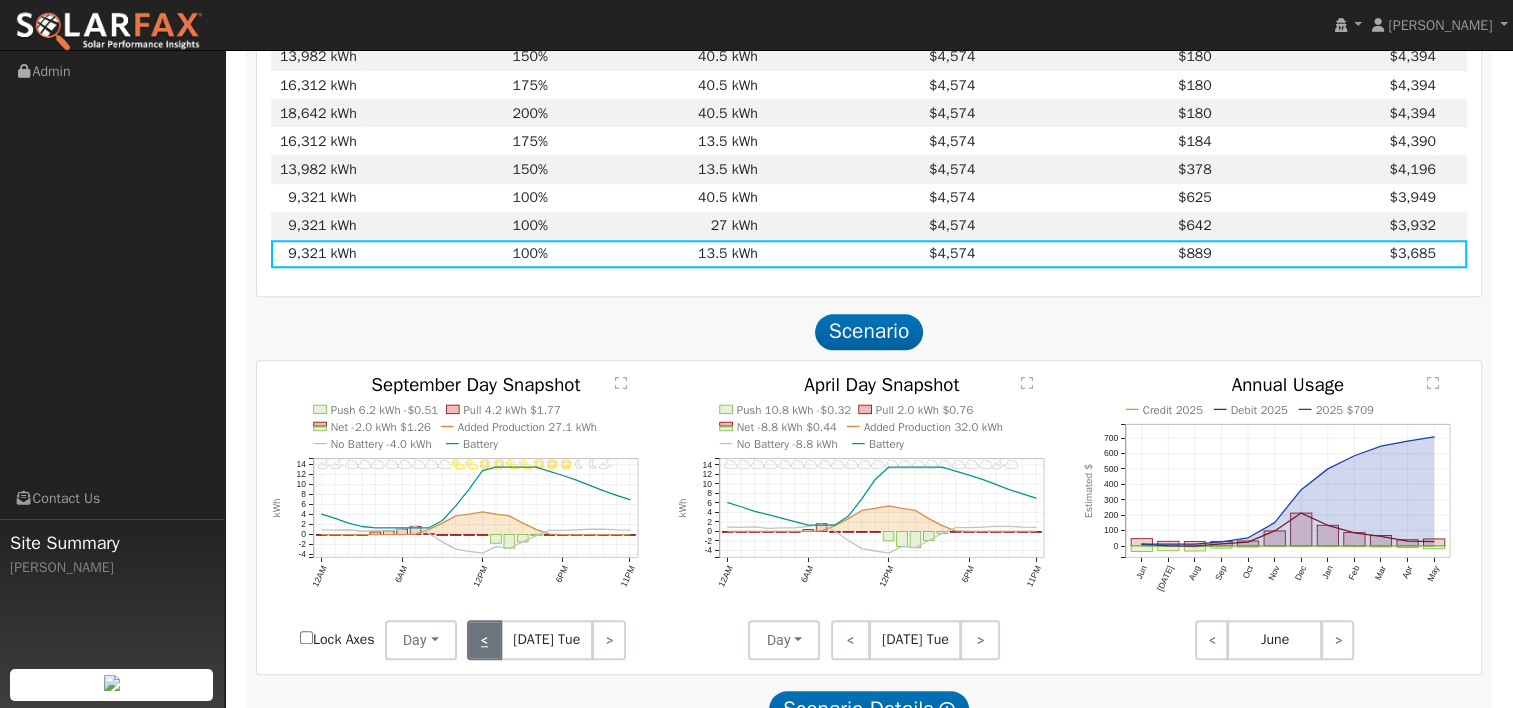 click on "<" at bounding box center [484, 640] 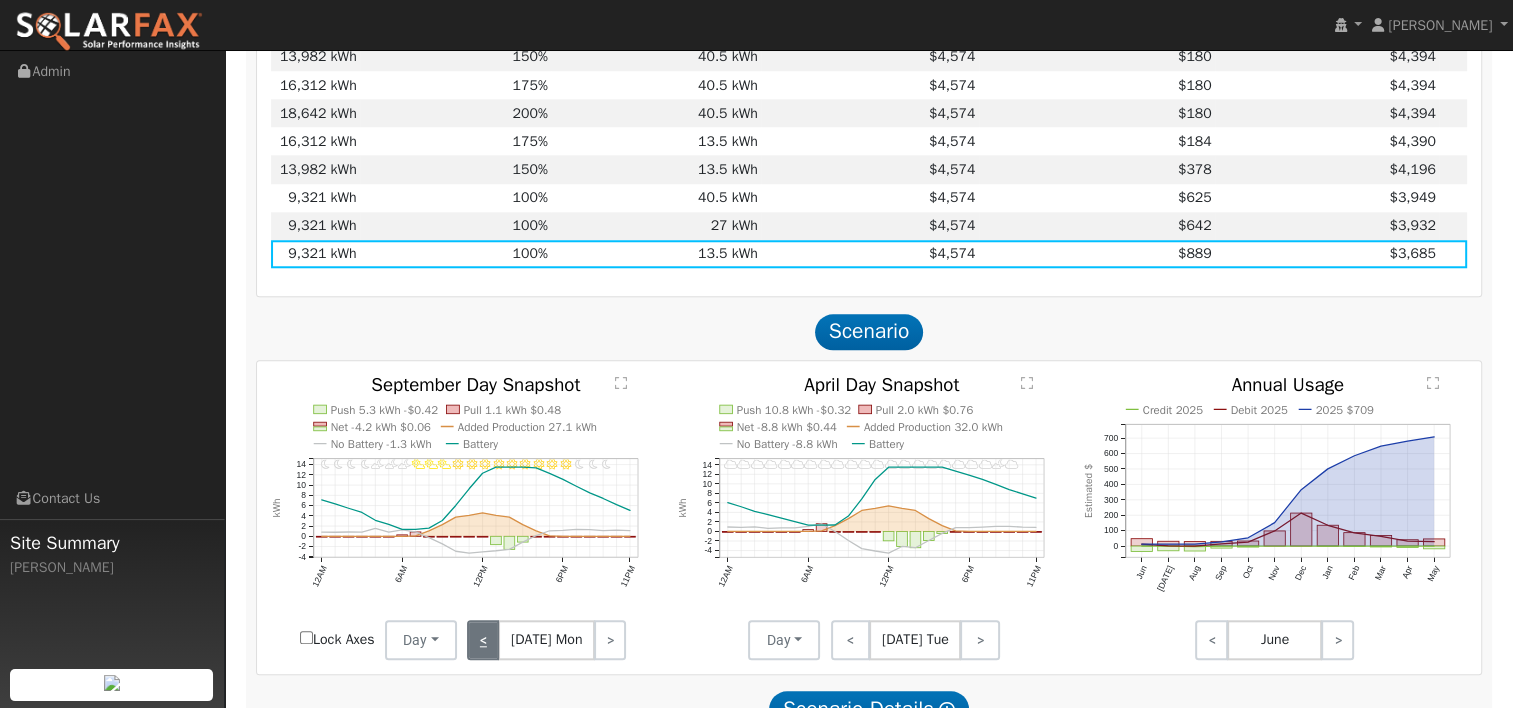 click on "<" at bounding box center (483, 640) 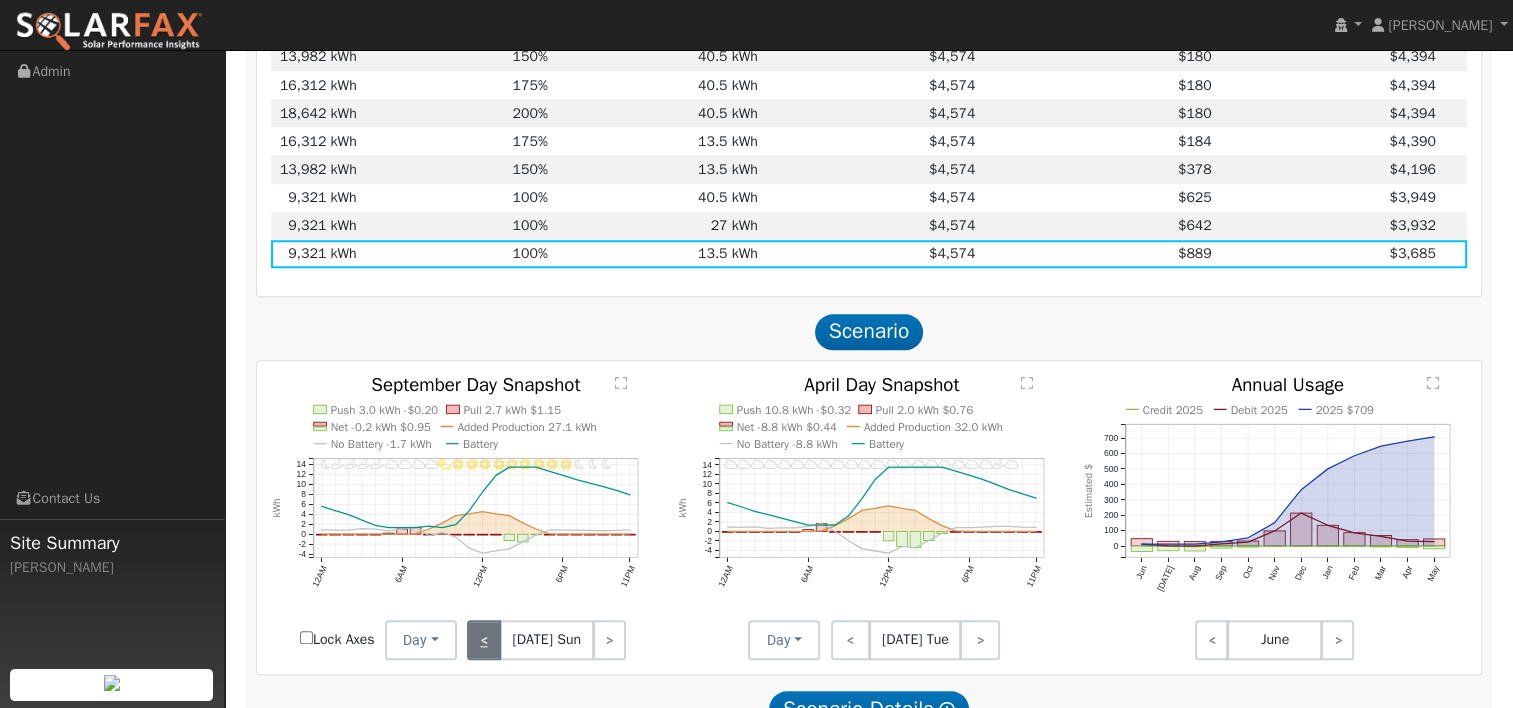 click on "<" at bounding box center (484, 640) 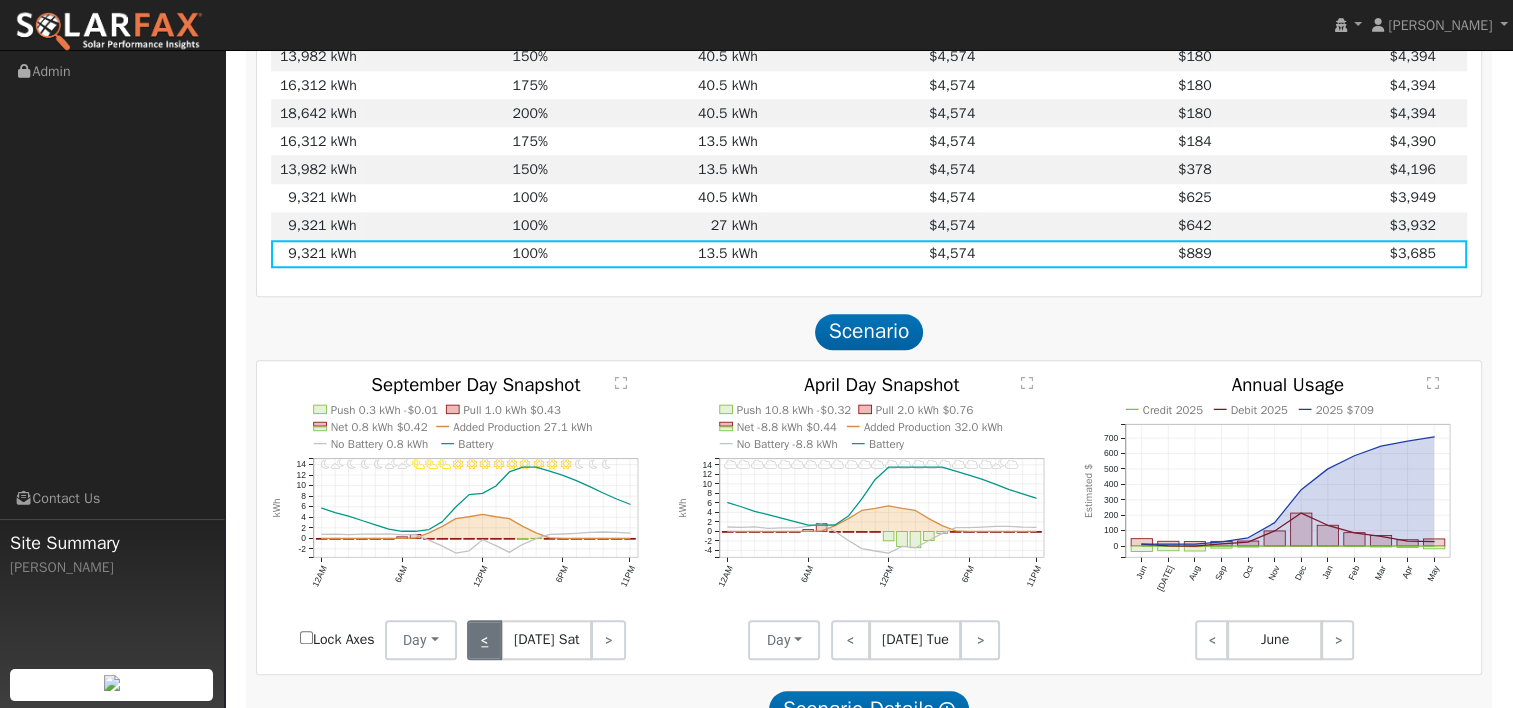 click on "<" at bounding box center (484, 640) 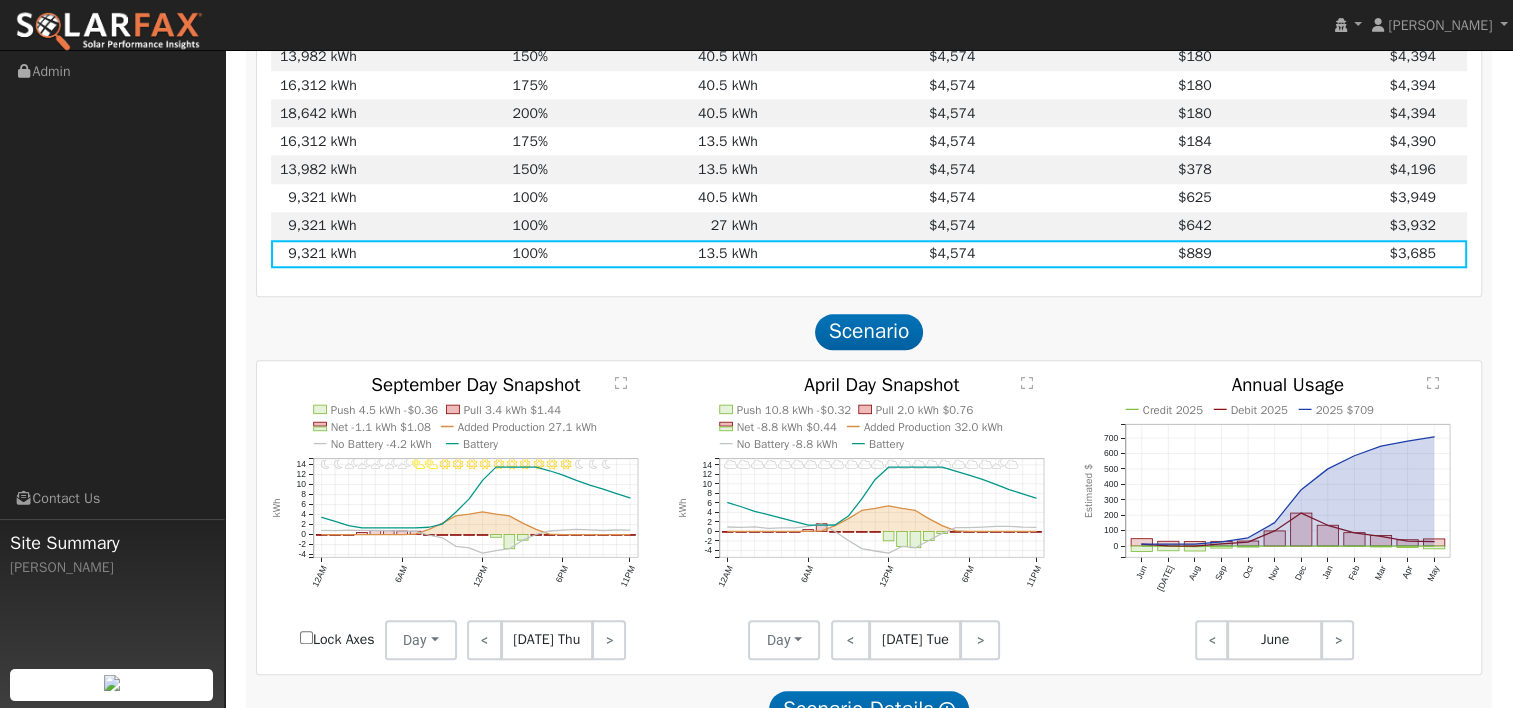 click on "Sep 5 Thu" at bounding box center [547, 640] 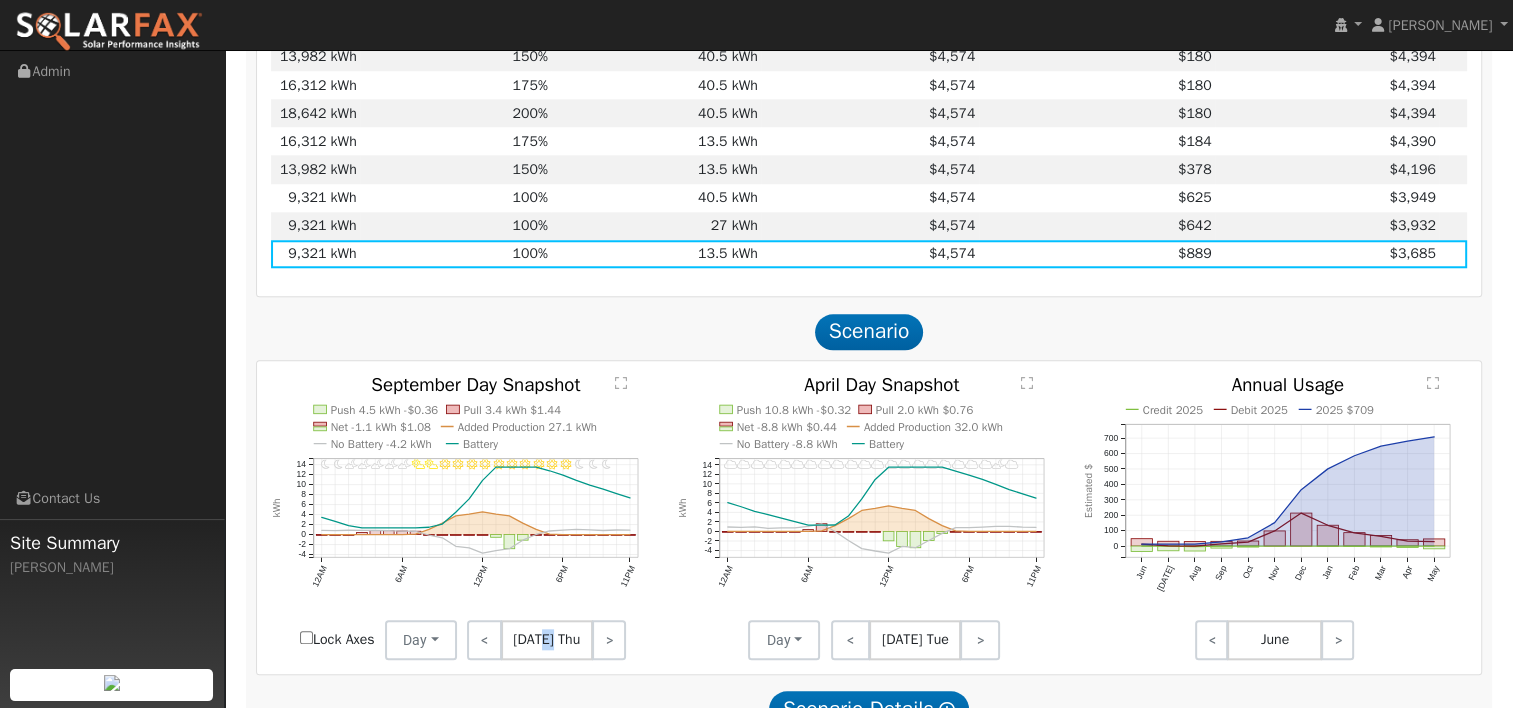 click on "Sep 5 Thu" at bounding box center [547, 640] 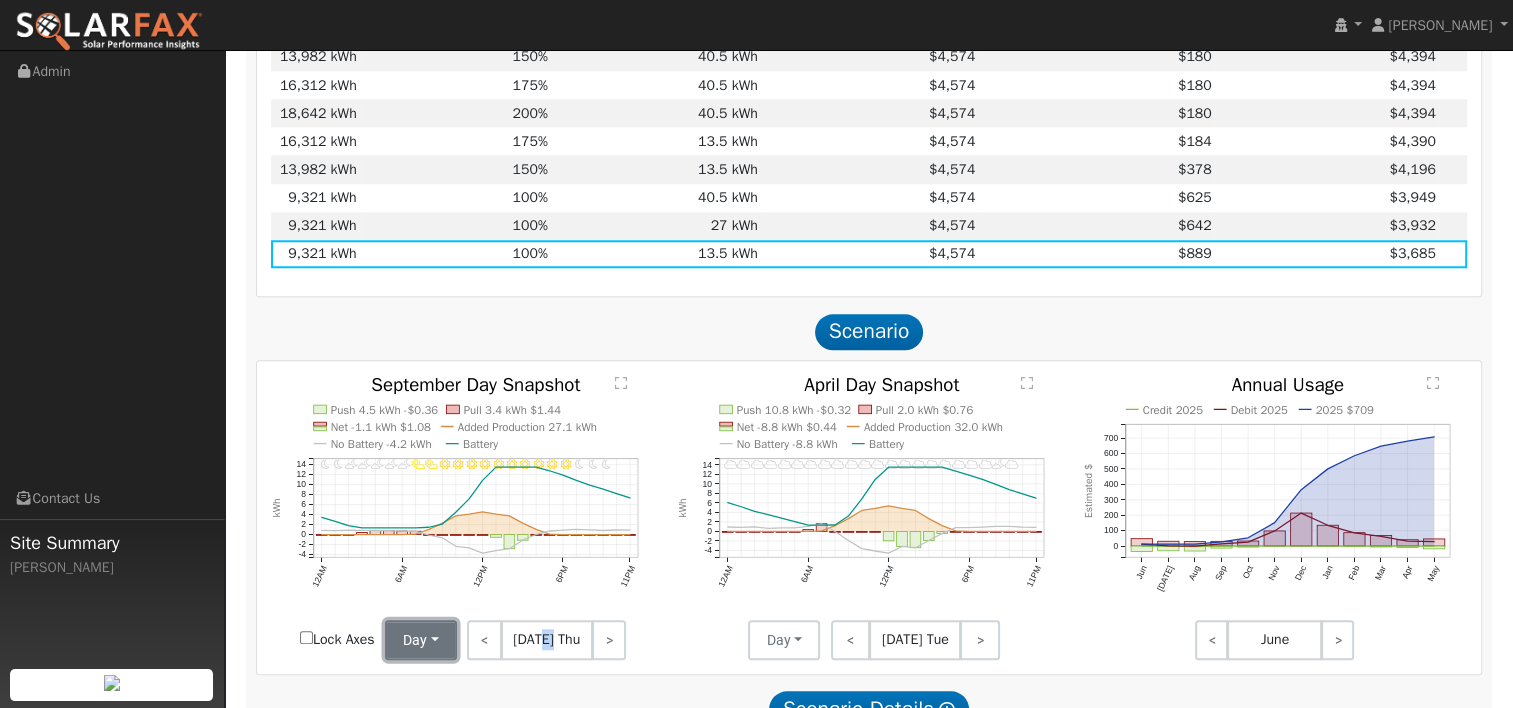 drag, startPoint x: 542, startPoint y: 632, endPoint x: 444, endPoint y: 634, distance: 98.02041 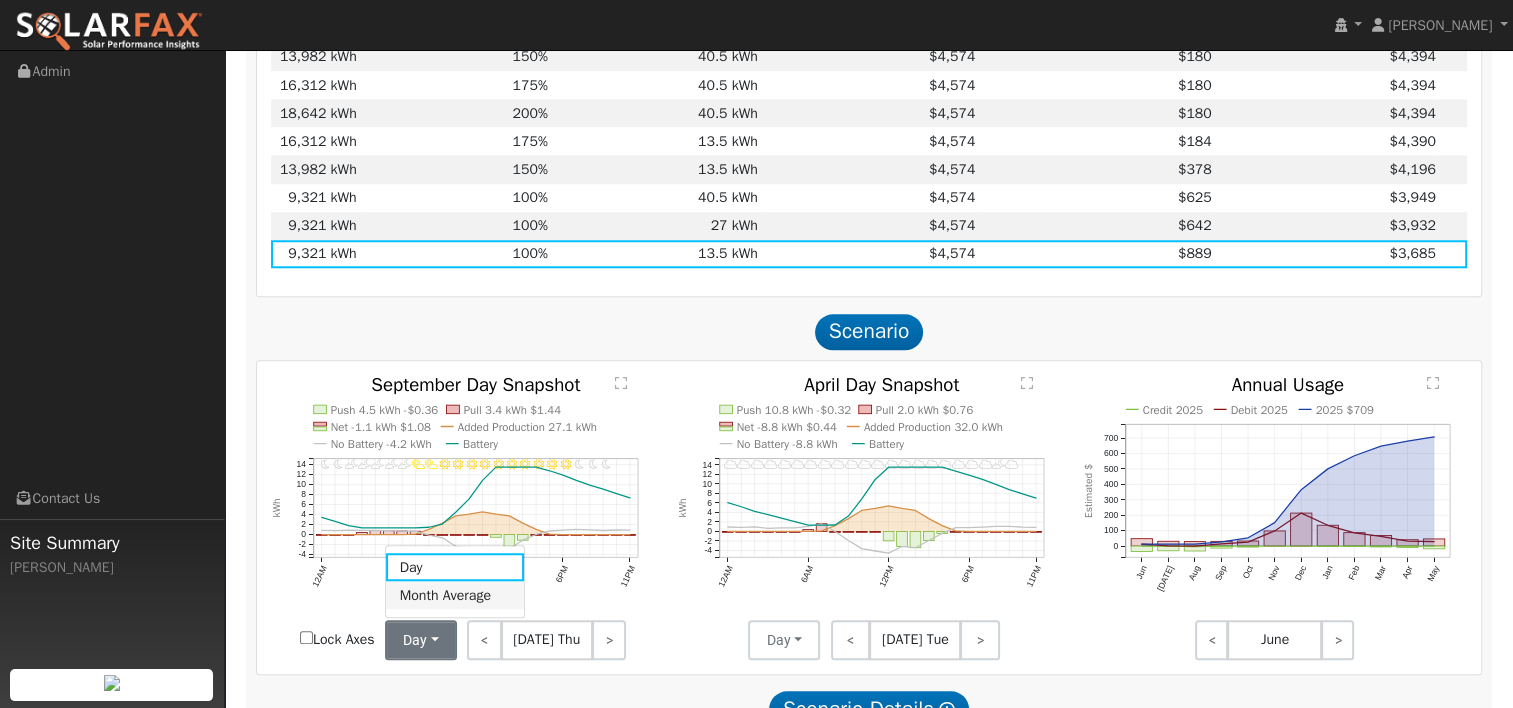 click on "Month Average" at bounding box center [455, 595] 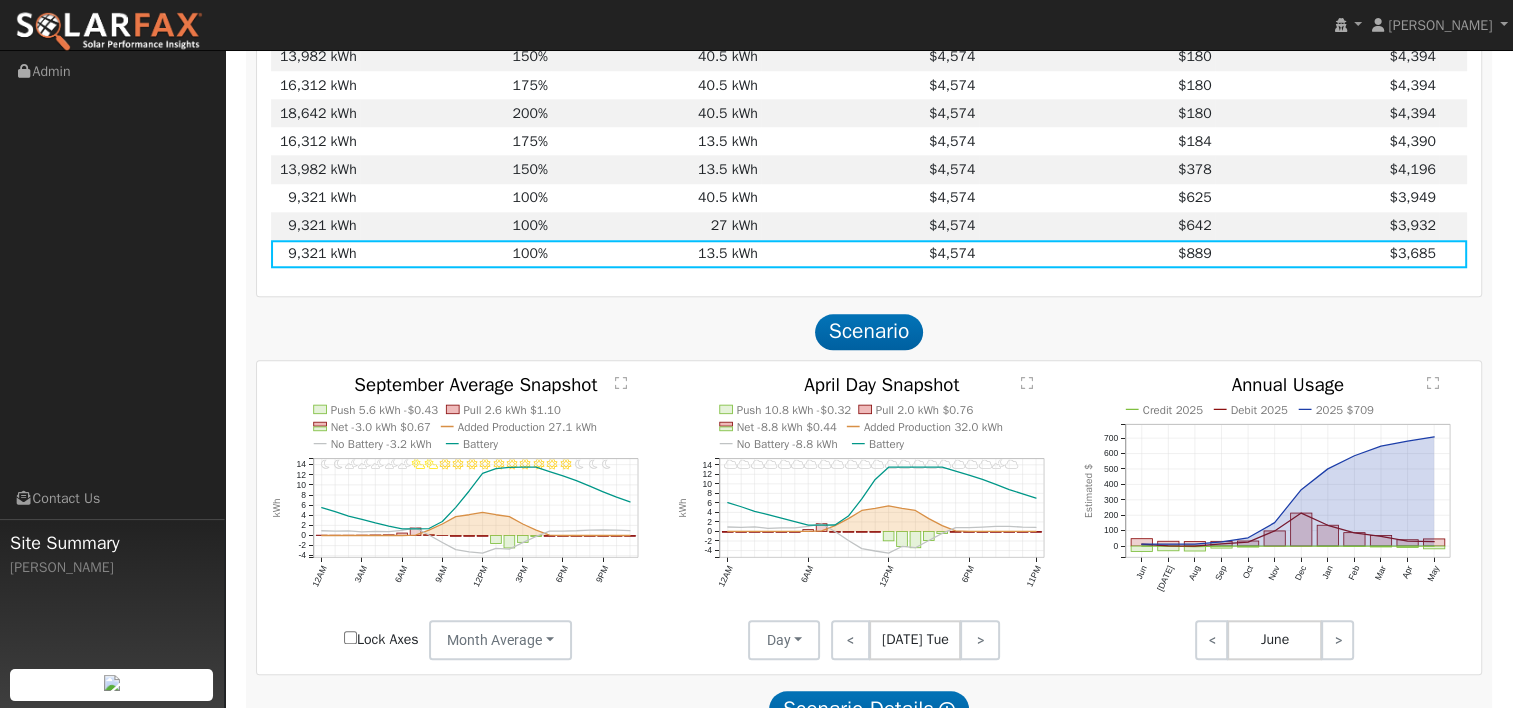 click on "" 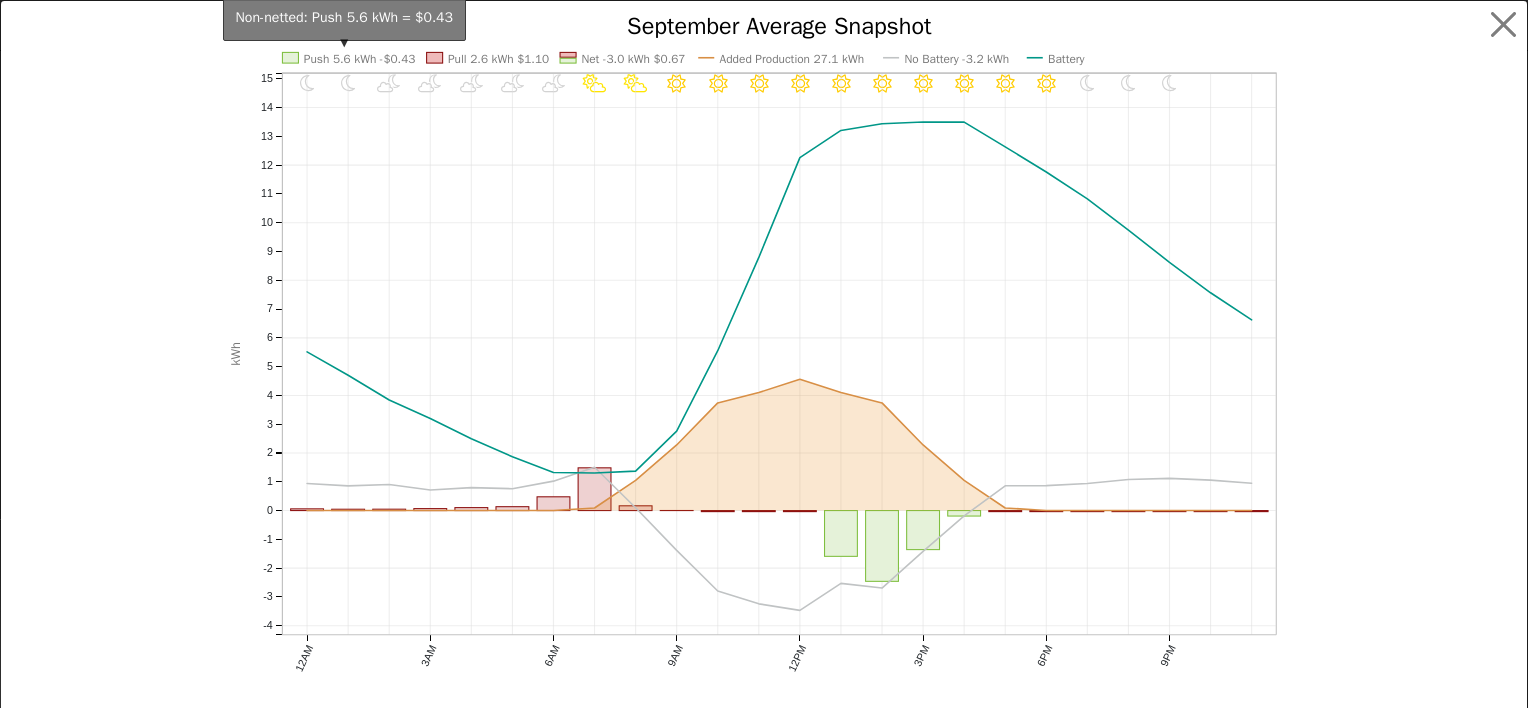 click on "Push 5.6 kWh -$0.43" 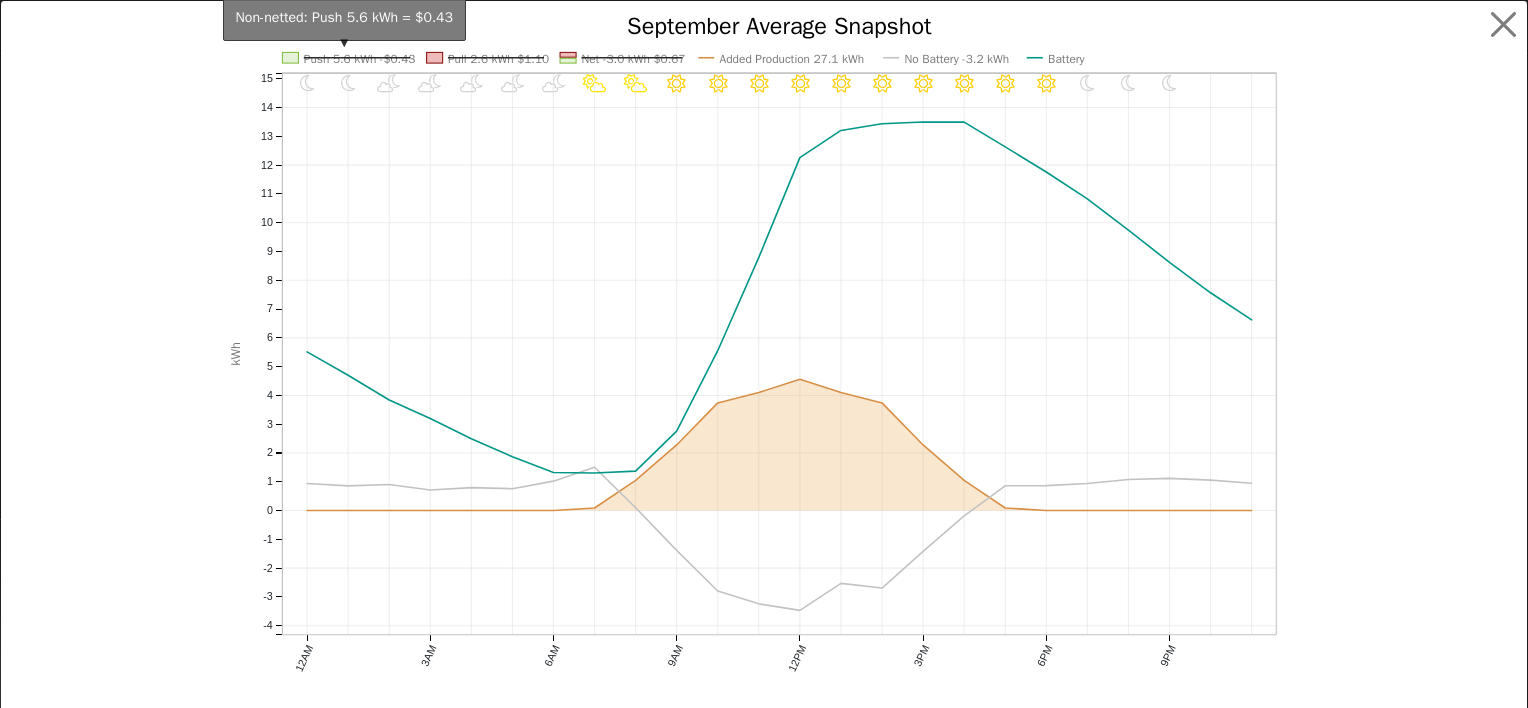 click on "Push 5.6 kWh -$0.43" 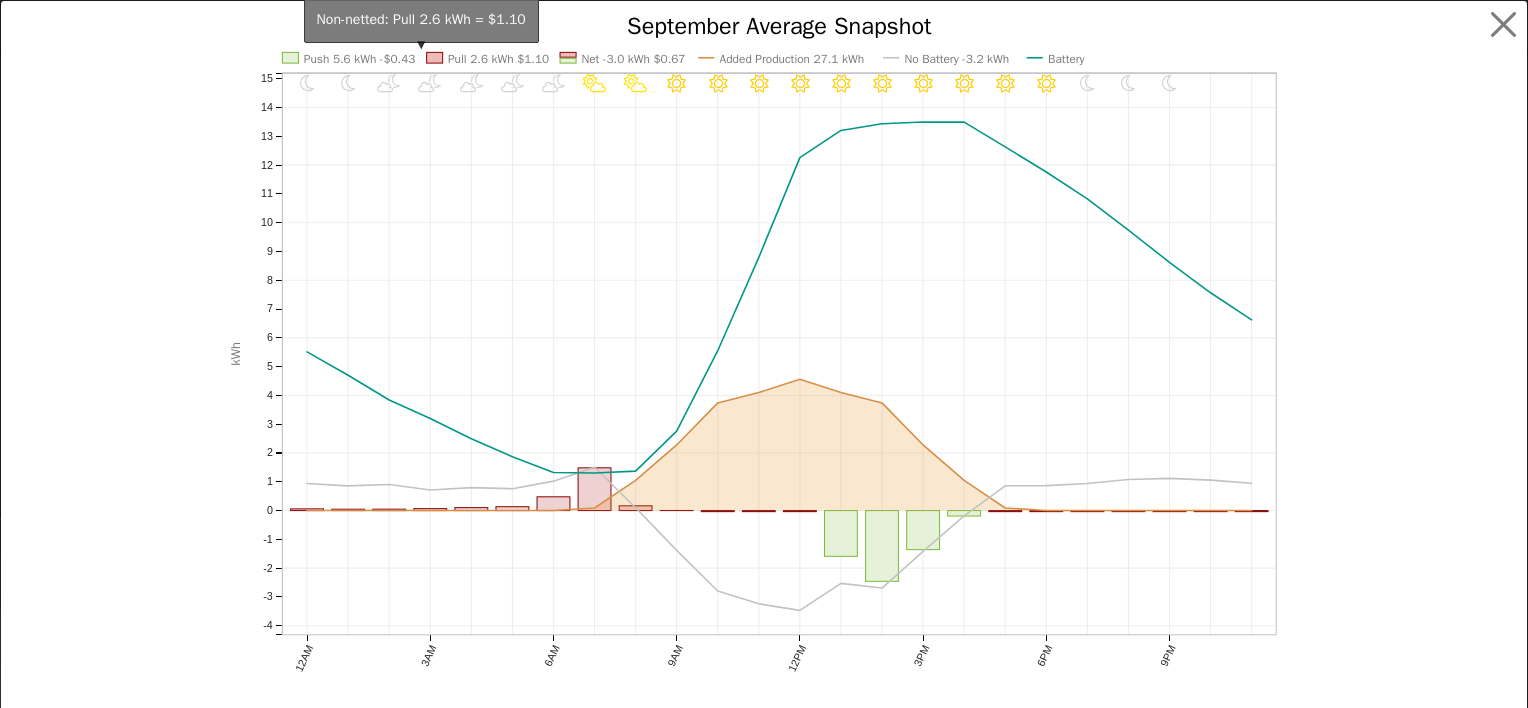 click on "Invalid date - undefined Invalid date - undefined Invalid date - Clear Invalid date - Clear Invalid date - Clear Invalid date - Clear Invalid date - Clear Invalid date - Clear Invalid date - Clear Invalid date - Clear Invalid date - Clear Invalid date - Clear Invalid date - Clear Invalid date - MostlyClear Invalid date - MostlyClear Invalid date - PartlyCloudy Invalid date - PartlyCloudy Invalid date - PartlyCloudy Invalid date - PartlyCloudy Invalid date - PartlyCloudy Invalid date - PartlyCloudy Invalid date - PartlyCloudy Invalid date - MostlyClear Invalid date - MostlyClear Push 5.6 kWh -$0.43 Pull 2.6 kWh $1.10 Net -3.0 kWh $0.67 Added Production 27.1 kWh No Battery -3.2 kWh Battery 12AM 3AM 6AM 9AM 12PM 3PM 6PM 9PM -4 -3 -2 -1 0 1 2 3 4 5 6 7 8 9 10 11 12 13 14 15 September Average Snapshot kWh onclick="" onclick="" onclick="" onclick="" onclick="" onclick="" onclick="" onclick="" onclick="" onclick="" onclick="" onclick="" onclick="" onclick="" onclick="" onclick="" onclick="" onclick="" onclick=""" 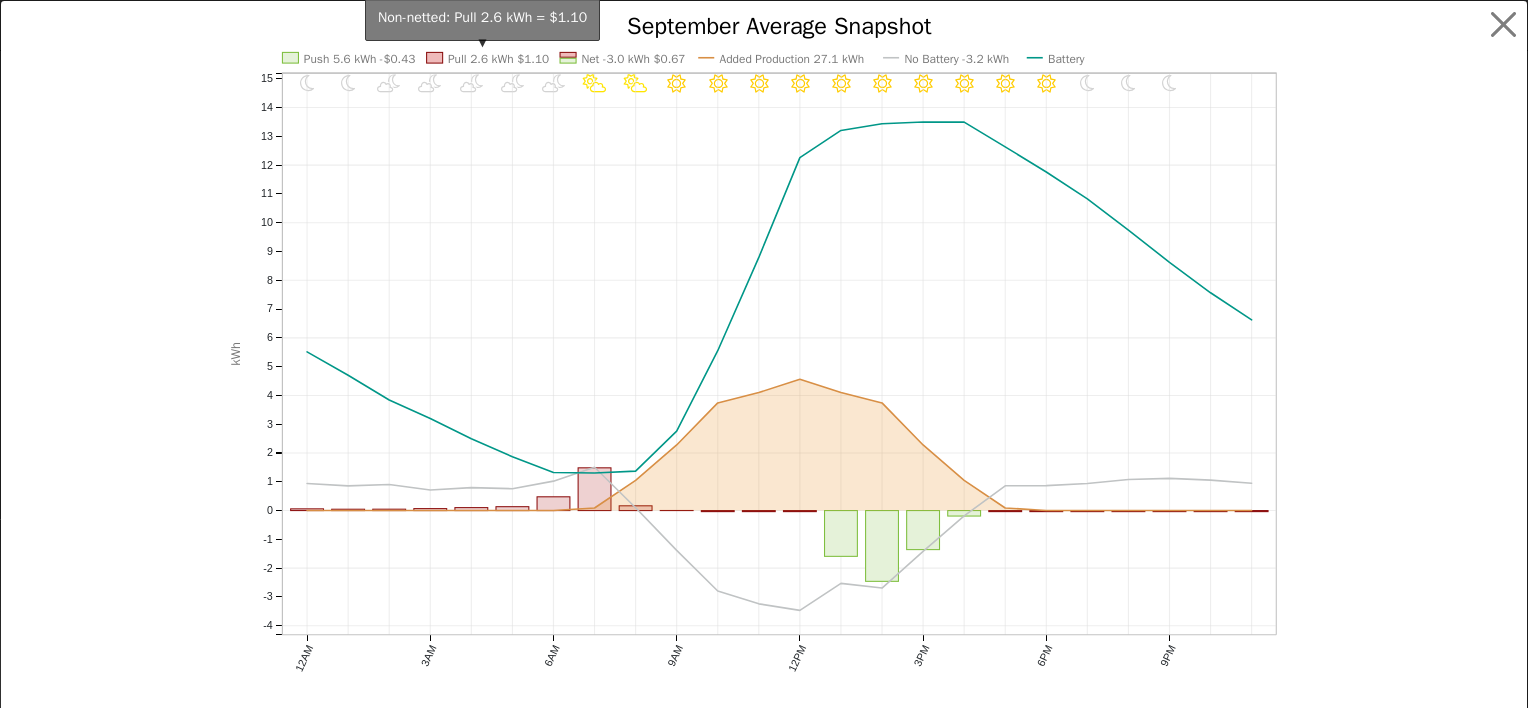 click on "Pull 2.6 kWh $1.10" 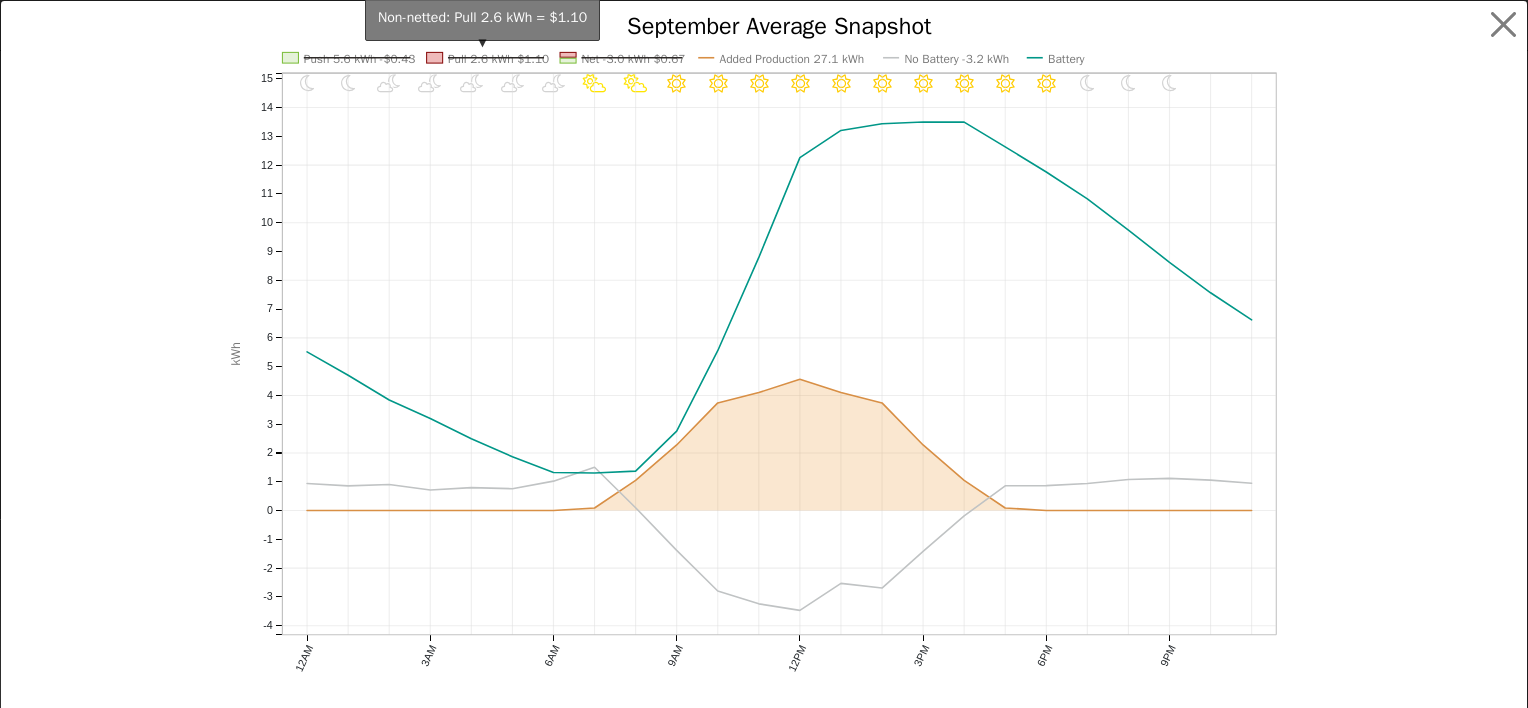 click on "Pull 2.6 kWh $1.10" 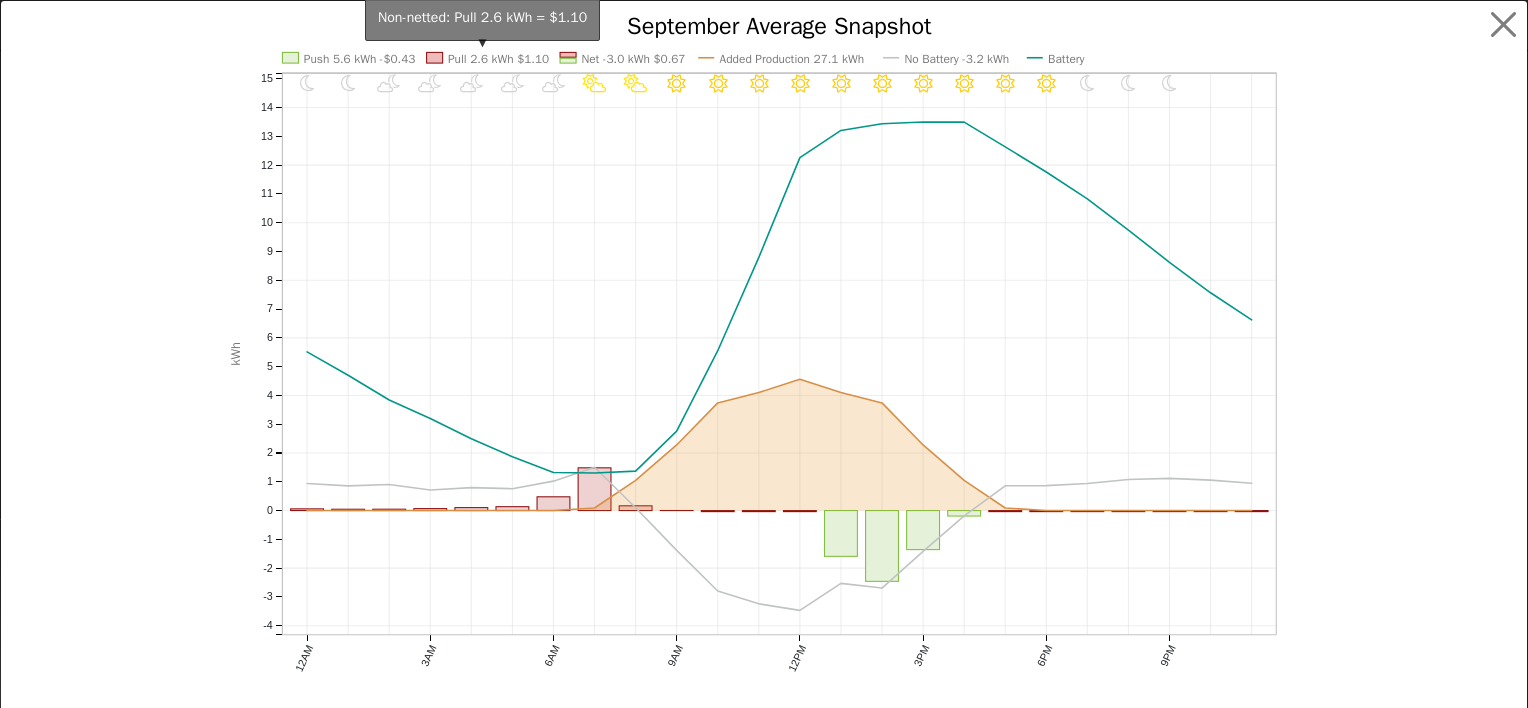 click on "Pull 2.6 kWh $1.10" 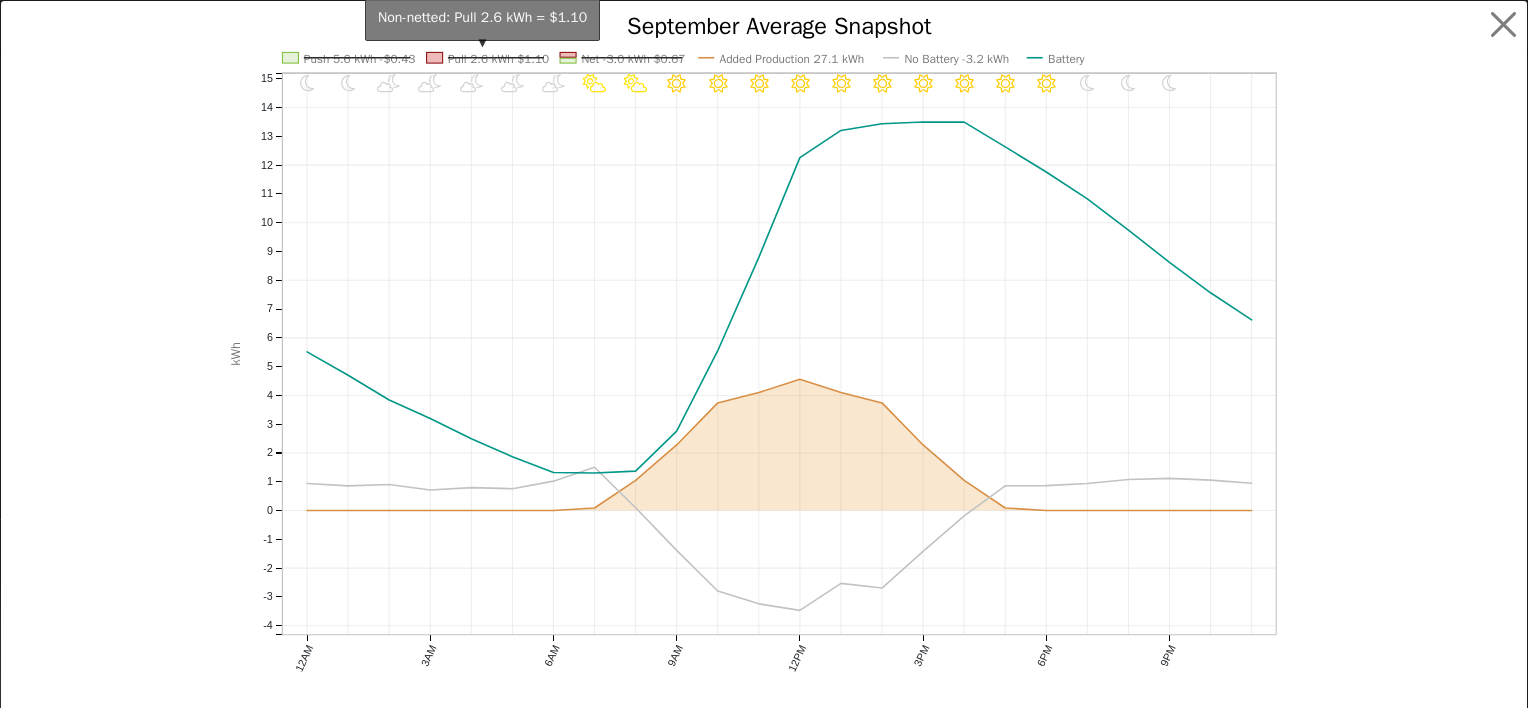 click on "Pull 2.6 kWh $1.10" 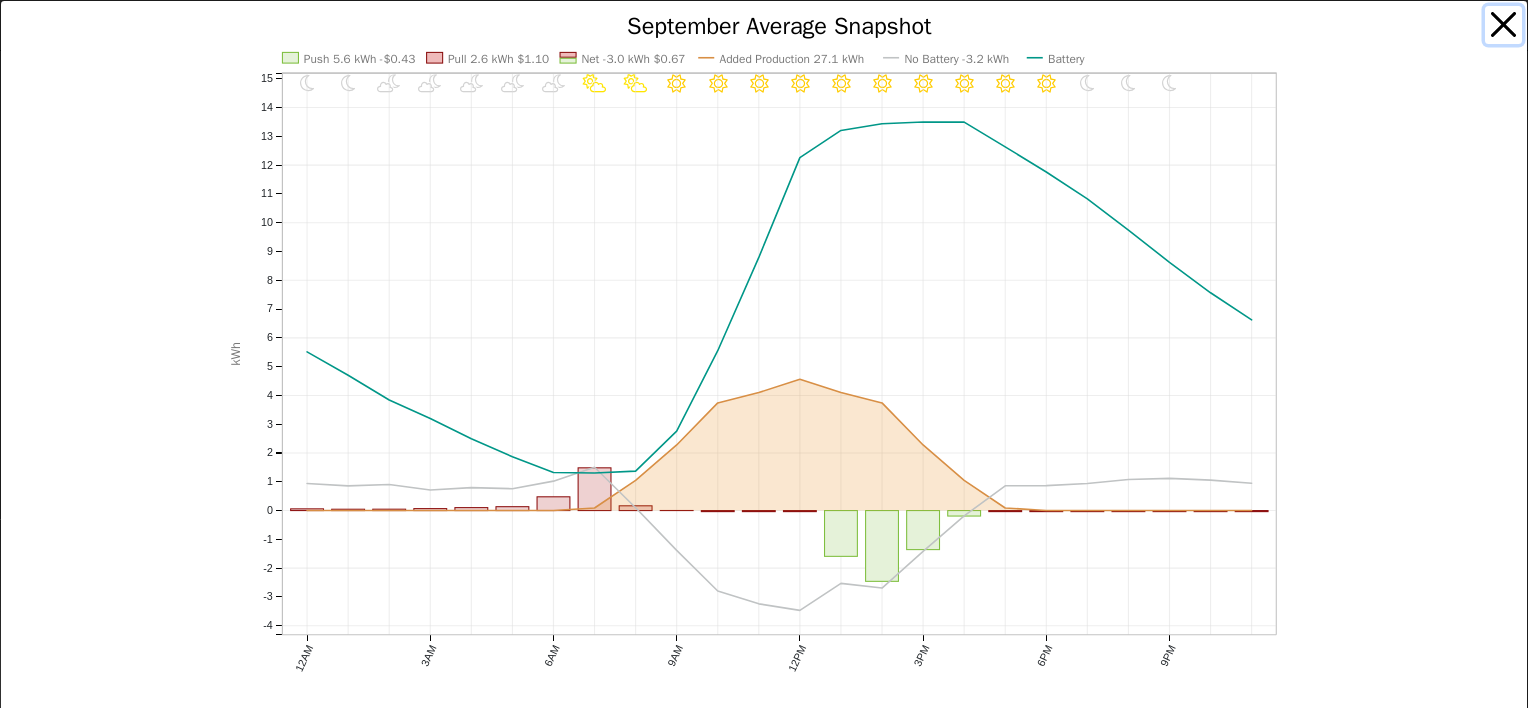 click at bounding box center [1504, 25] 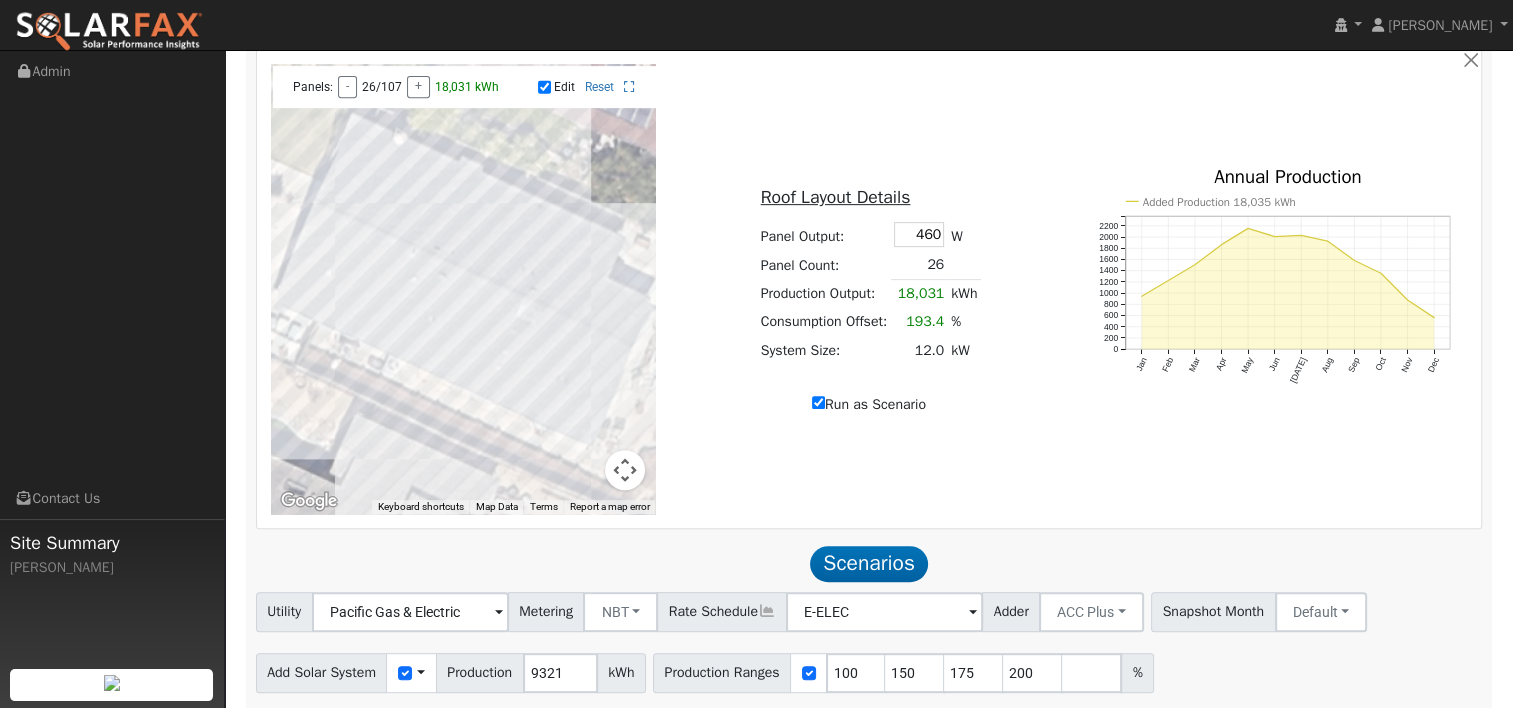 scroll, scrollTop: 784, scrollLeft: 0, axis: vertical 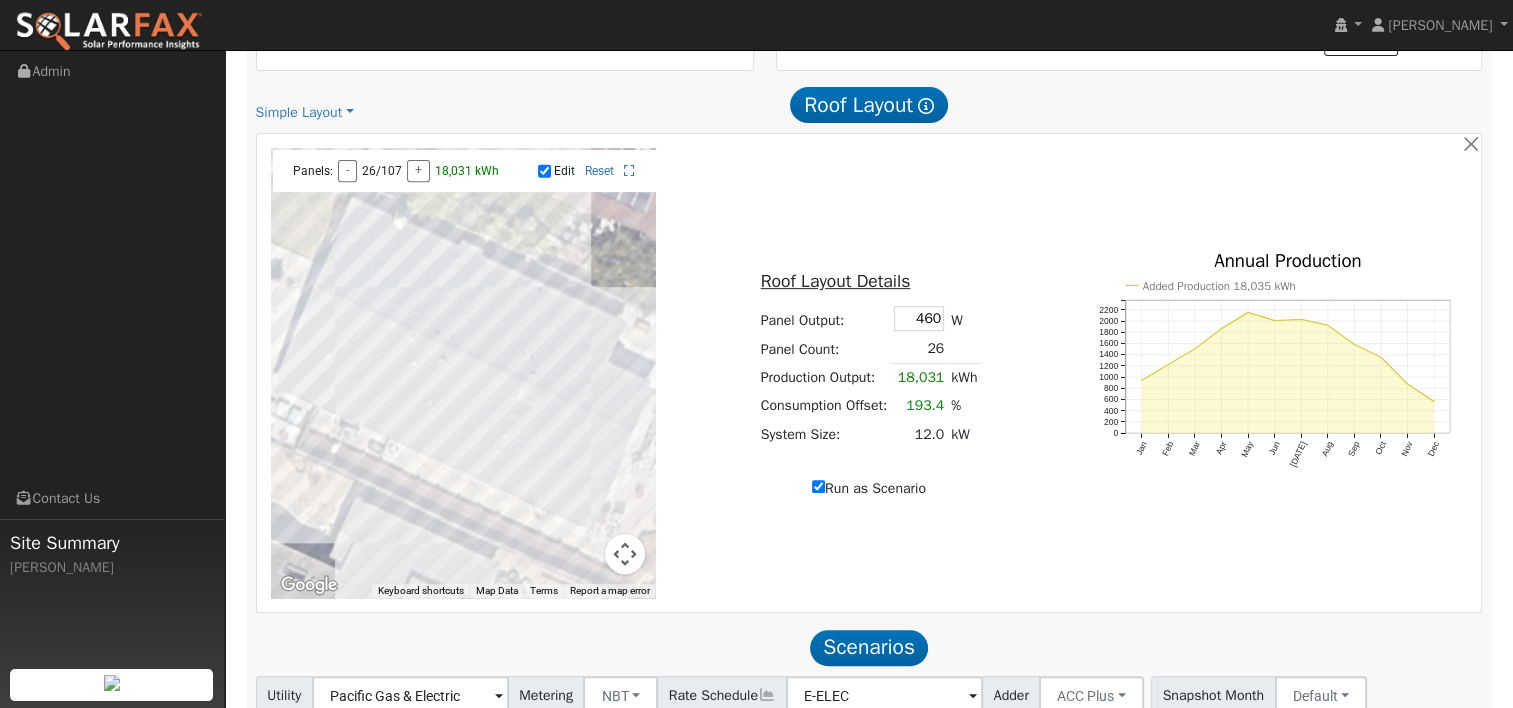 click on "Edit" at bounding box center (544, 171) 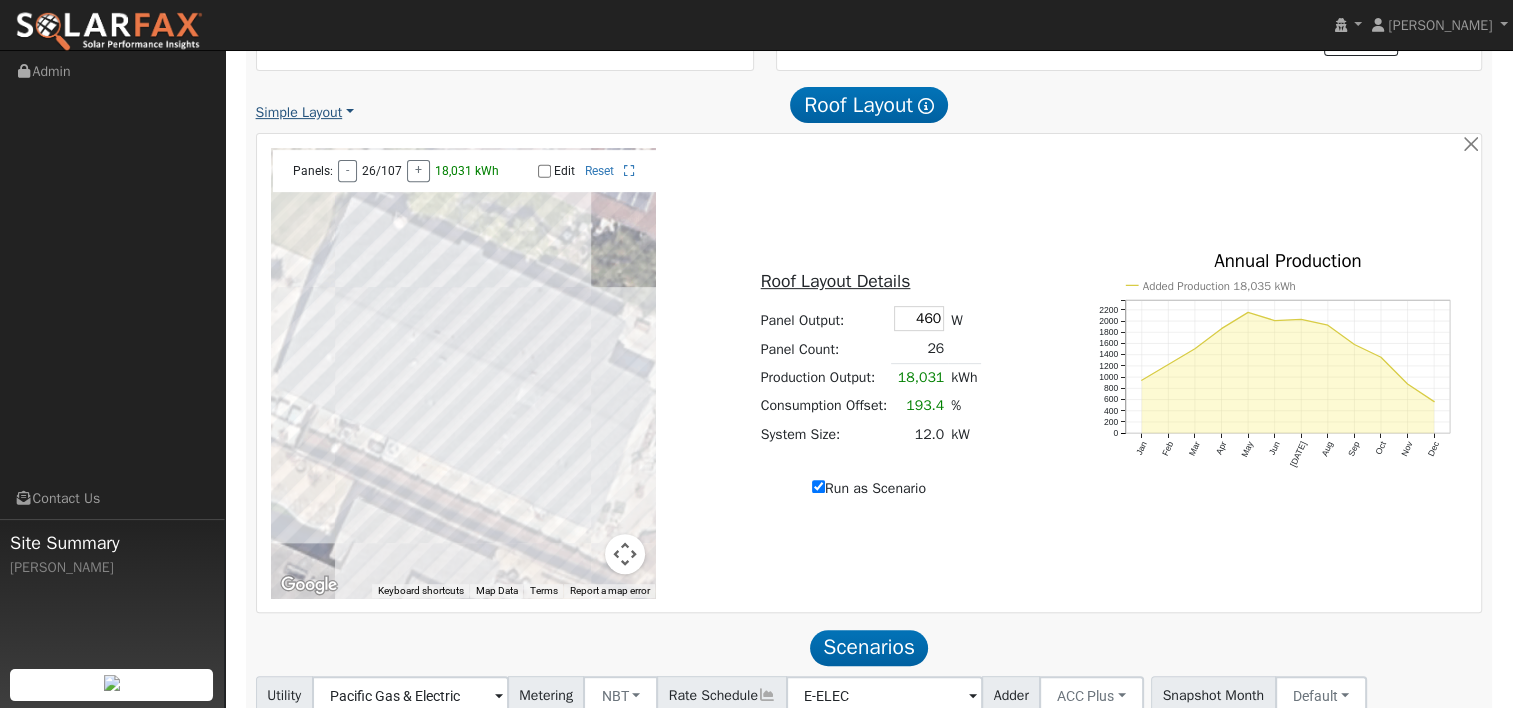 click on "Simple Layout" at bounding box center (305, 112) 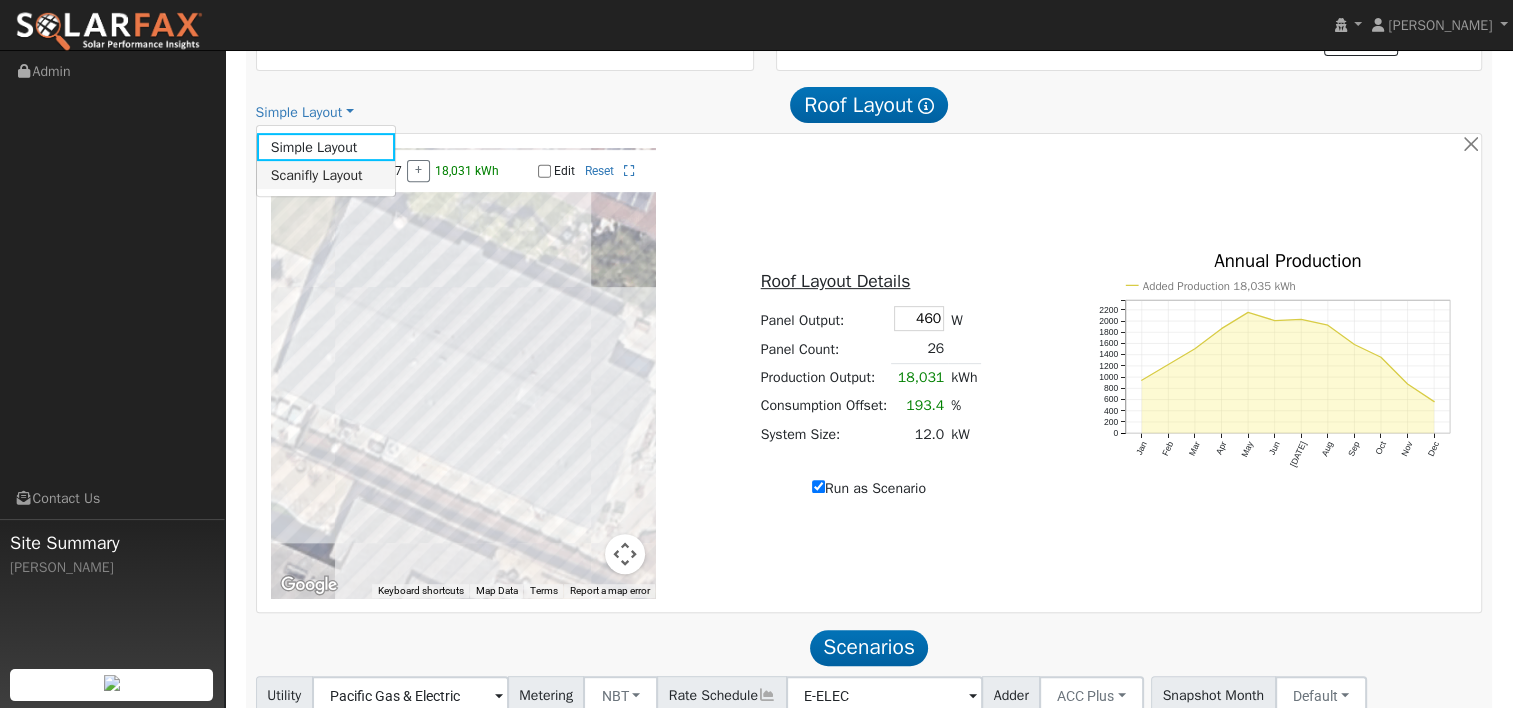click on "Scanifly Layout" at bounding box center (326, 175) 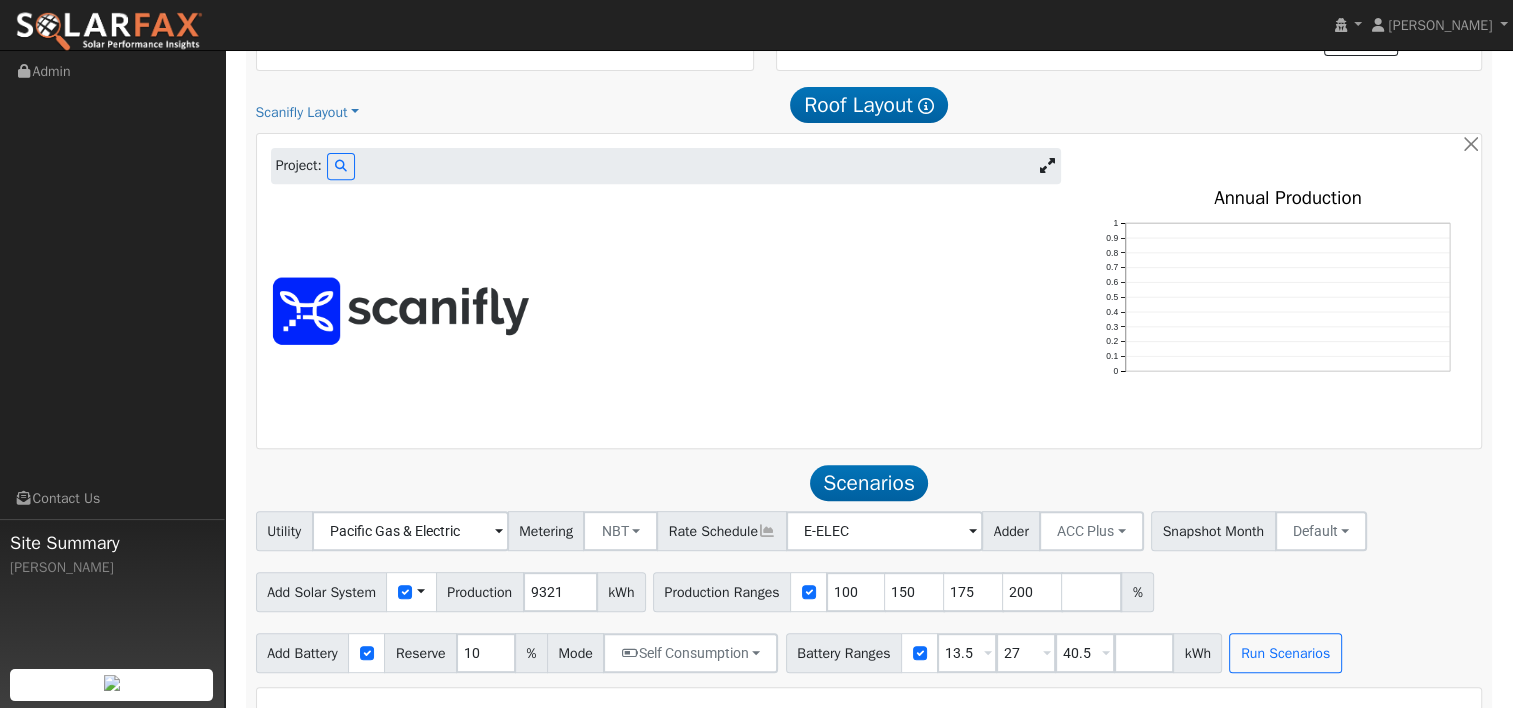 click on "Roof Layout  Show Help" at bounding box center [868, 105] 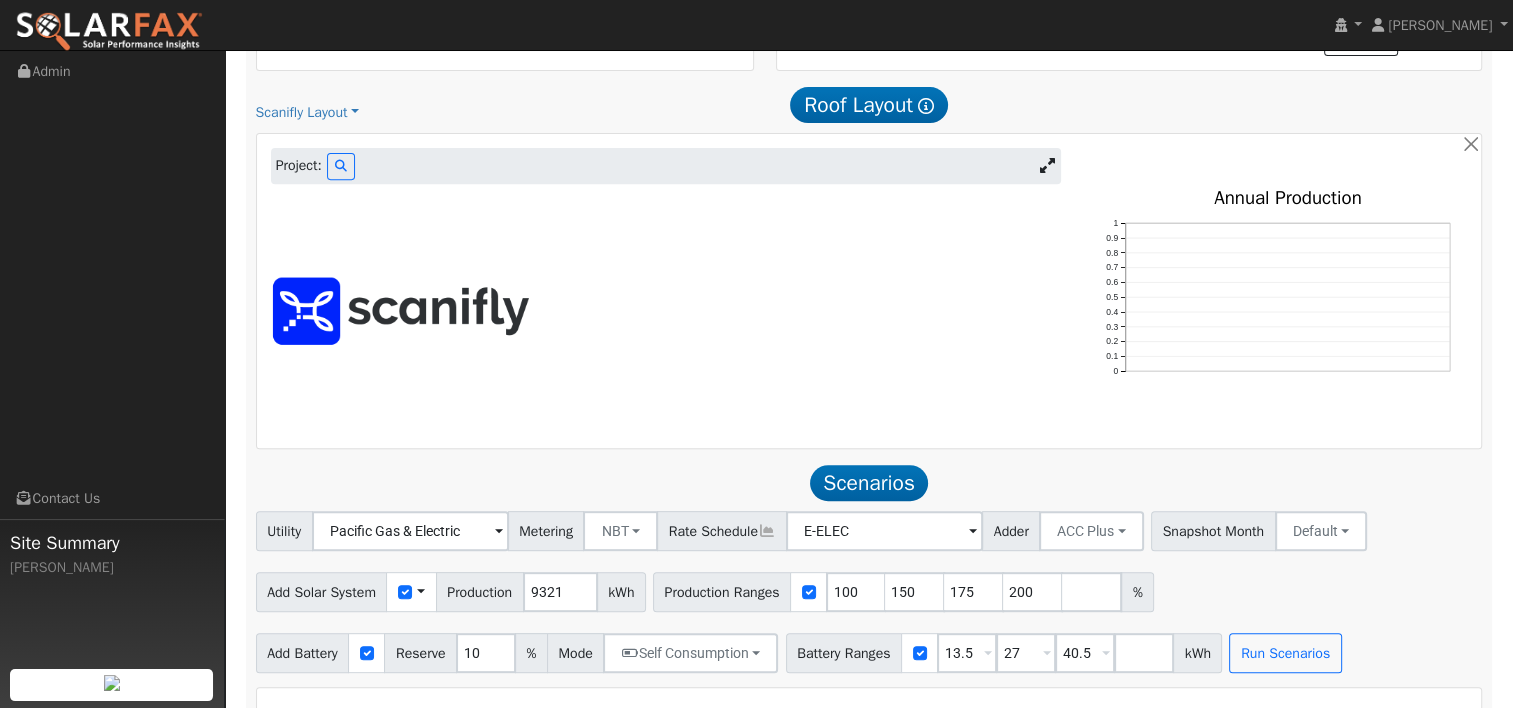 scroll, scrollTop: 684, scrollLeft: 0, axis: vertical 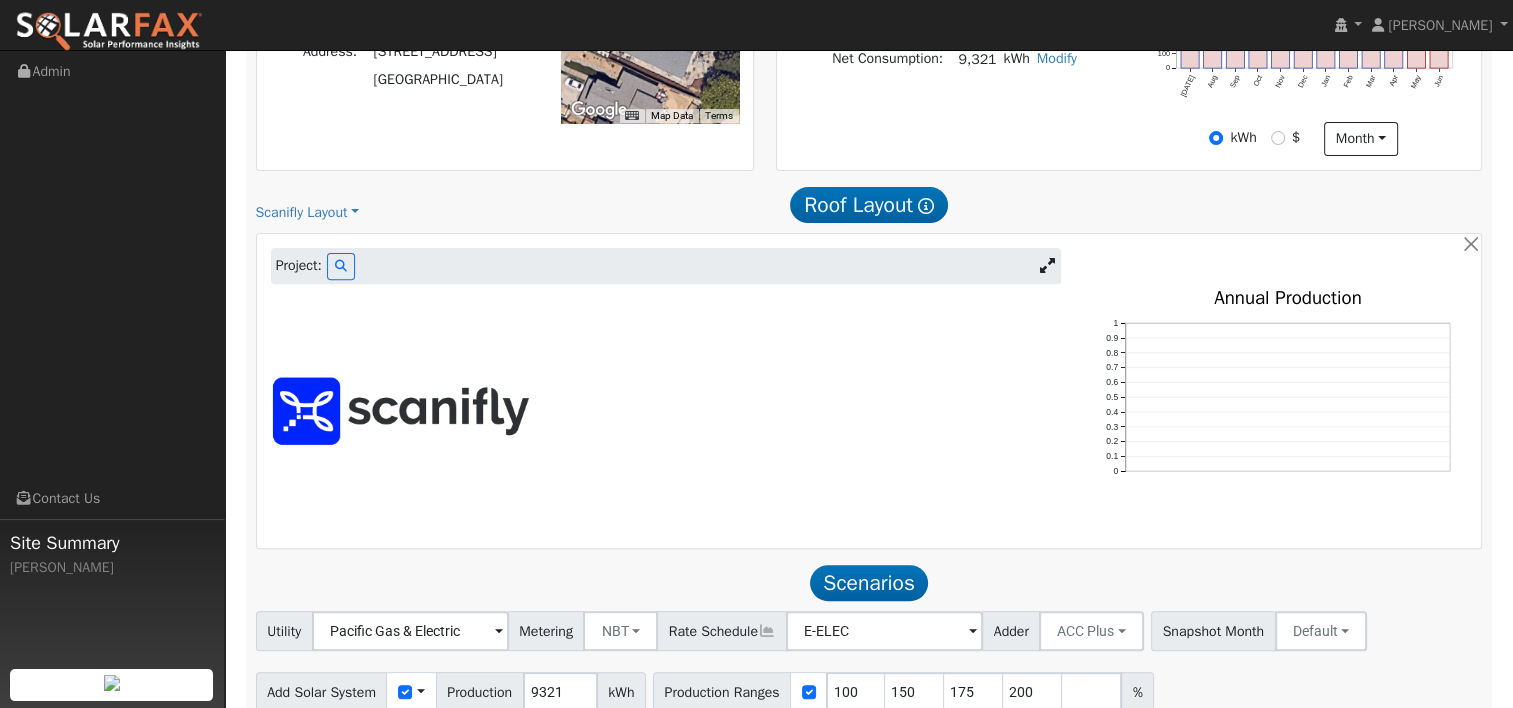 click at bounding box center [666, 411] 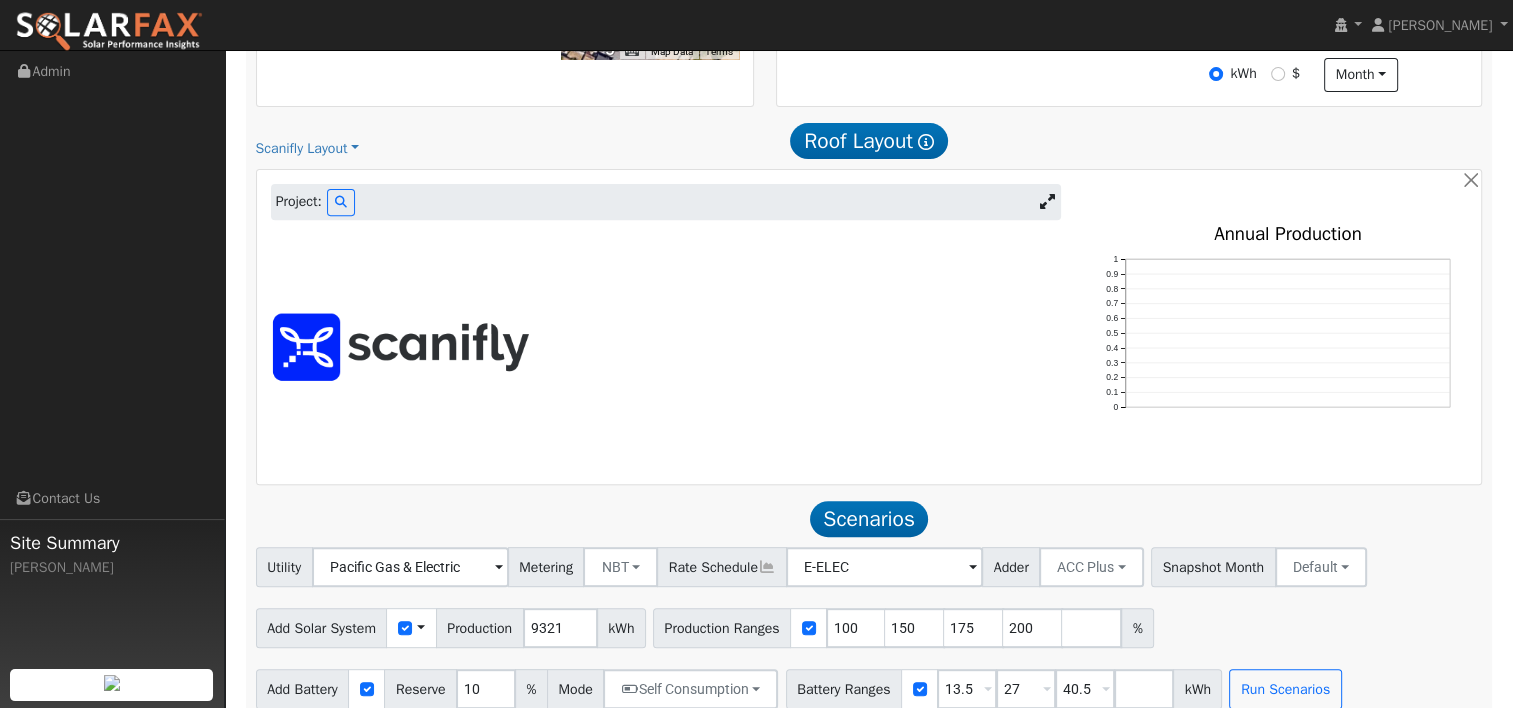scroll, scrollTop: 700, scrollLeft: 0, axis: vertical 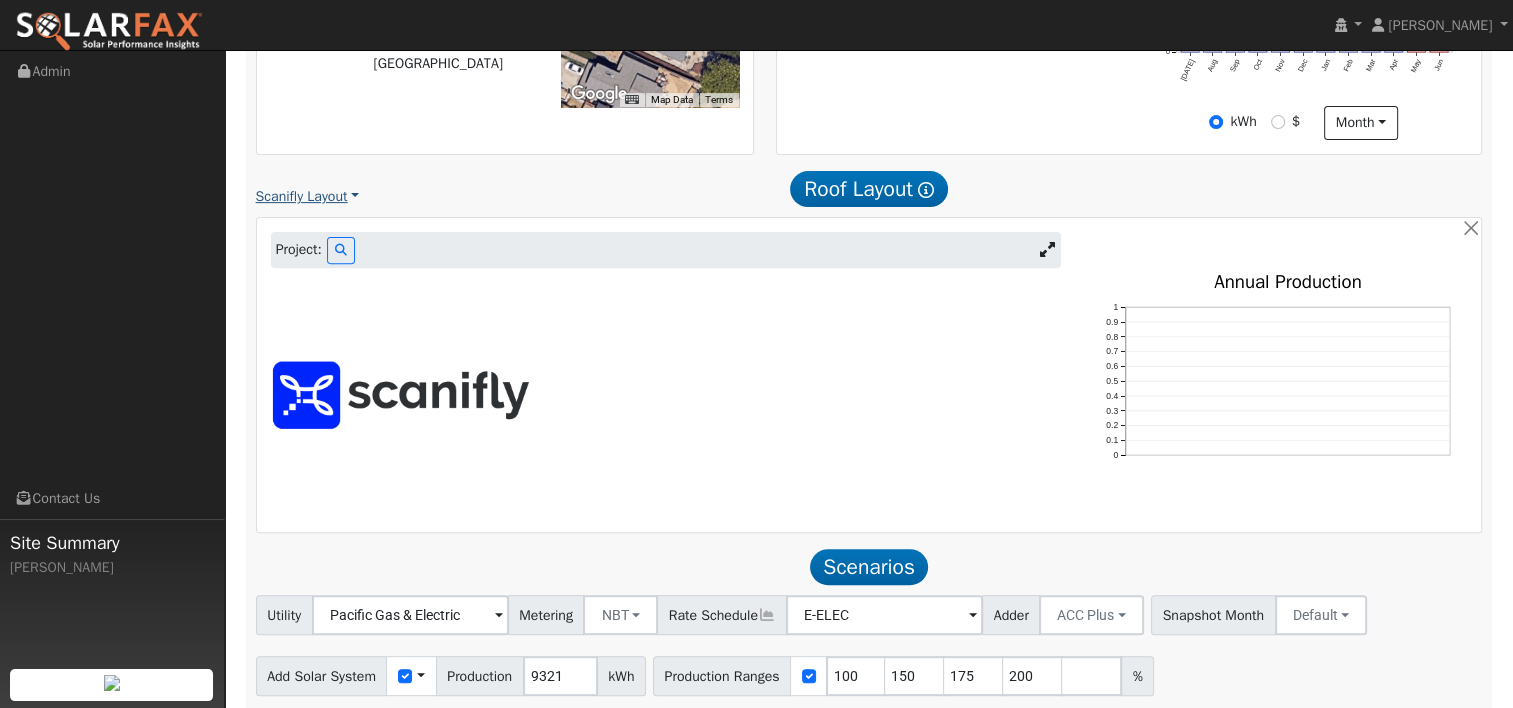 click on "Scanifly Layout" at bounding box center (308, 196) 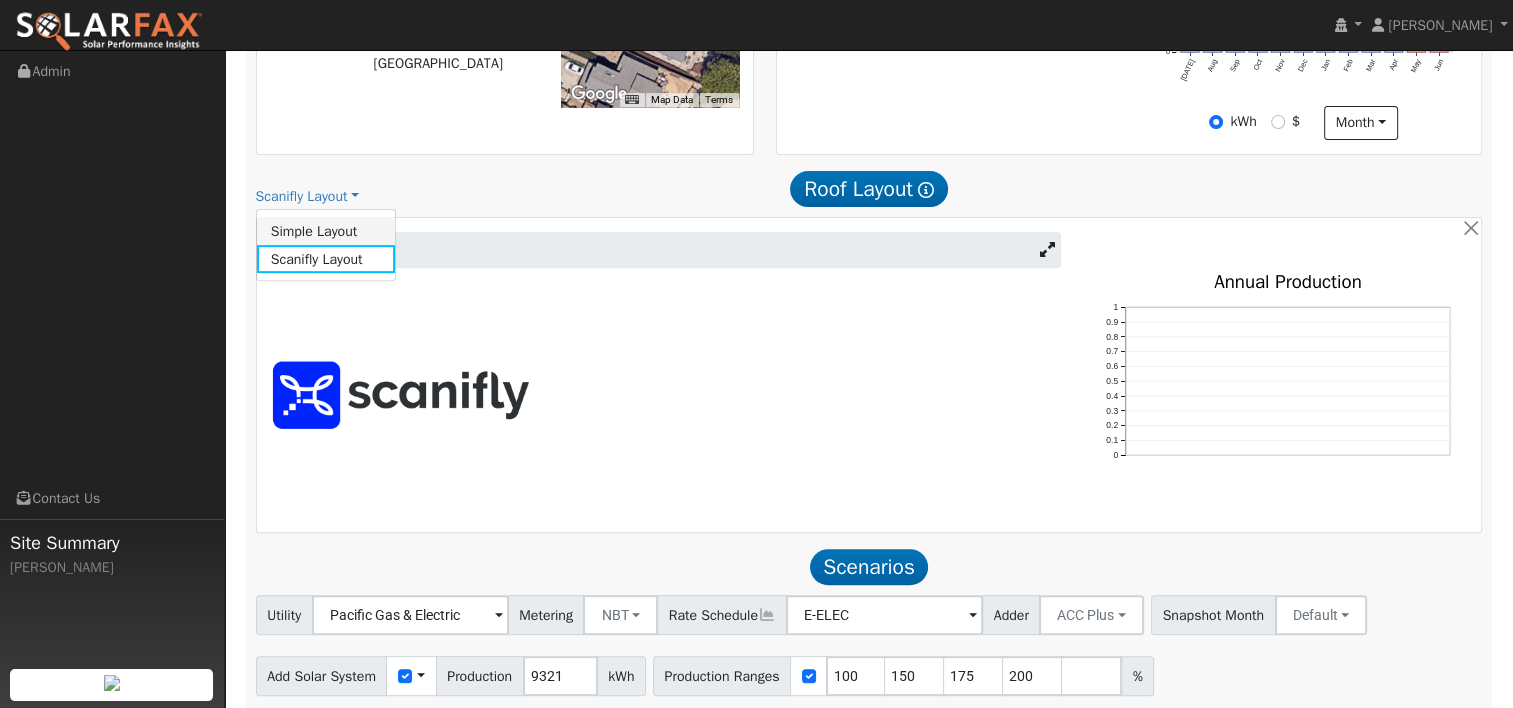 click on "Simple Layout" at bounding box center (326, 231) 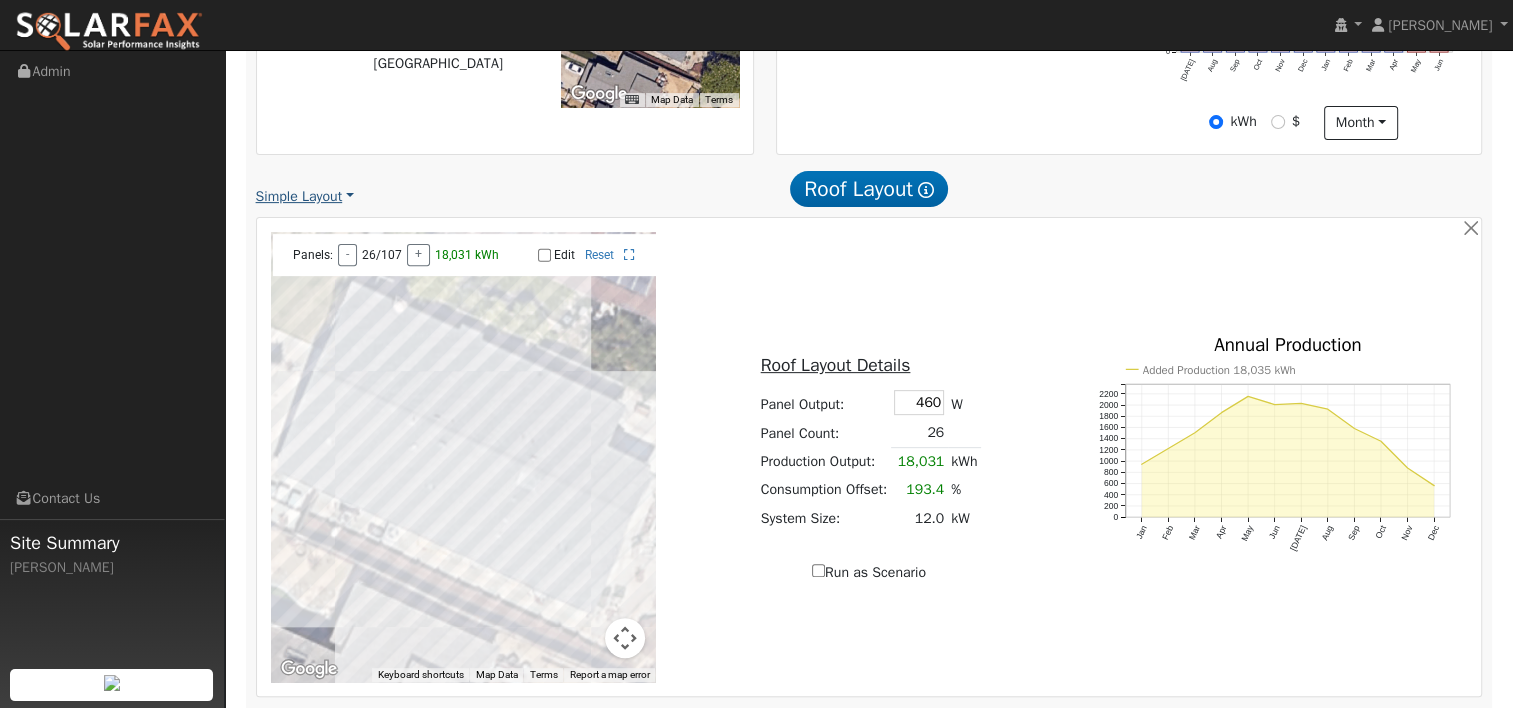 click on "Simple Layout" at bounding box center (305, 196) 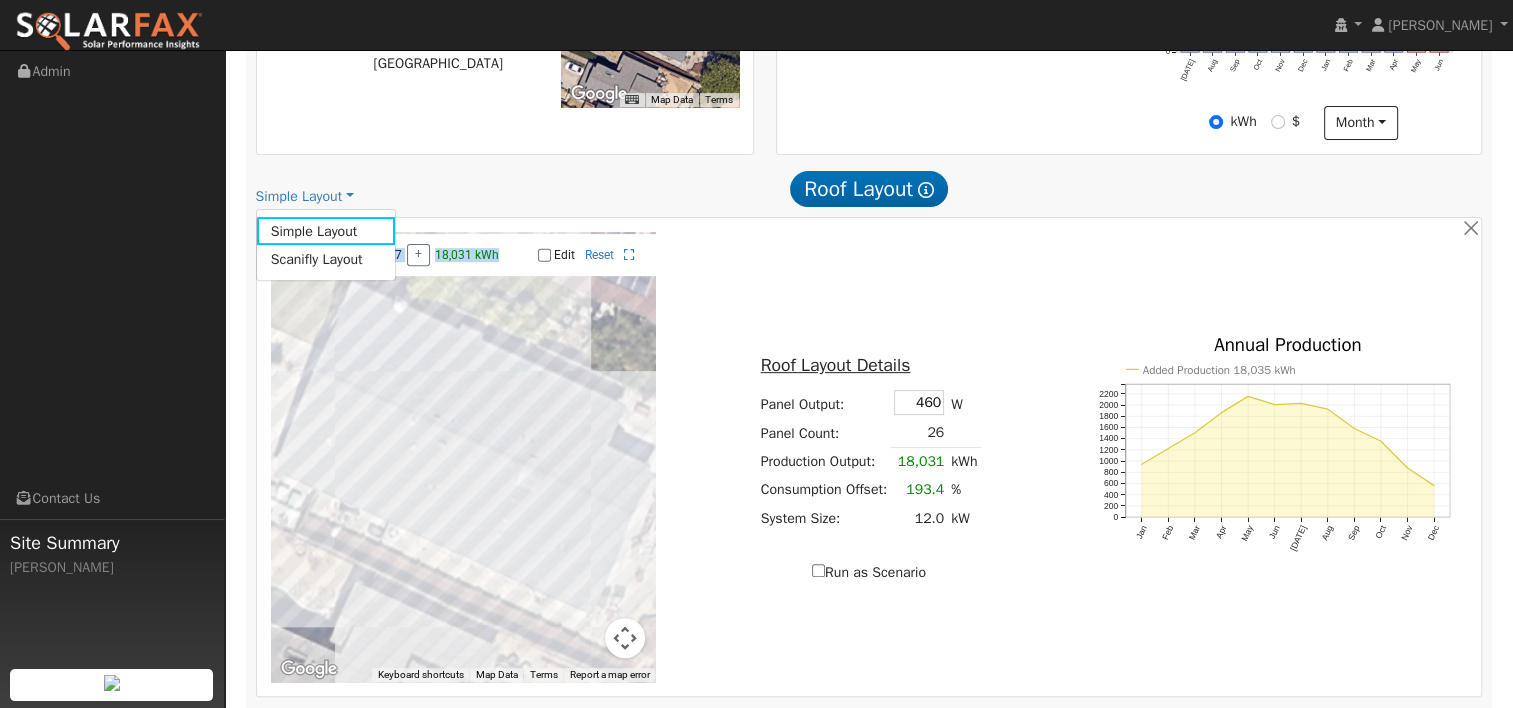 drag, startPoint x: 509, startPoint y: 244, endPoint x: 511, endPoint y: 281, distance: 37.054016 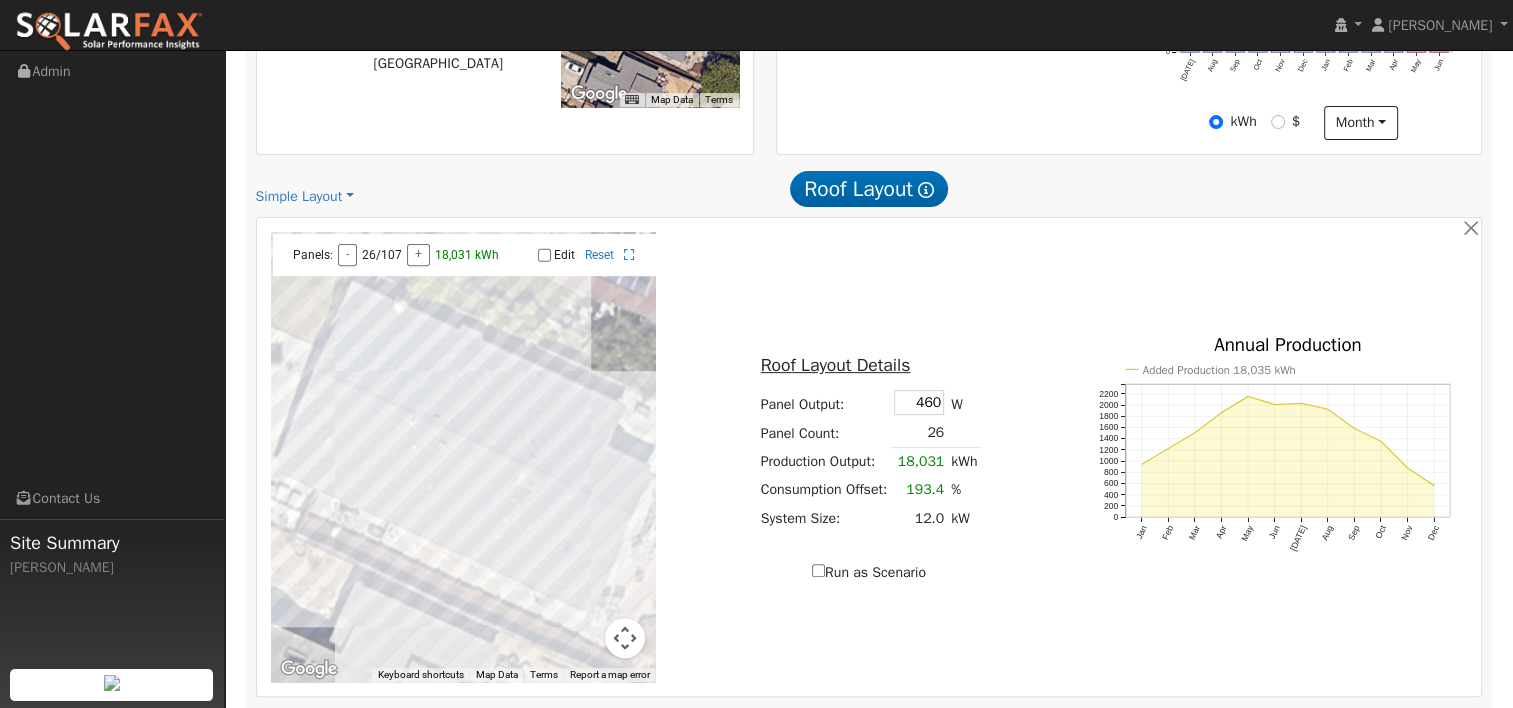 drag, startPoint x: 511, startPoint y: 281, endPoint x: 515, endPoint y: 248, distance: 33.24154 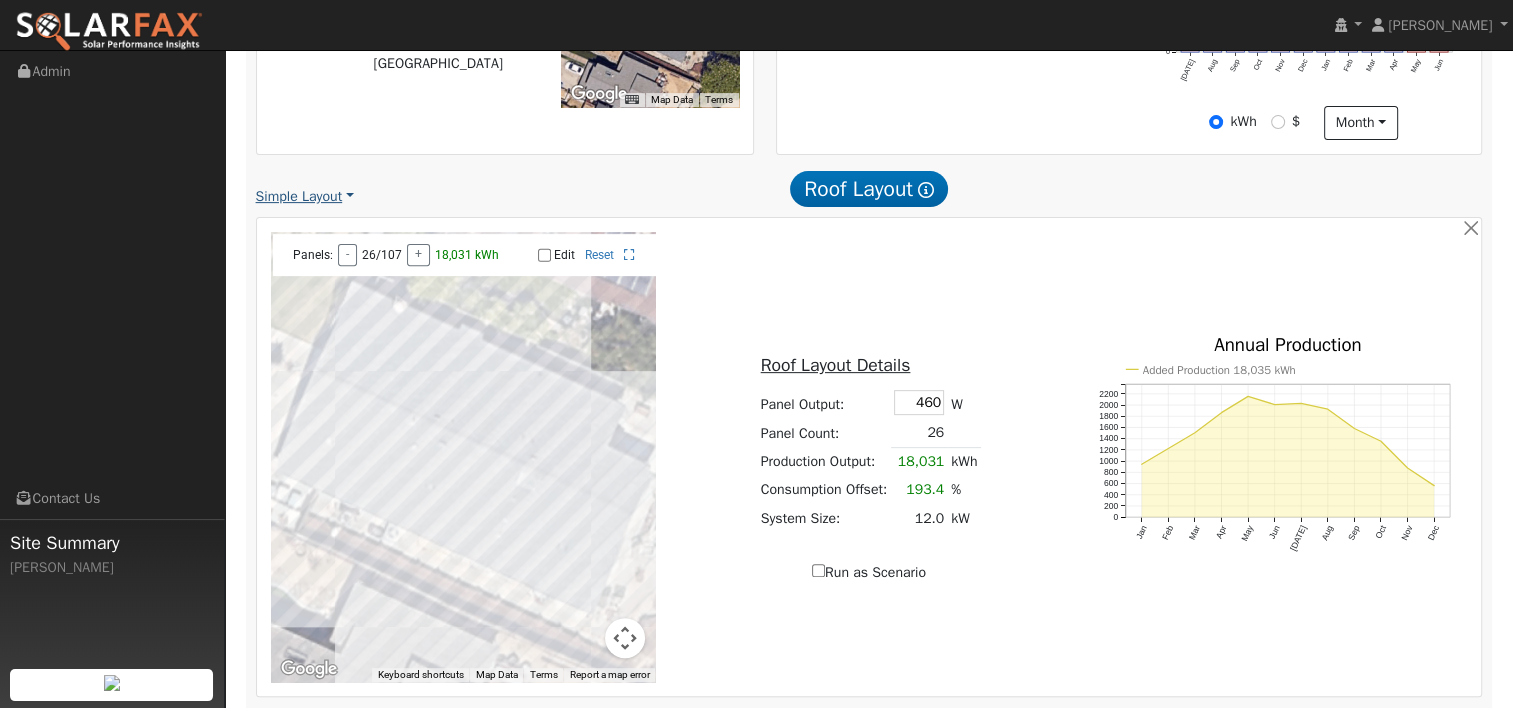 click on "Simple Layout" at bounding box center [305, 196] 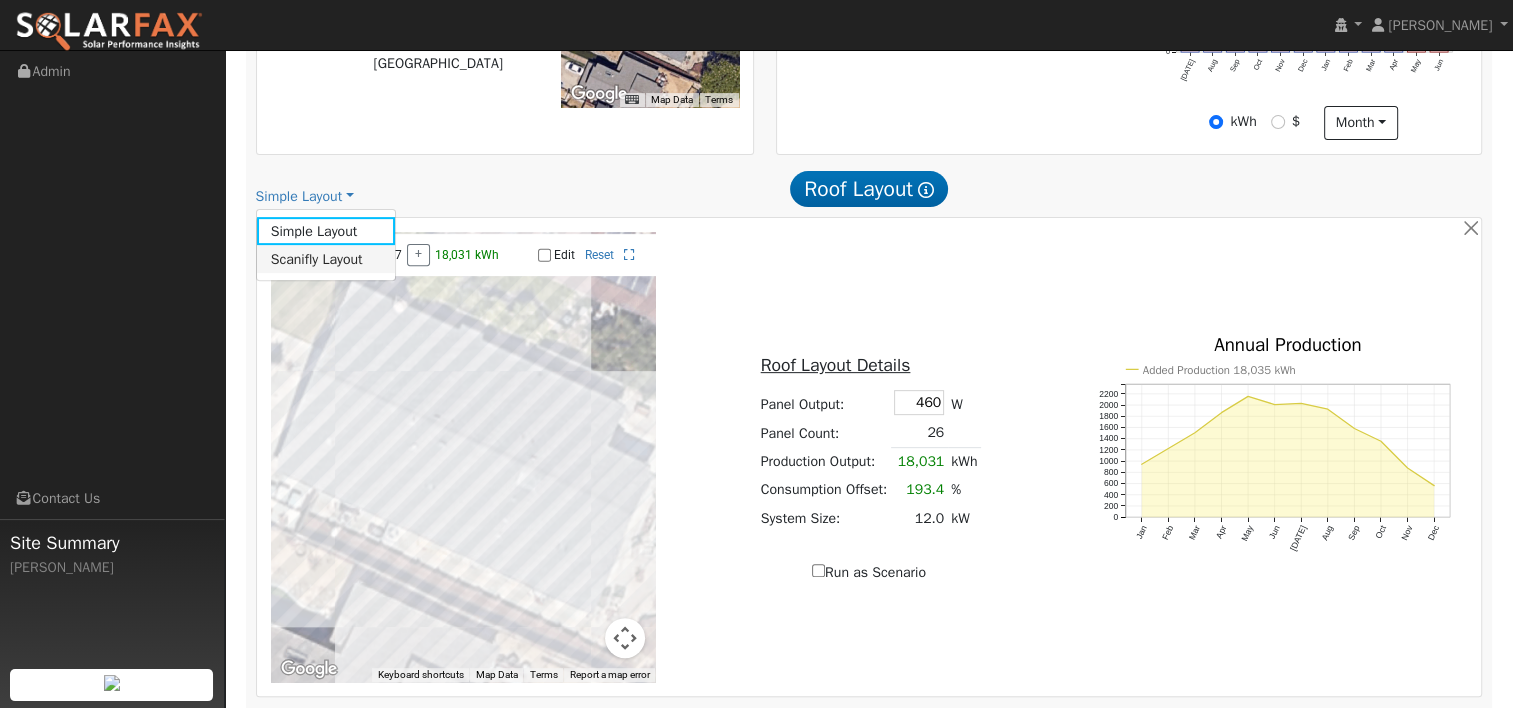 click on "Scanifly Layout" at bounding box center [326, 259] 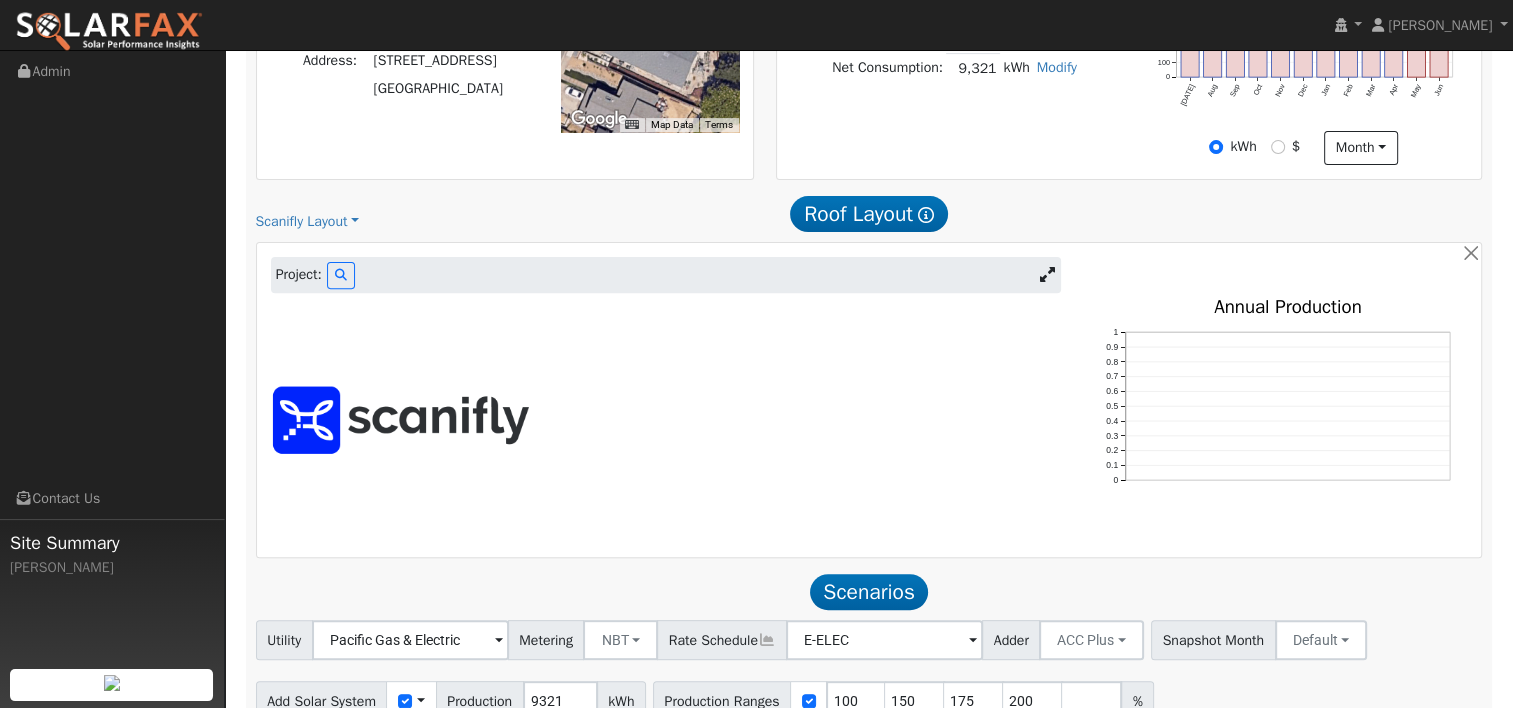 scroll, scrollTop: 700, scrollLeft: 0, axis: vertical 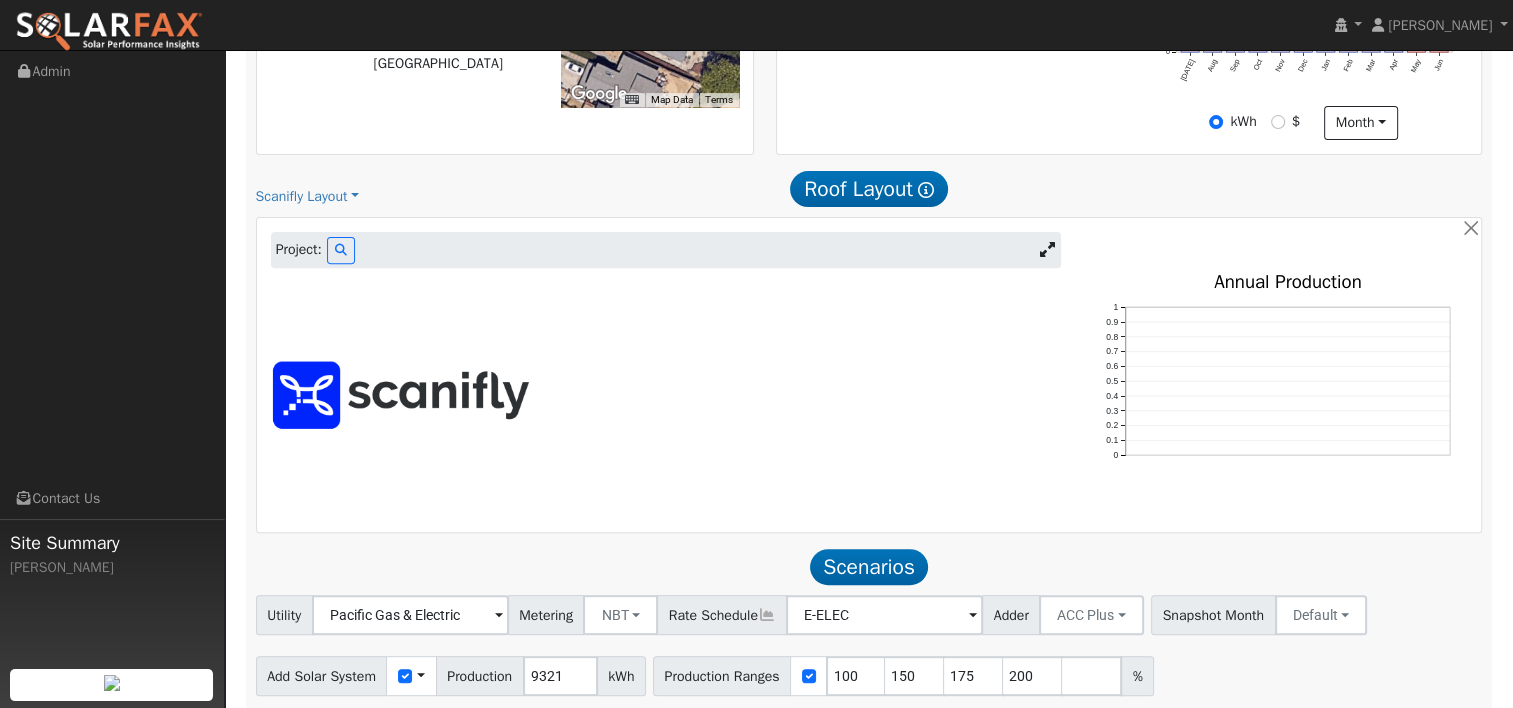 click at bounding box center [404, 395] 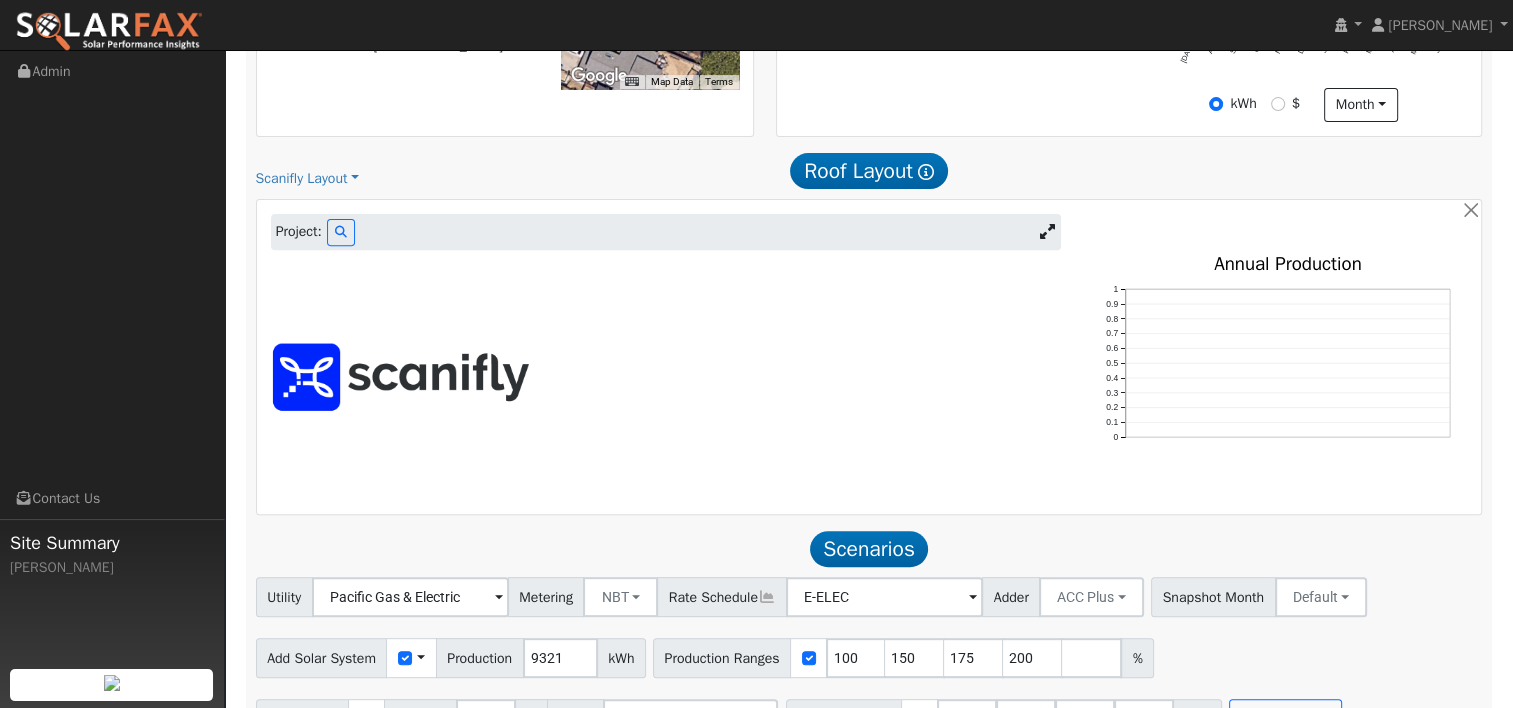 scroll, scrollTop: 700, scrollLeft: 0, axis: vertical 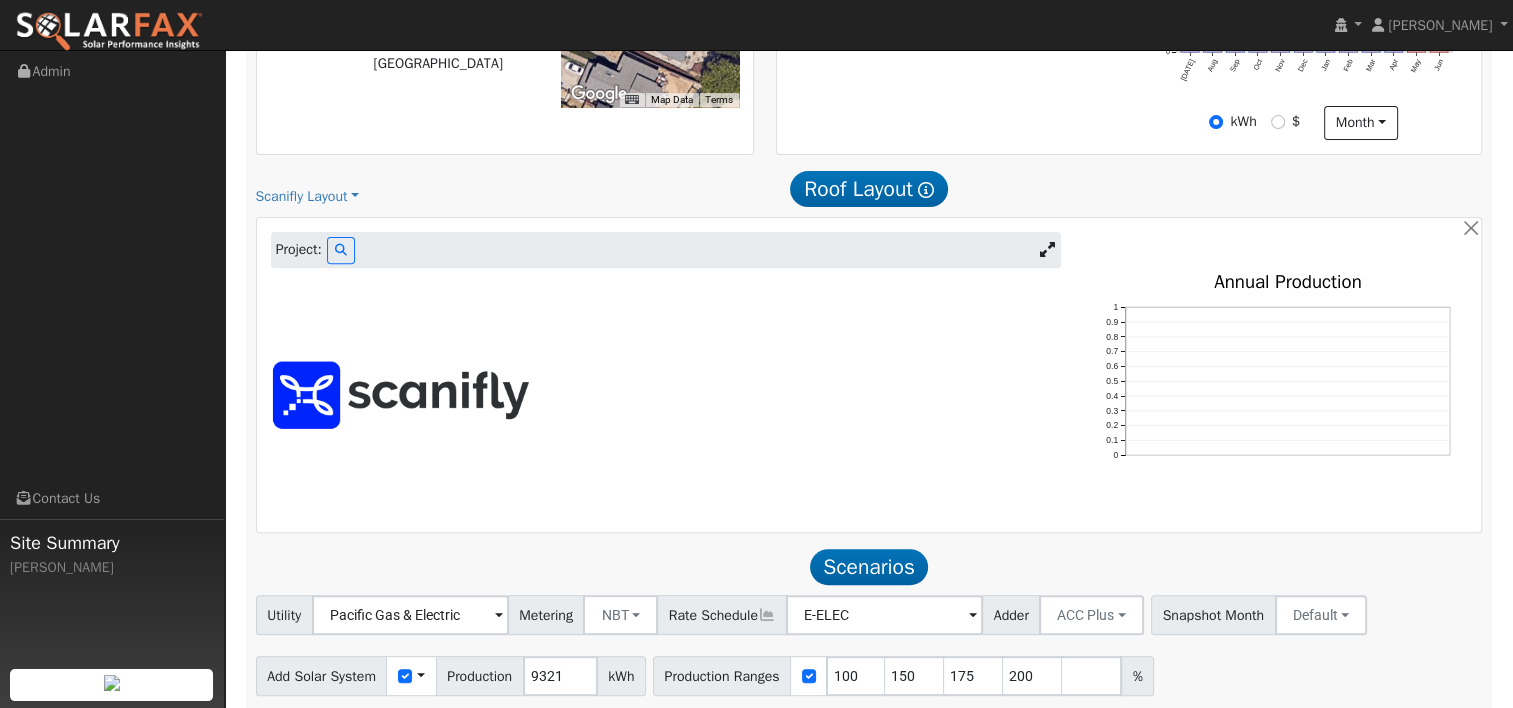 click on "Scanifly Layout Simple Layout Scanifly Layout" at bounding box center [453, 196] 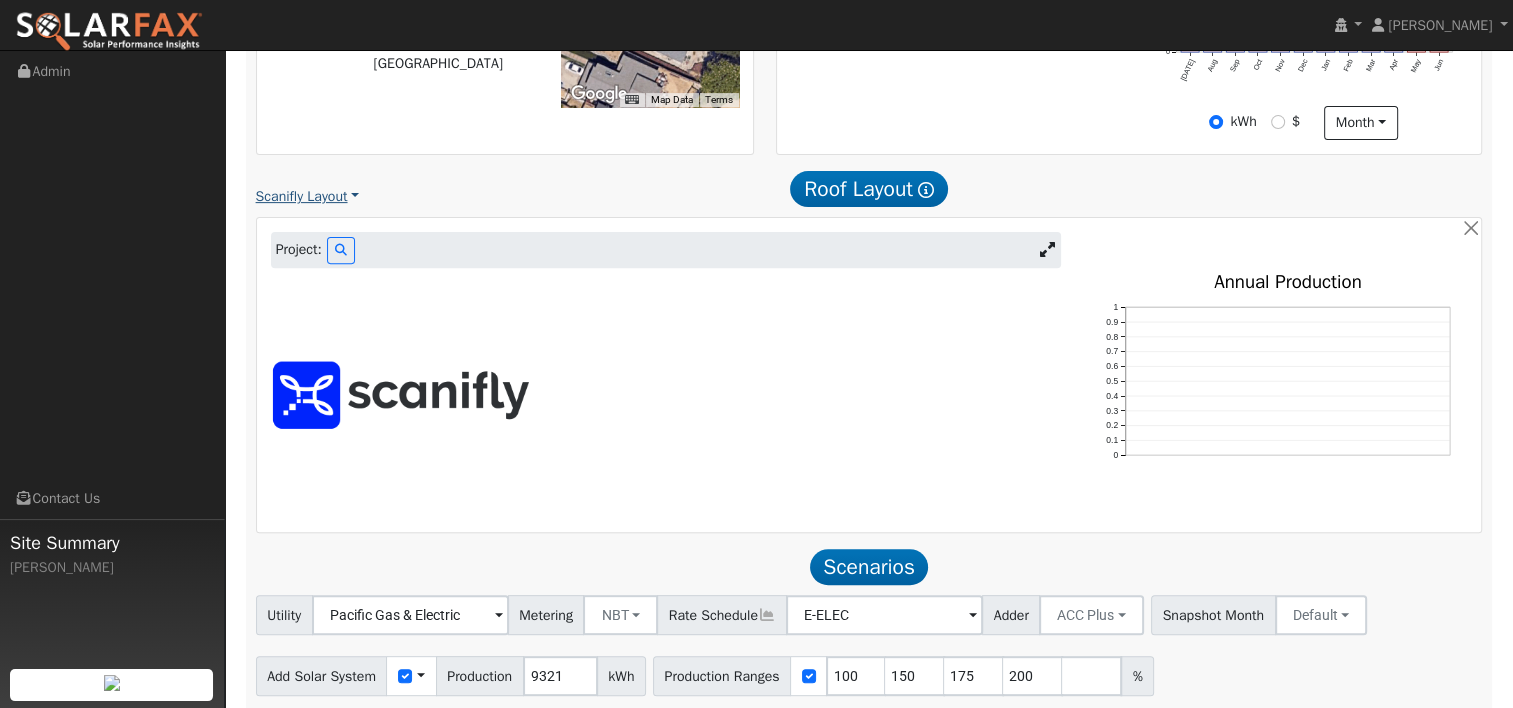 click on "Scanifly Layout" at bounding box center (308, 196) 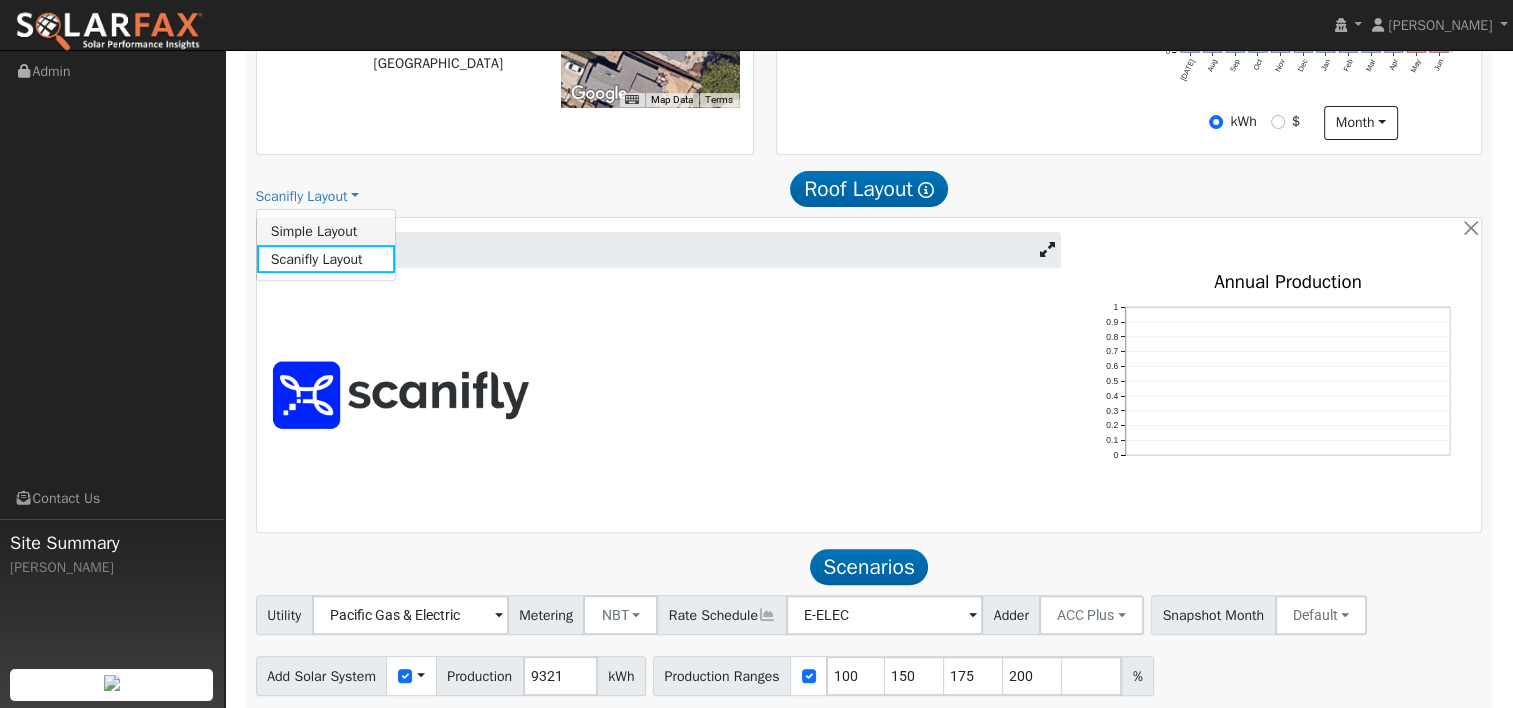 click on "Simple Layout" at bounding box center (326, 231) 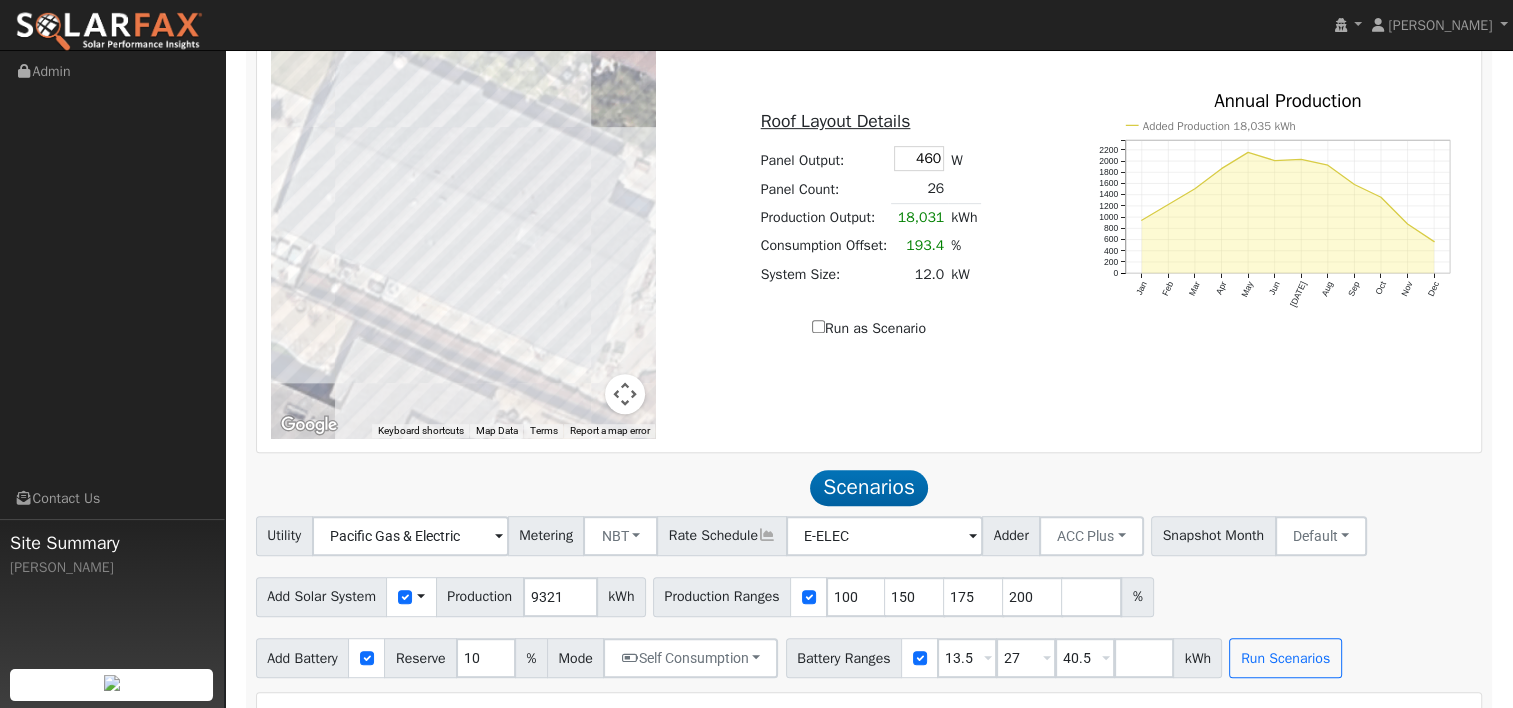 scroll, scrollTop: 800, scrollLeft: 0, axis: vertical 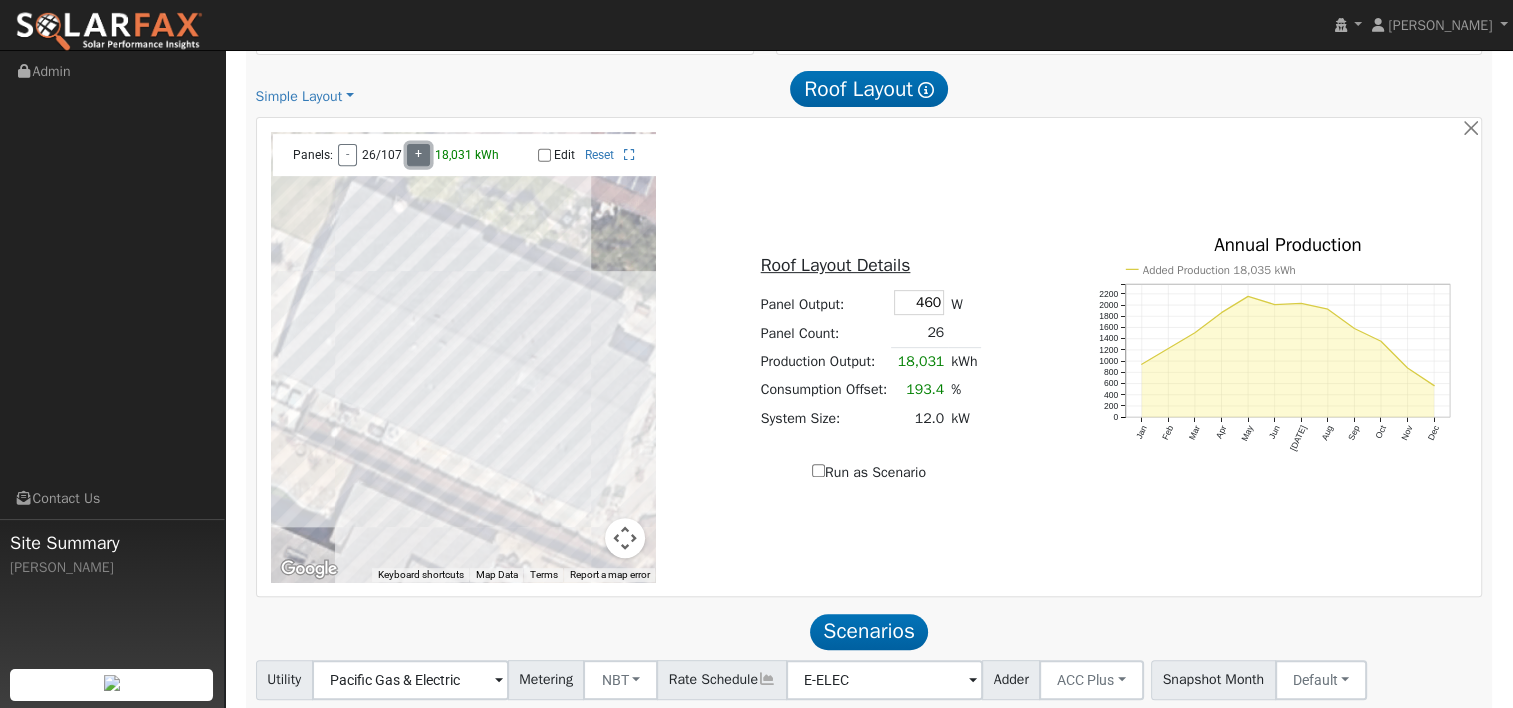 type 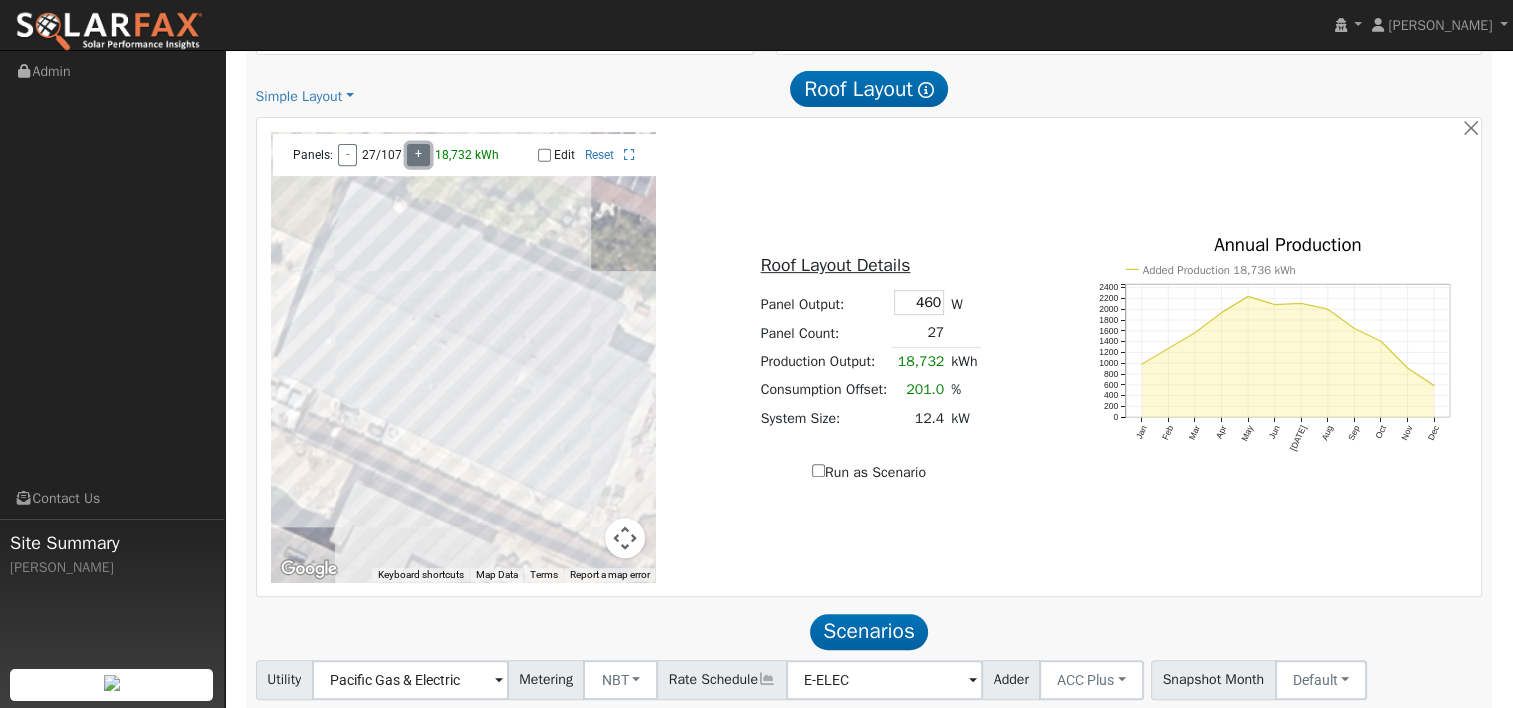 click on "+" at bounding box center (418, 155) 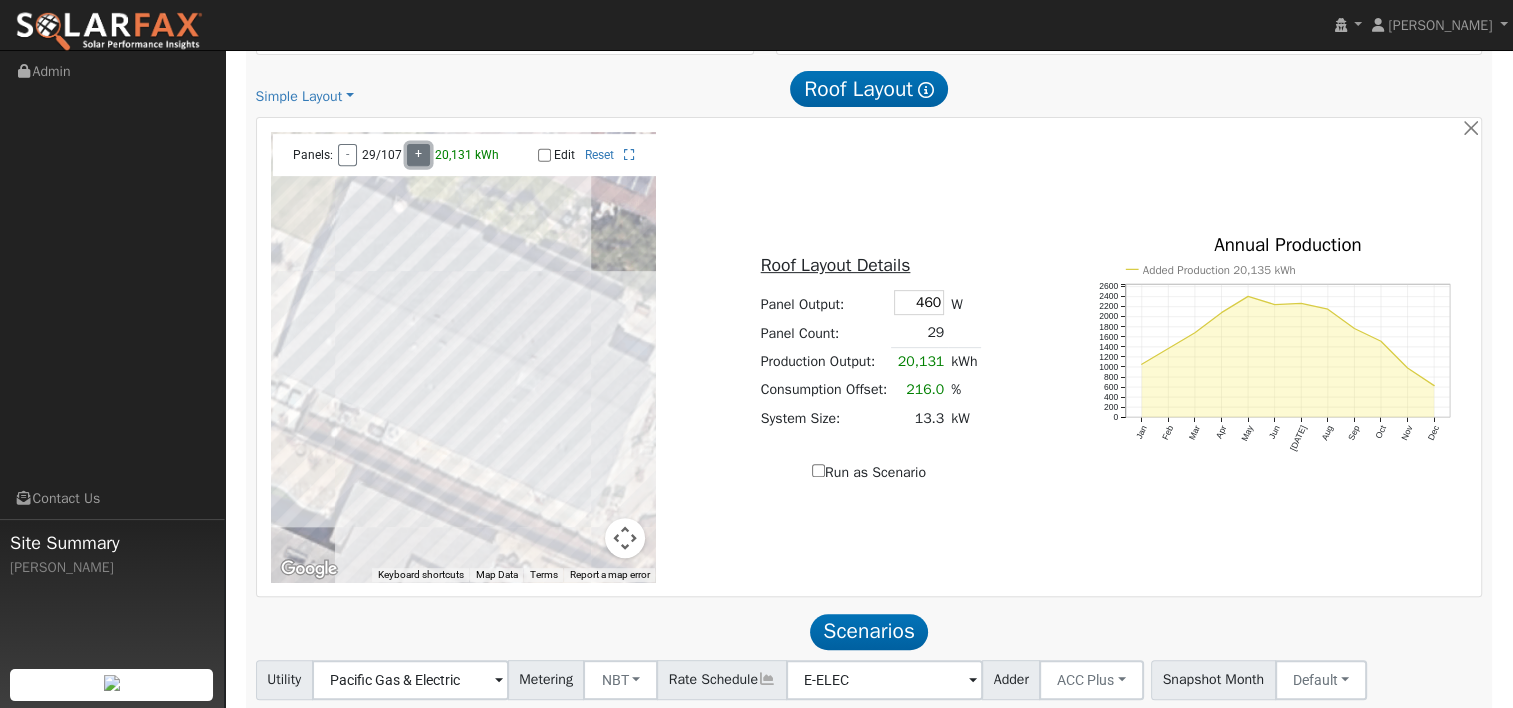 click on "+" at bounding box center [418, 155] 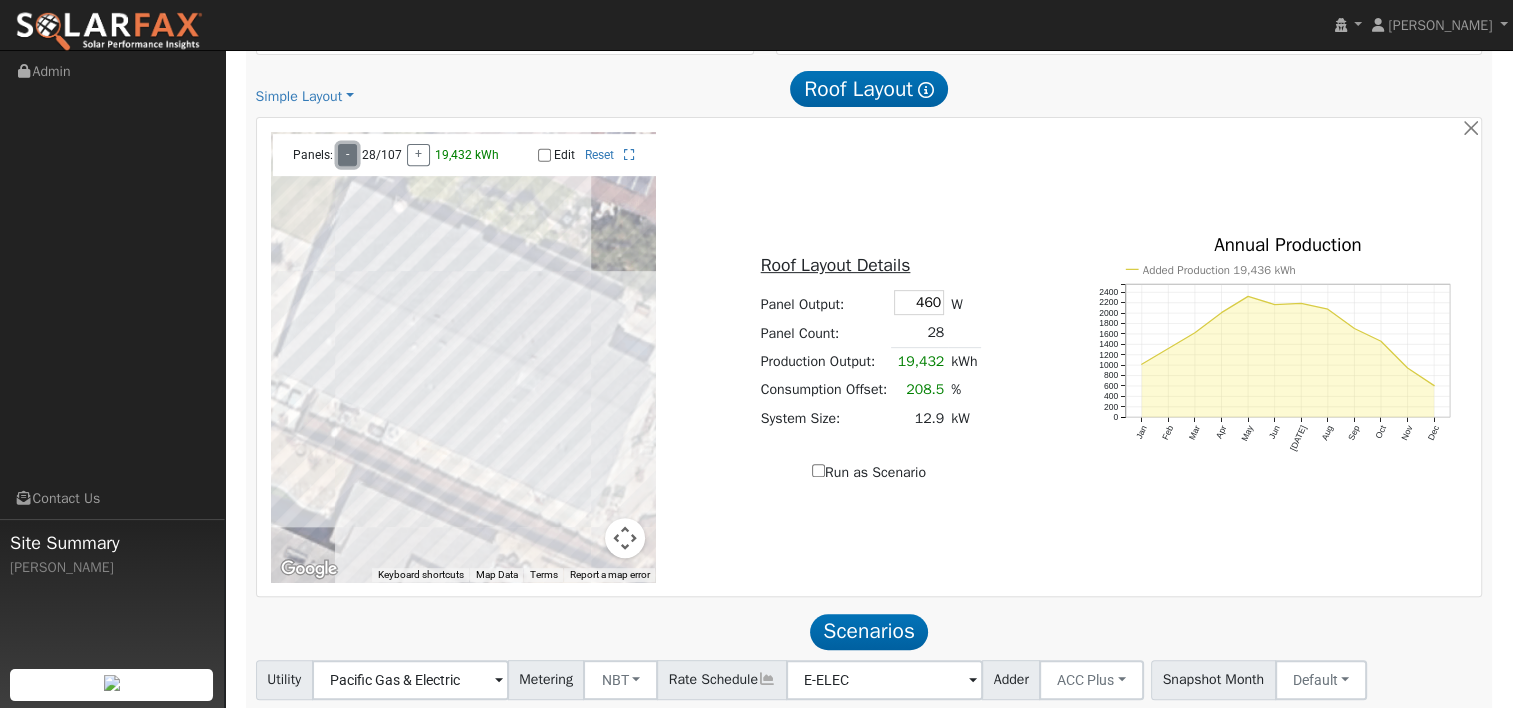 click on "-" at bounding box center [347, 155] 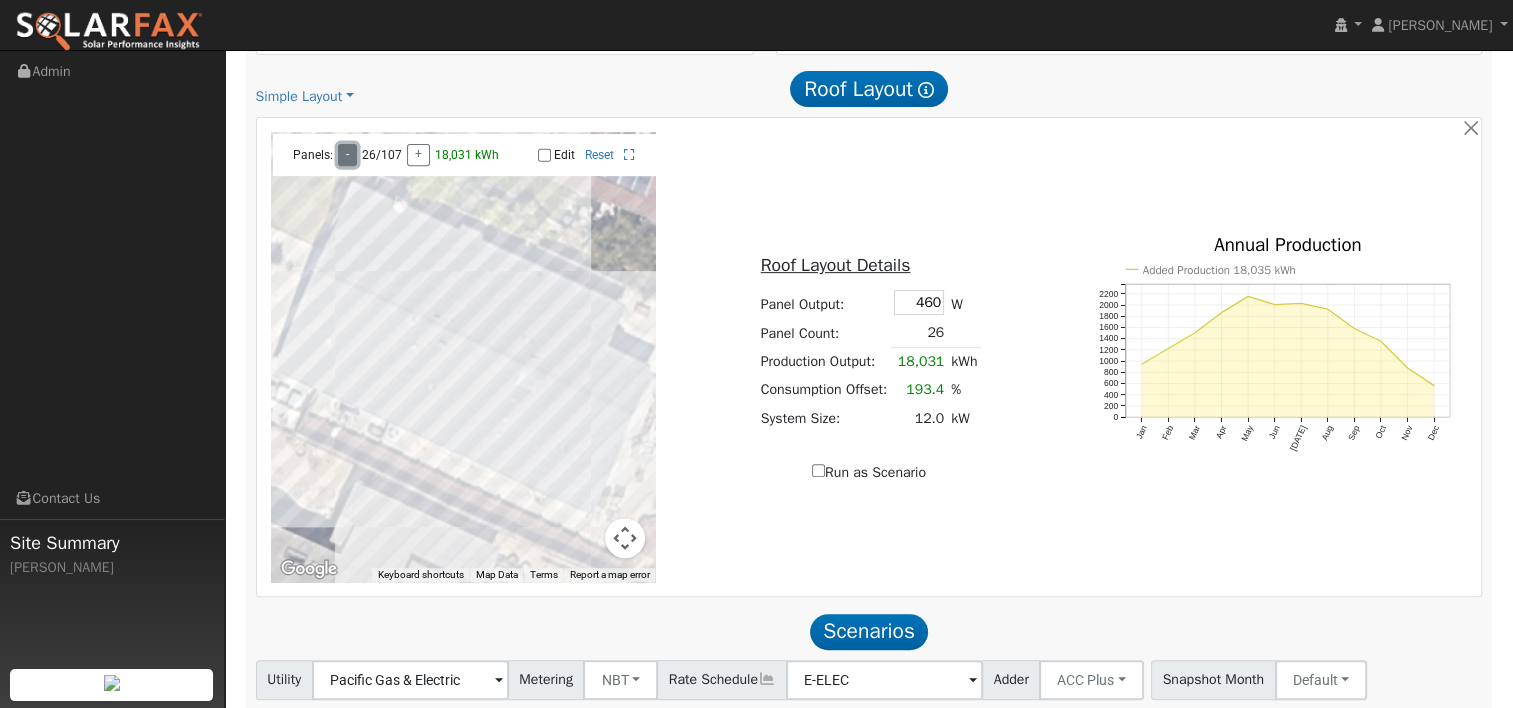click on "-" at bounding box center (347, 155) 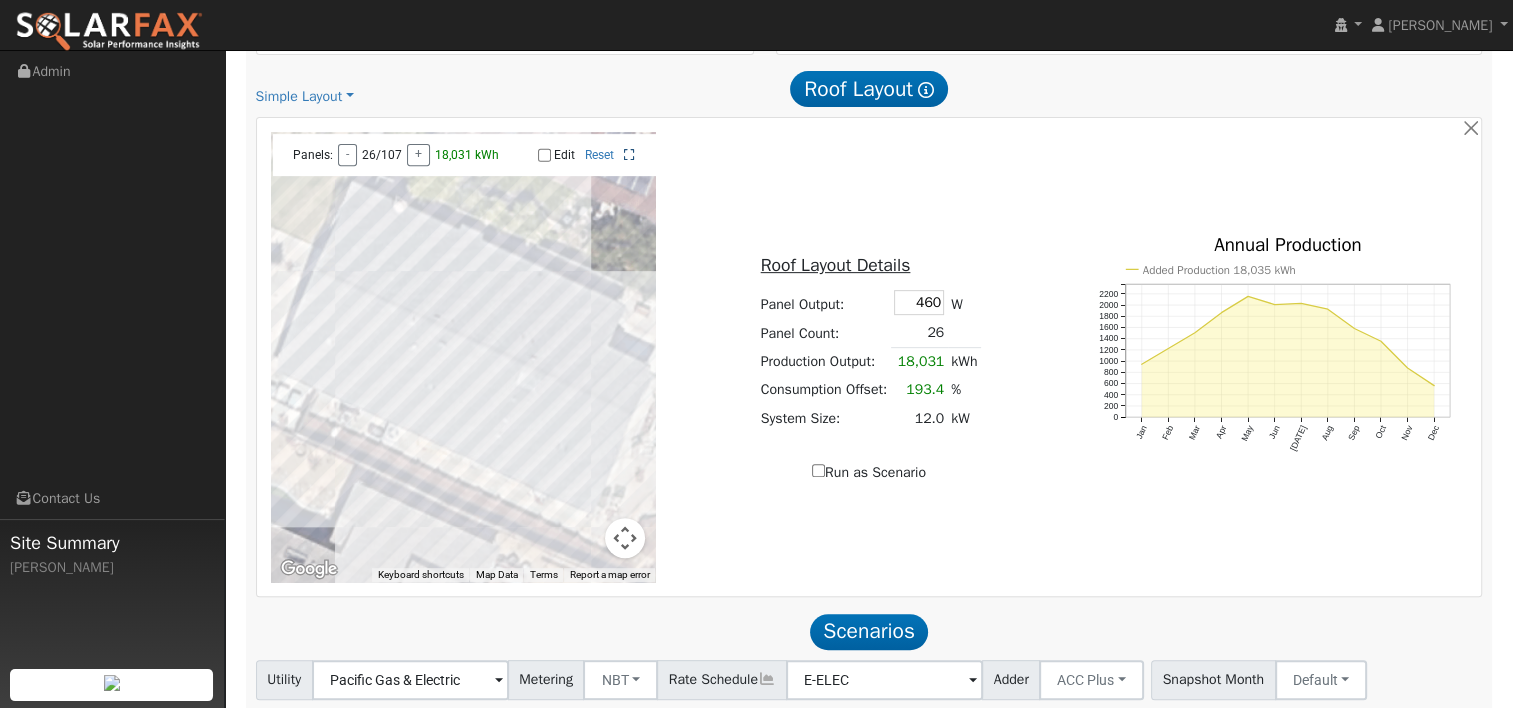 click at bounding box center (629, 155) 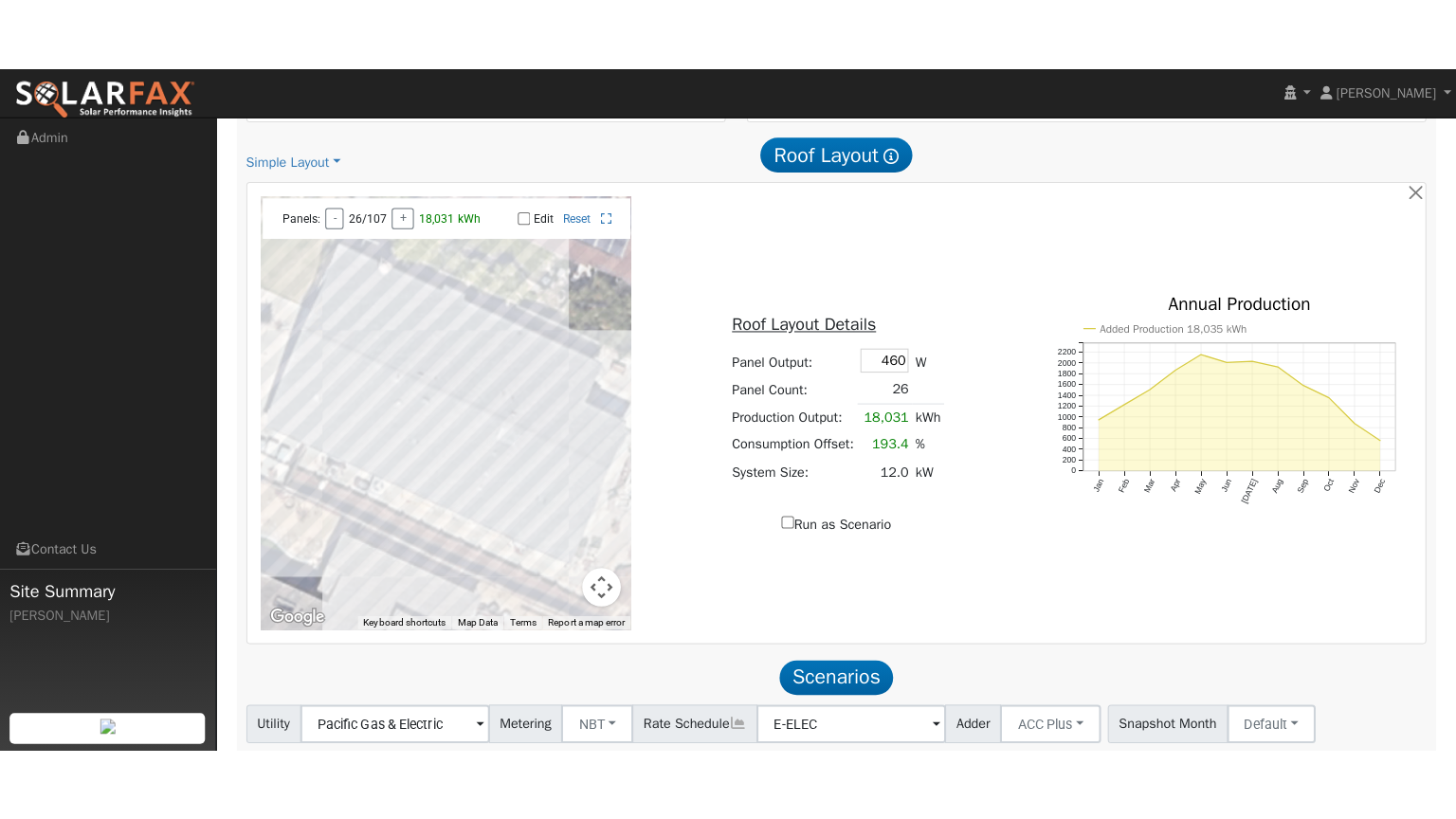 scroll, scrollTop: 759, scrollLeft: 0, axis: vertical 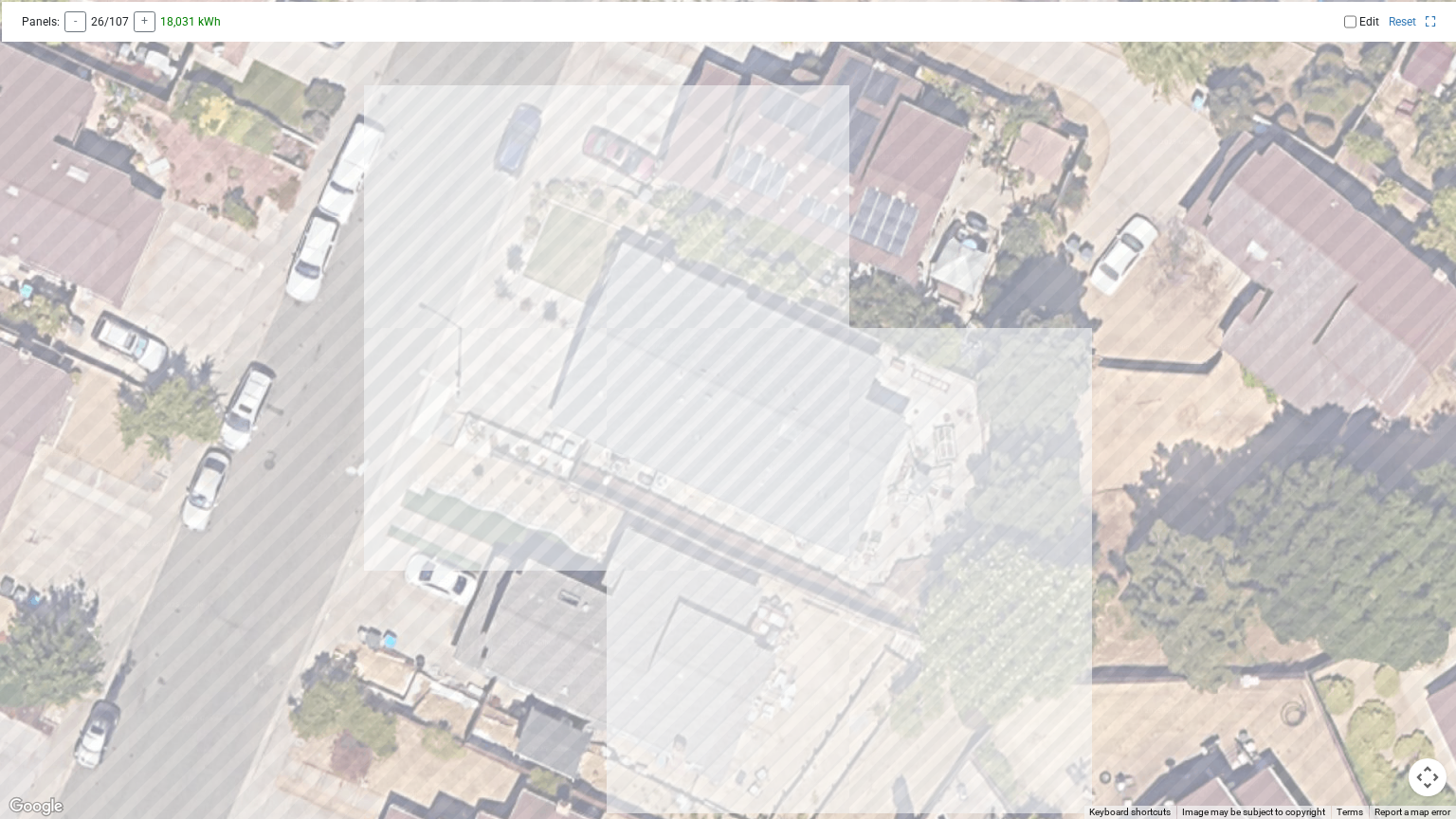 click on "Panels: - 26/107 + 18,031 kWh" at bounding box center (370, 22) 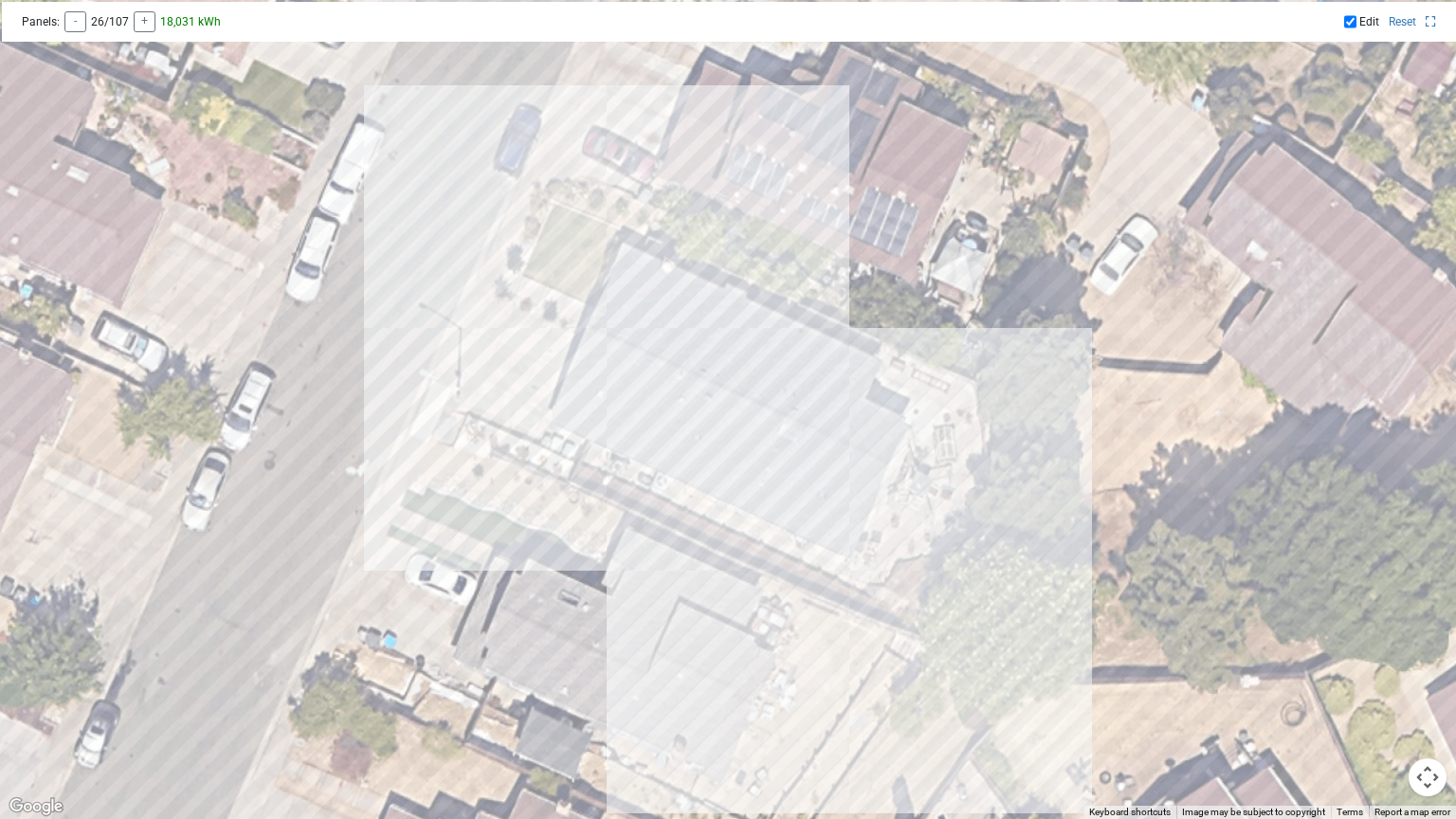 click on "Edit" at bounding box center (1350, 22) 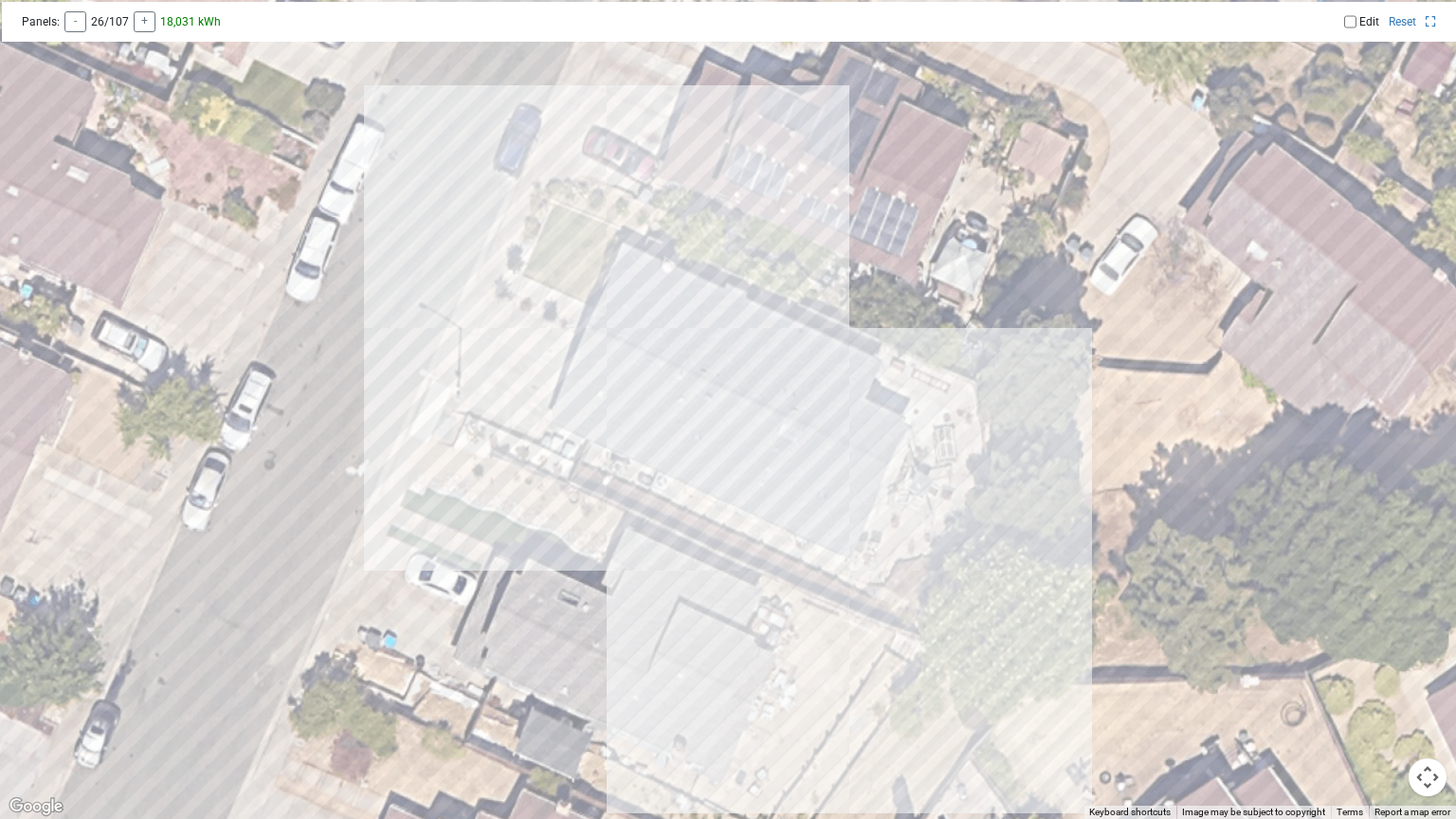 click on "Edit" at bounding box center (1350, 22) 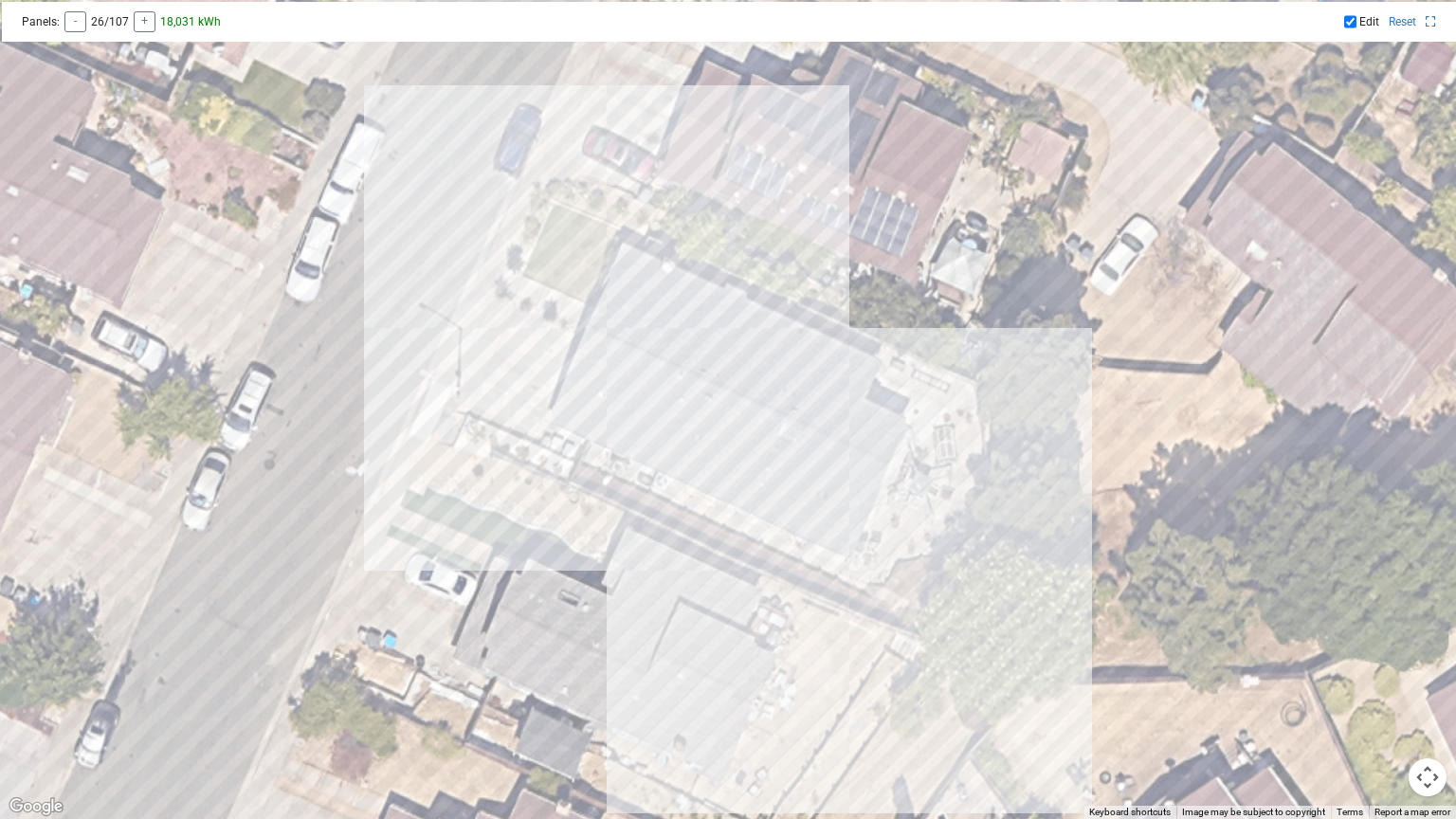 click on "Edit" at bounding box center (1350, 22) 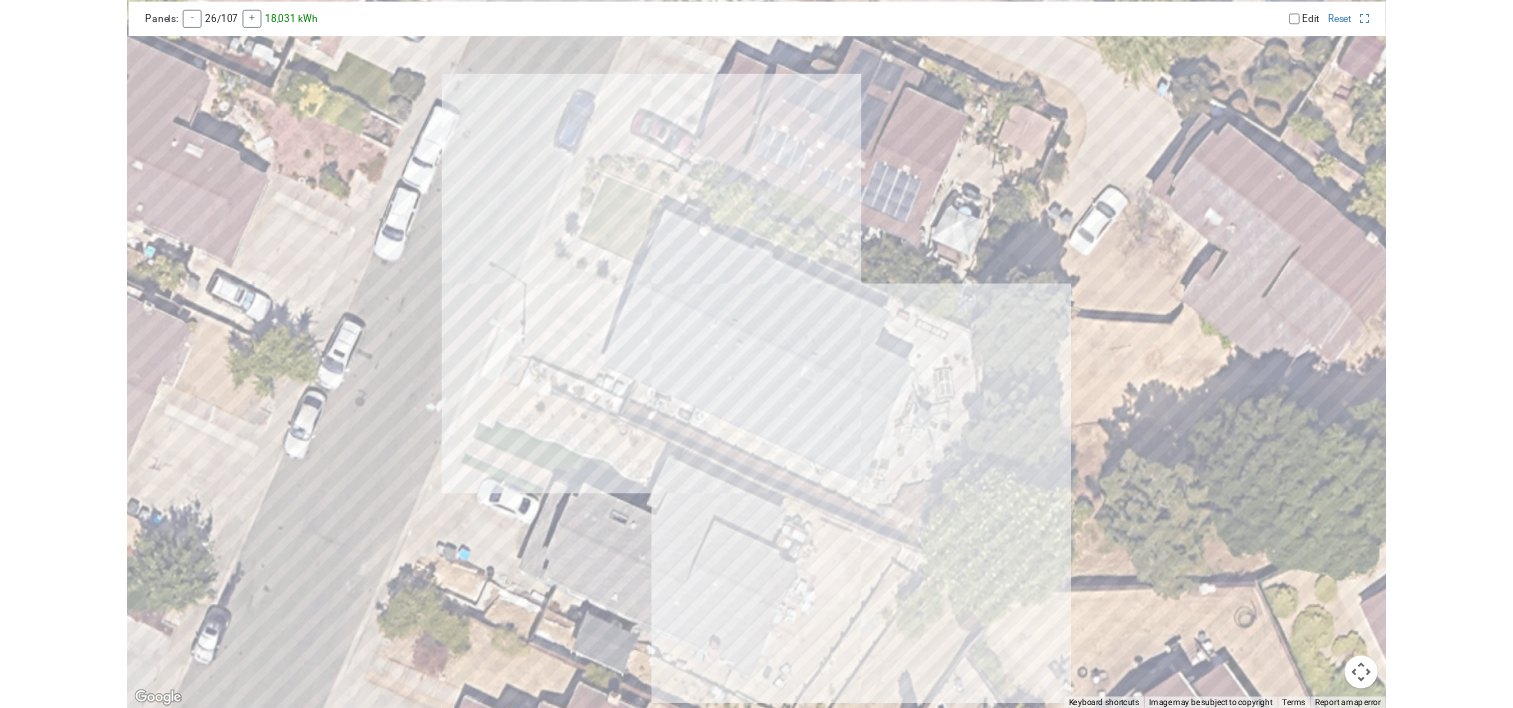scroll, scrollTop: 800, scrollLeft: 0, axis: vertical 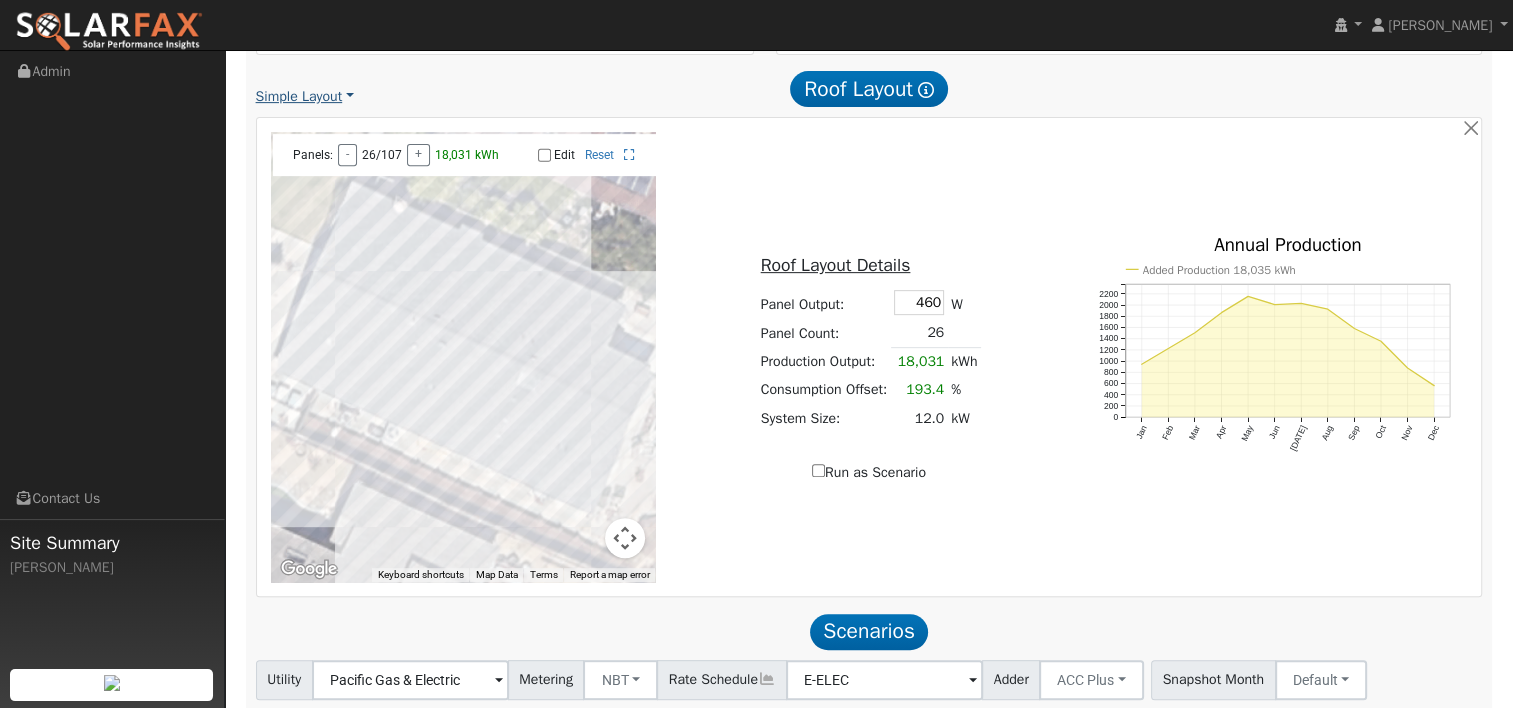 click on "Simple Layout" at bounding box center [305, 96] 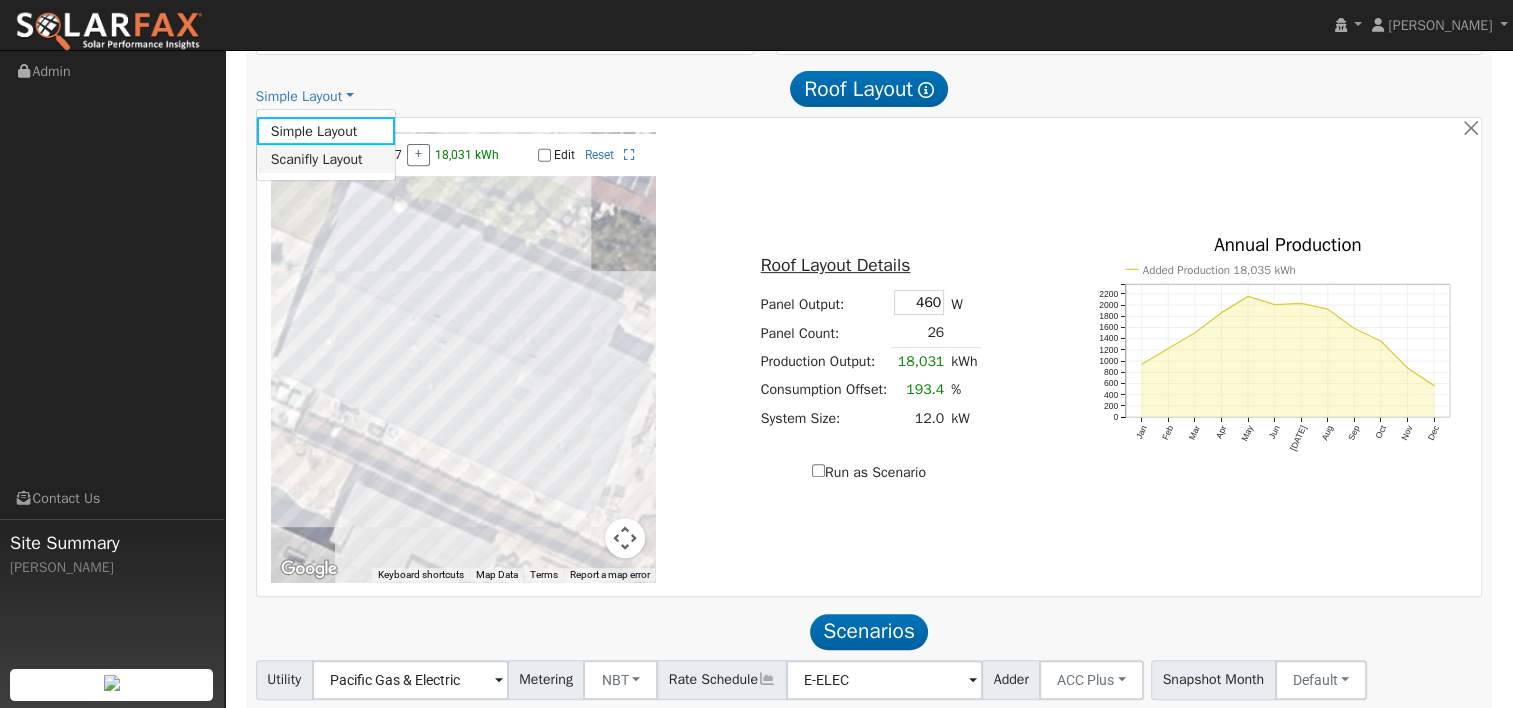 click on "Scanifly Layout" at bounding box center (326, 159) 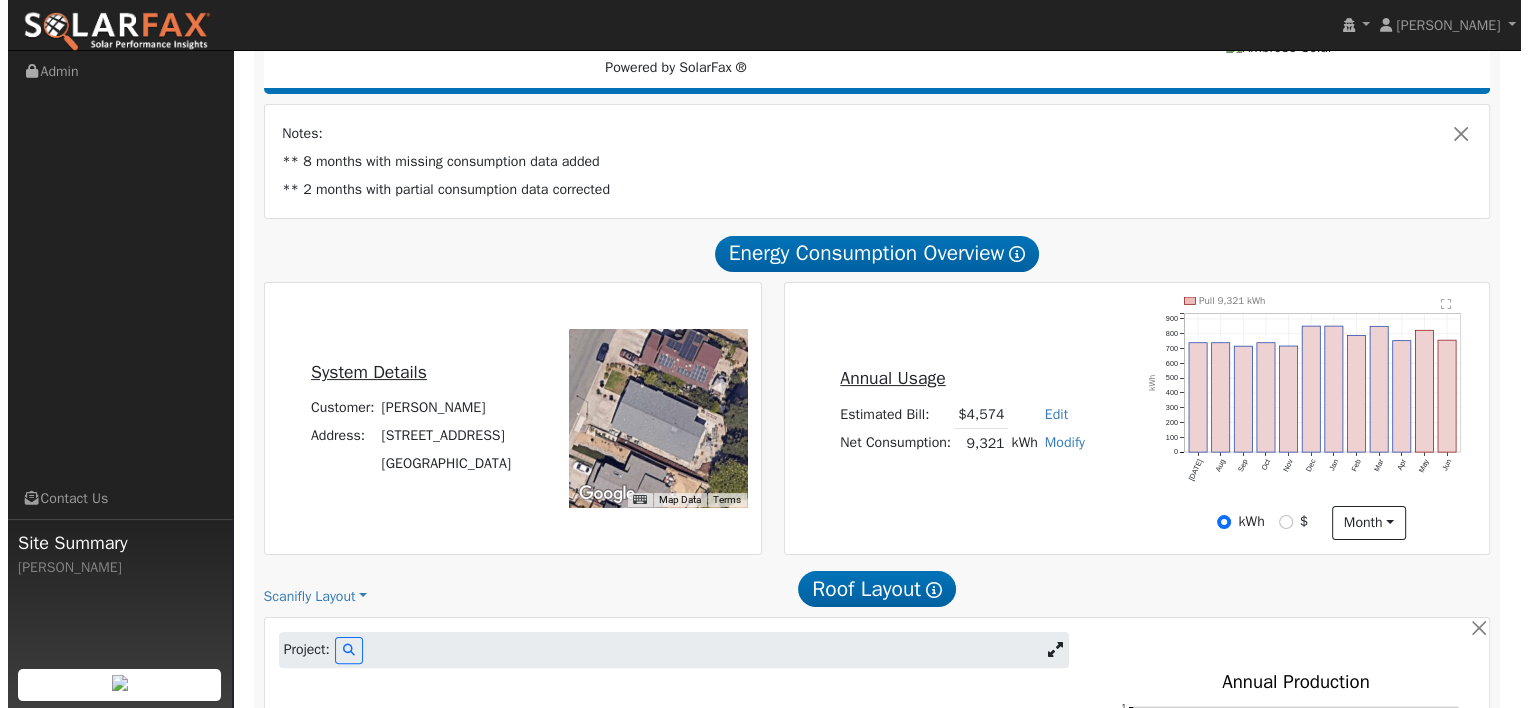 scroll, scrollTop: 0, scrollLeft: 0, axis: both 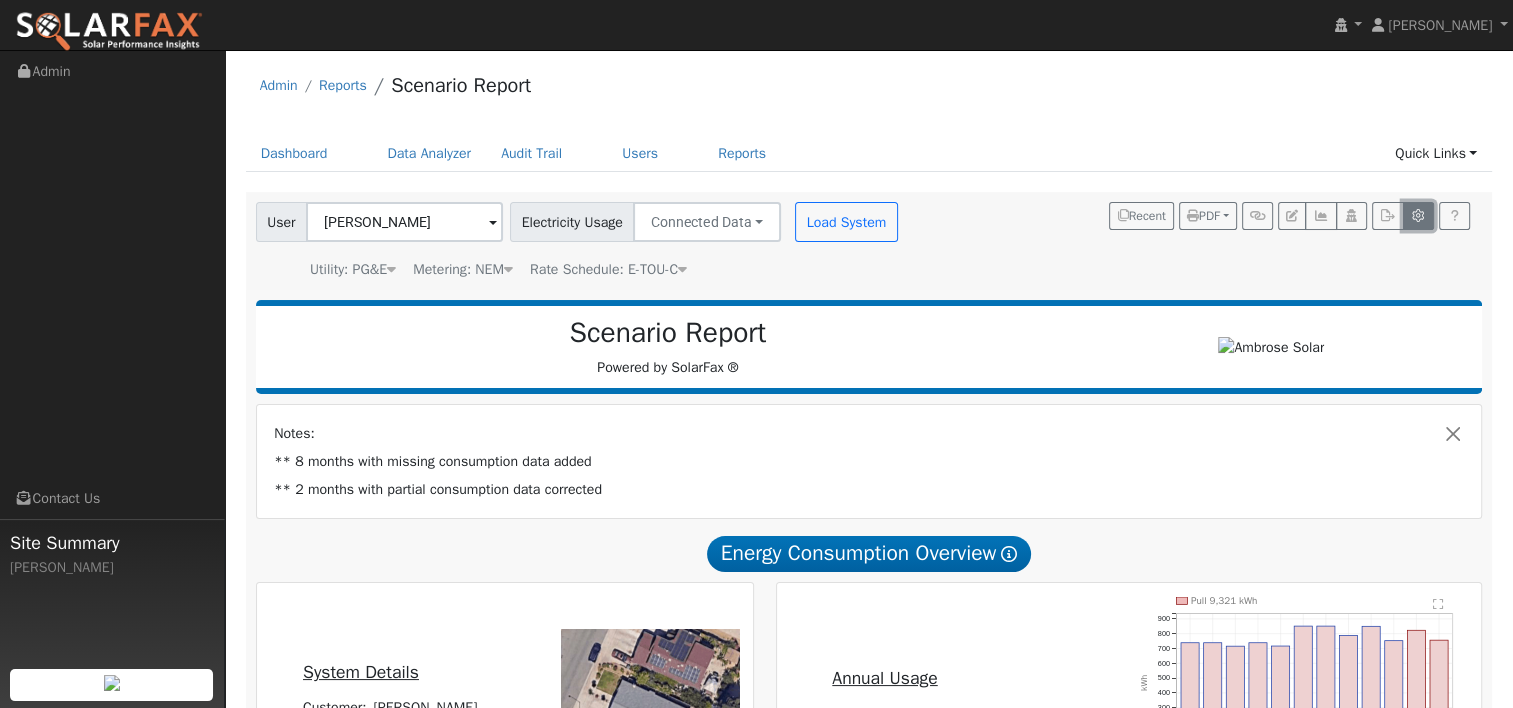 click at bounding box center (1418, 216) 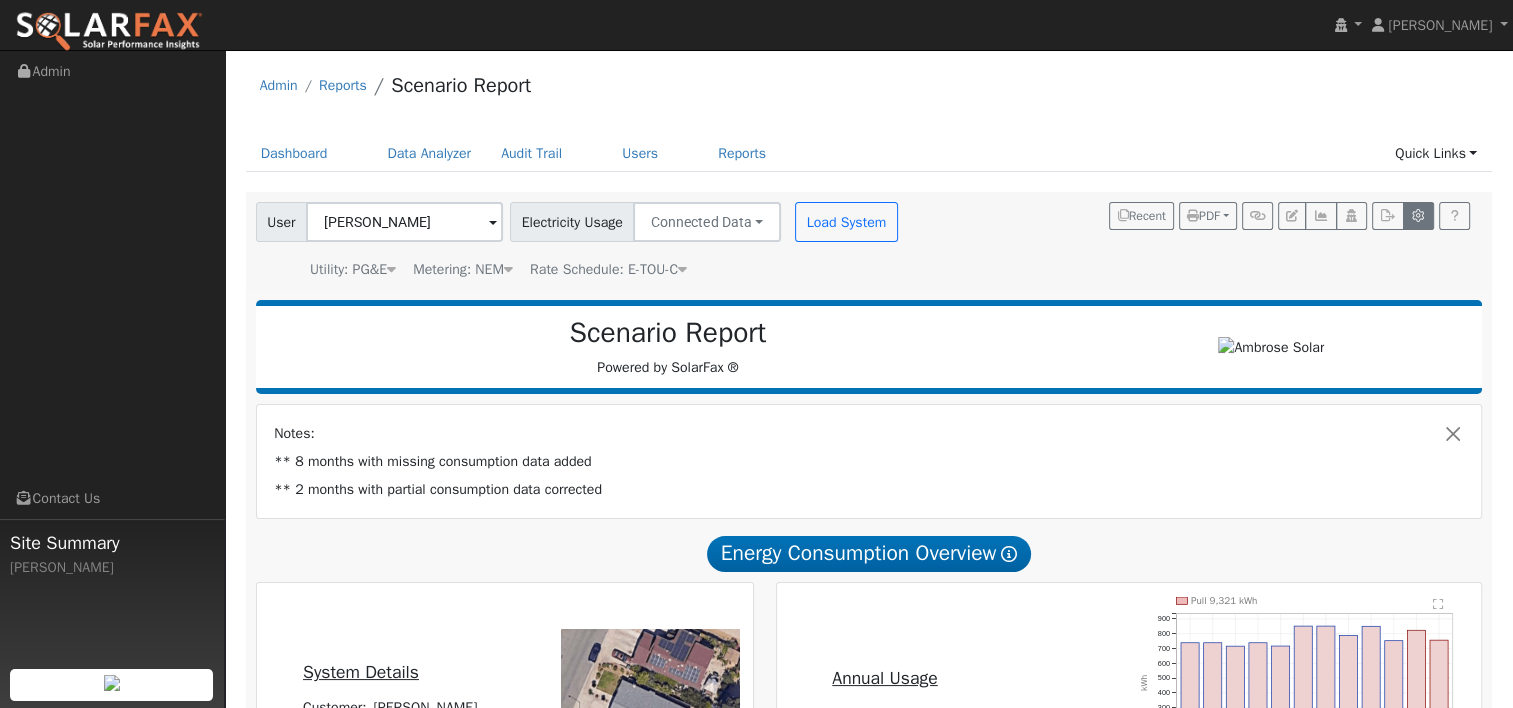 type on "14000" 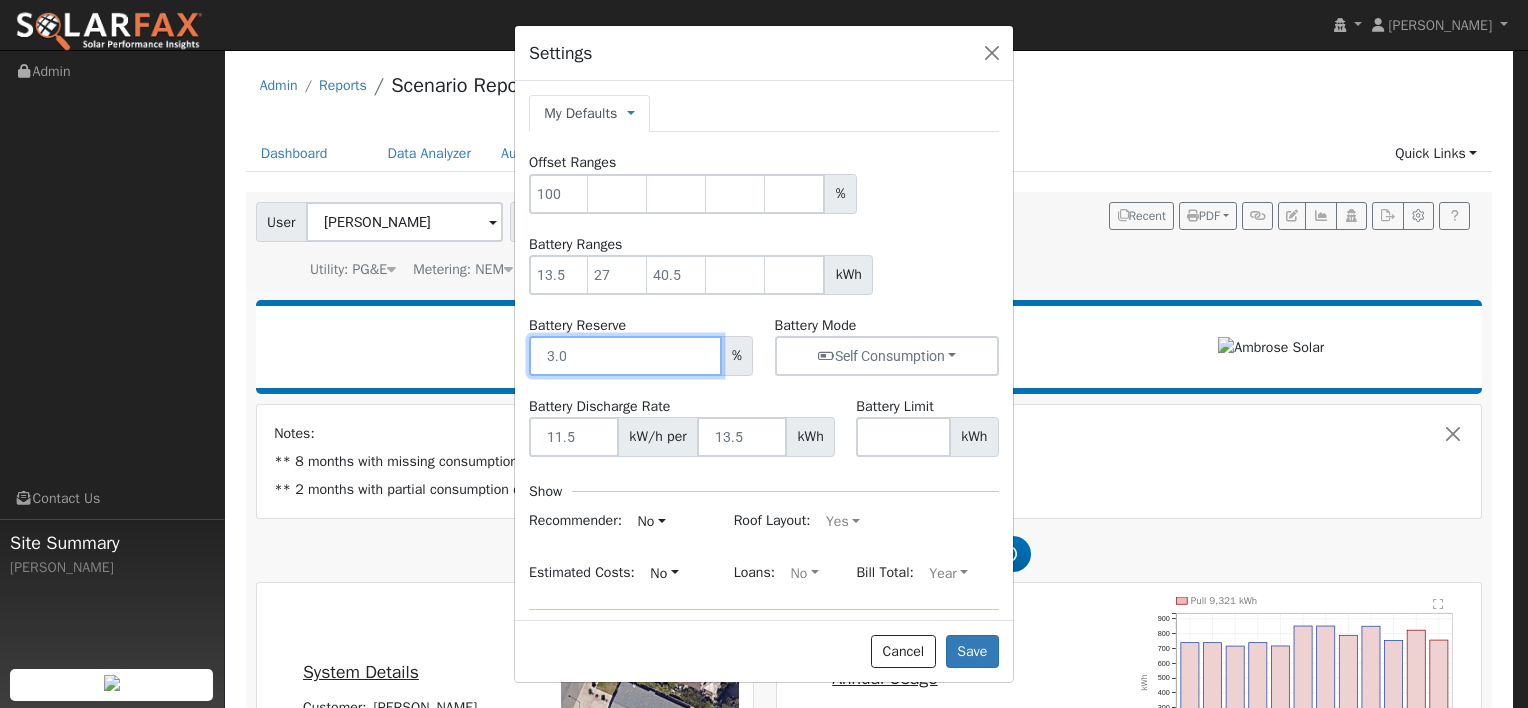 drag, startPoint x: 552, startPoint y: 351, endPoint x: 527, endPoint y: 351, distance: 25 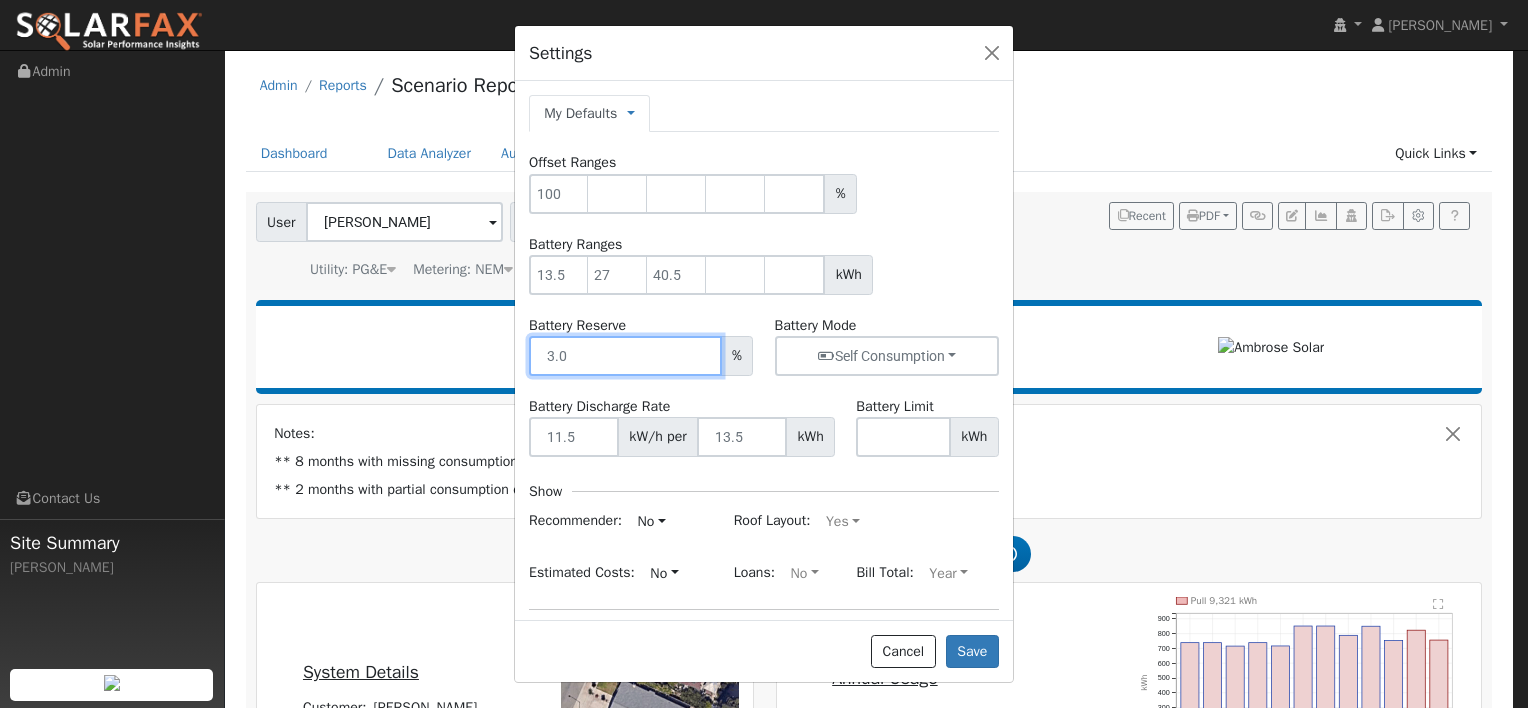 click at bounding box center (625, 356) 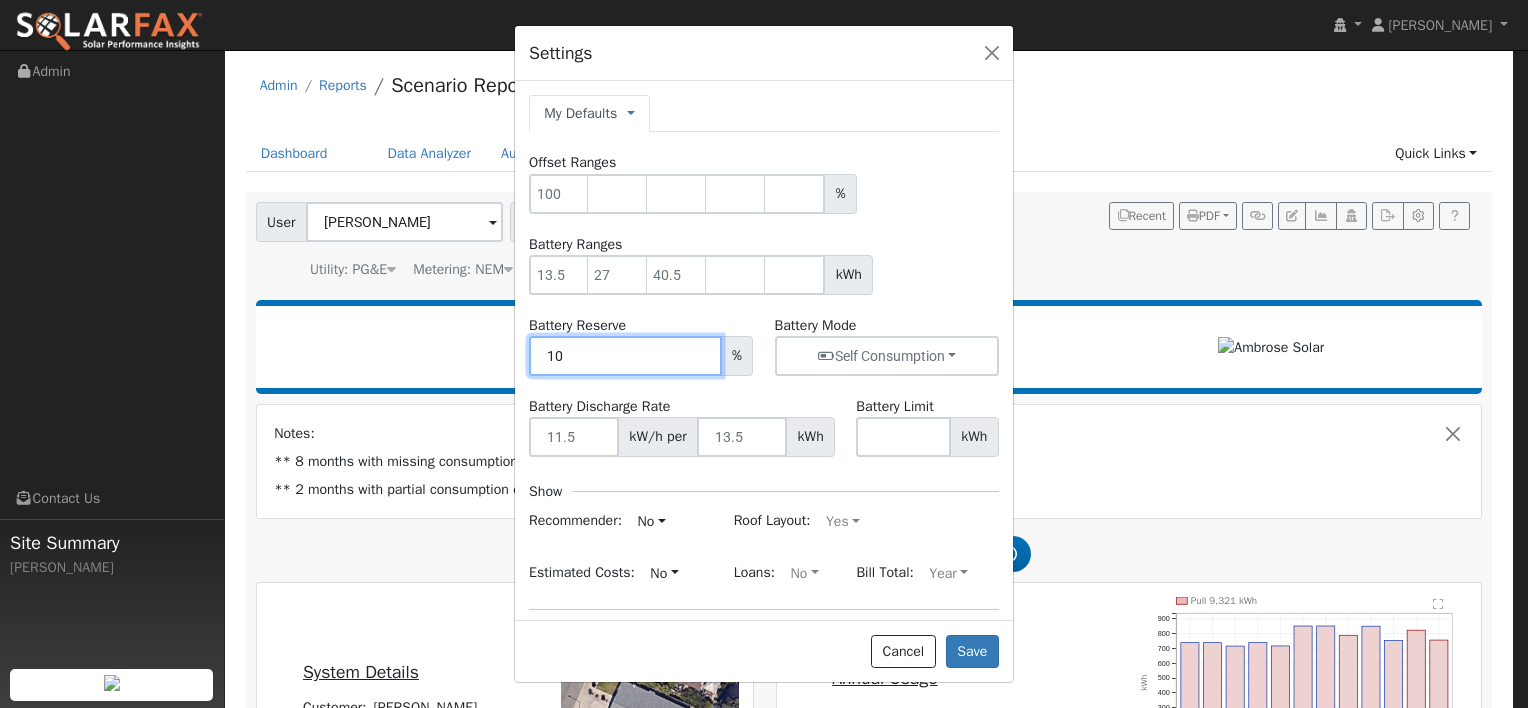 type on "10" 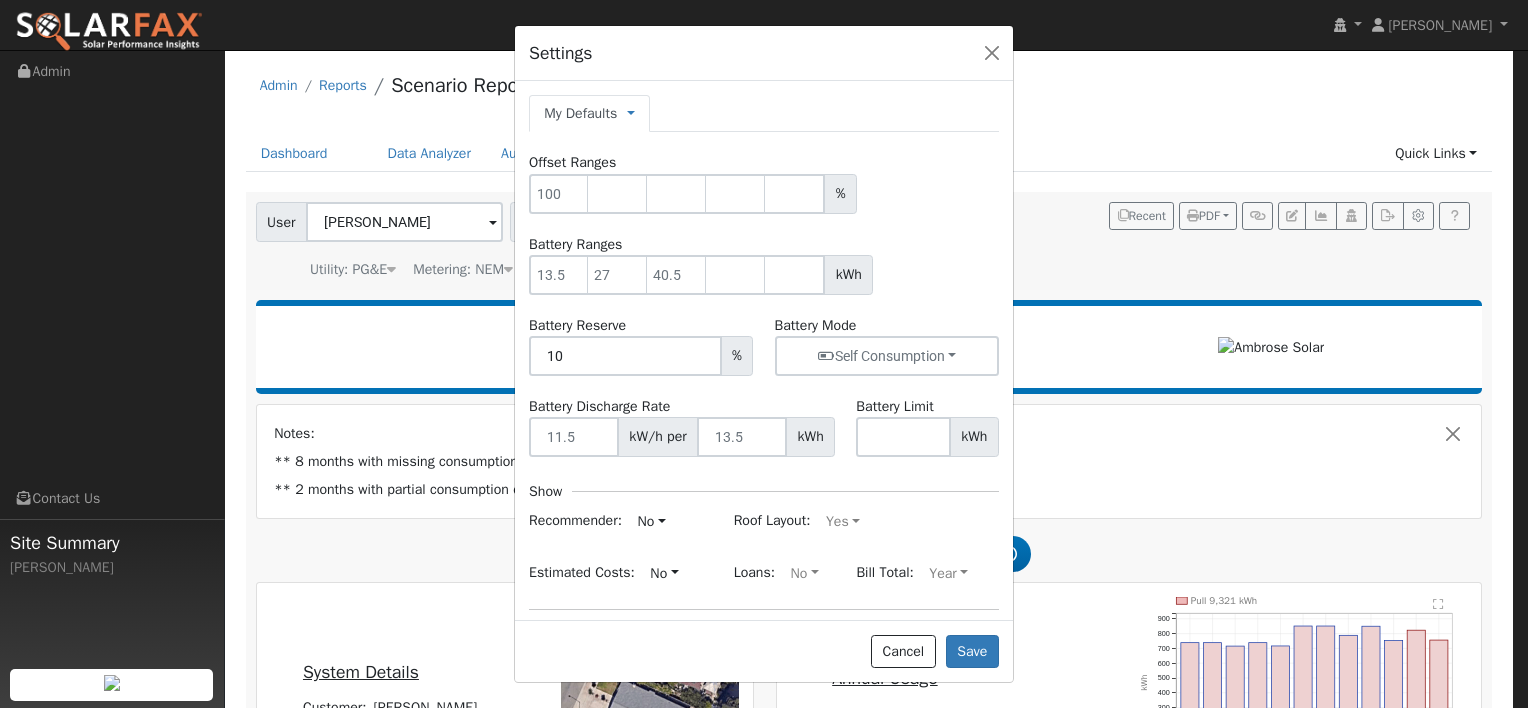 click on "Battery Reserve 10 %" at bounding box center (641, 345) 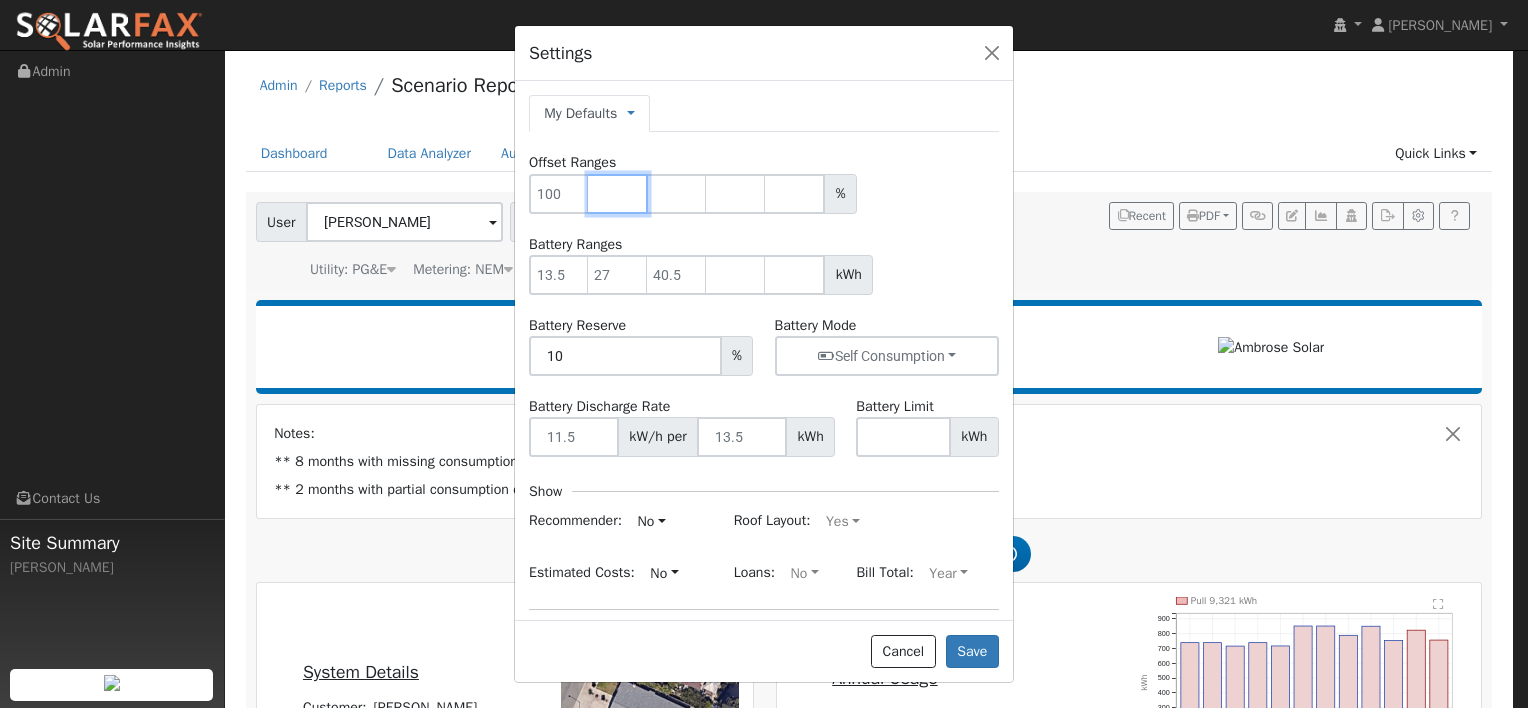 click at bounding box center [618, 194] 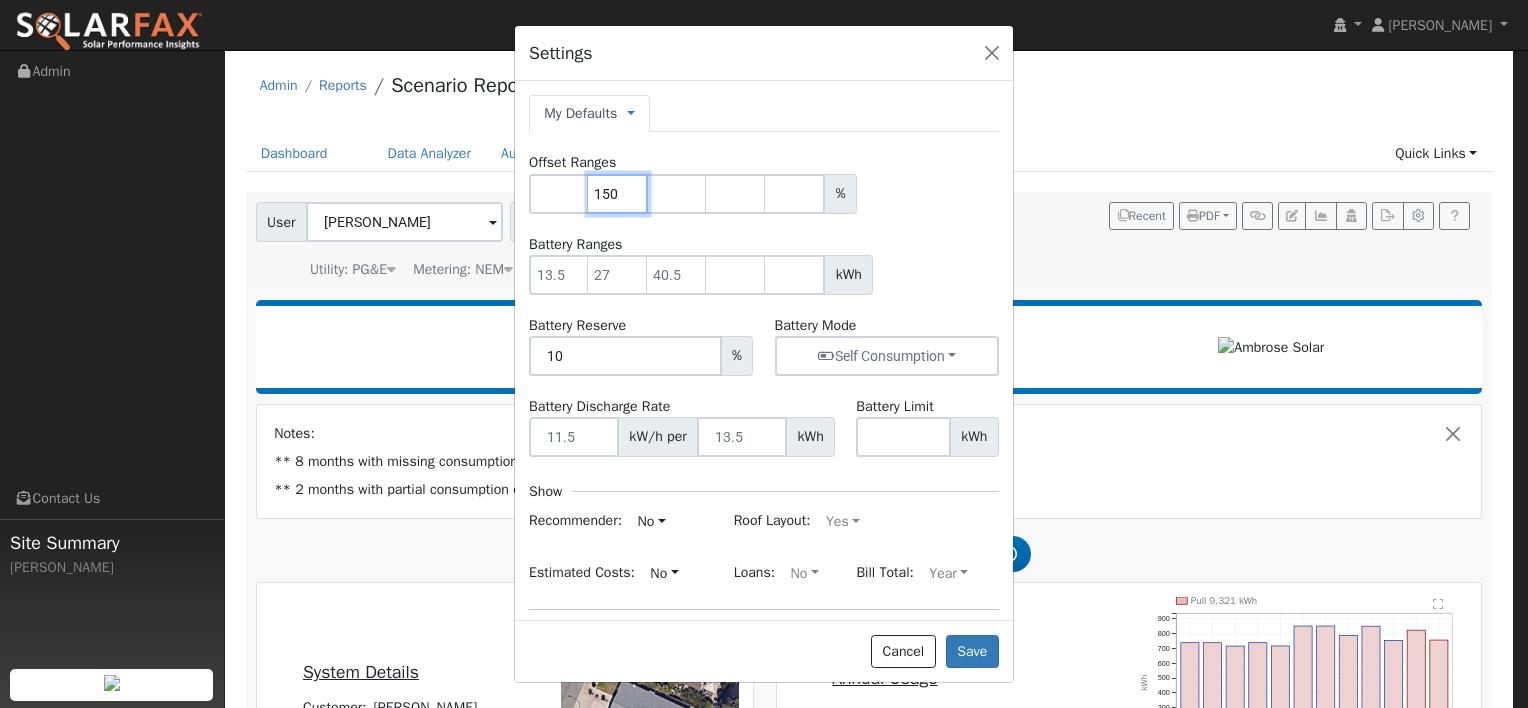 type on "150" 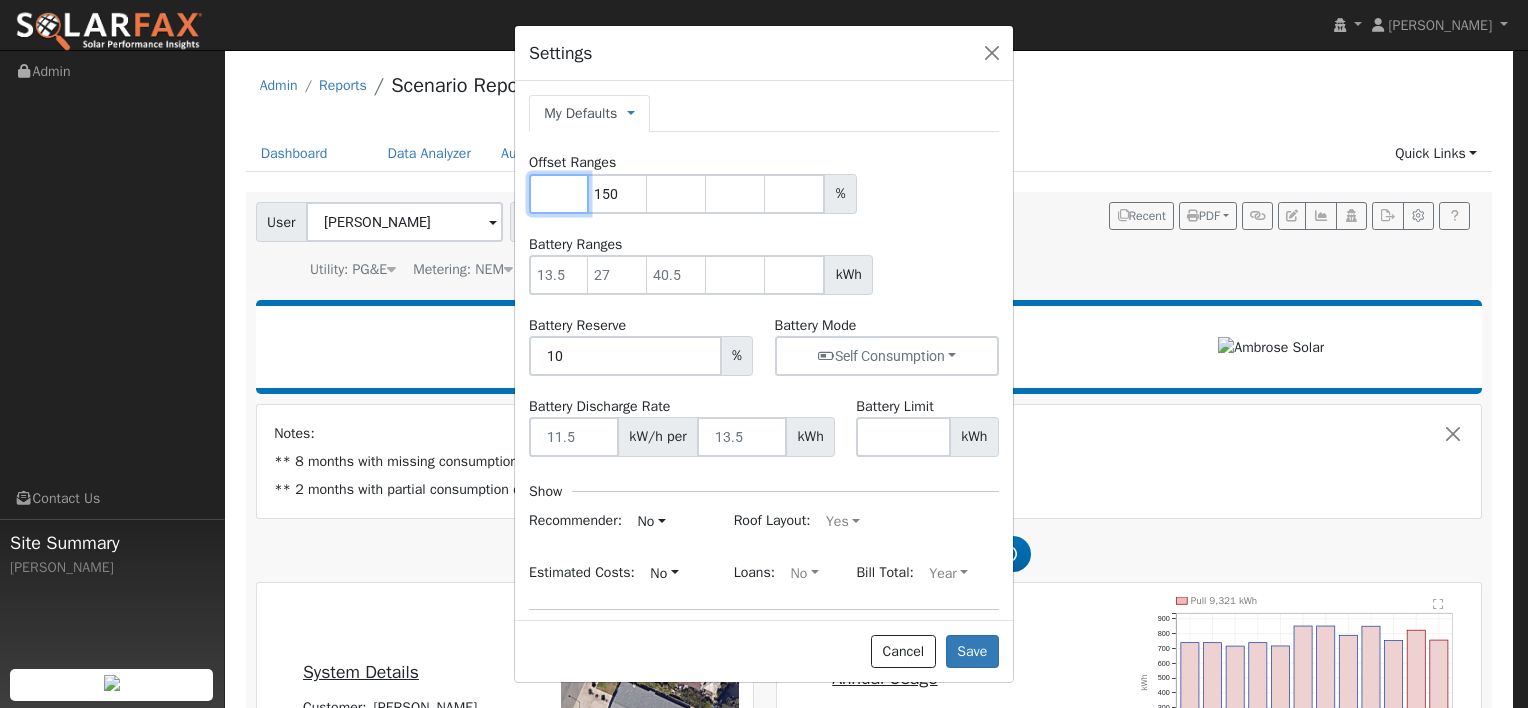 type on "150" 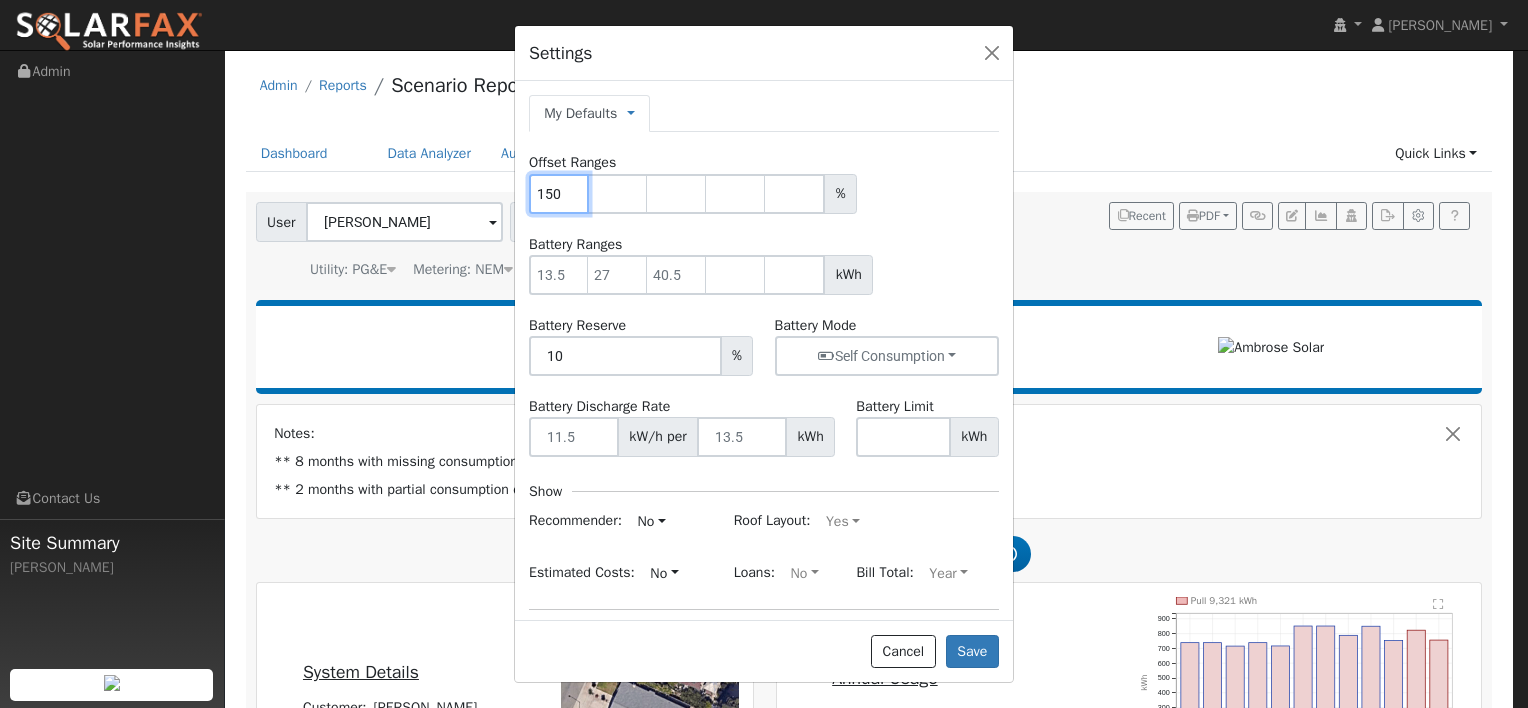 click on "150" at bounding box center [559, 194] 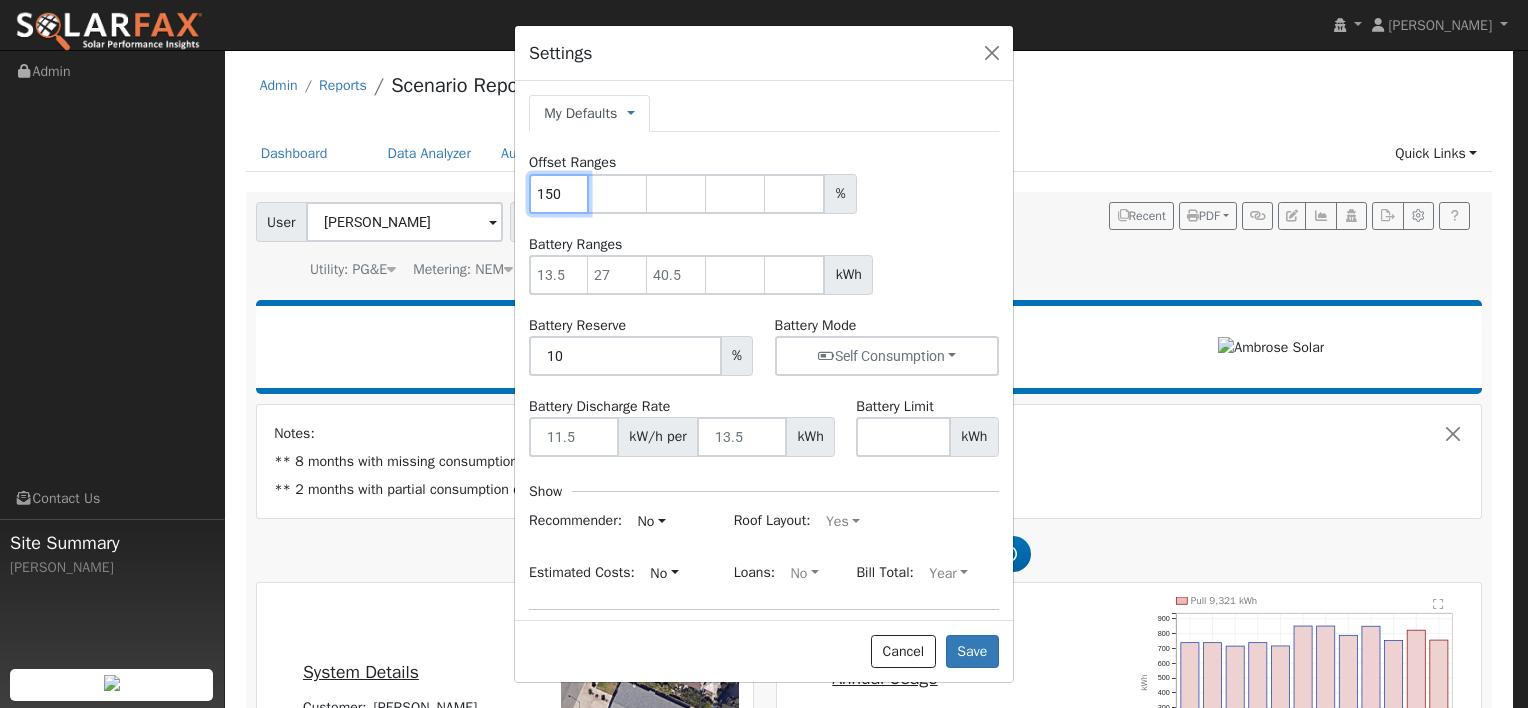 click on "150" at bounding box center [559, 194] 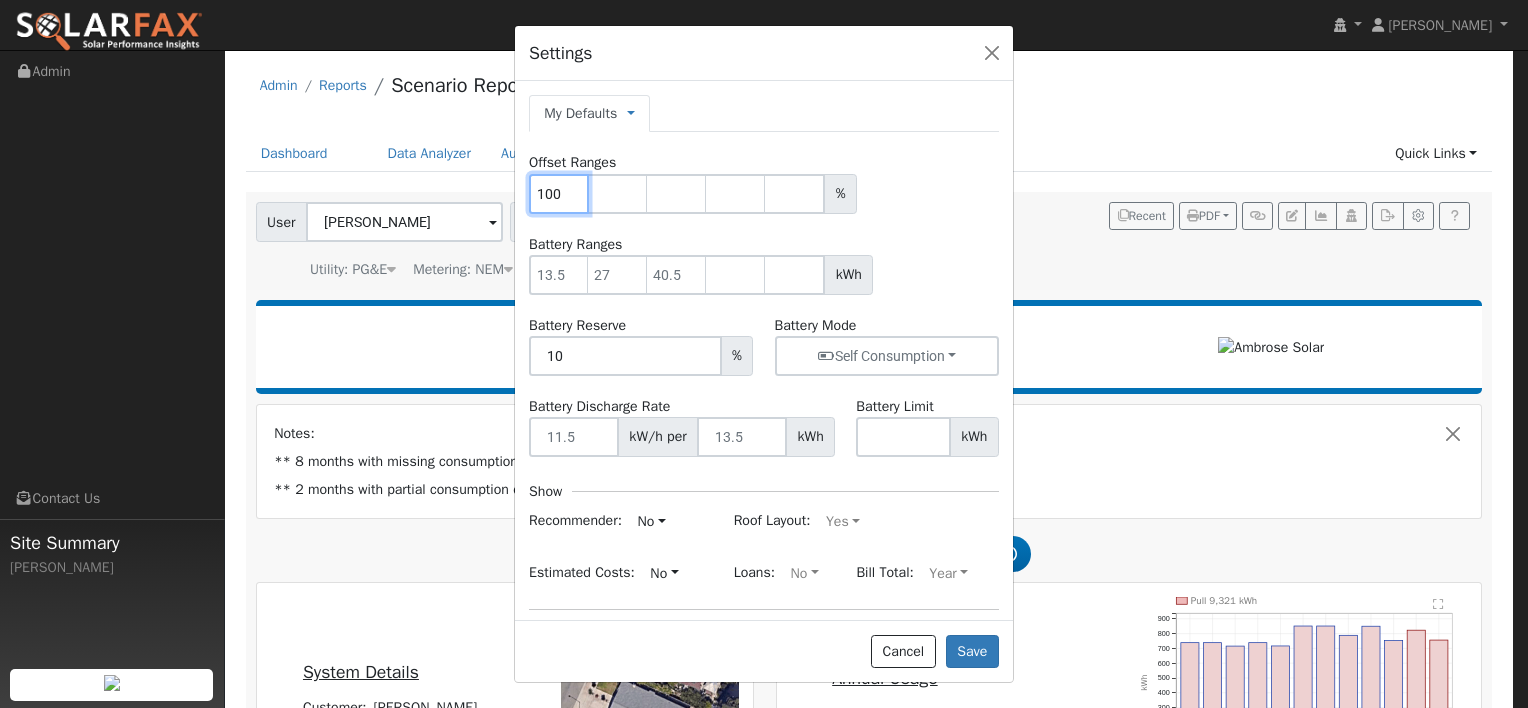 type on "100" 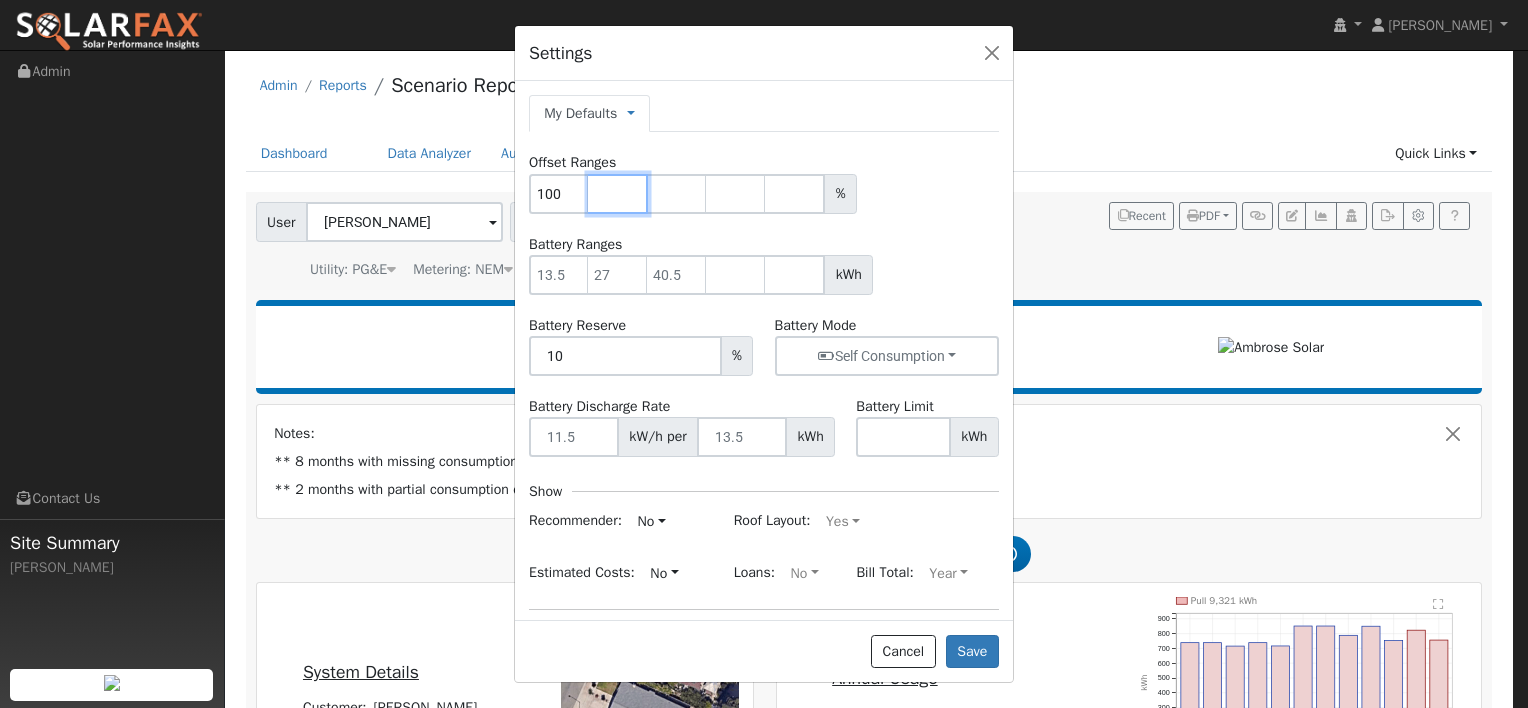 click at bounding box center (618, 194) 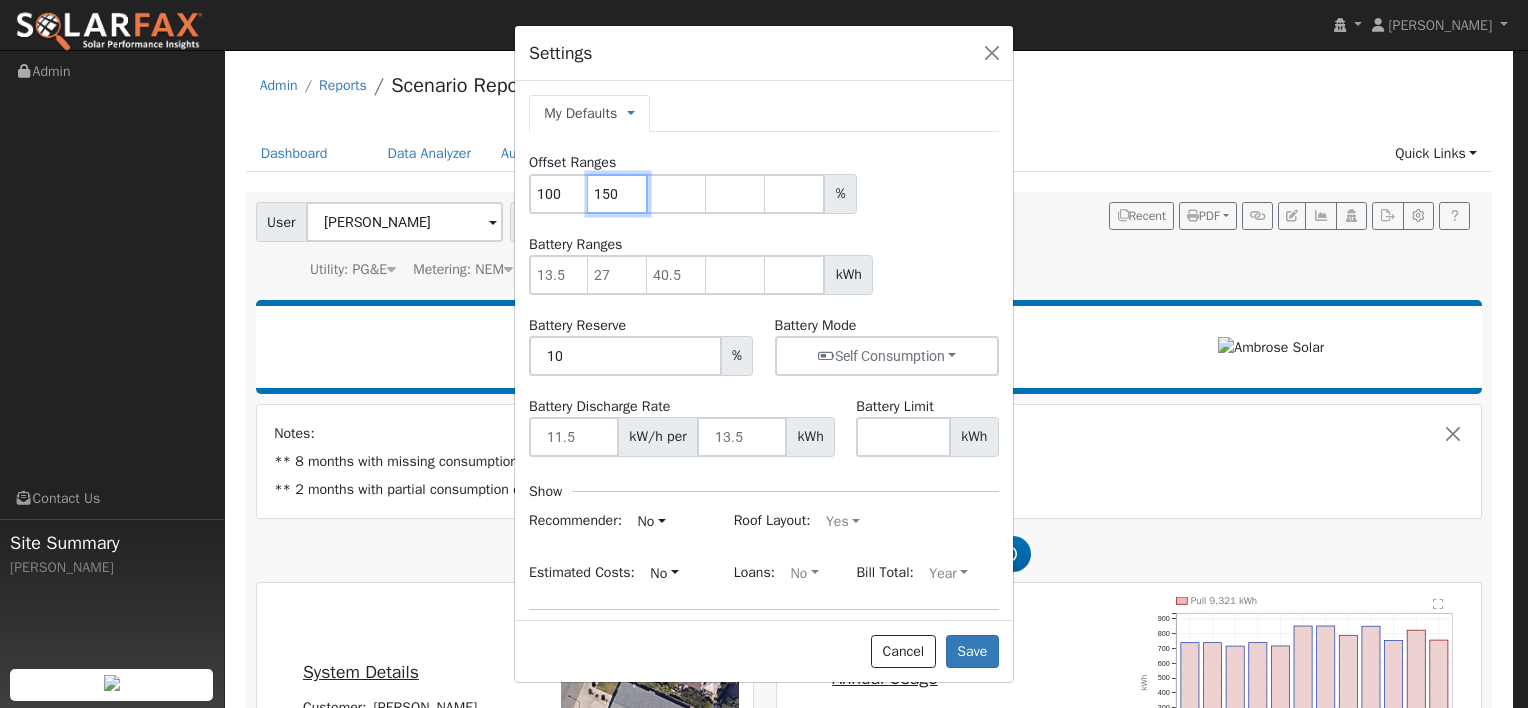type on "150" 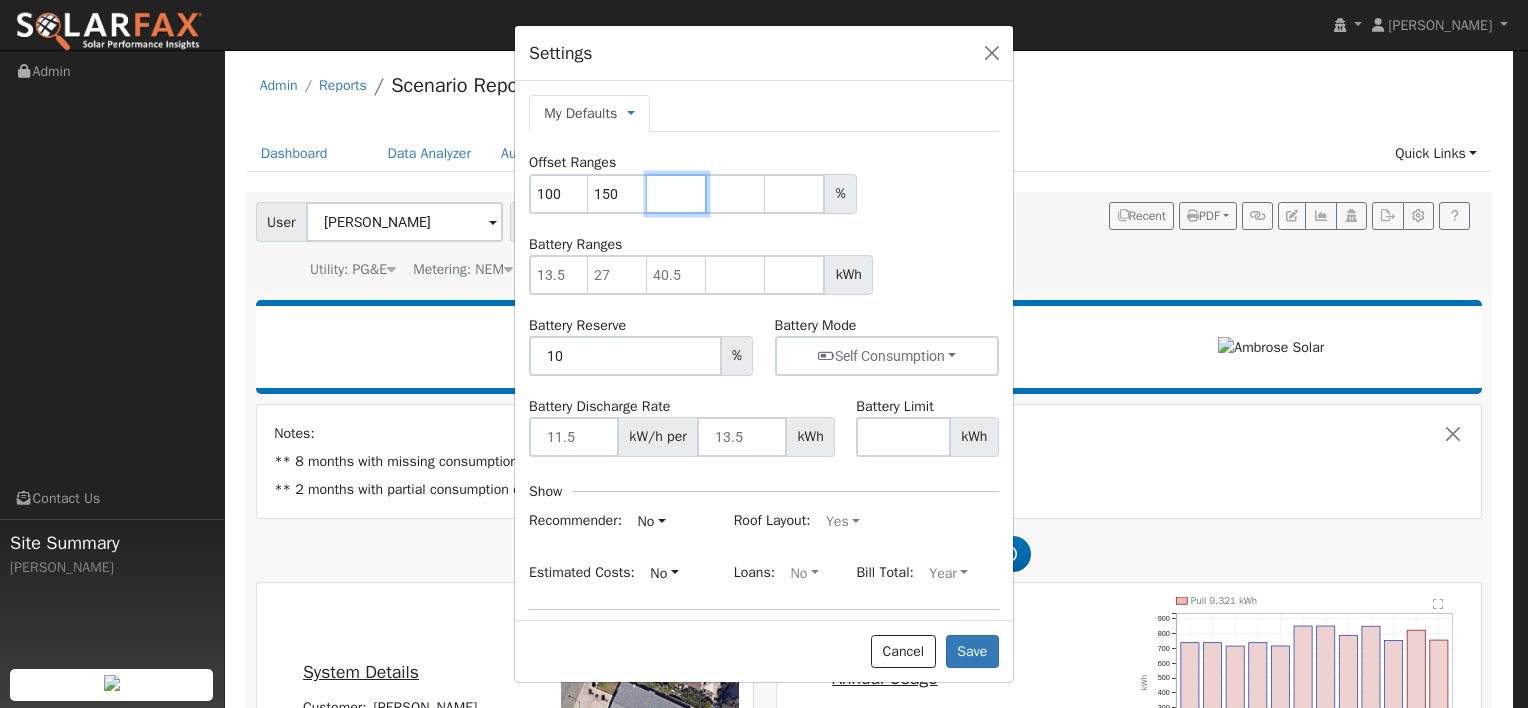 click at bounding box center (677, 194) 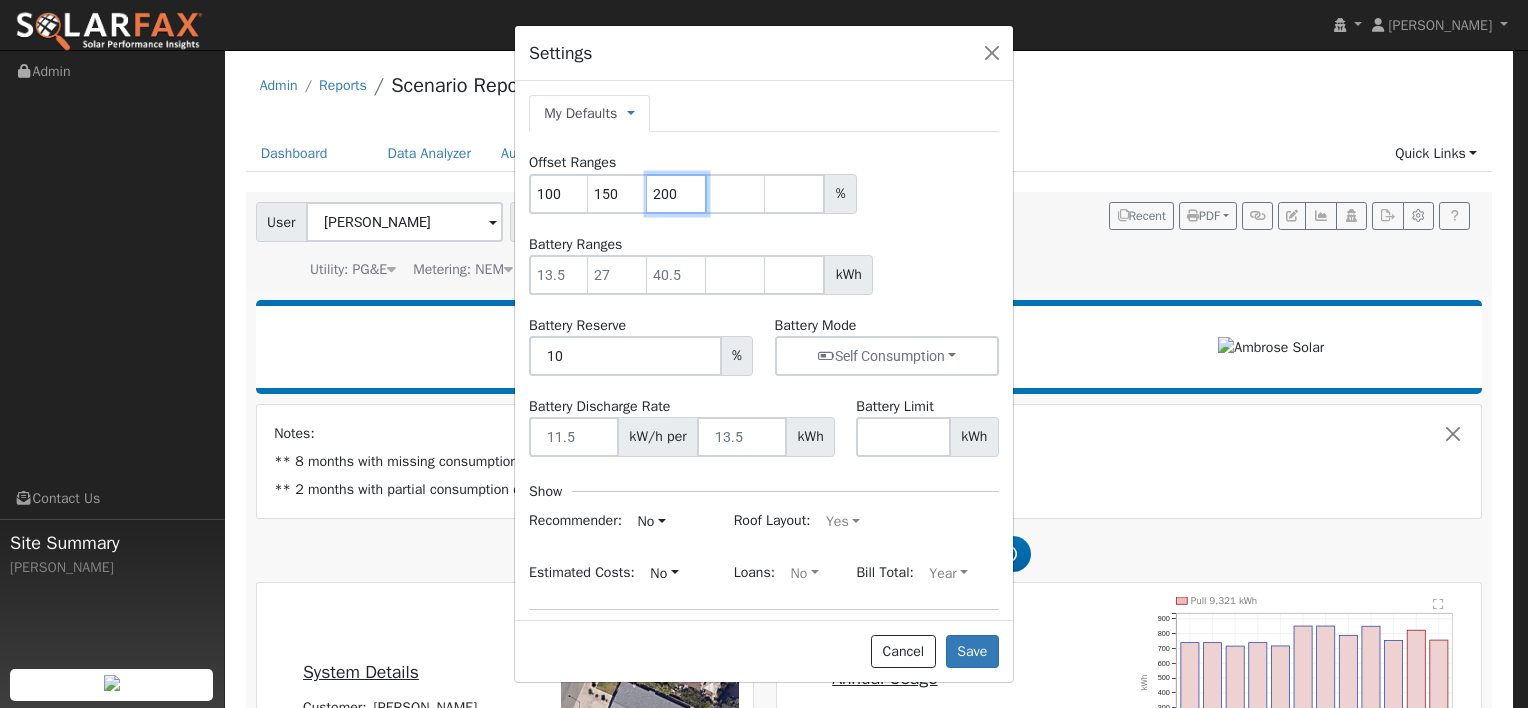 type on "200" 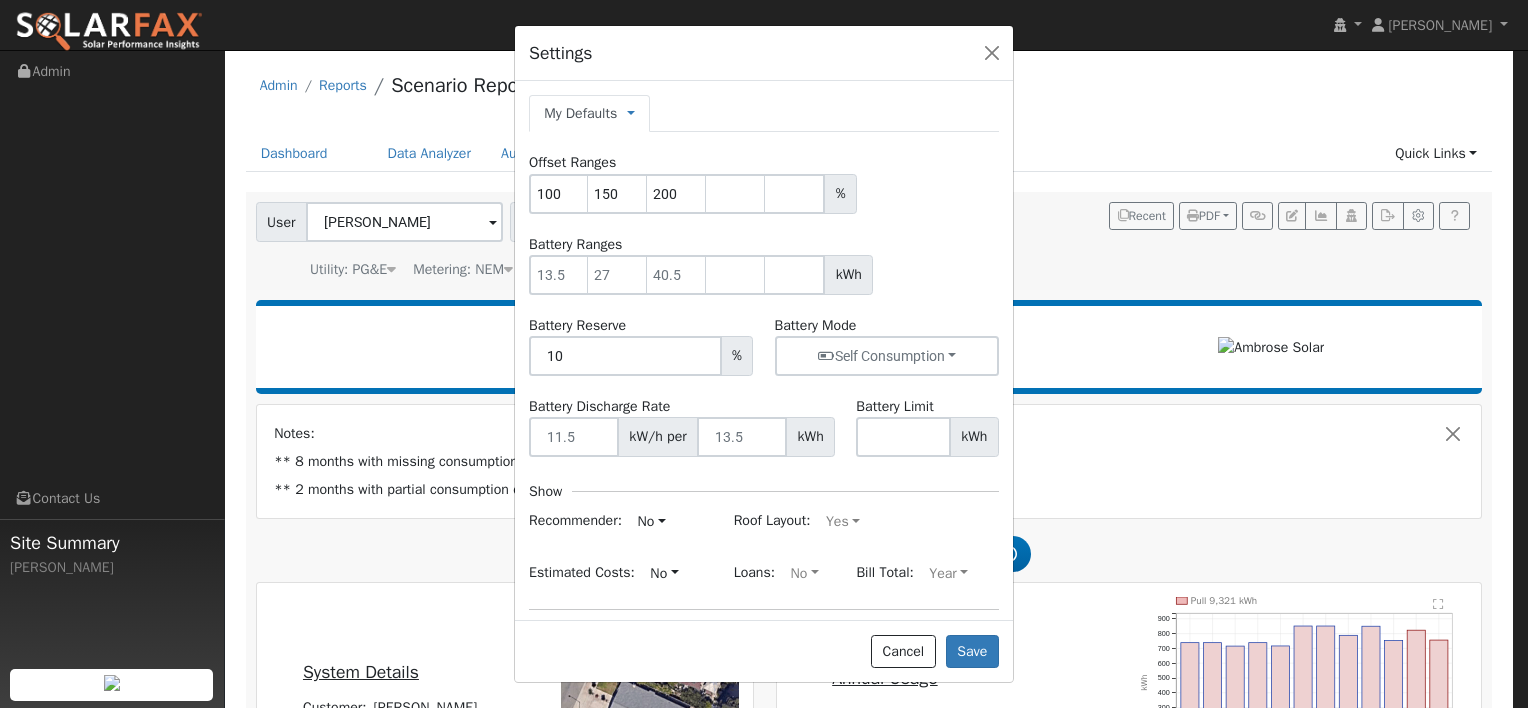 click on "Offset Ranges 100 150 200 %" at bounding box center [764, 182] 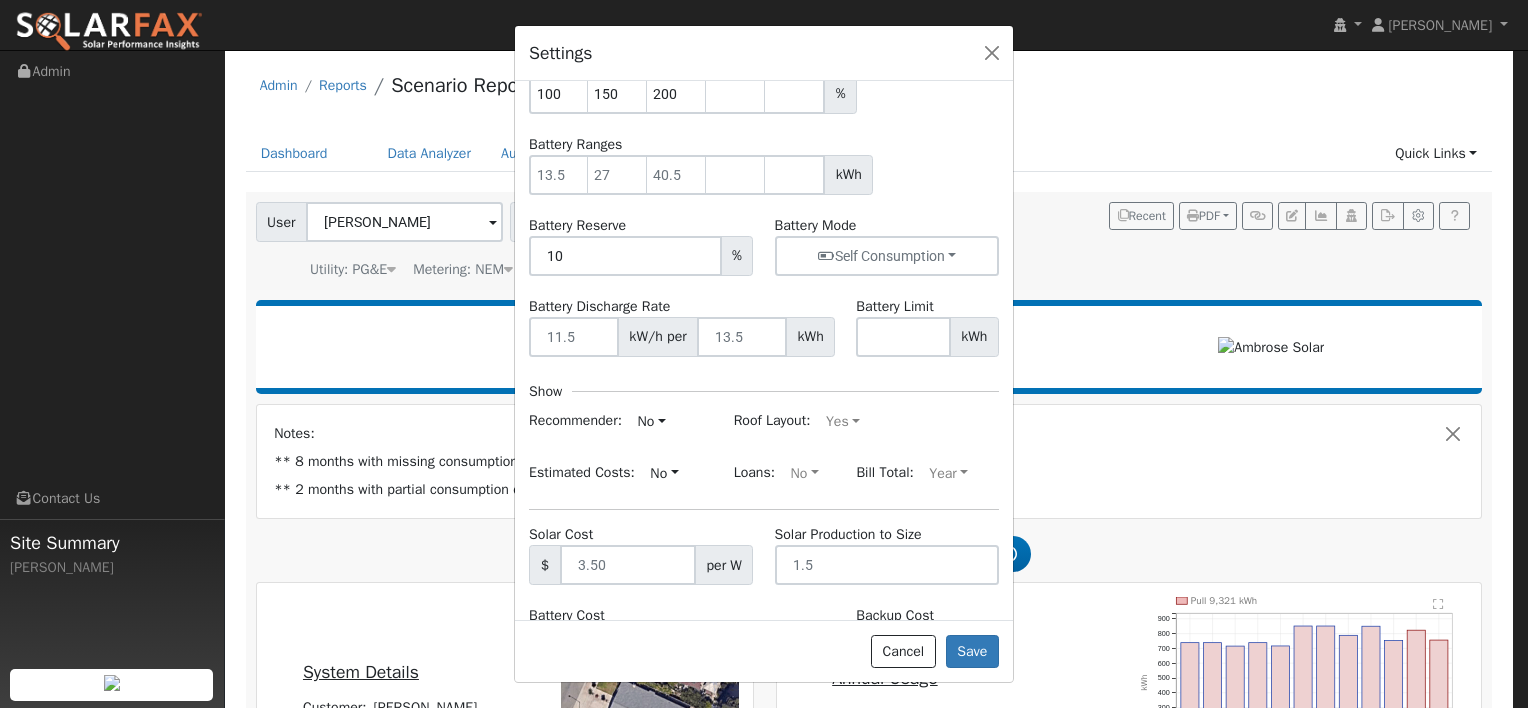 scroll, scrollTop: 200, scrollLeft: 0, axis: vertical 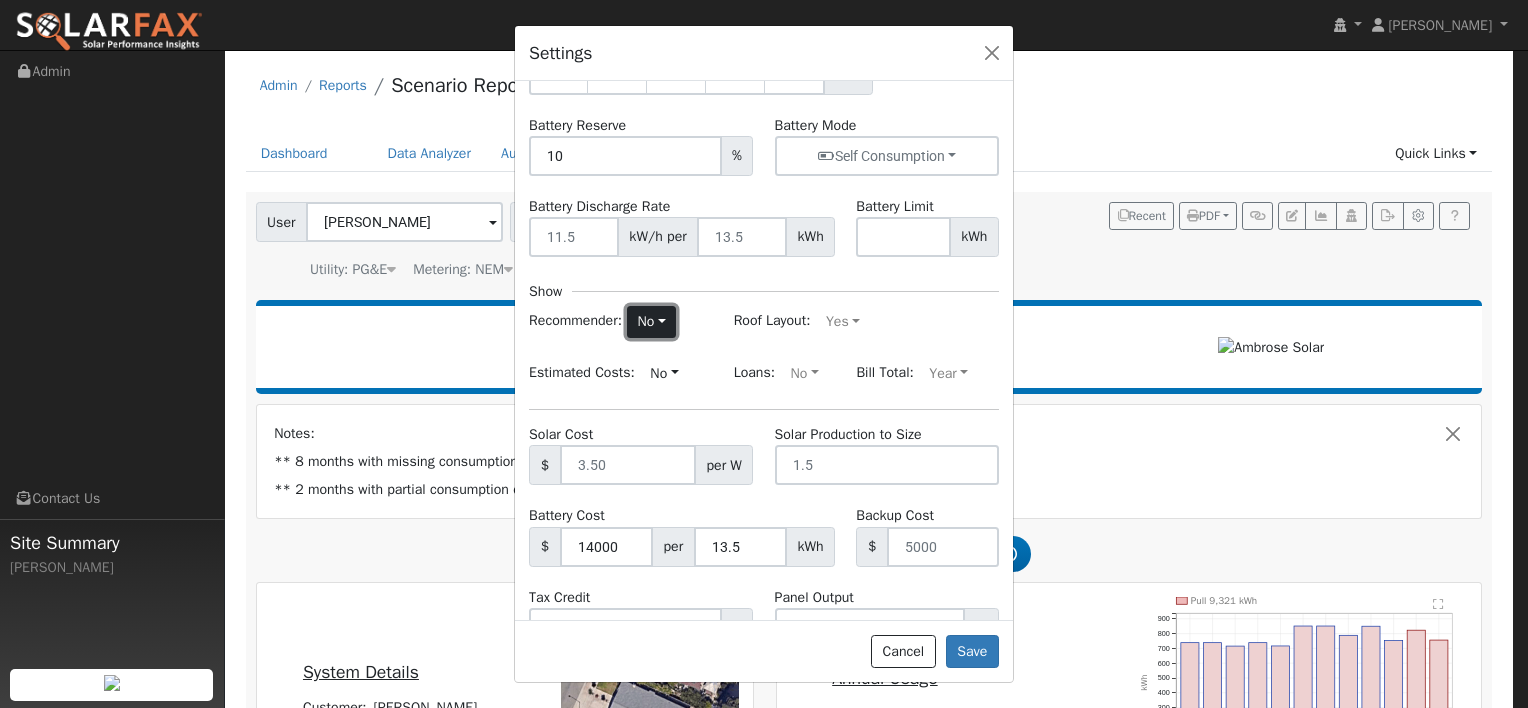 click on "No" at bounding box center (652, 322) 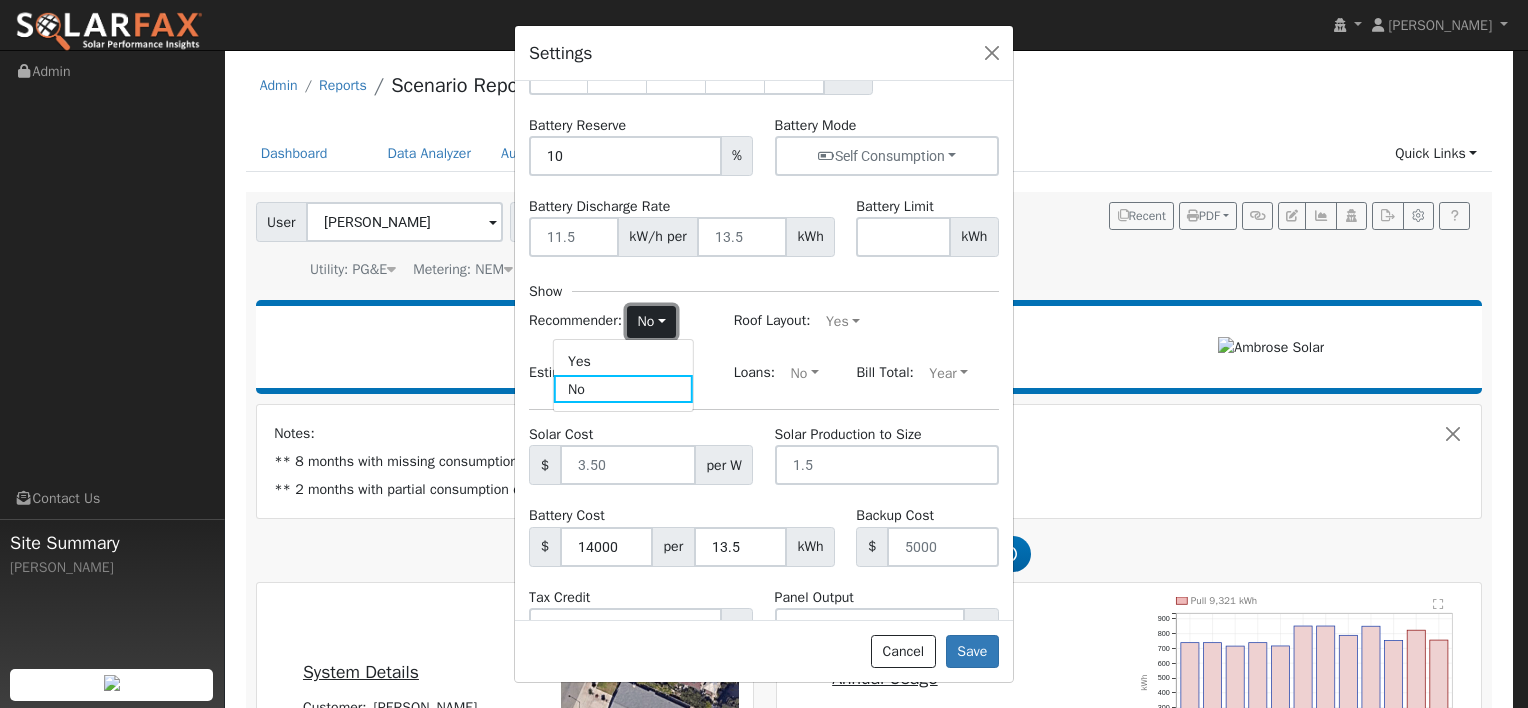 click on "No" at bounding box center (652, 322) 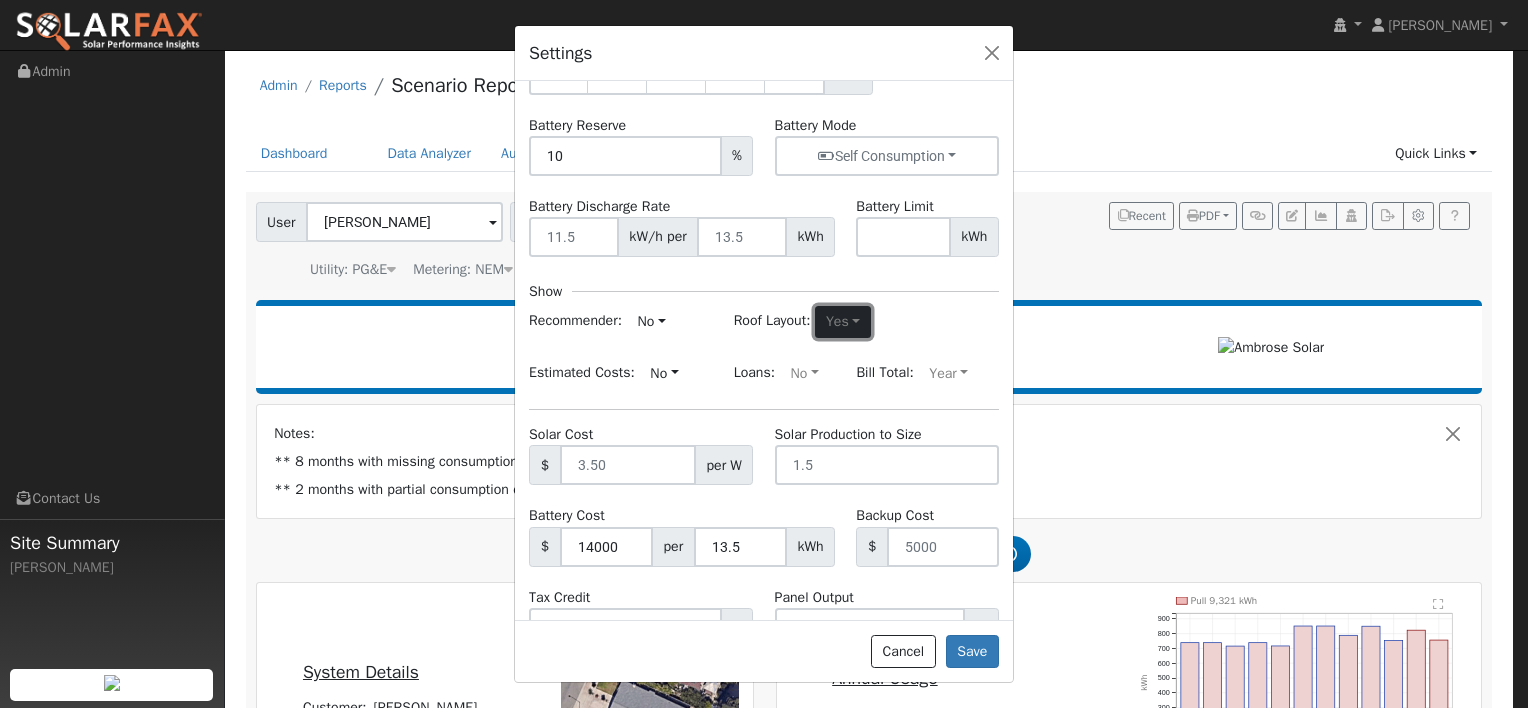 click on "Yes" at bounding box center (842, 322) 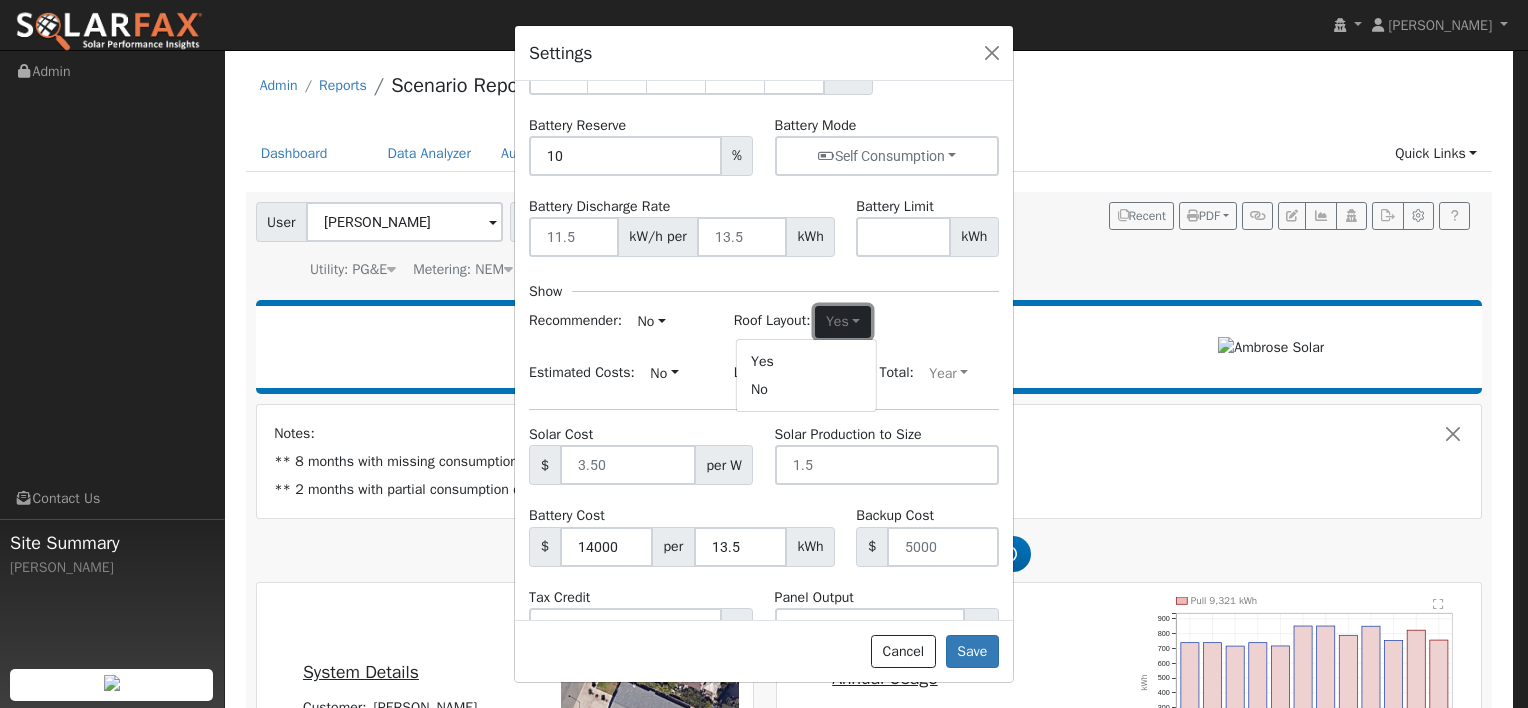 click on "Yes" at bounding box center (842, 322) 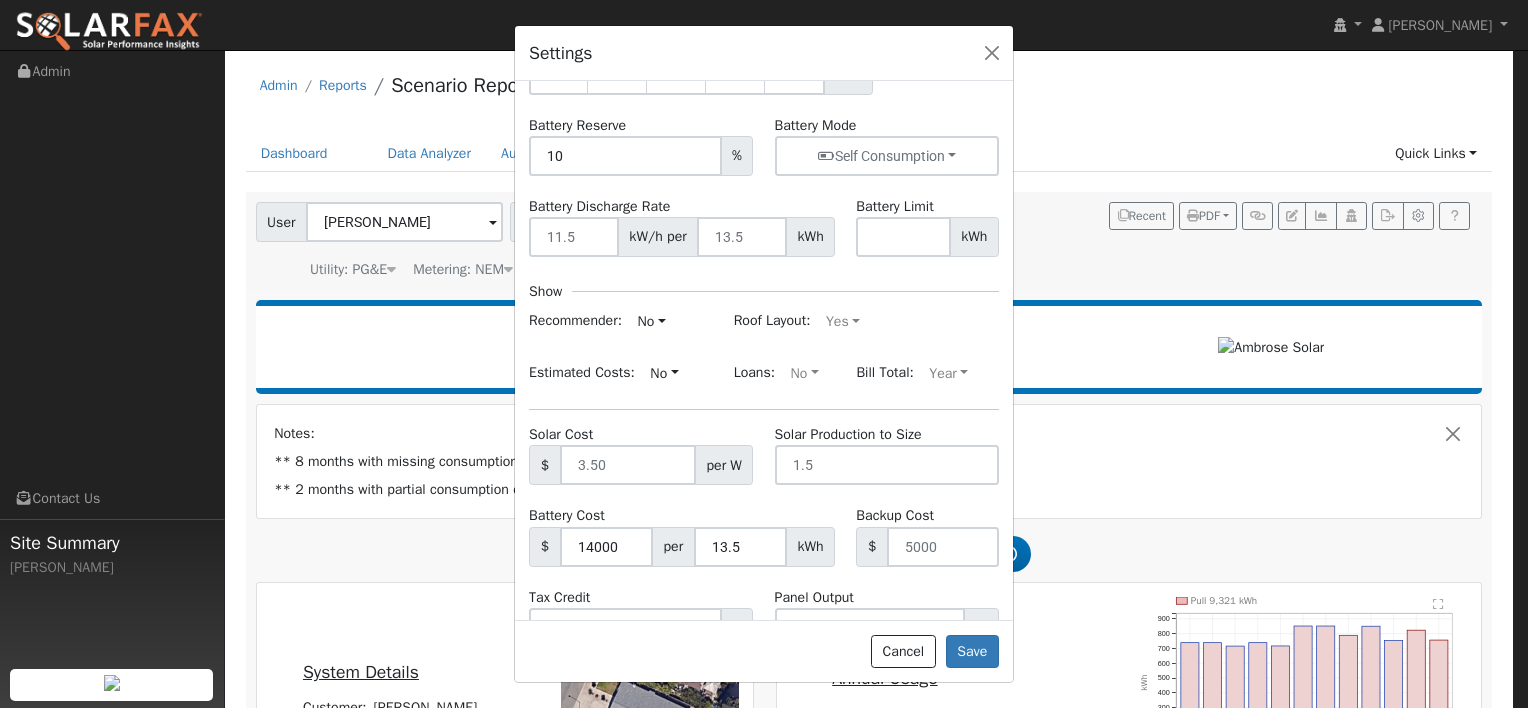 click on "Show" at bounding box center (764, 291) 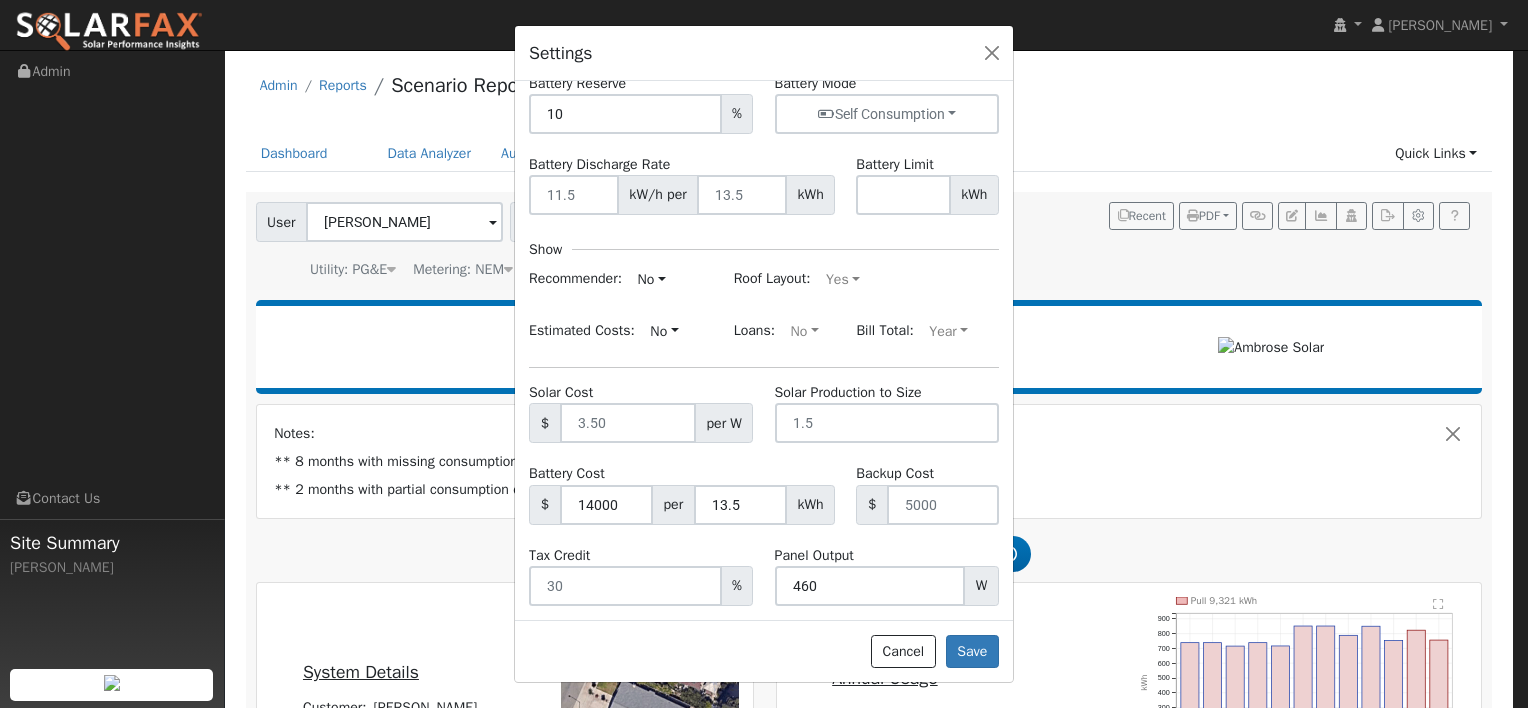 scroll, scrollTop: 260, scrollLeft: 0, axis: vertical 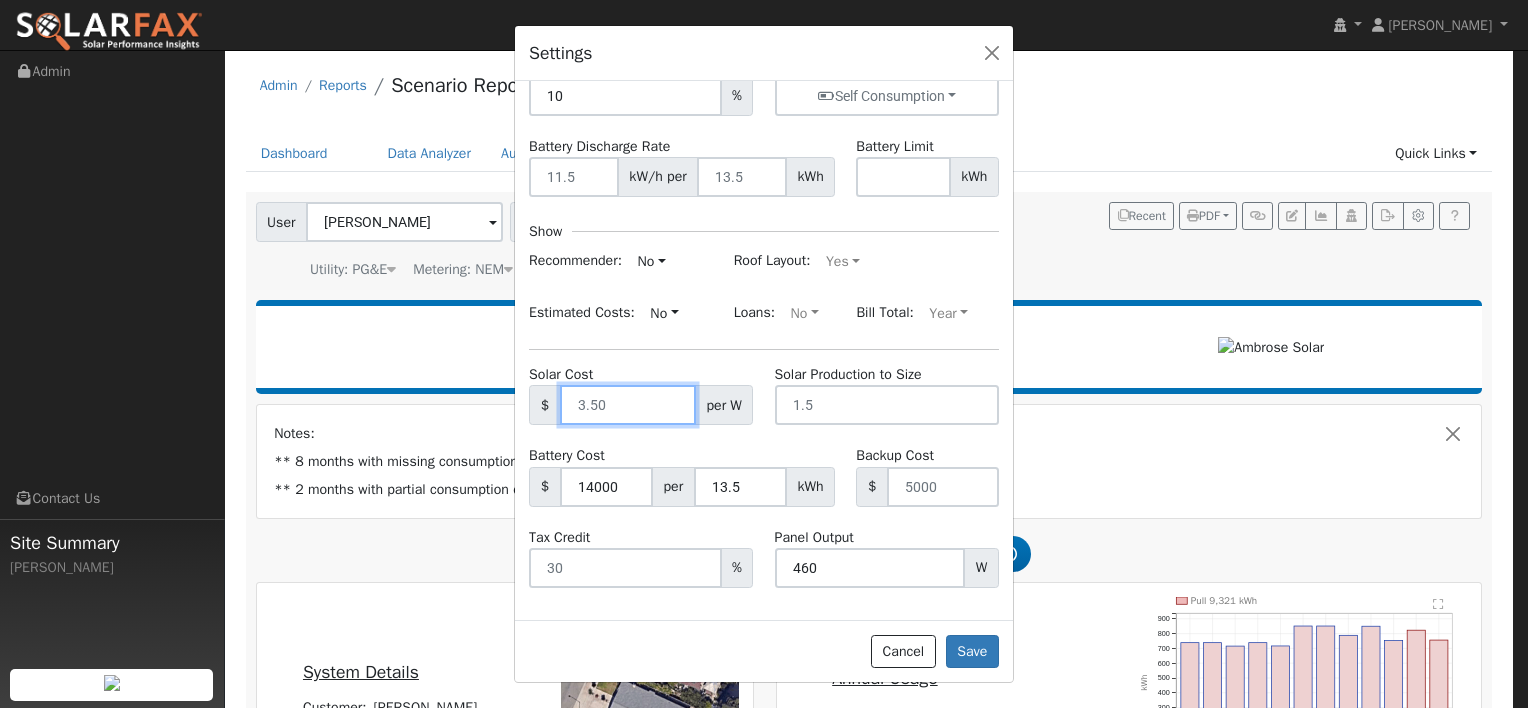 drag, startPoint x: 622, startPoint y: 404, endPoint x: 556, endPoint y: 404, distance: 66 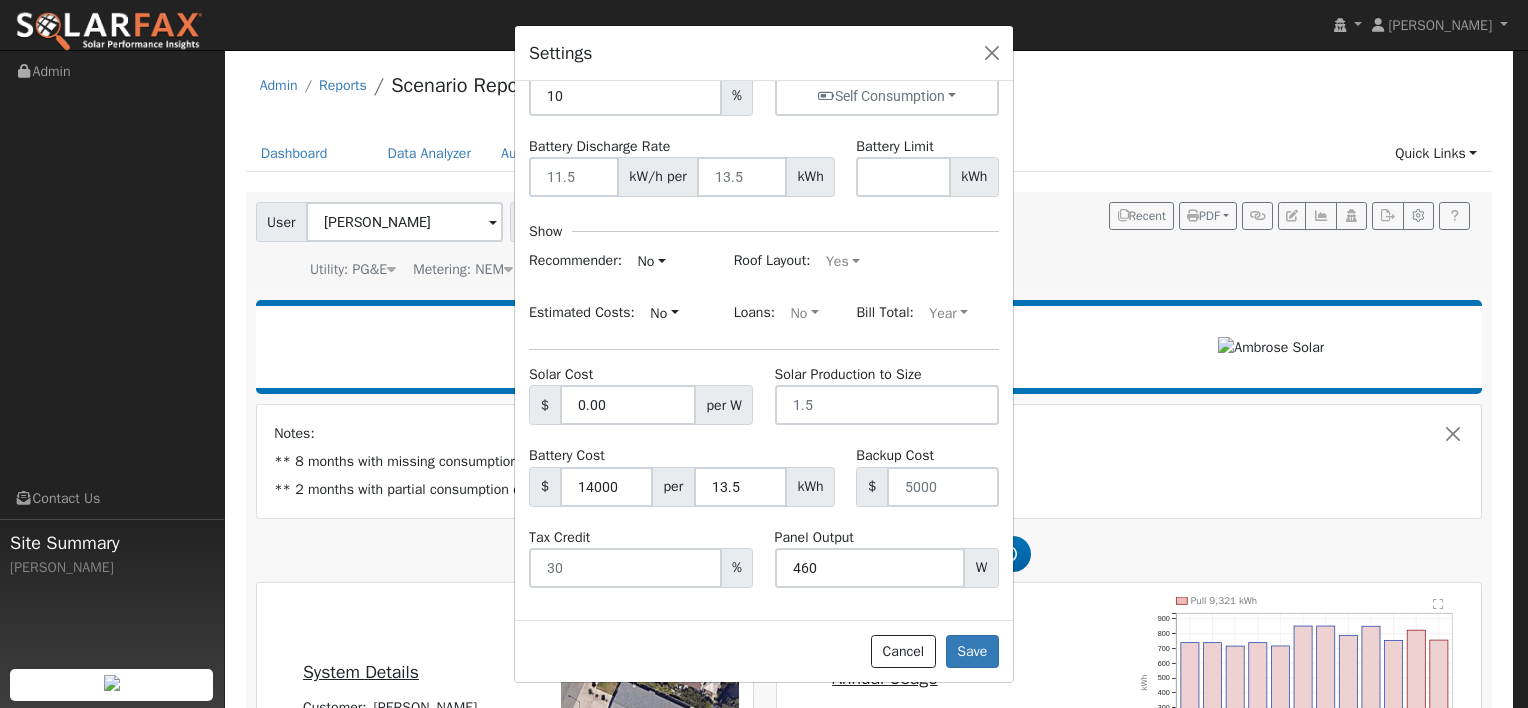 click on "Offset Ranges 100 150 200 % Battery Ranges kWh Battery Reserve 10 % Battery Mode  Self Consumption  Self Consumption  Peak Savings Battery Discharge Rate kW/h per kWh Battery Limit kWh Show Recommender: No Yes No Roof Layout: Yes Yes No Estimated Costs: No Yes No Loans: No Yes No Bill Total: Year Month Year Solar Cost $ 0.00 per W Solar Production to Size Battery Cost $ 14000 per 13.5 kWh Backup Cost $ Tax Credit % Panel Output 460 W" at bounding box center [764, 239] 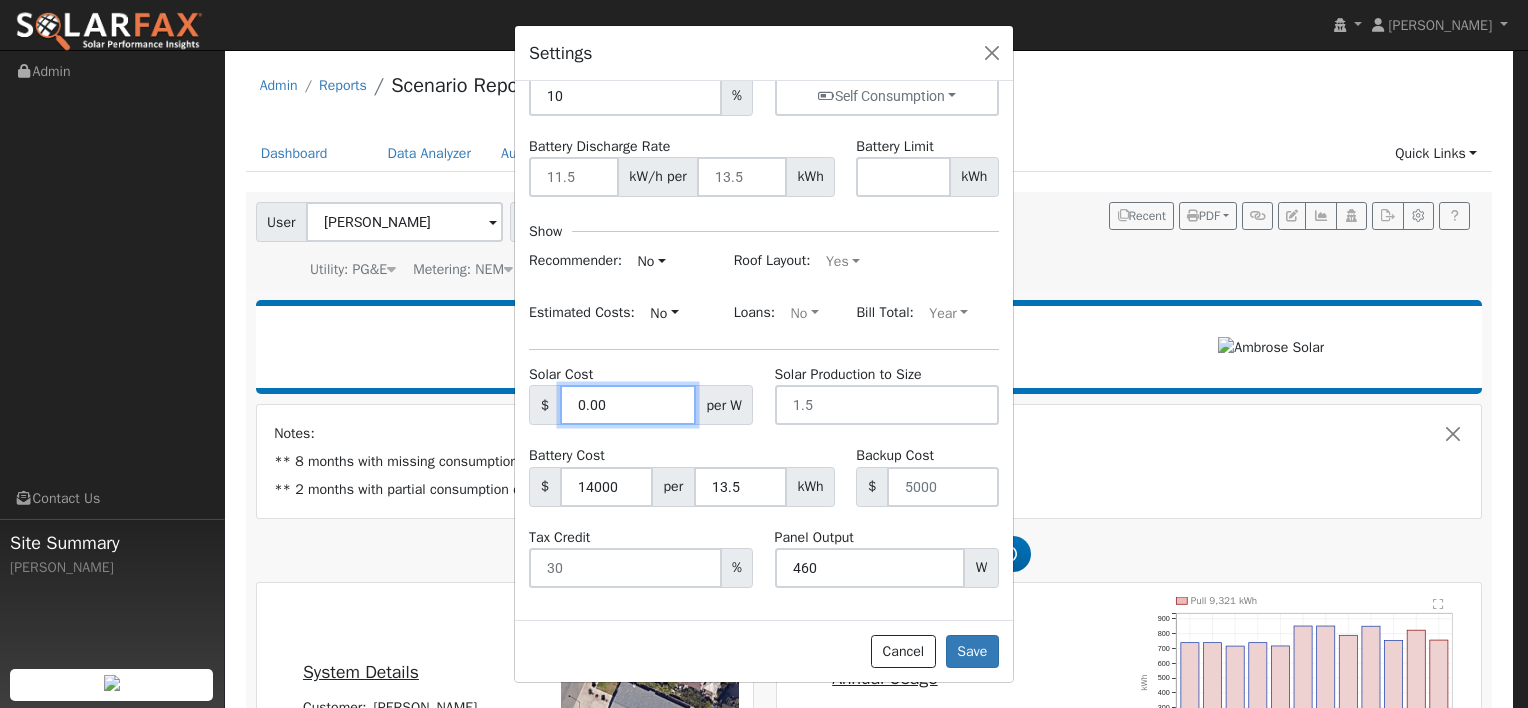 drag, startPoint x: 619, startPoint y: 404, endPoint x: 536, endPoint y: 401, distance: 83.0542 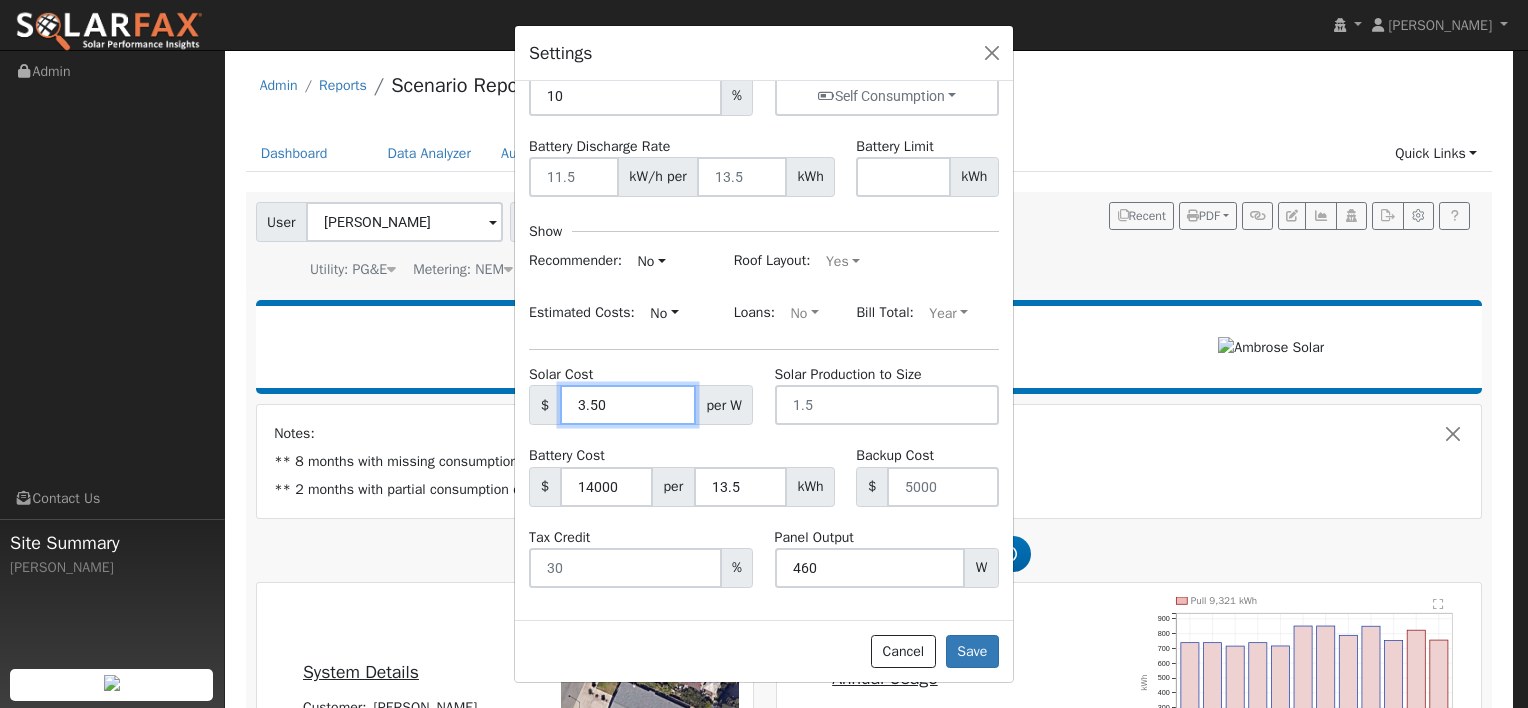 type on "3.50" 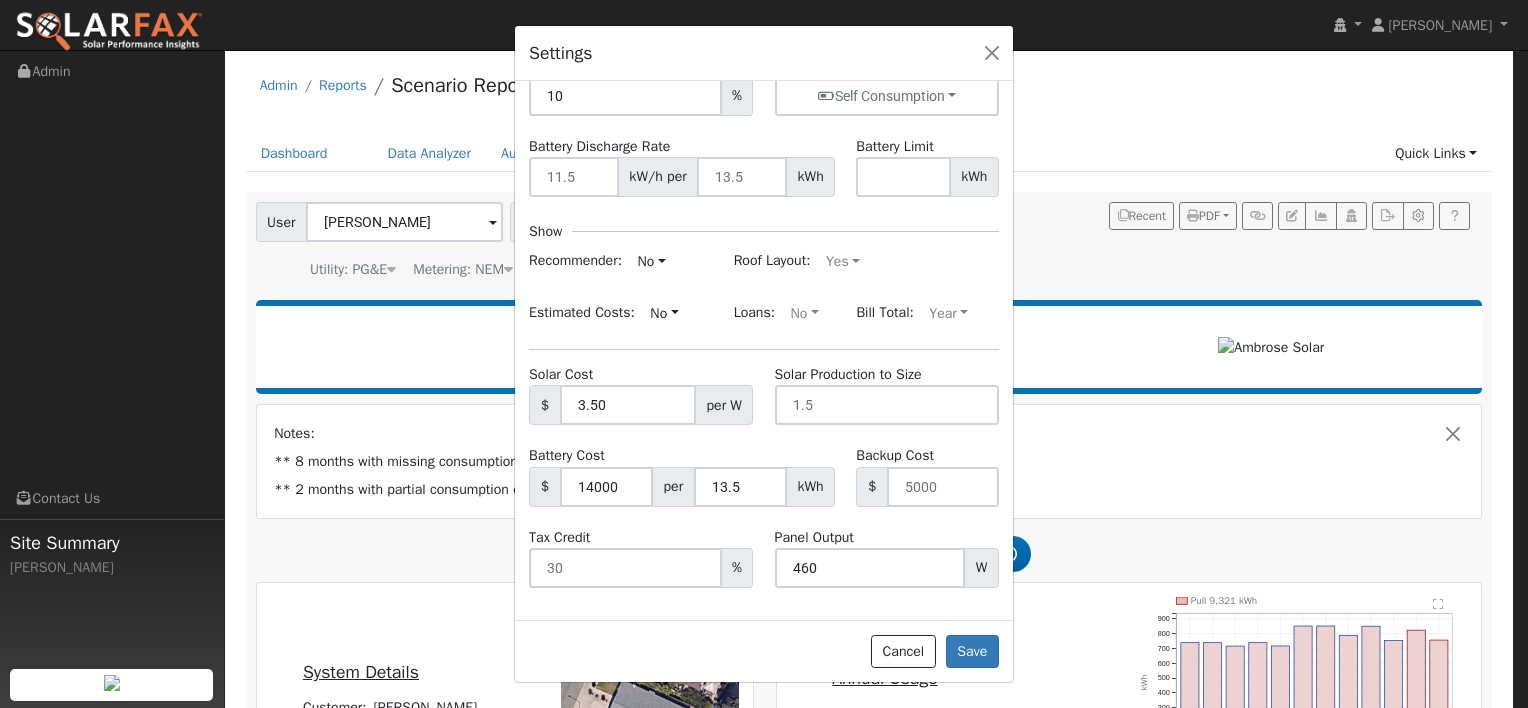 click on "Offset Ranges 100 150 200 % Battery Ranges kWh Battery Reserve 10 % Battery Mode  Self Consumption  Self Consumption  Peak Savings Battery Discharge Rate kW/h per kWh Battery Limit kWh Show Recommender: No Yes No Roof Layout: Yes Yes No Estimated Costs: No Yes No Loans: No Yes No Bill Total: Year Month Year Solar Cost $ 3.50 per W Solar Production to Size Battery Cost $ 14000 per 13.5 kWh Backup Cost $ Tax Credit % Panel Output 460 W" at bounding box center [764, 239] 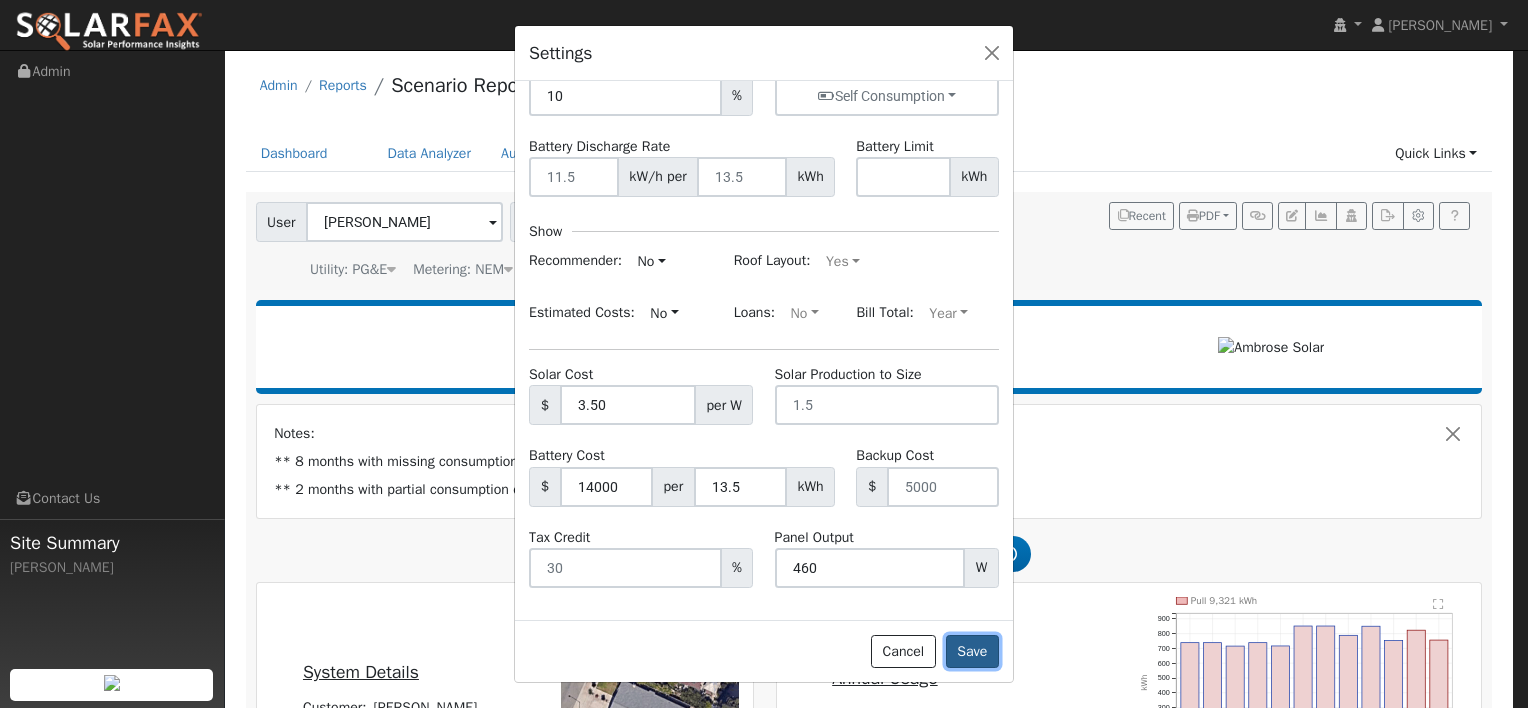 click on "Save" at bounding box center (972, 652) 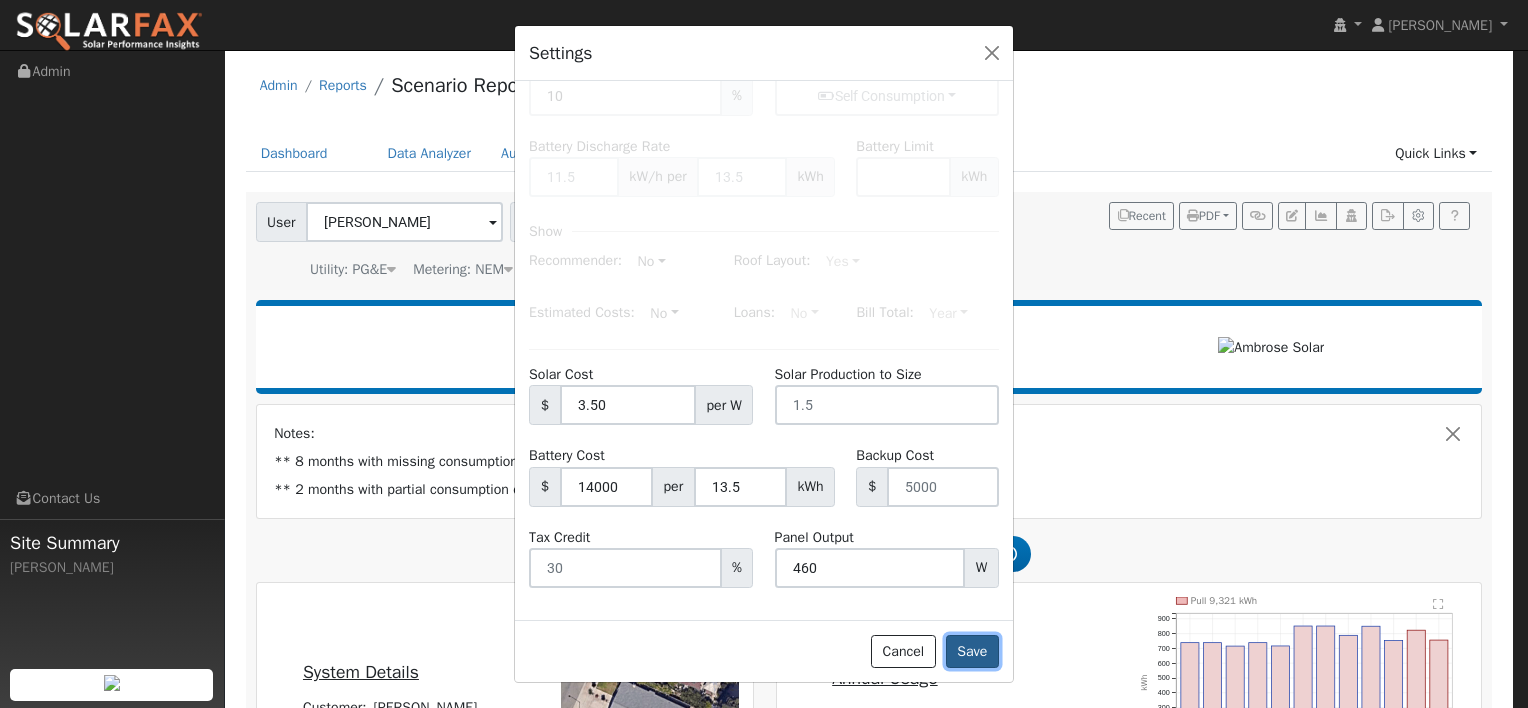 type on "150" 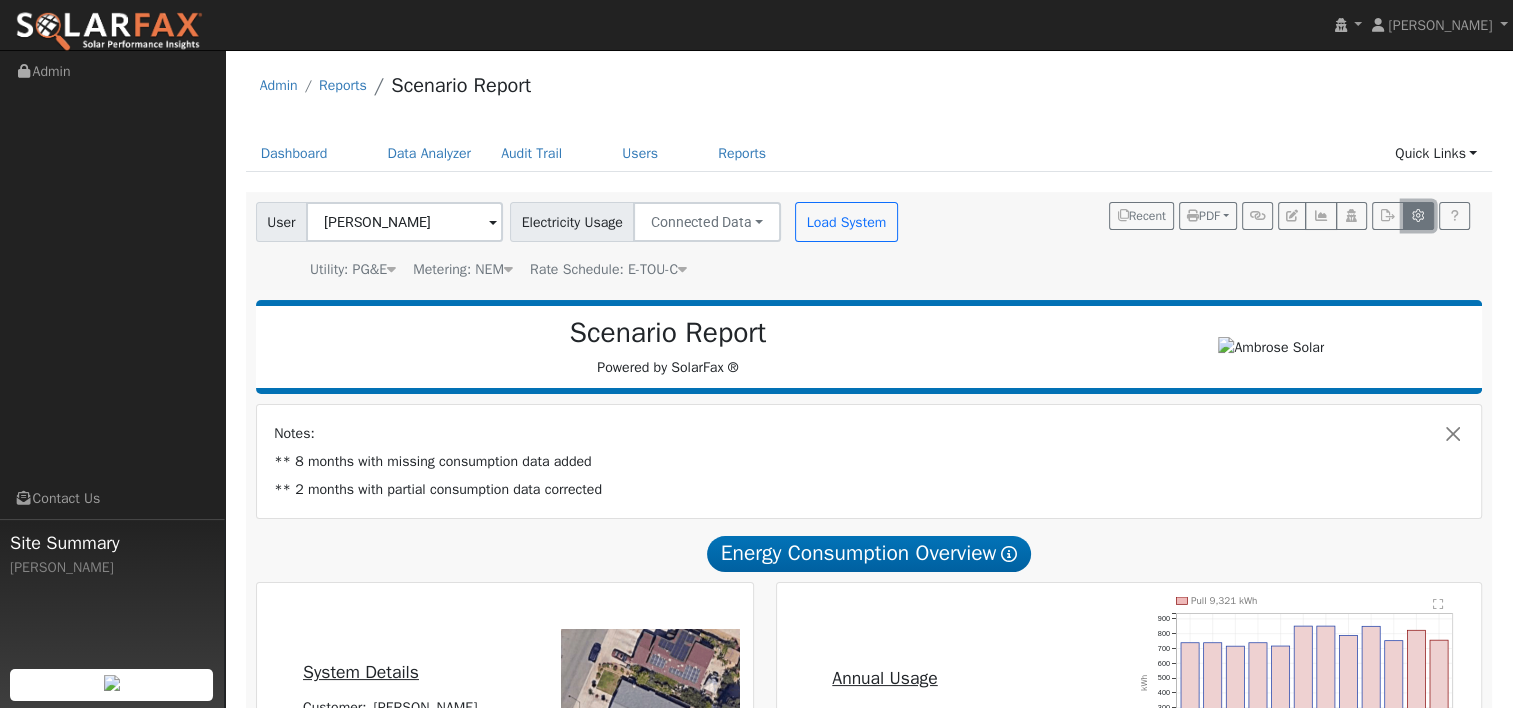click at bounding box center [1418, 216] 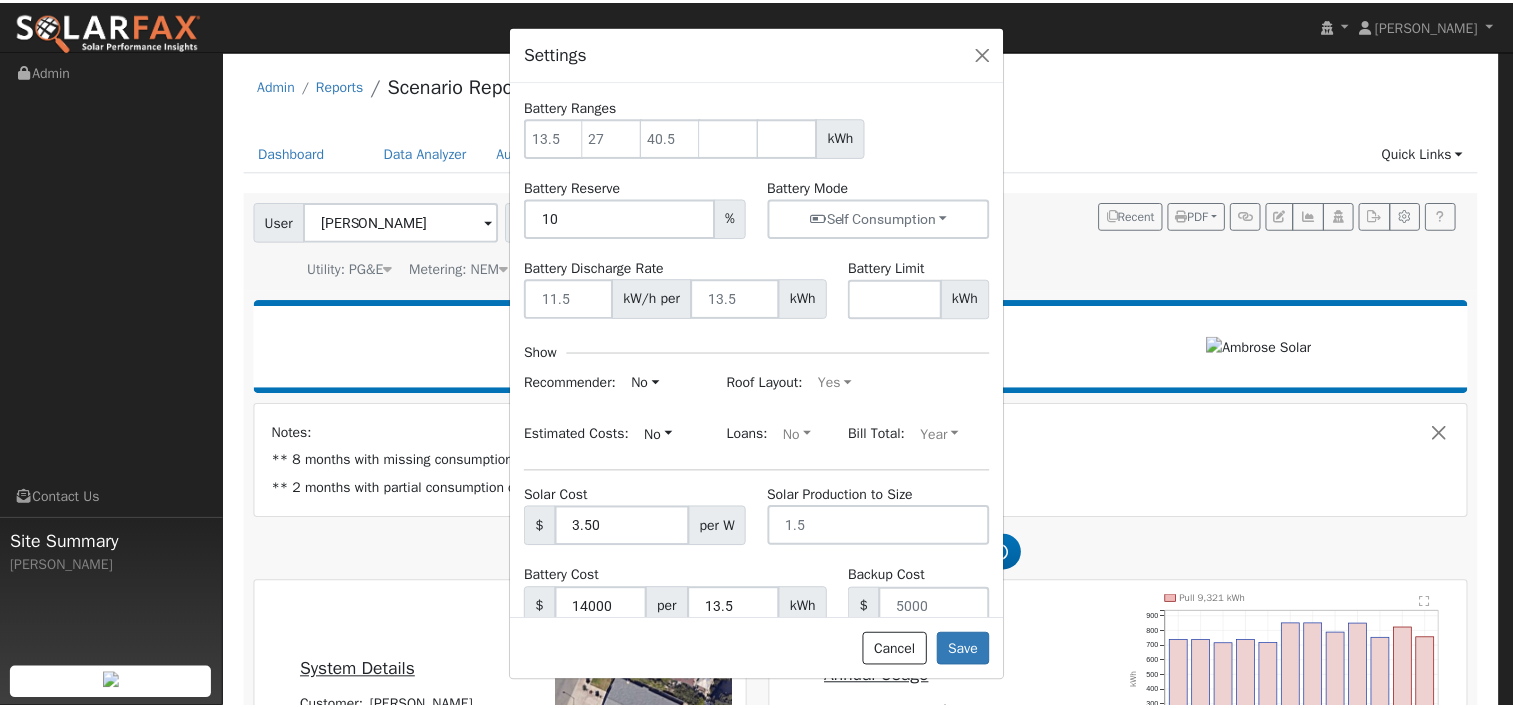 scroll, scrollTop: 0, scrollLeft: 0, axis: both 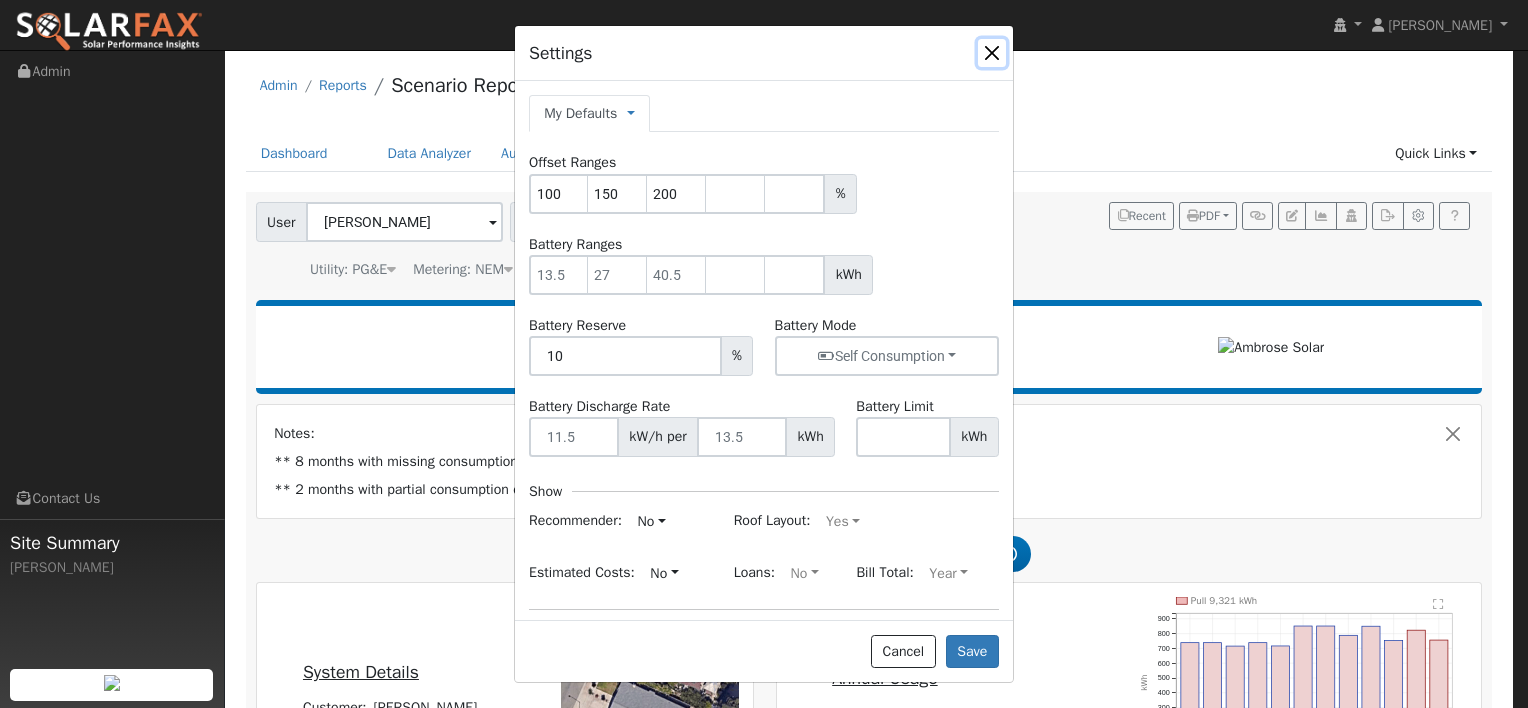 click at bounding box center (992, 53) 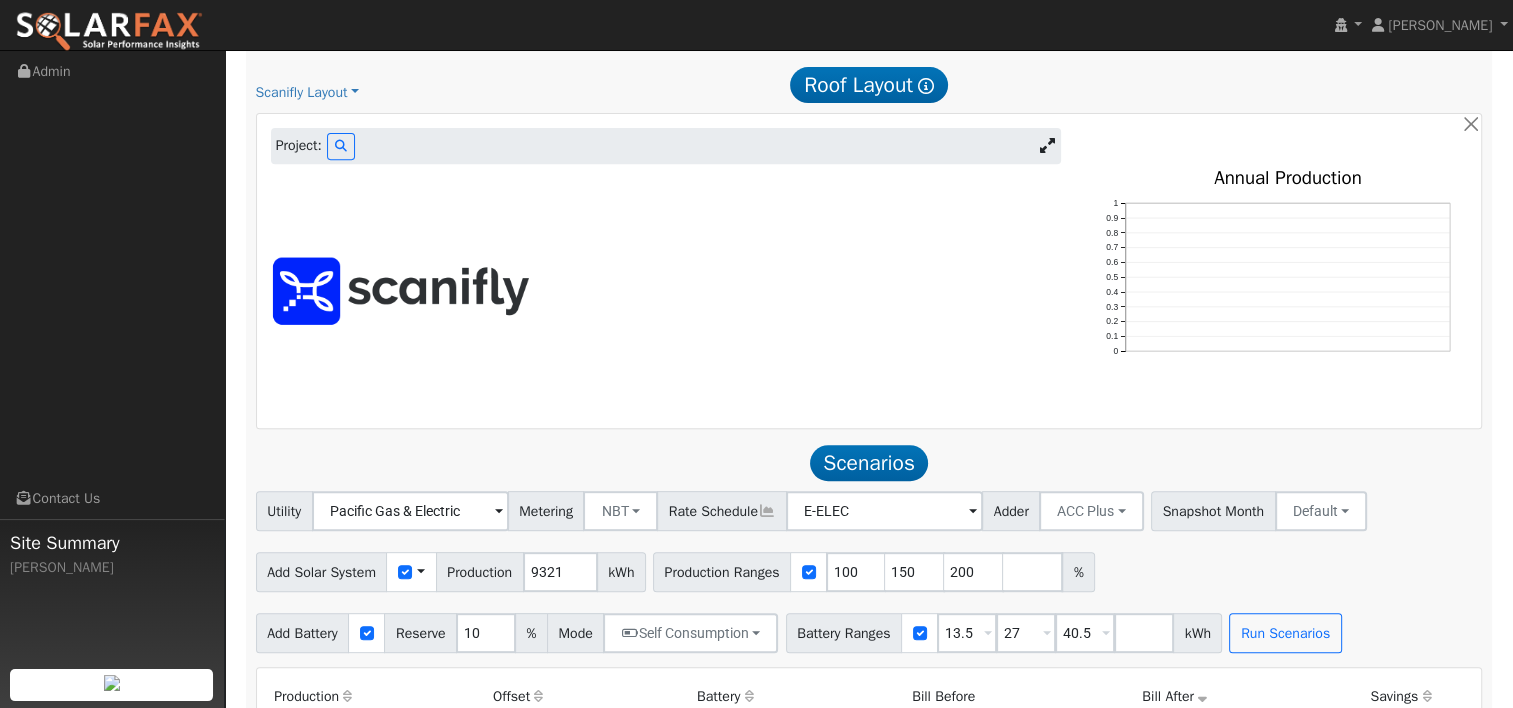 scroll, scrollTop: 700, scrollLeft: 0, axis: vertical 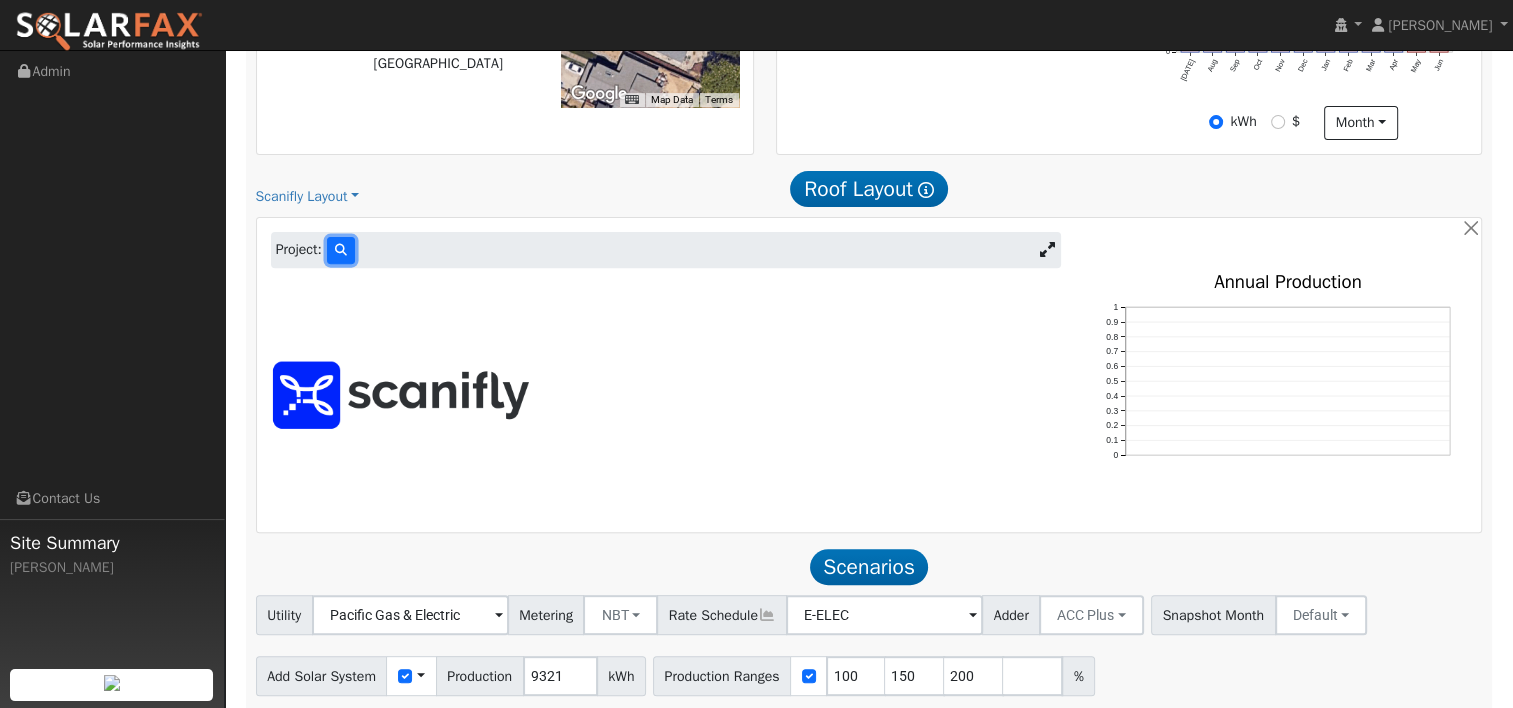 click at bounding box center (341, 250) 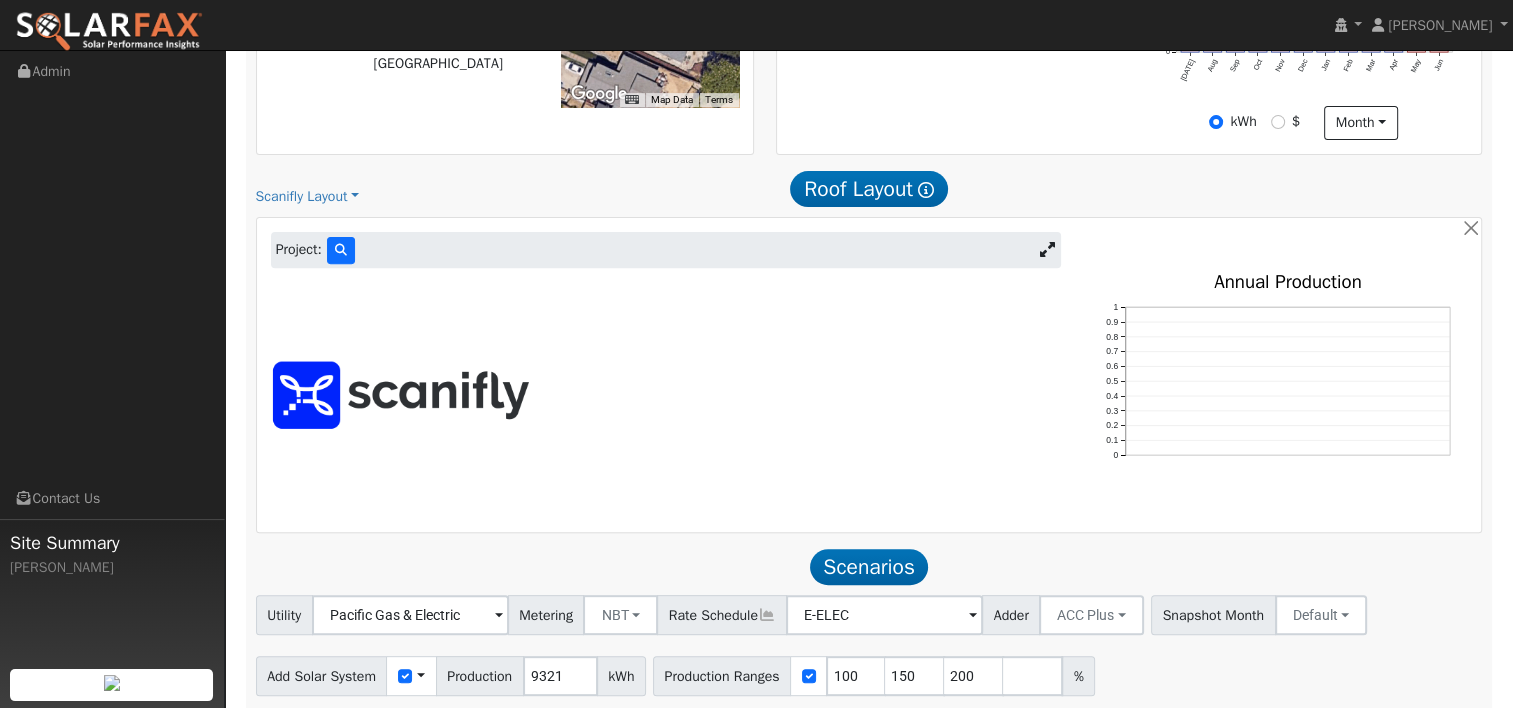 scroll, scrollTop: 700, scrollLeft: 0, axis: vertical 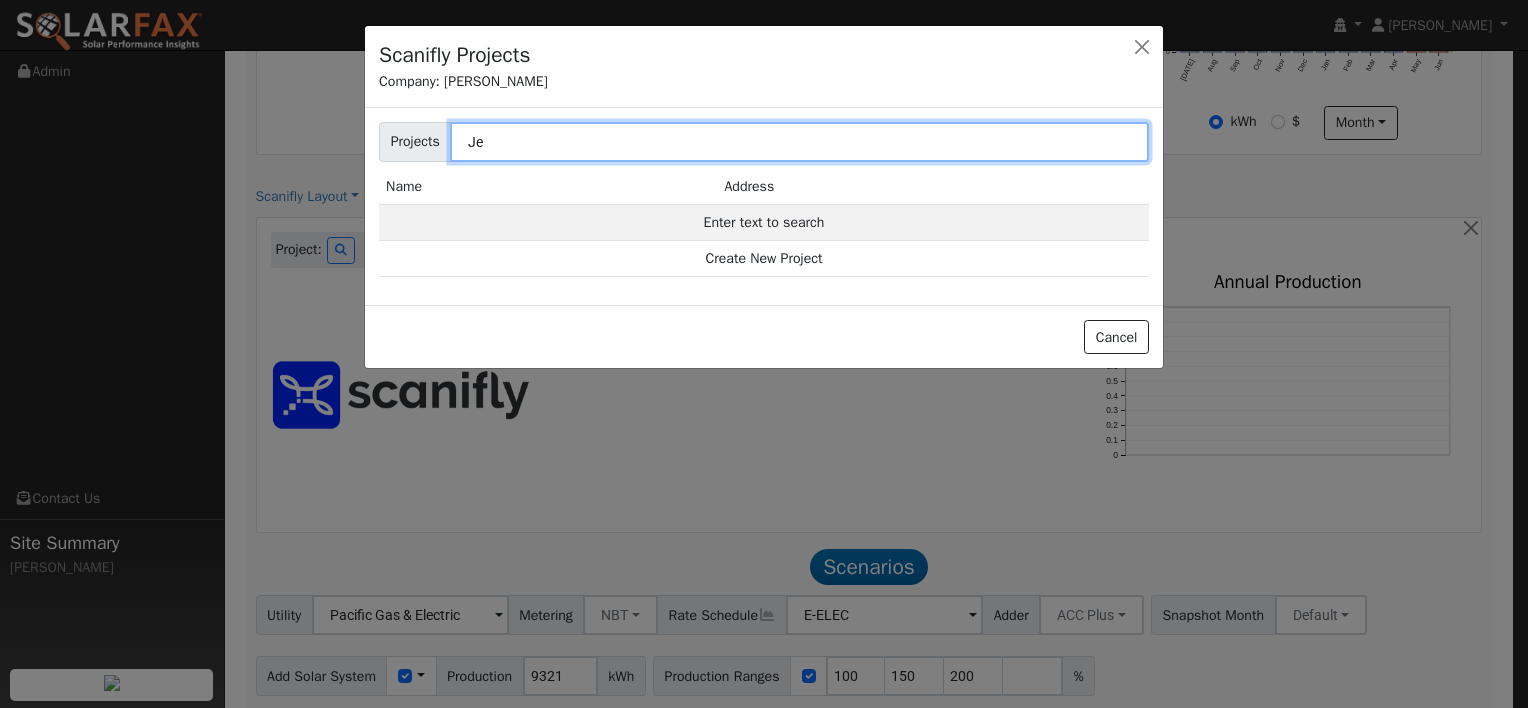 type on "J" 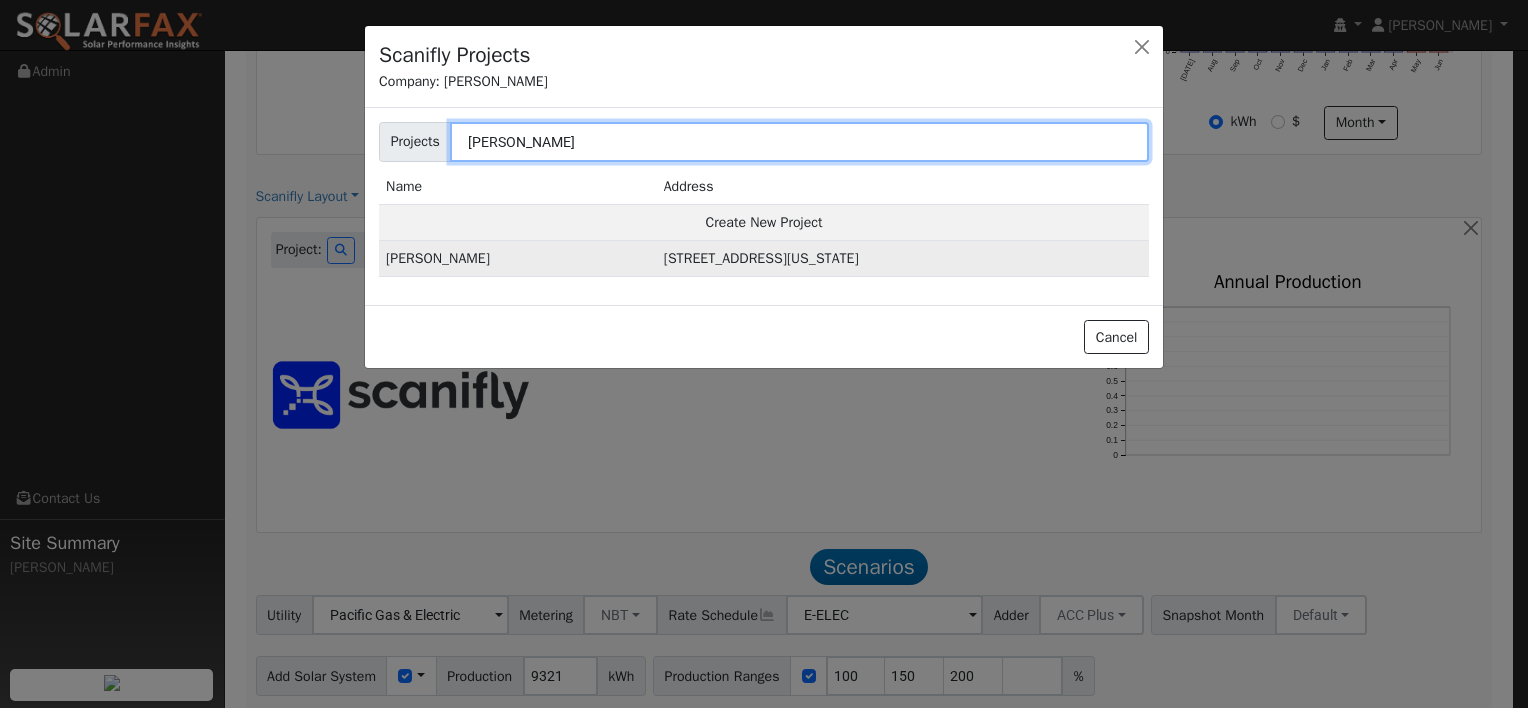 type on "Henry" 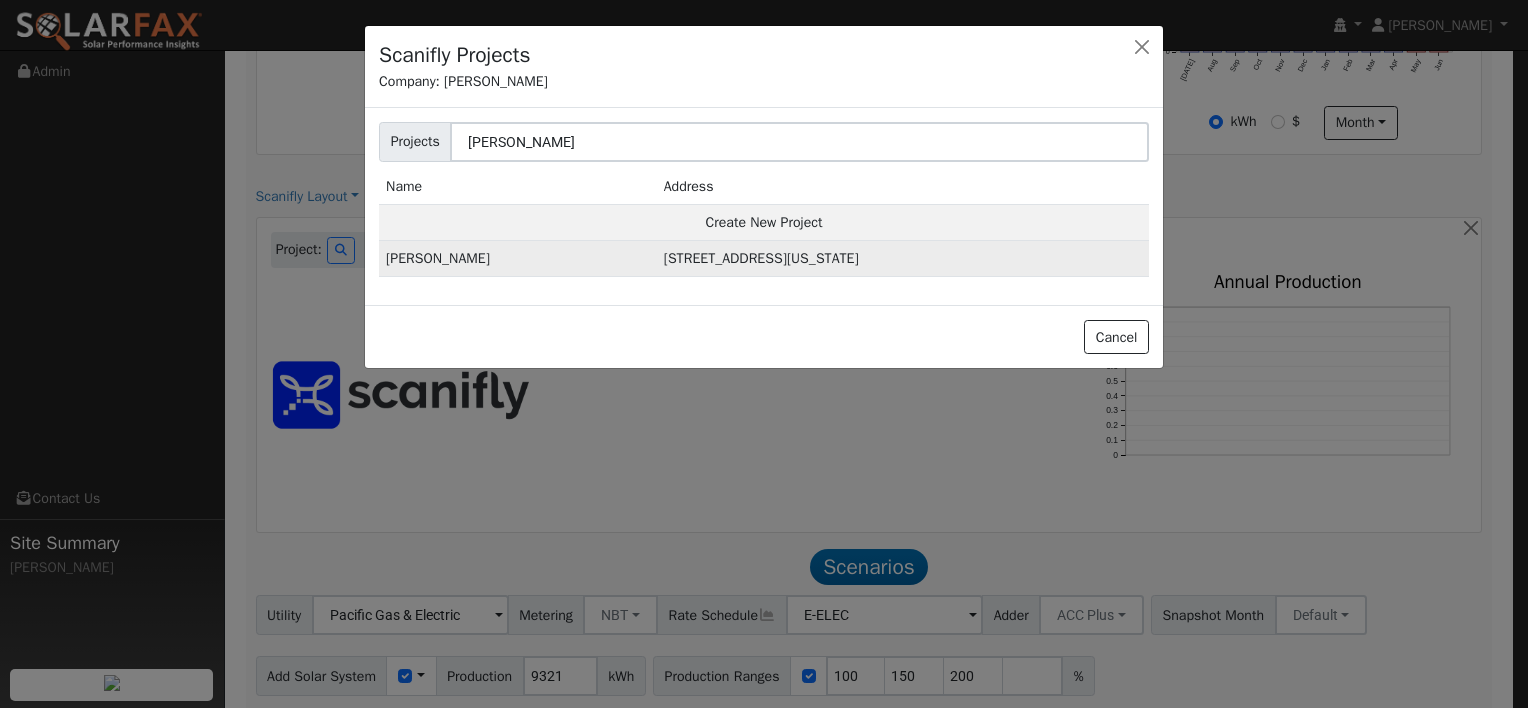 click on "311 Seahorse Drive, Vallejo, California 94591, United States" at bounding box center [903, 259] 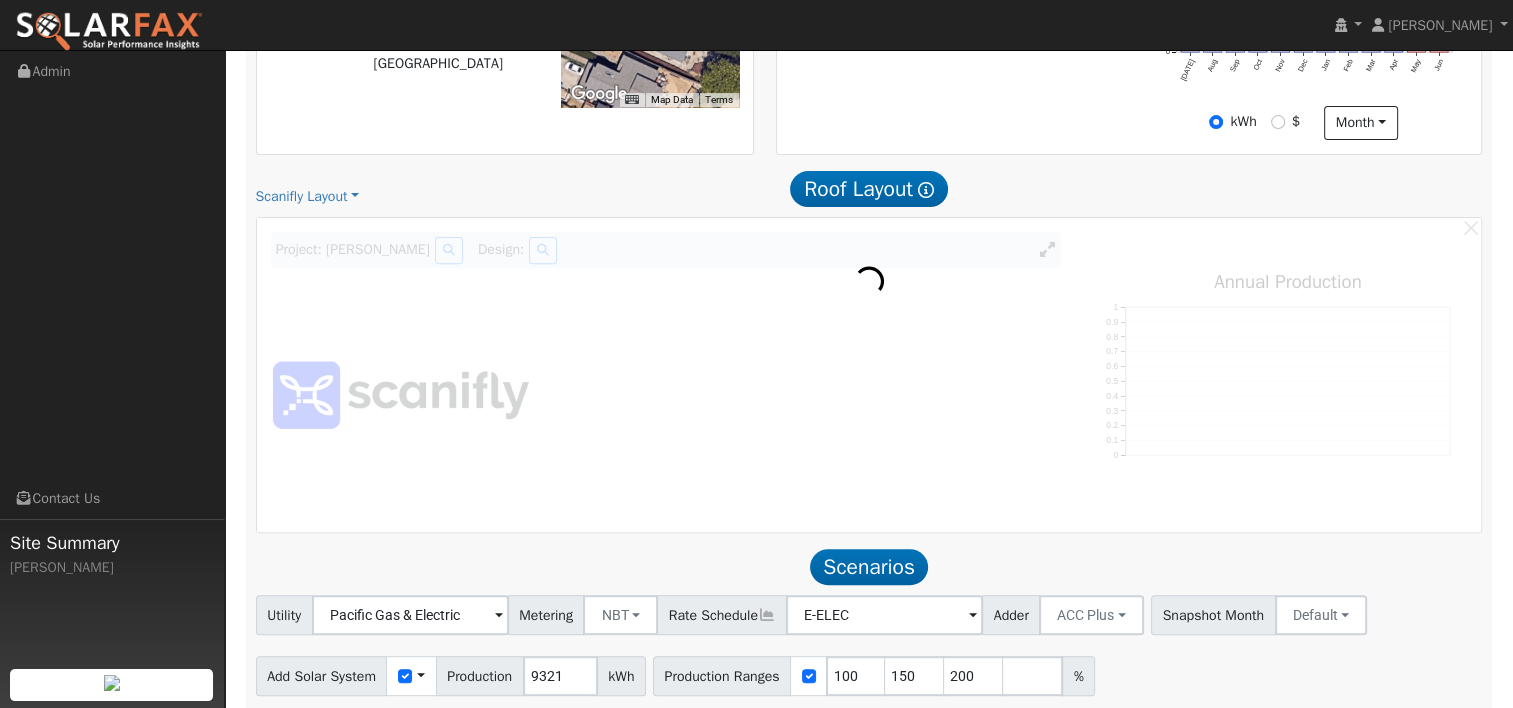 scroll, scrollTop: 701, scrollLeft: 0, axis: vertical 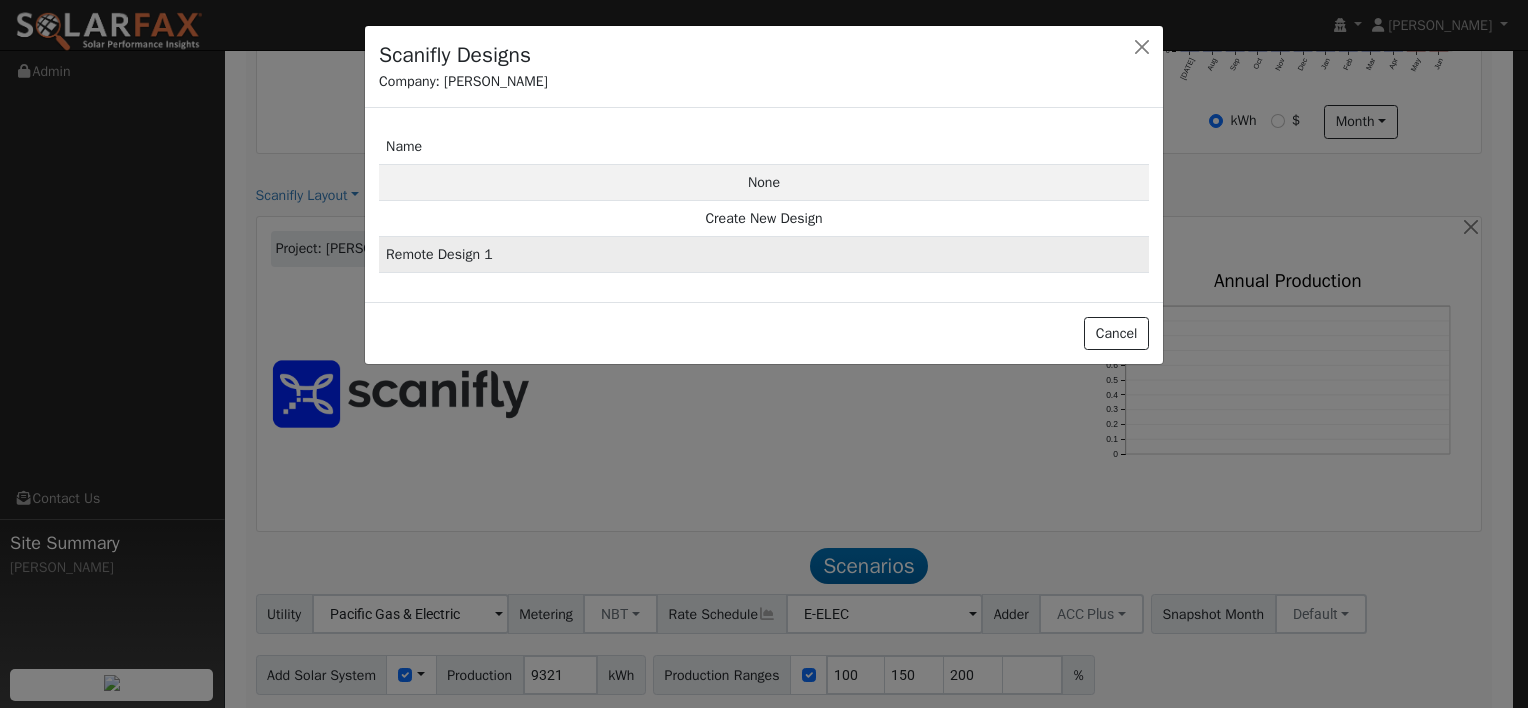 click on "Remote Design 1" at bounding box center (764, 255) 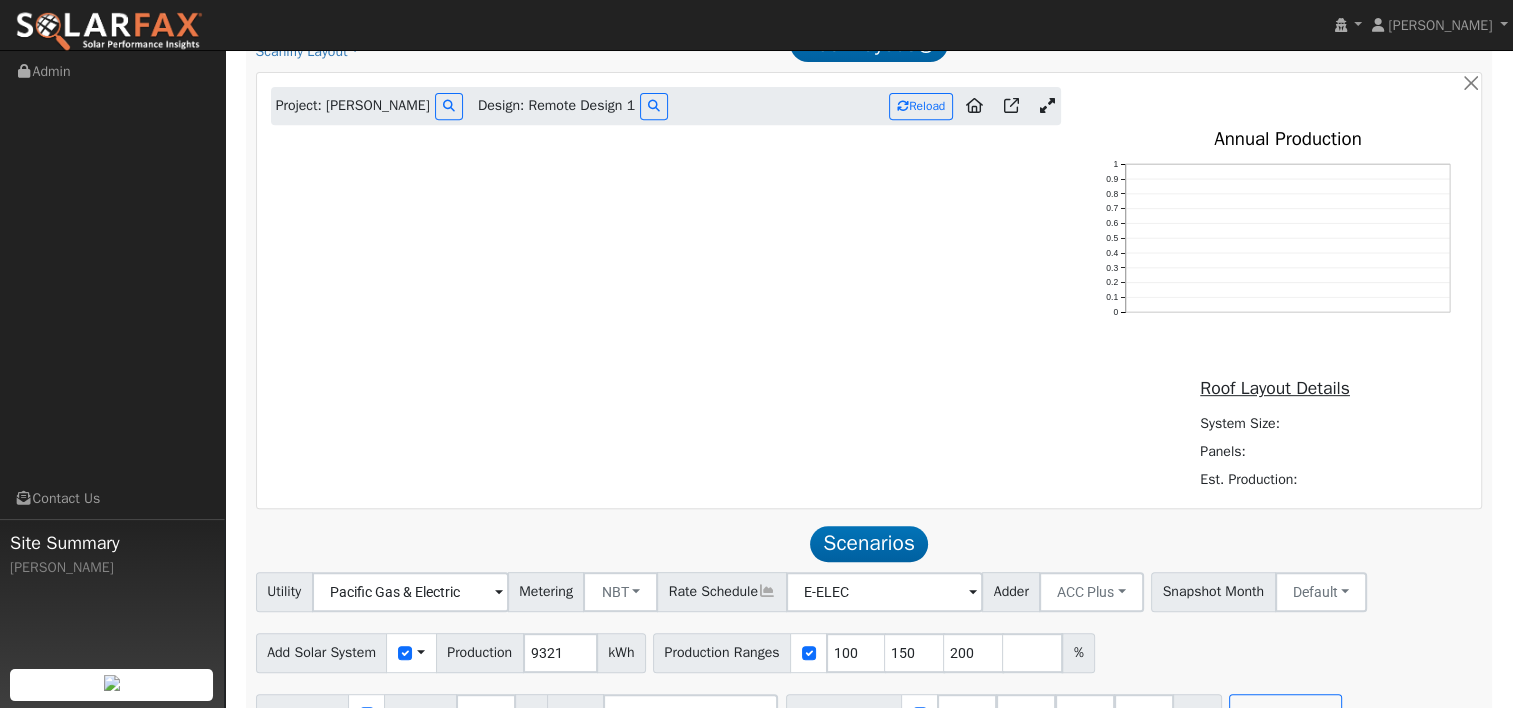 scroll, scrollTop: 801, scrollLeft: 0, axis: vertical 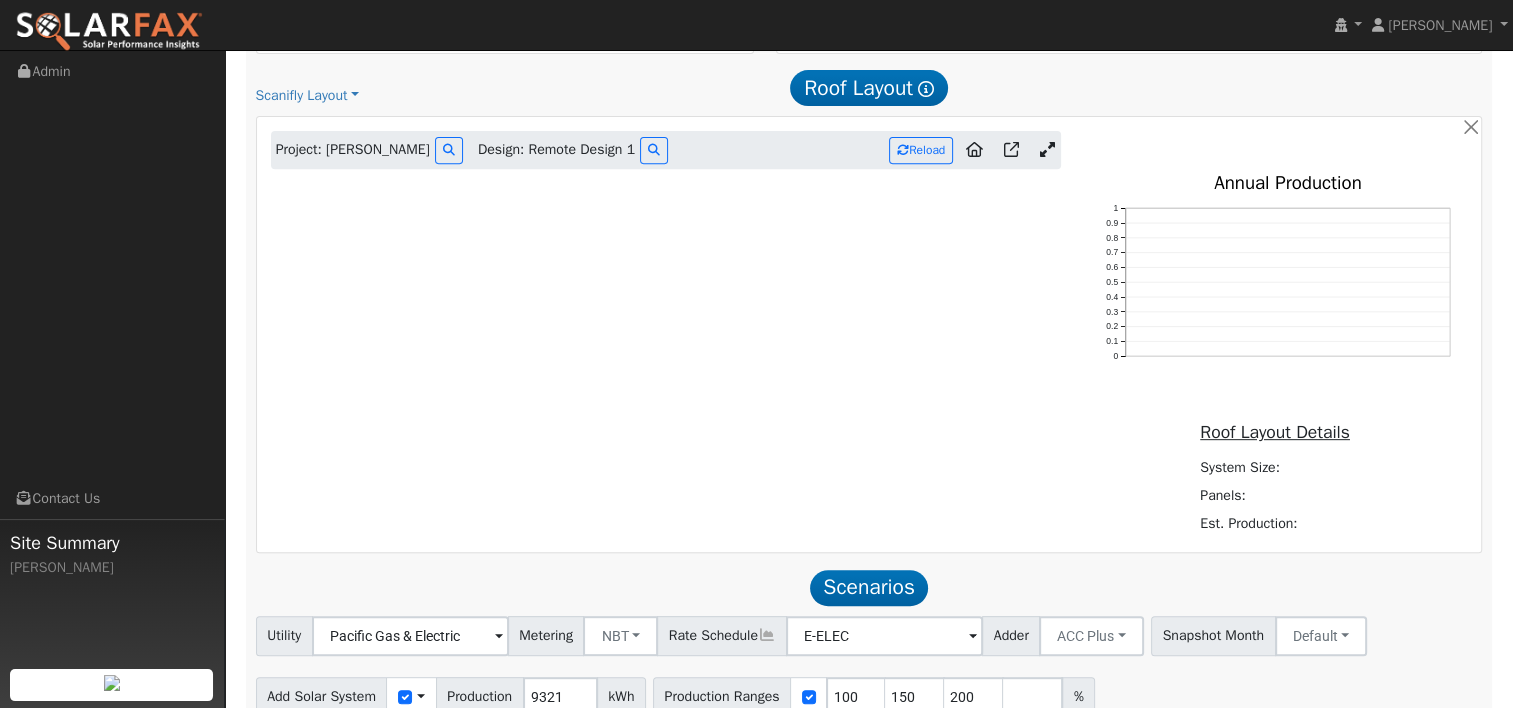click at bounding box center (1046, 149) 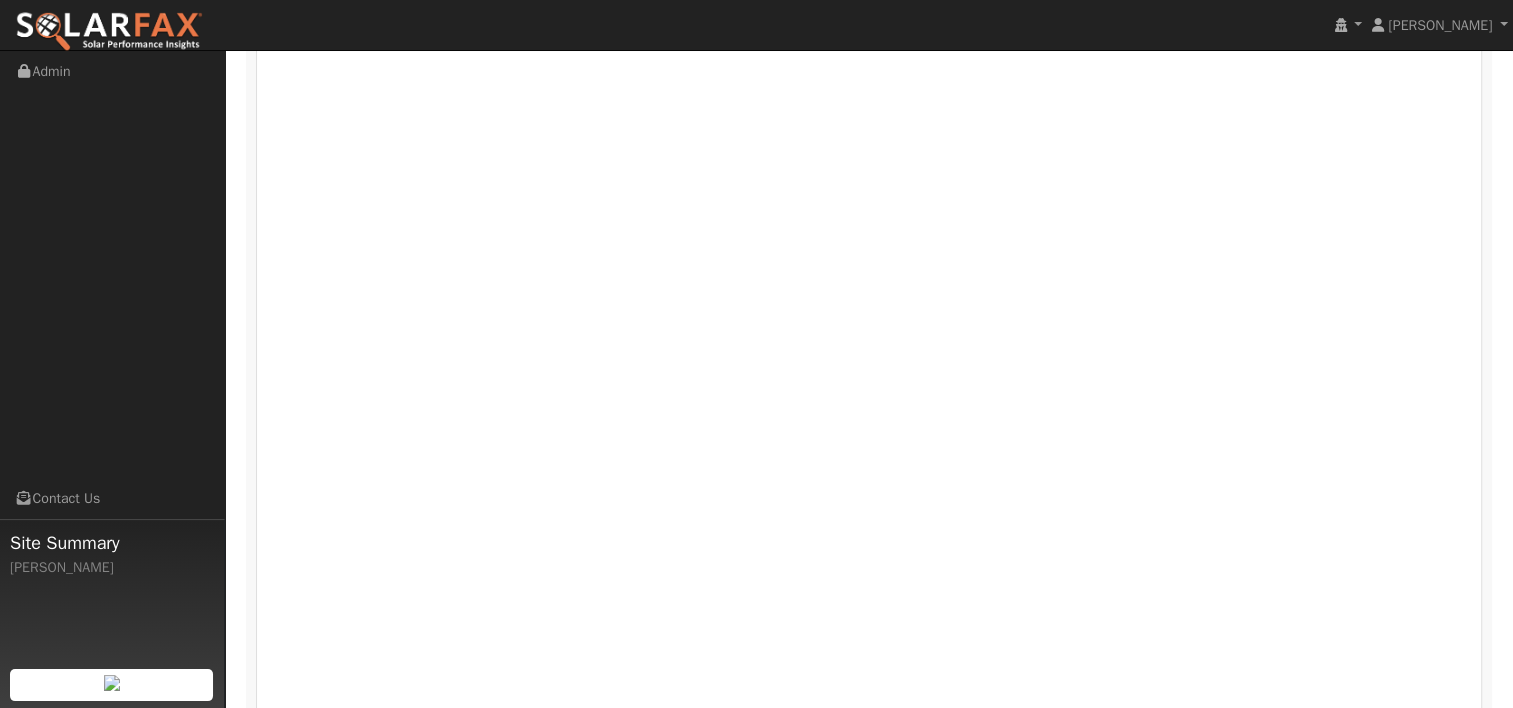 scroll, scrollTop: 957, scrollLeft: 0, axis: vertical 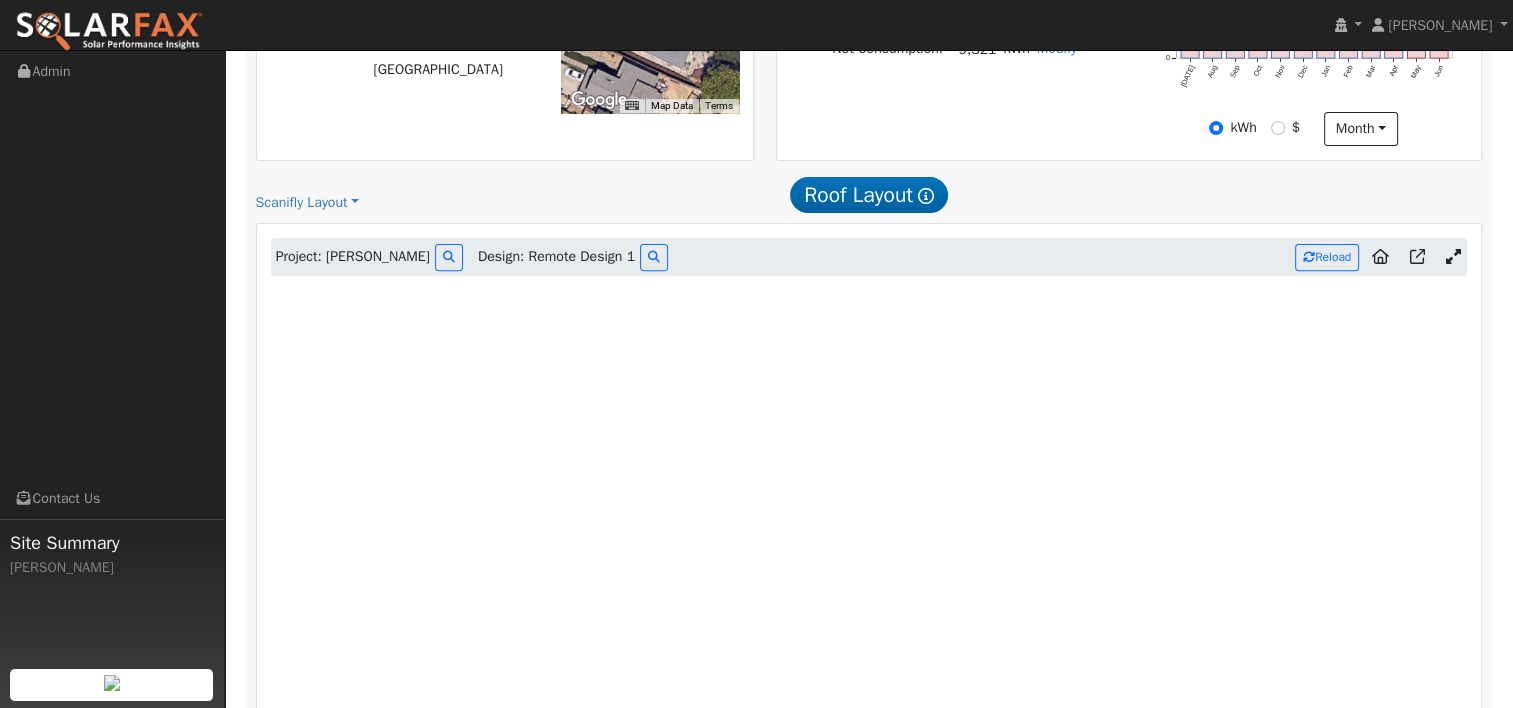 click at bounding box center (1452, 256) 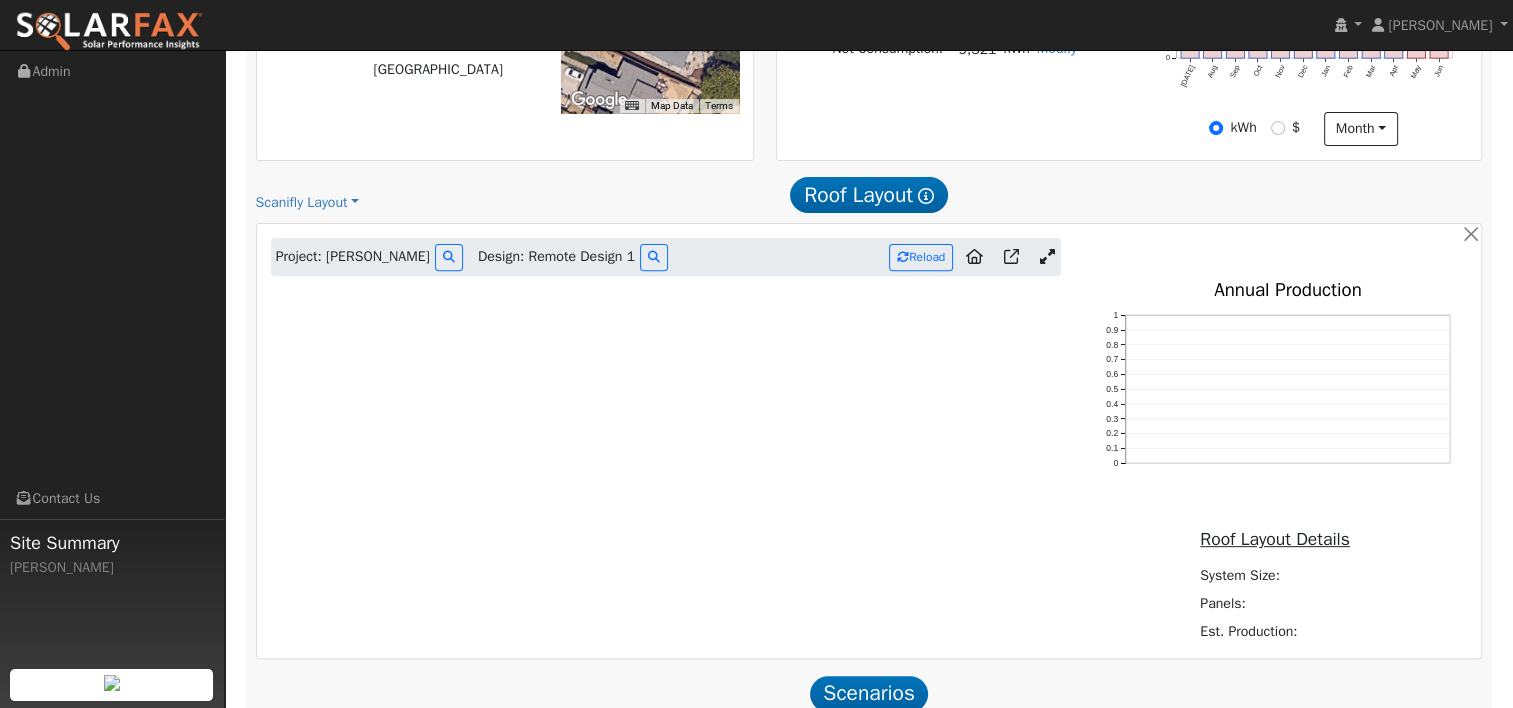 click at bounding box center [1046, 256] 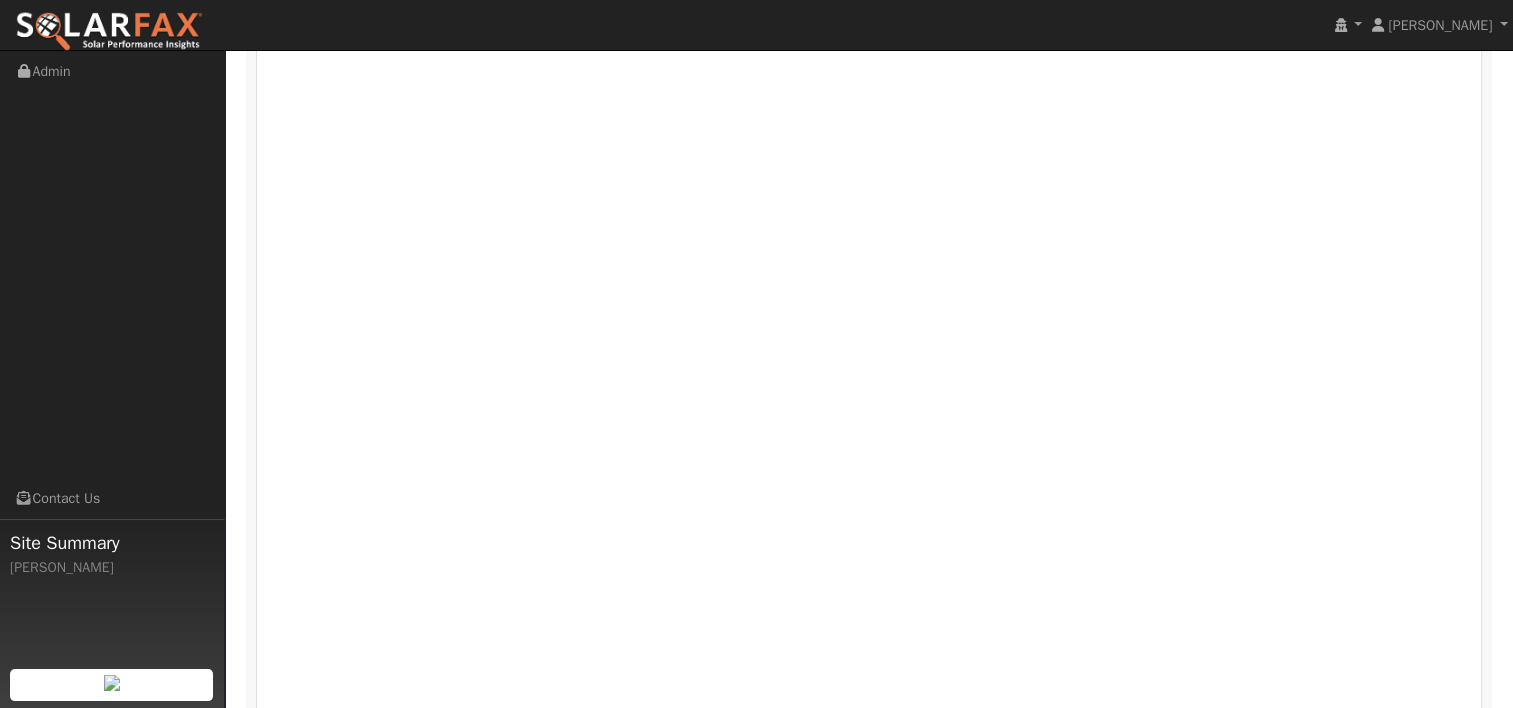 scroll, scrollTop: 997, scrollLeft: 0, axis: vertical 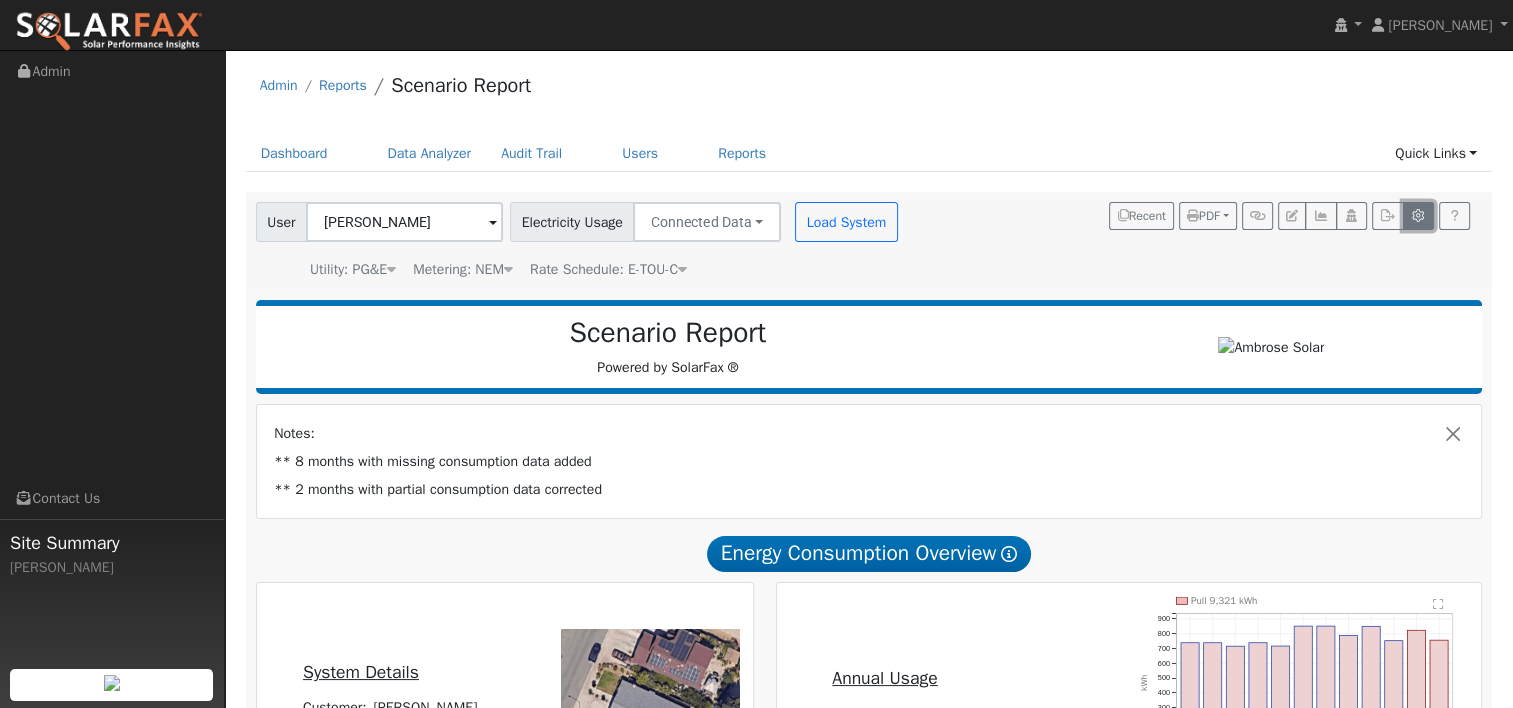 click at bounding box center [1418, 216] 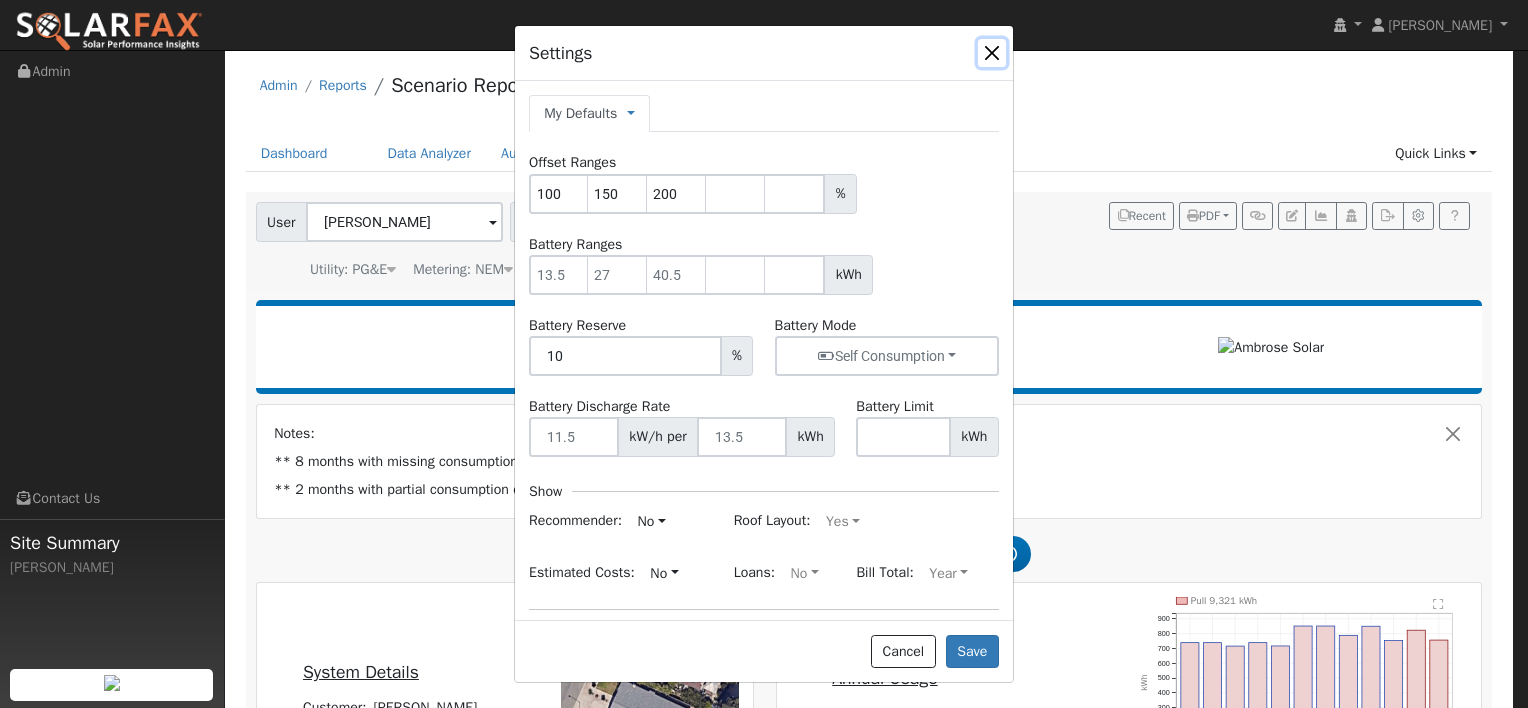 click at bounding box center (992, 53) 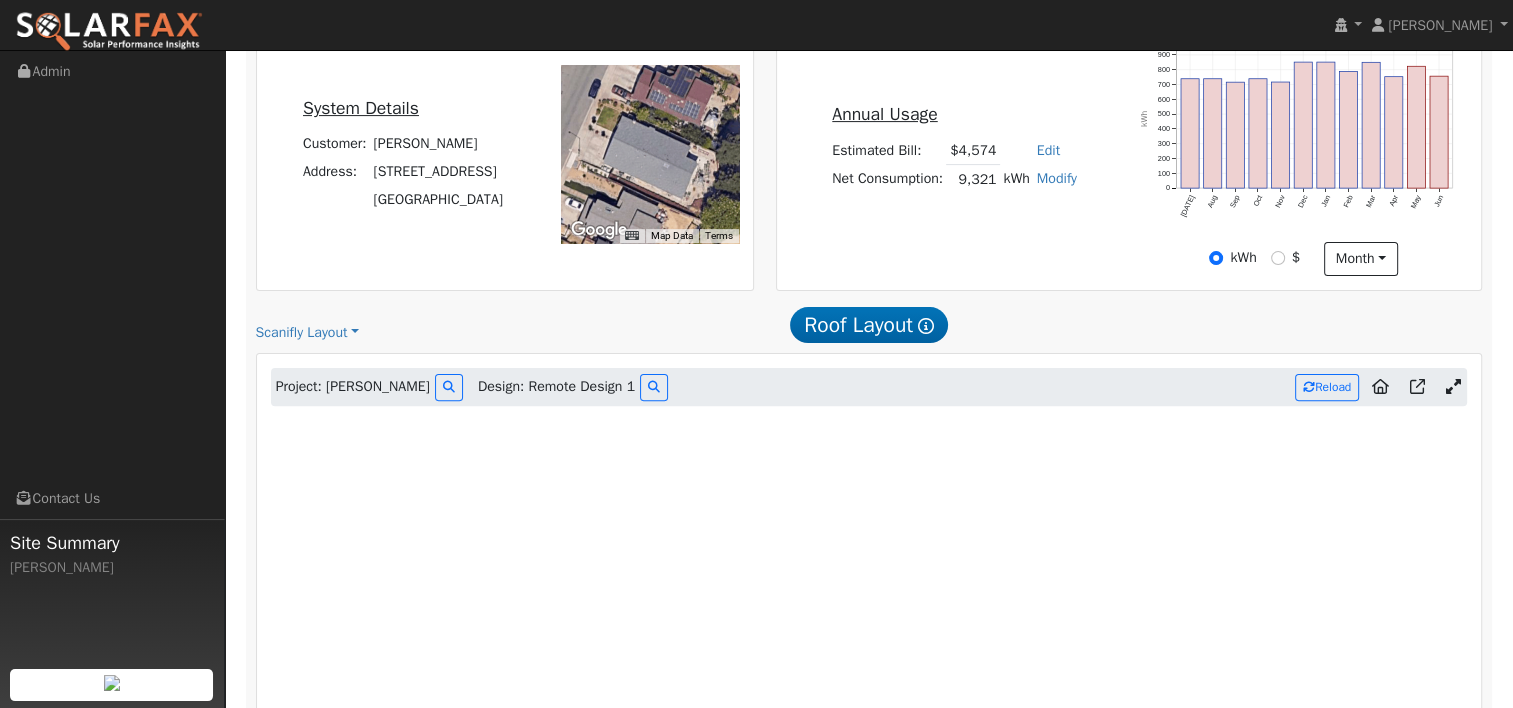 scroll, scrollTop: 600, scrollLeft: 0, axis: vertical 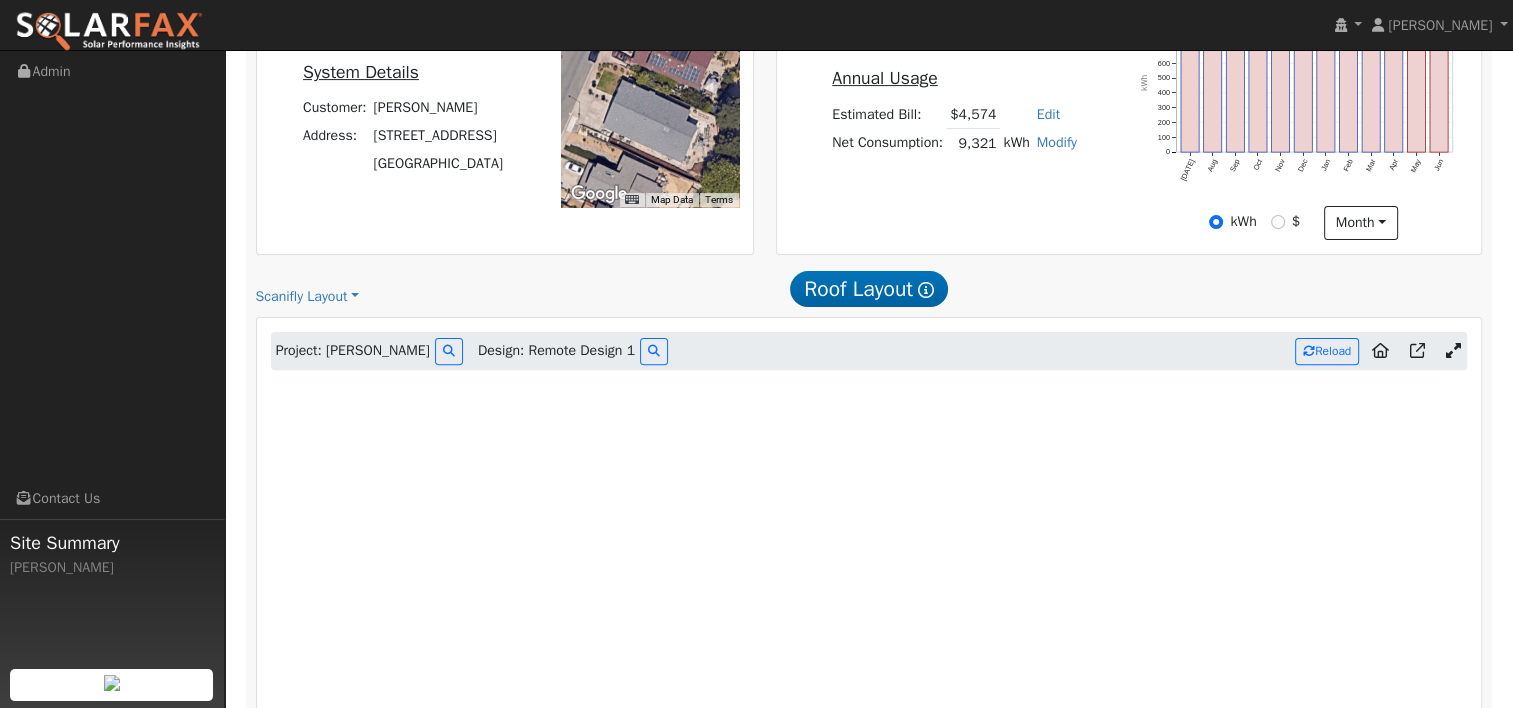 click on "Roof Layout  Show Help" at bounding box center (869, 289) 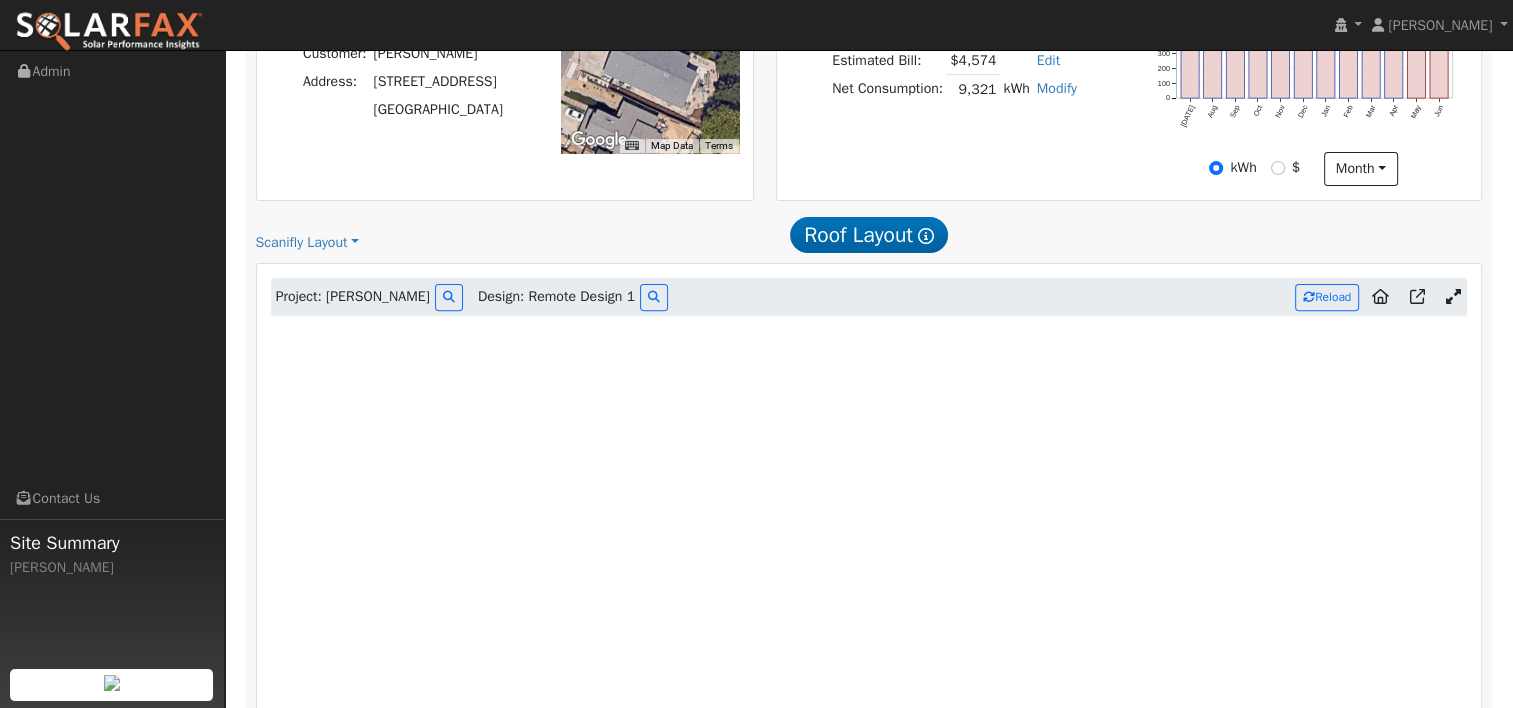 scroll, scrollTop: 776, scrollLeft: 0, axis: vertical 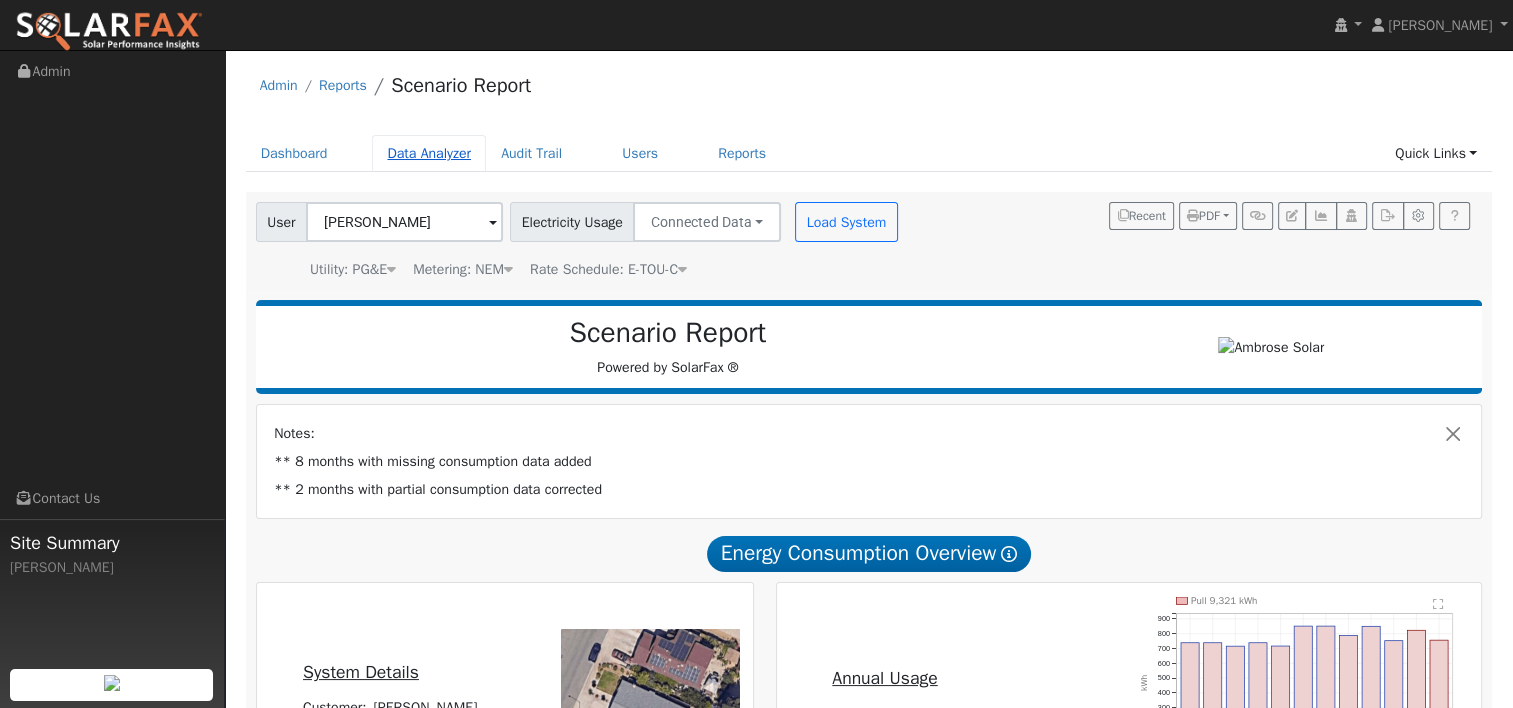 click on "Data Analyzer" at bounding box center [429, 153] 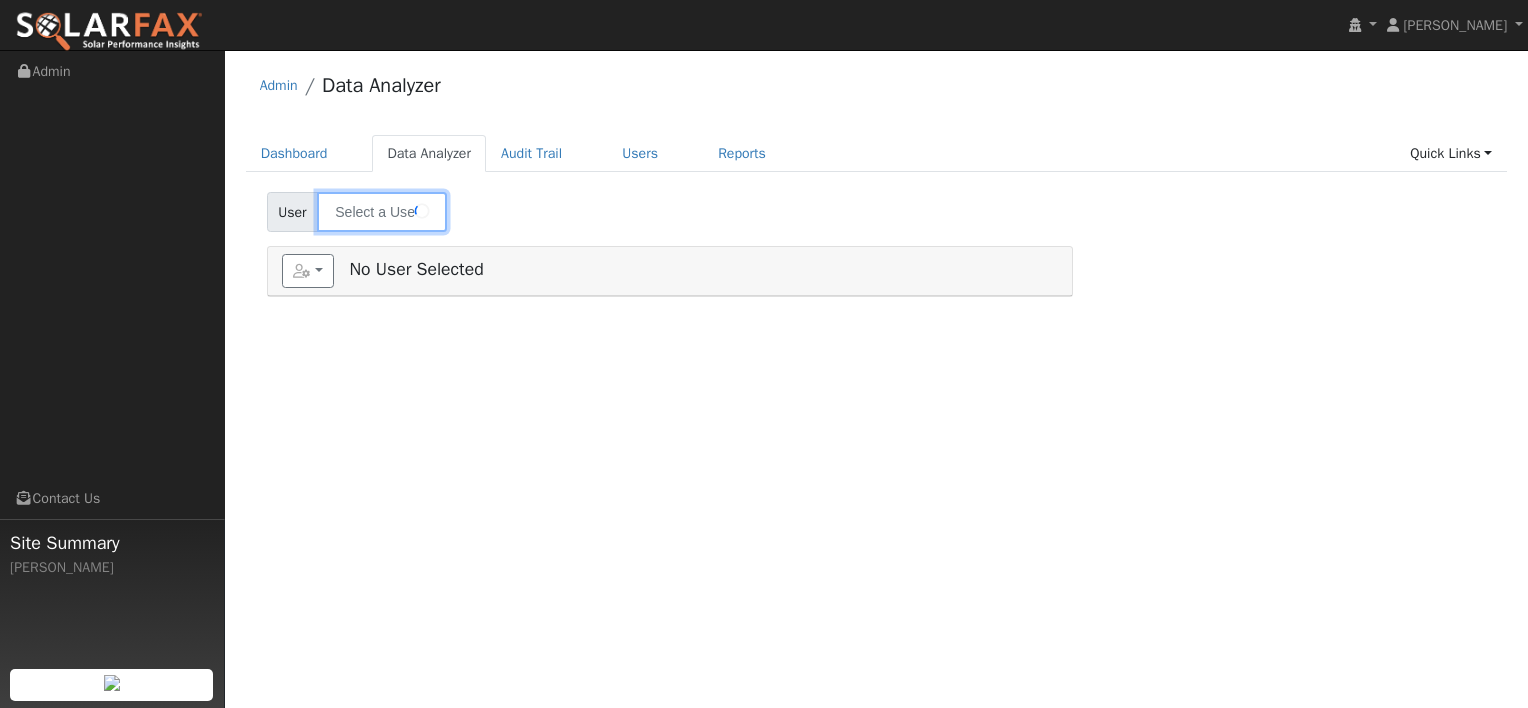 type on "[PERSON_NAME]" 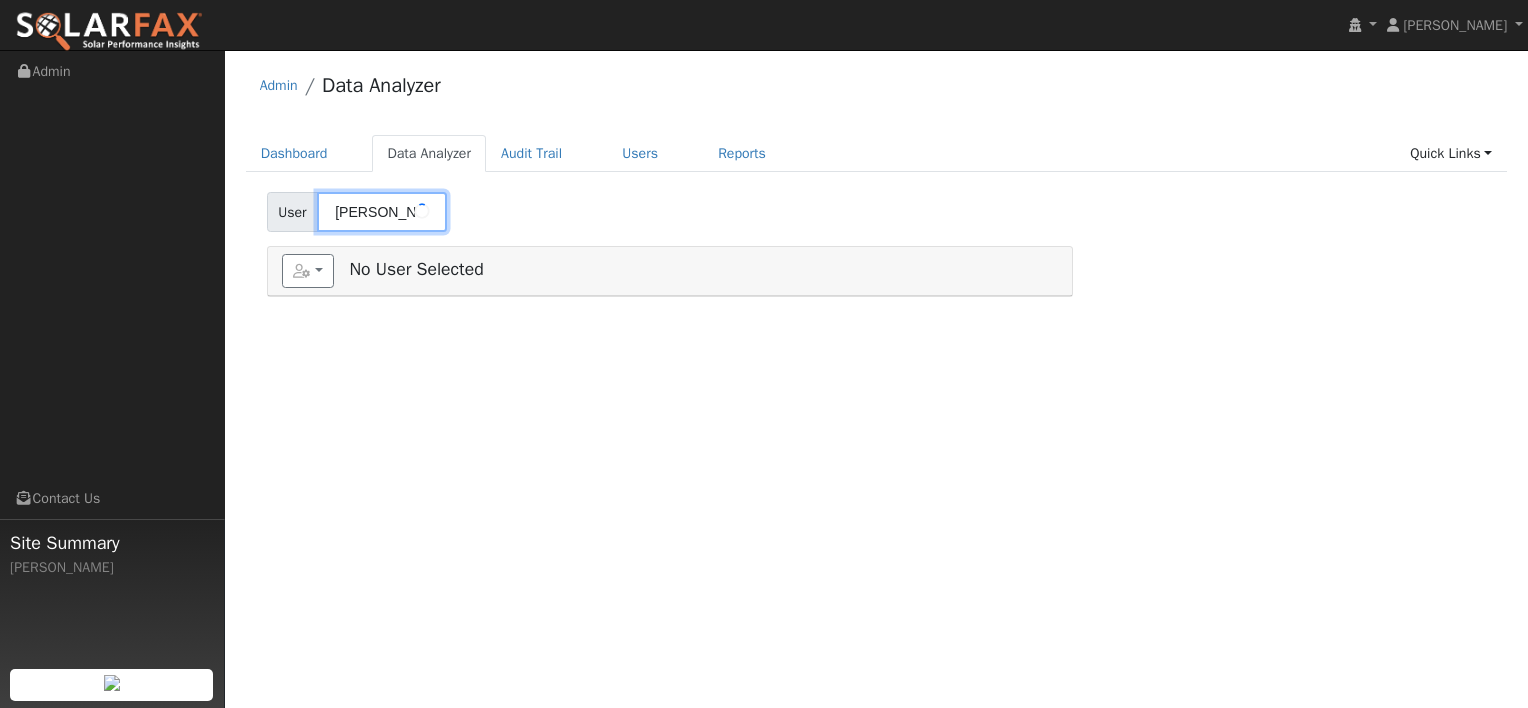 scroll, scrollTop: 0, scrollLeft: 0, axis: both 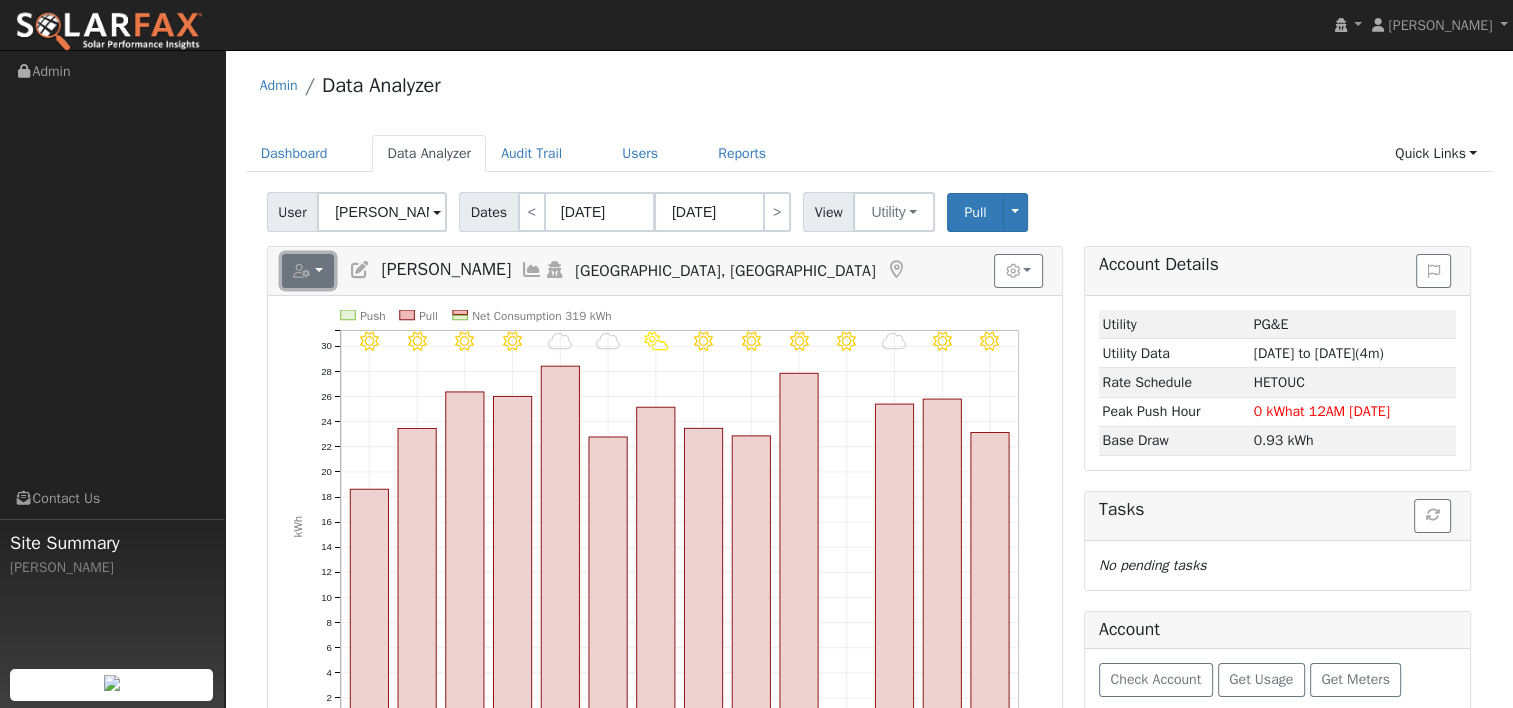 click at bounding box center (308, 271) 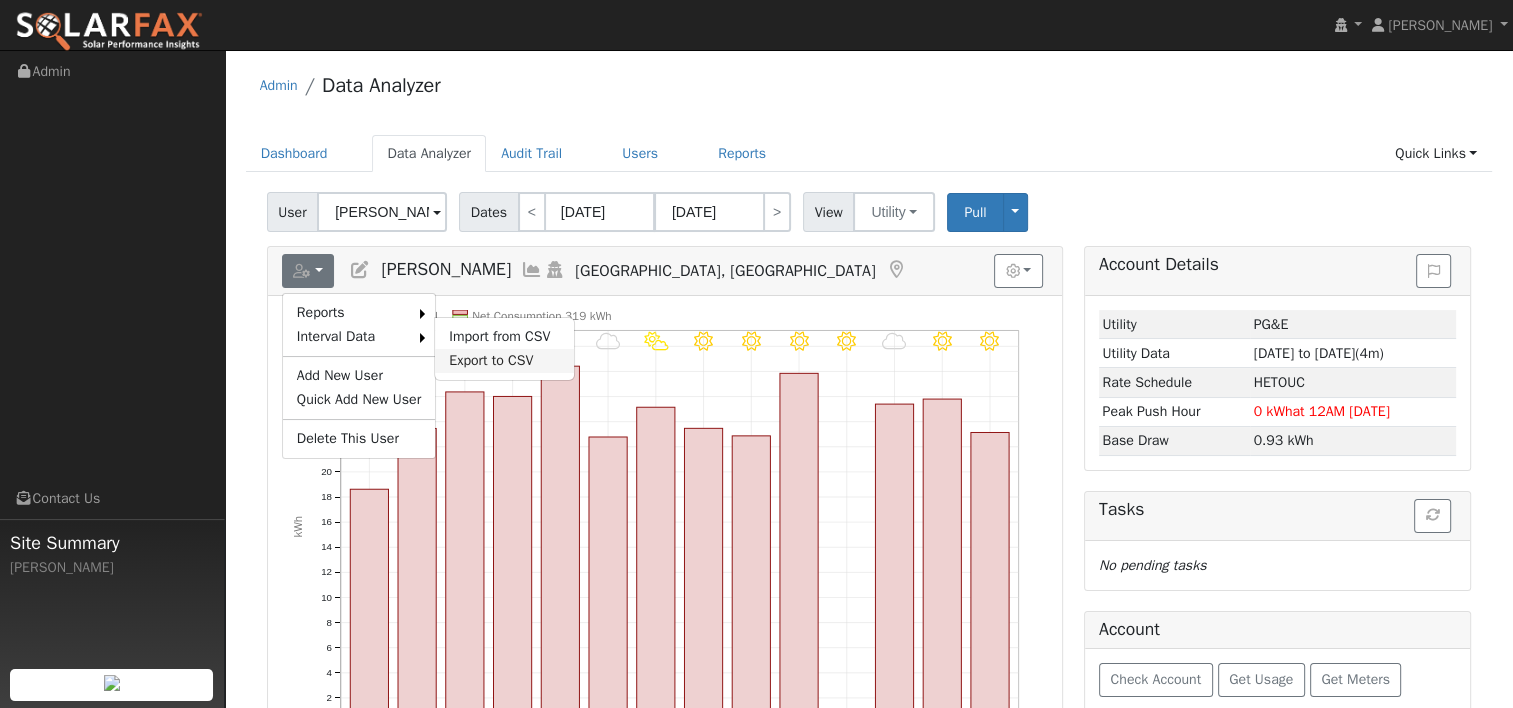 click on "Export to CSV" at bounding box center (504, 361) 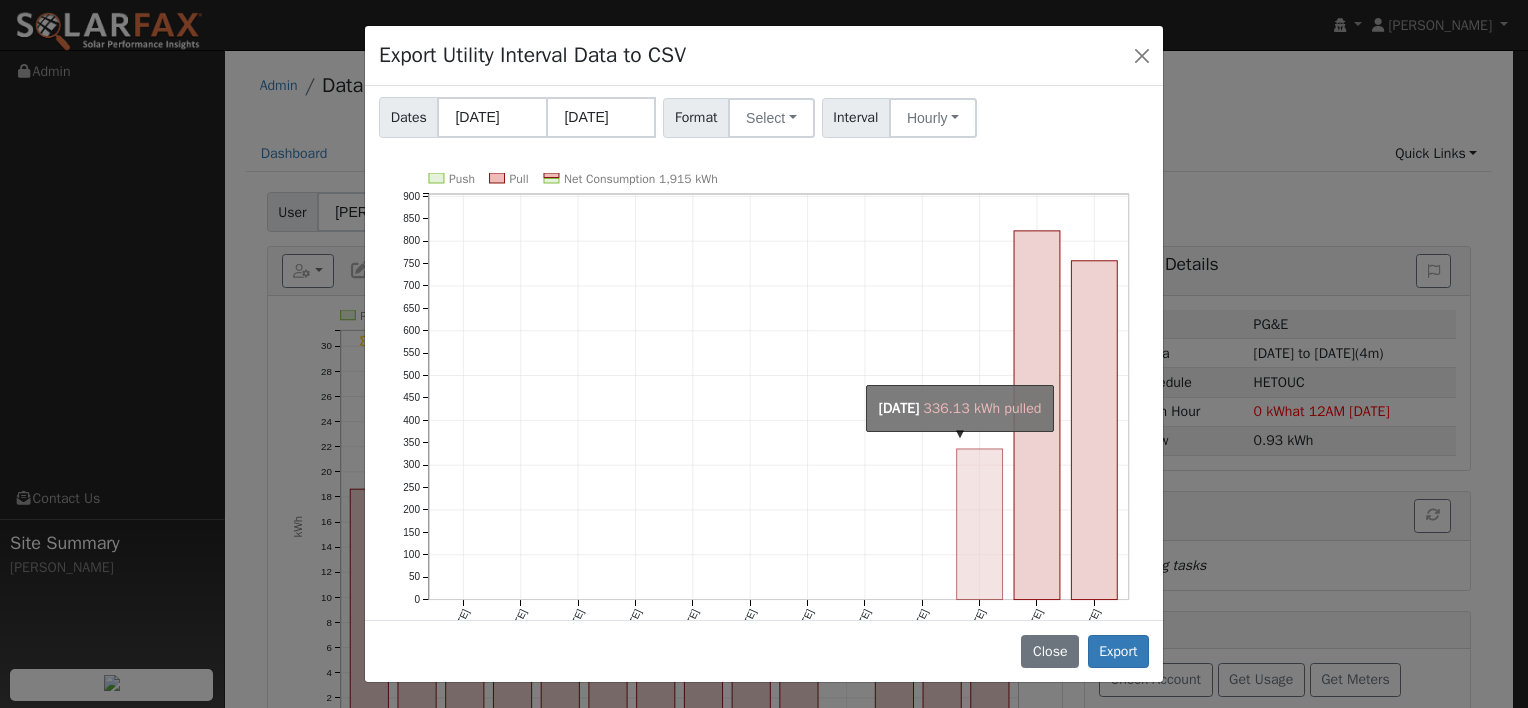 scroll, scrollTop: 0, scrollLeft: 0, axis: both 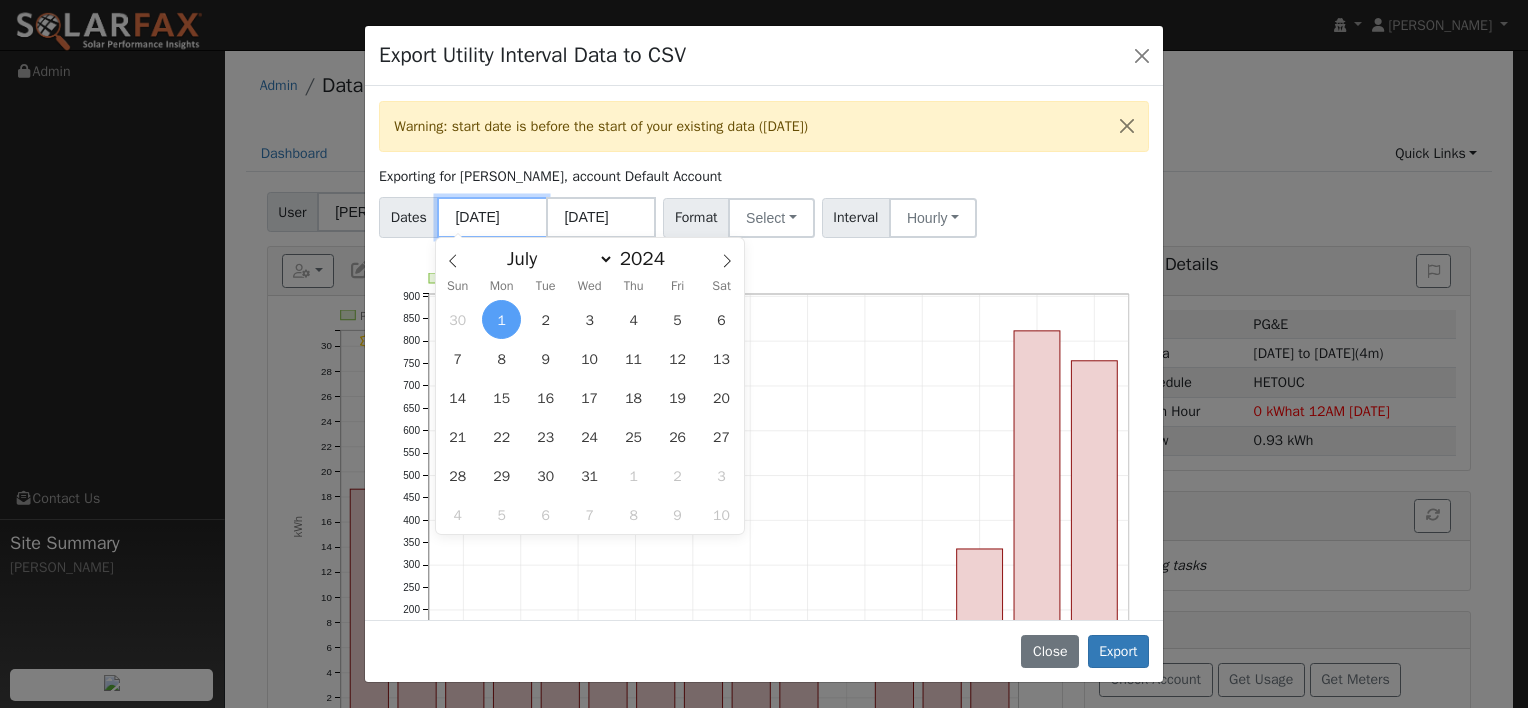 click on "[DATE]" at bounding box center (492, 217) 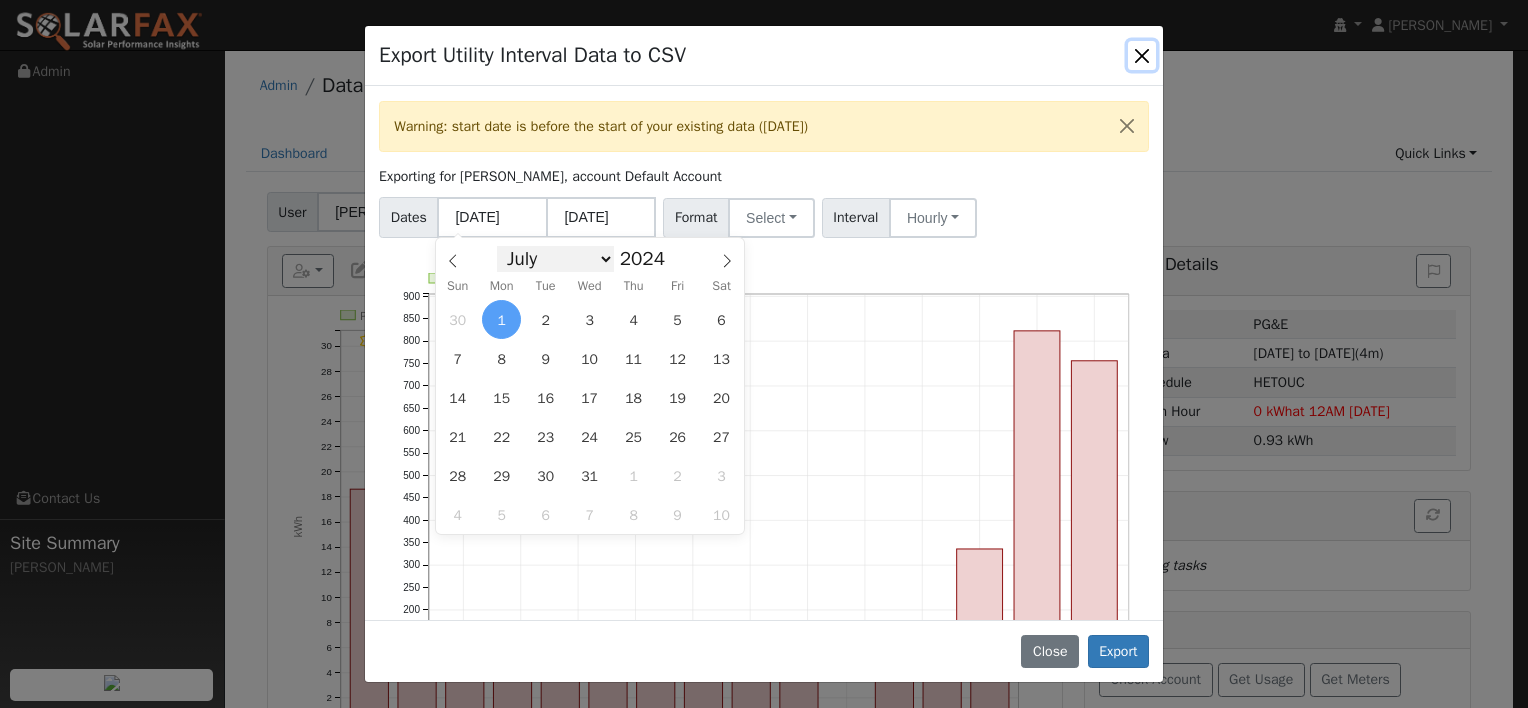 click on "January February March April May June July August September October November December" at bounding box center (555, 259) 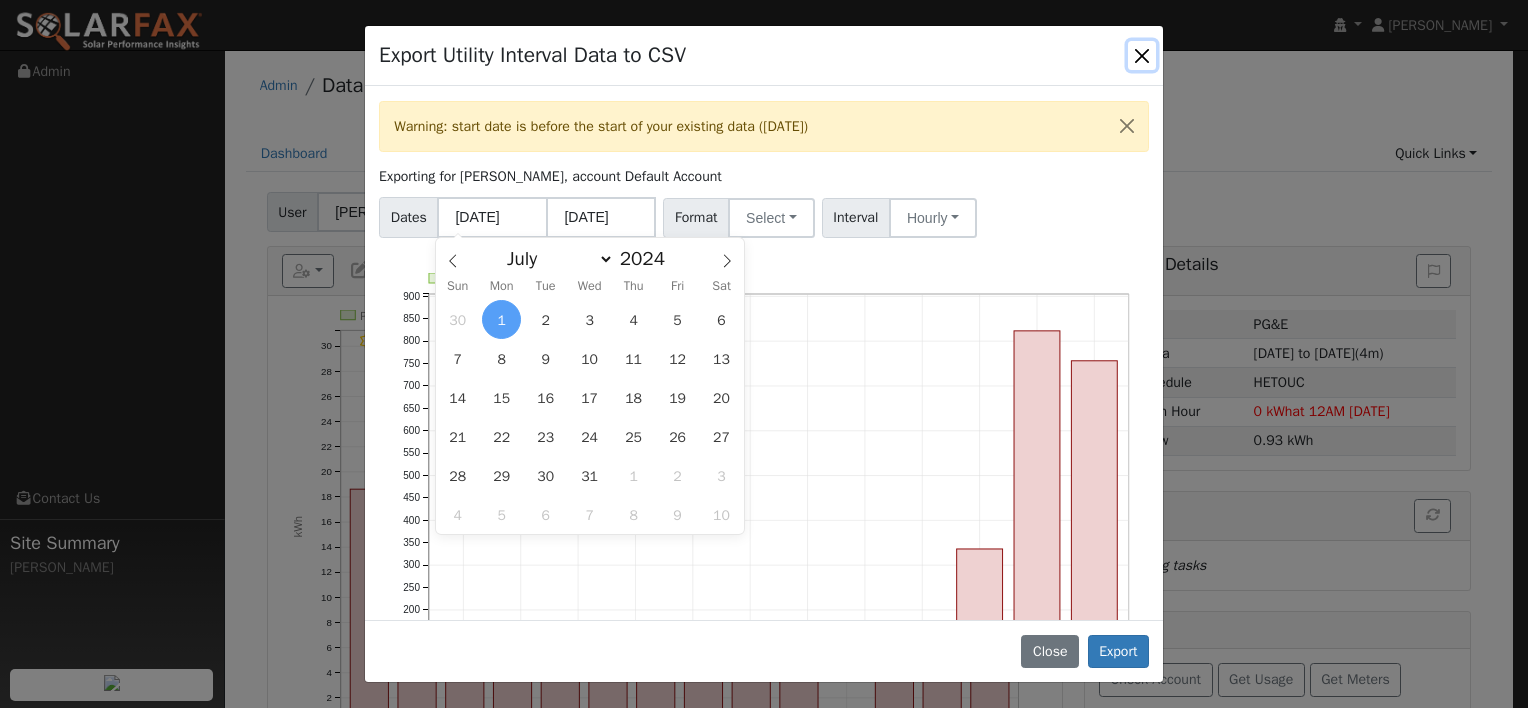 select on "3" 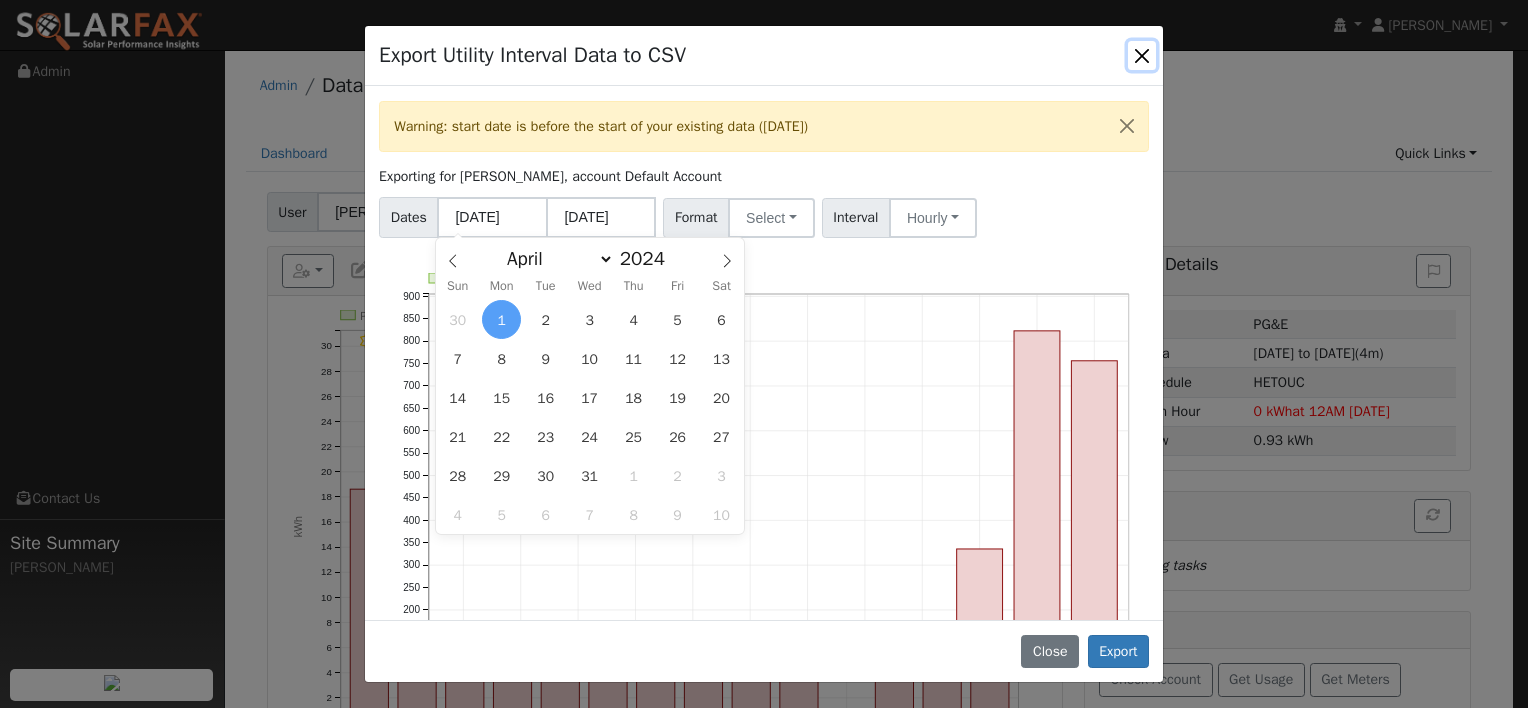 click on "January February March April May June July August September October November December" at bounding box center (555, 259) 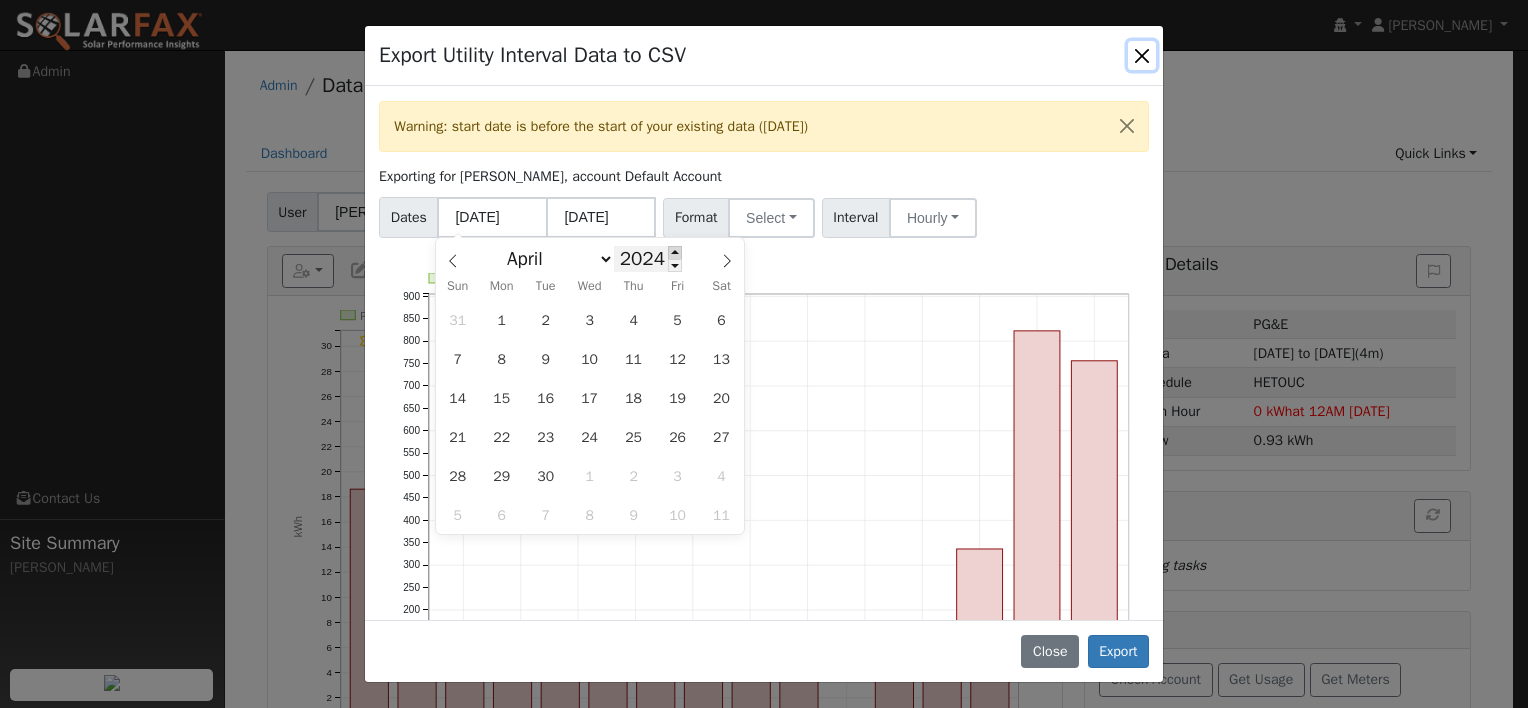 click at bounding box center (675, 252) 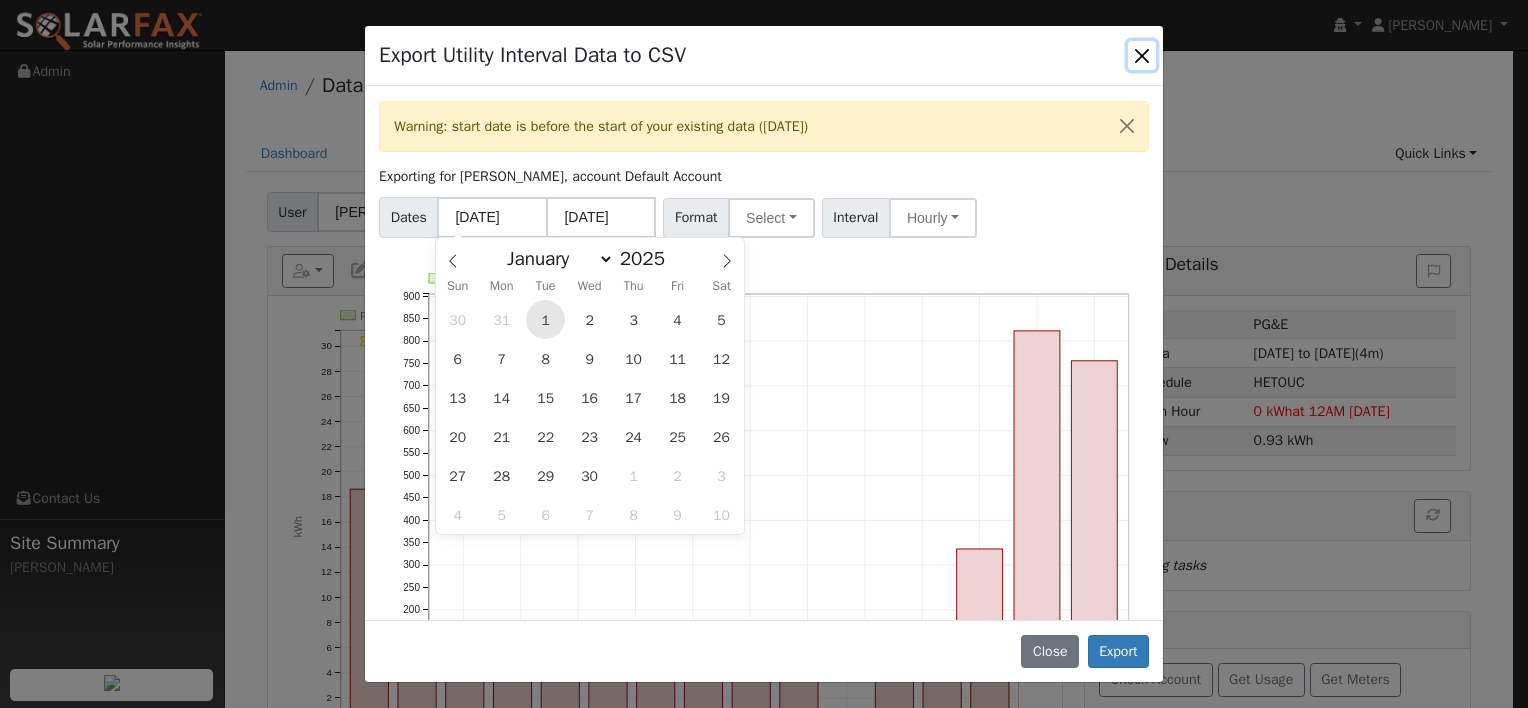 click on "1" at bounding box center [545, 319] 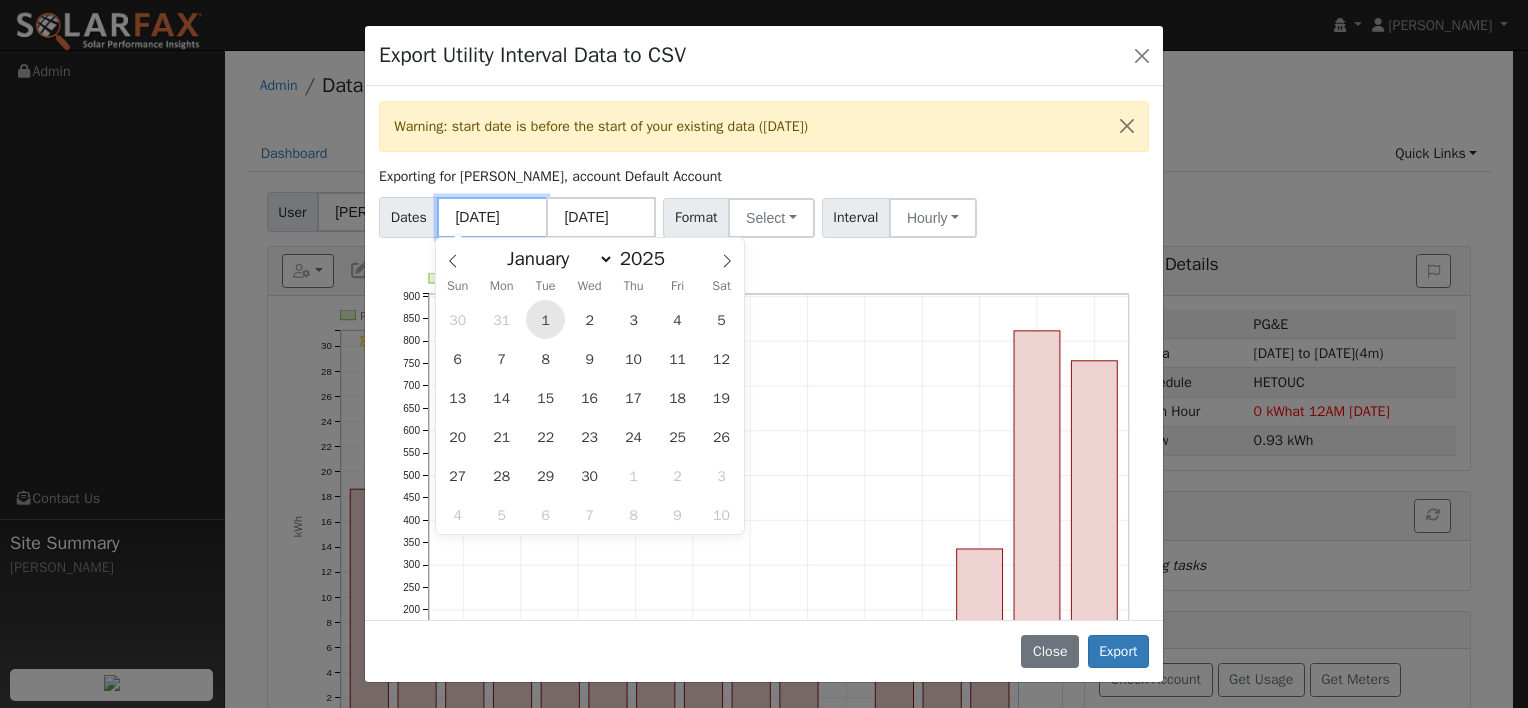 type on "[DATE]" 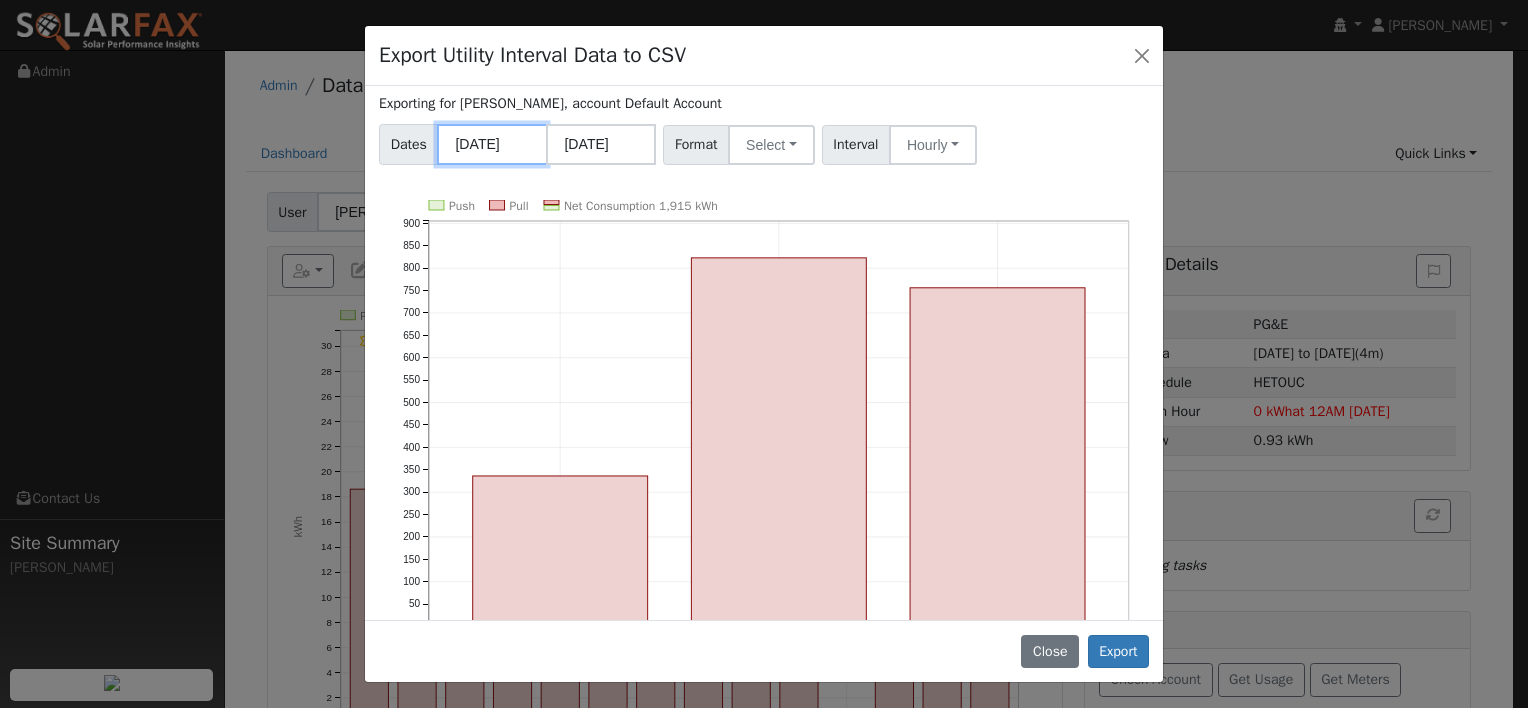 scroll, scrollTop: 39, scrollLeft: 0, axis: vertical 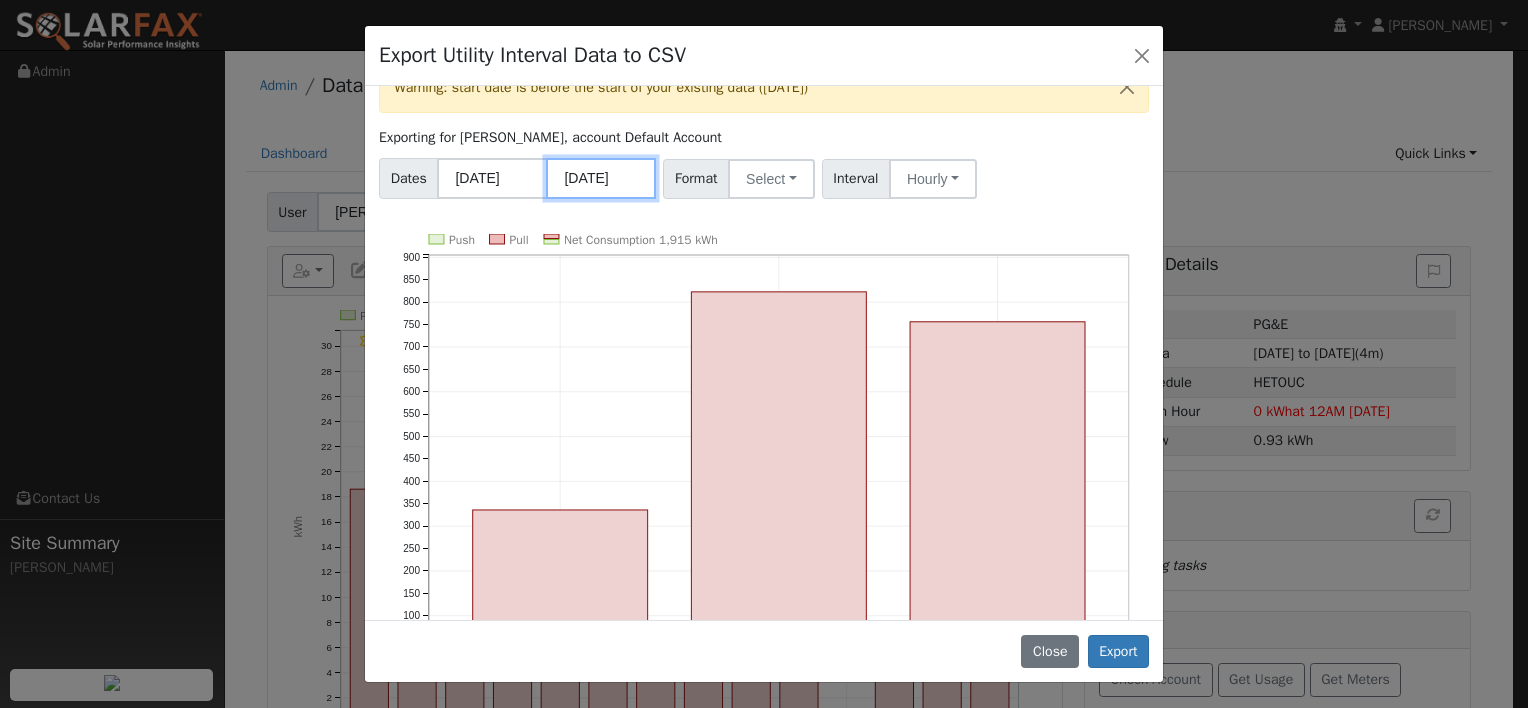 click on "[DATE]" at bounding box center (601, 178) 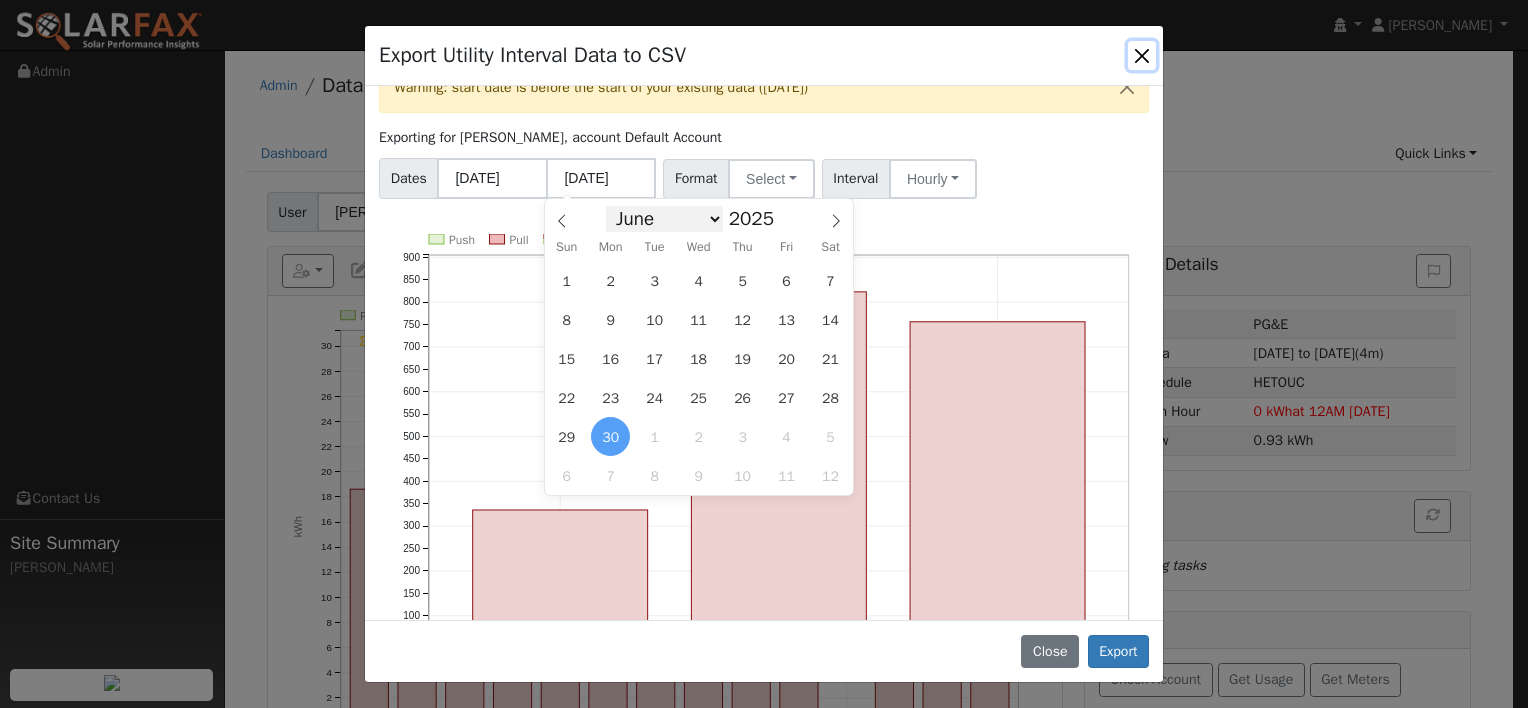 click on "January February March April May June July August September October November December" at bounding box center [664, 219] 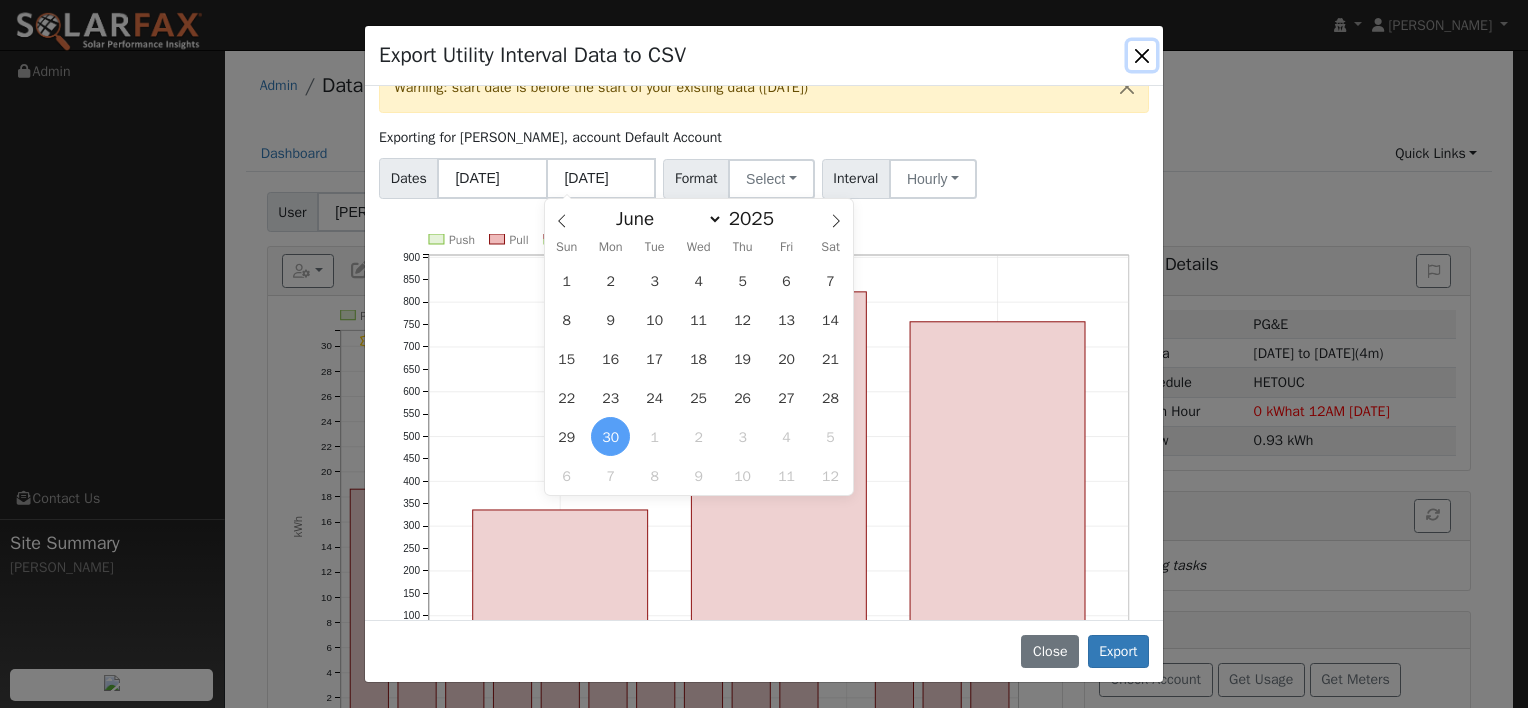 select on "3" 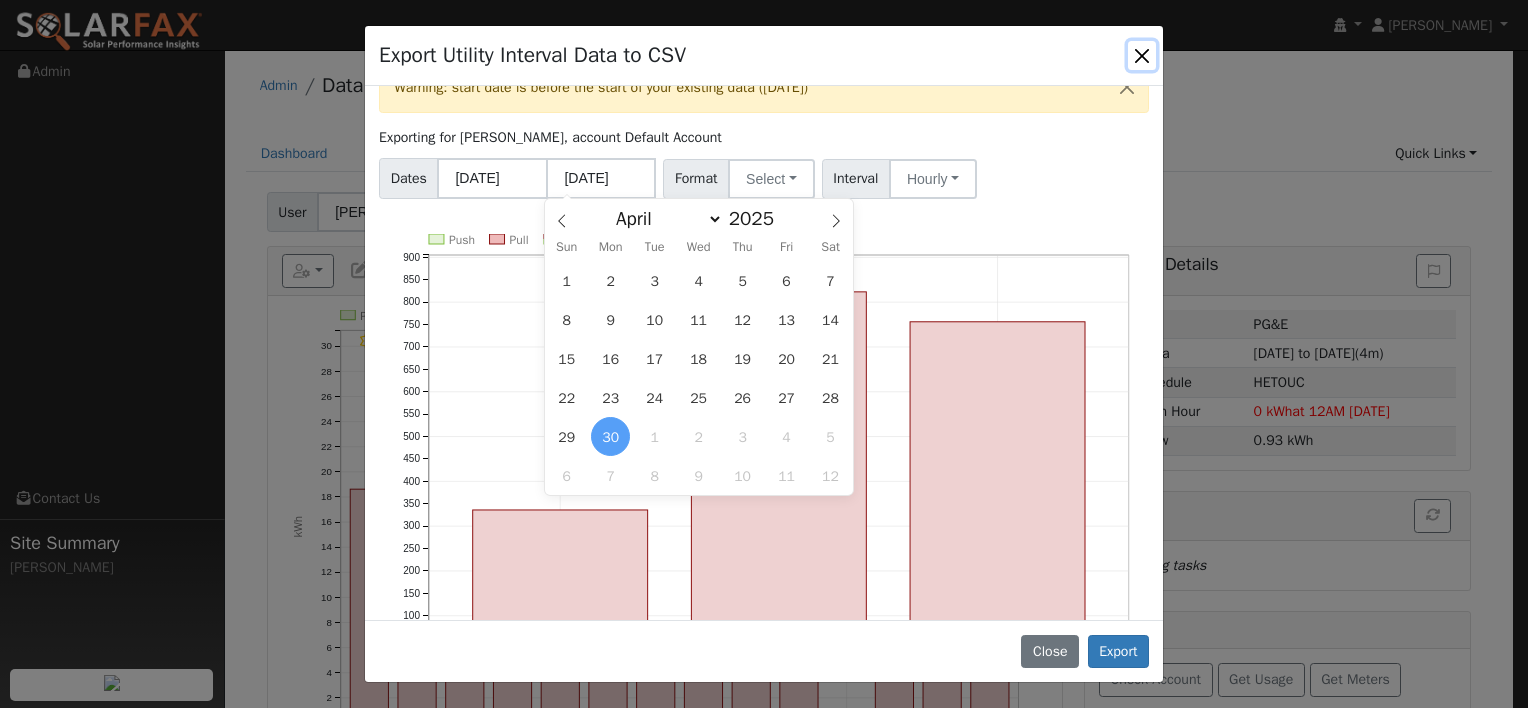 click on "January February March April May June July August September October November December" at bounding box center [664, 219] 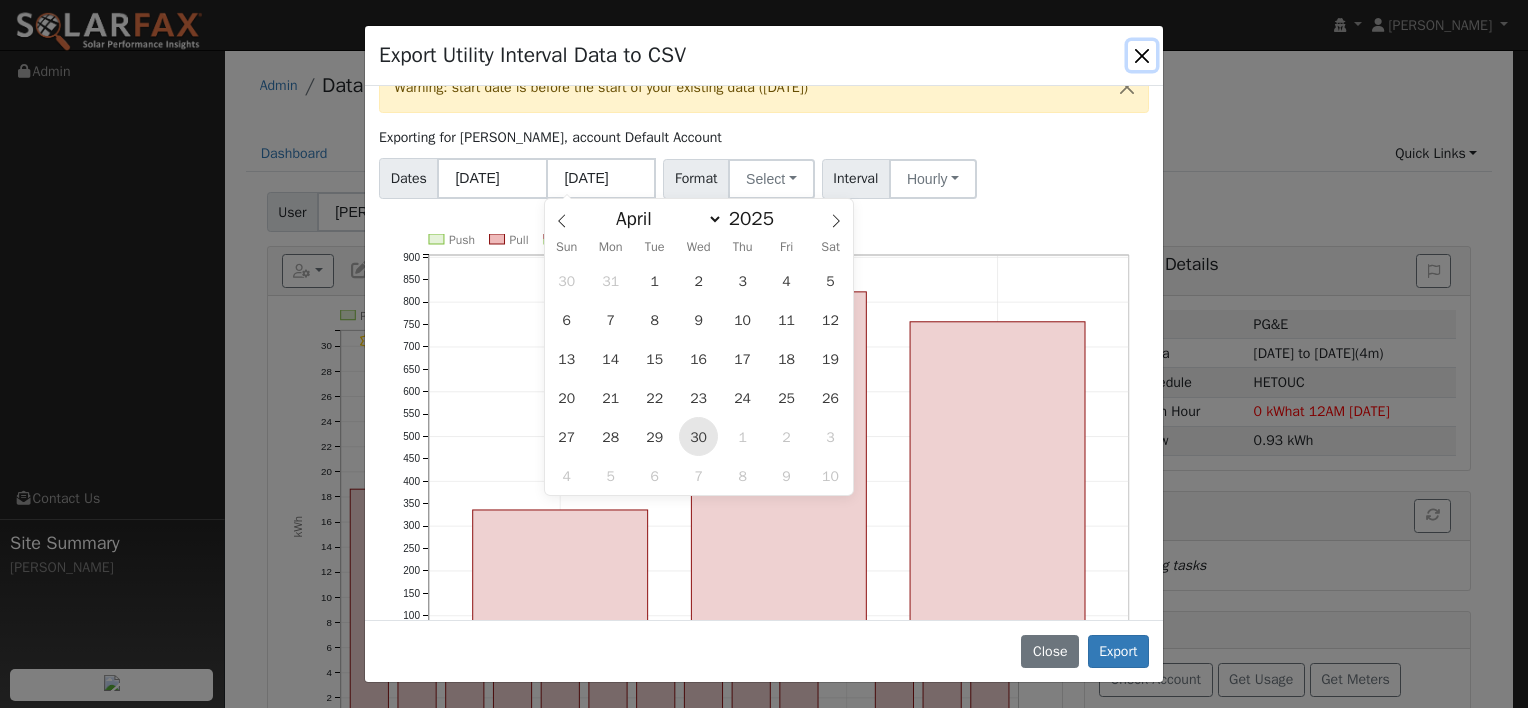 click on "30" at bounding box center (698, 436) 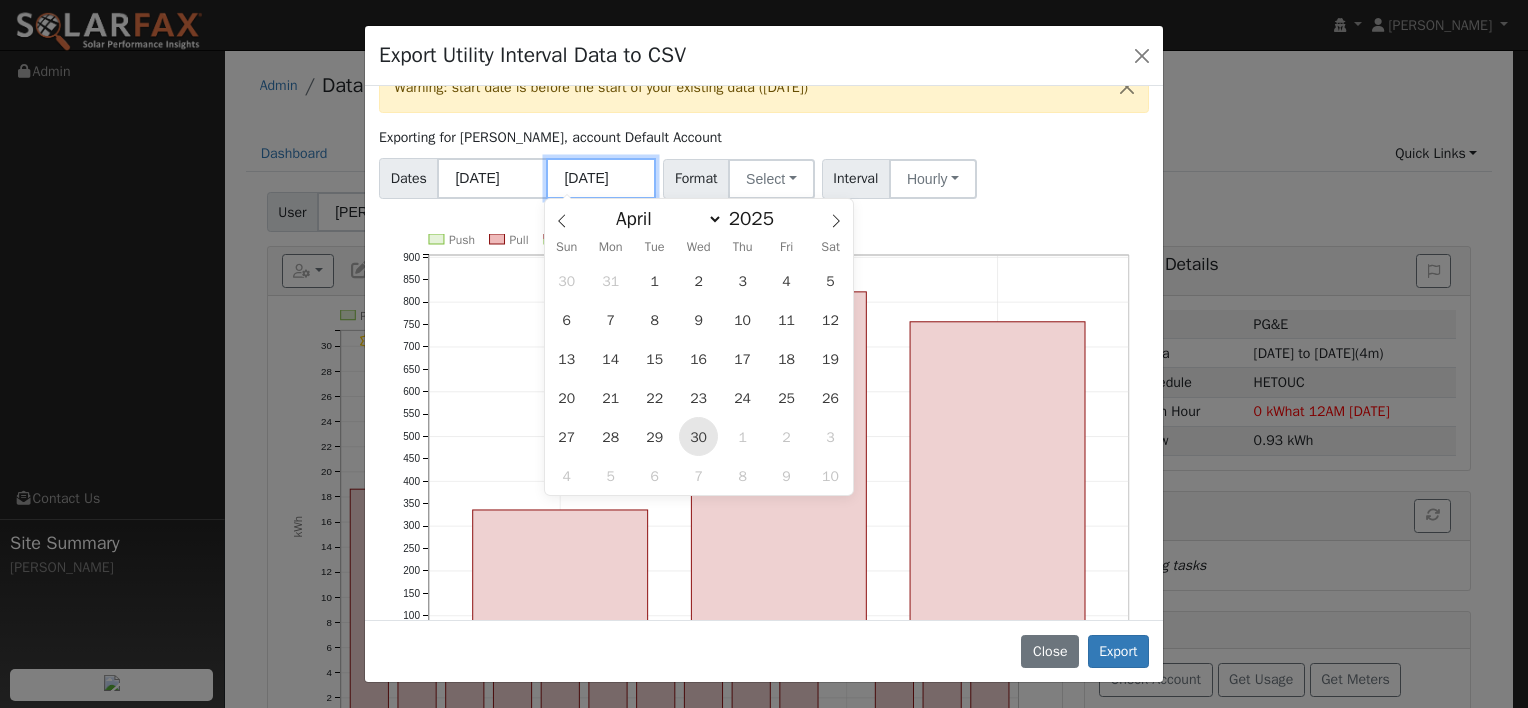 type on "[DATE]" 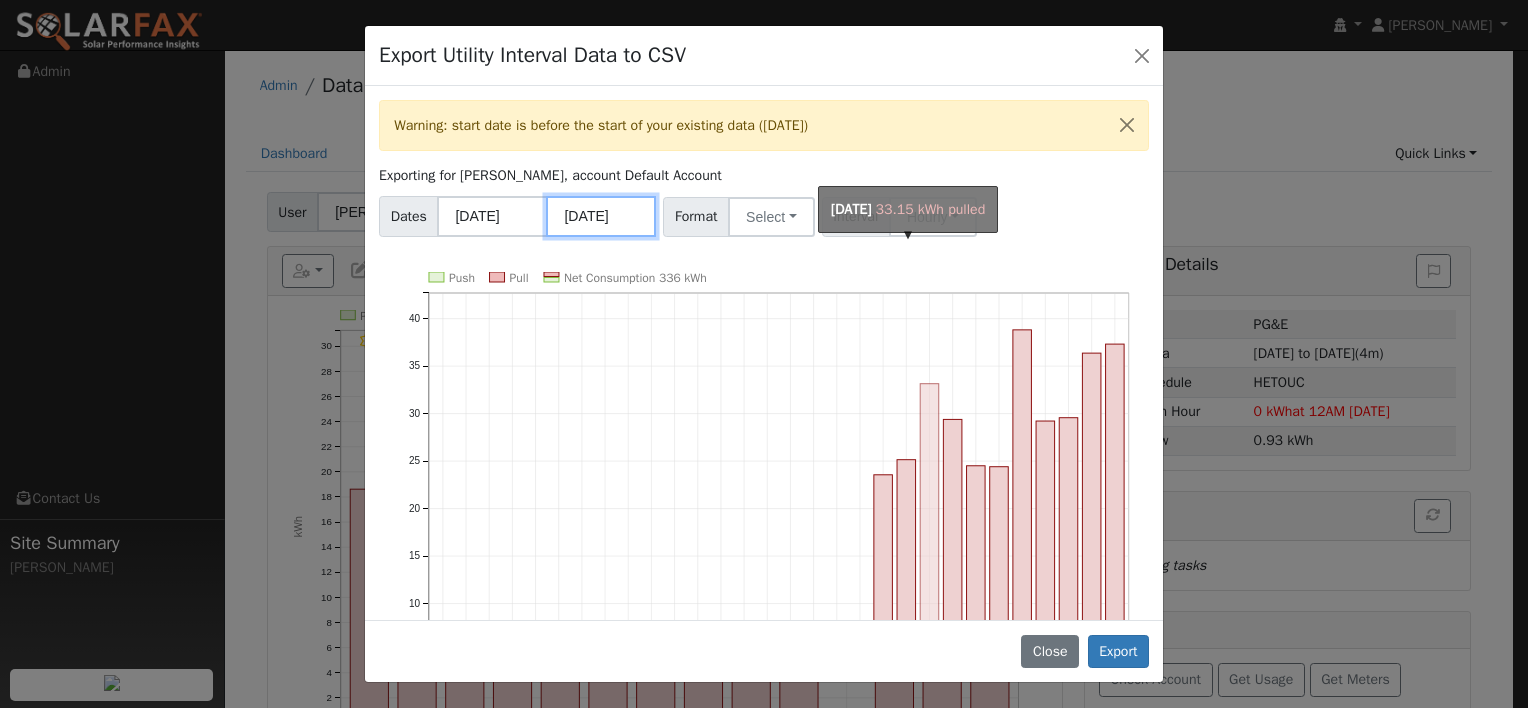 scroll, scrollTop: 0, scrollLeft: 0, axis: both 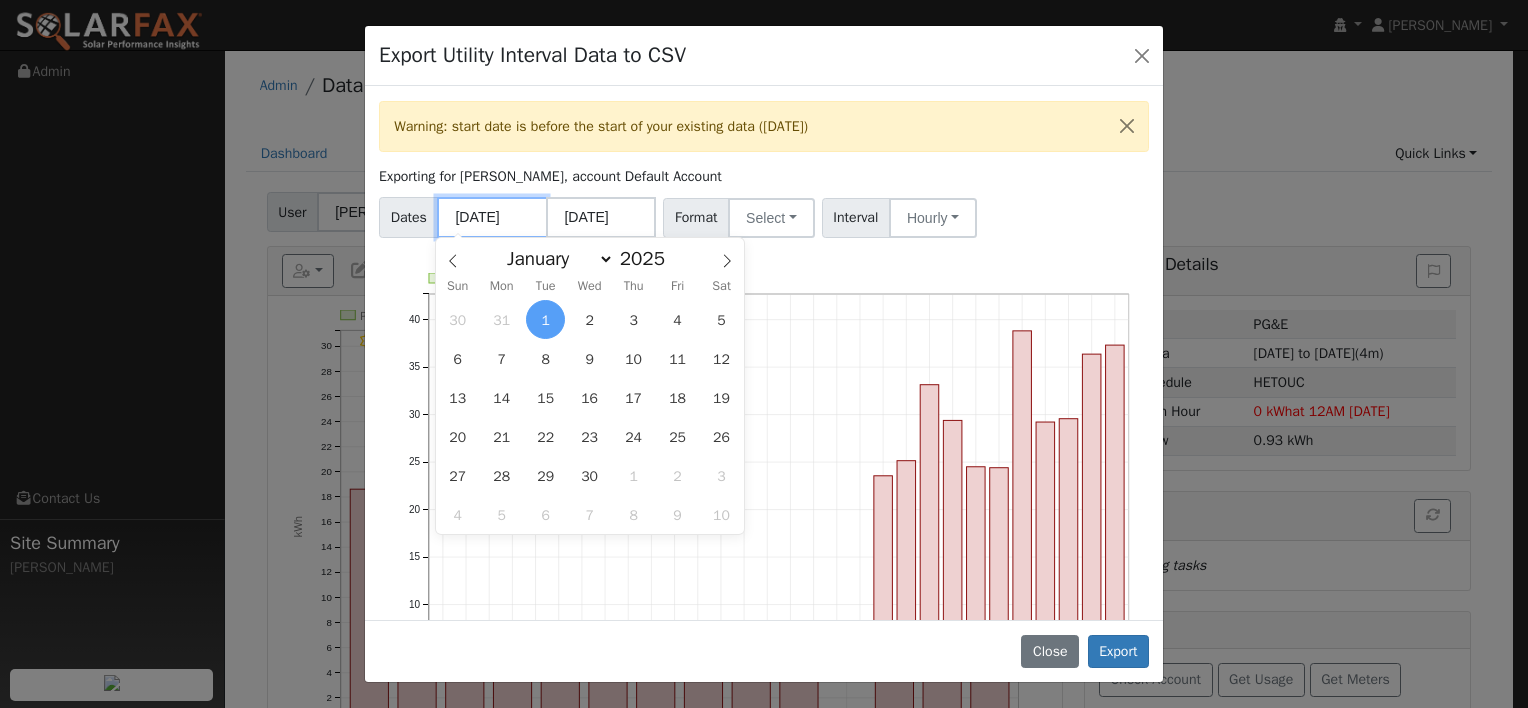 click on "[DATE]" at bounding box center (492, 217) 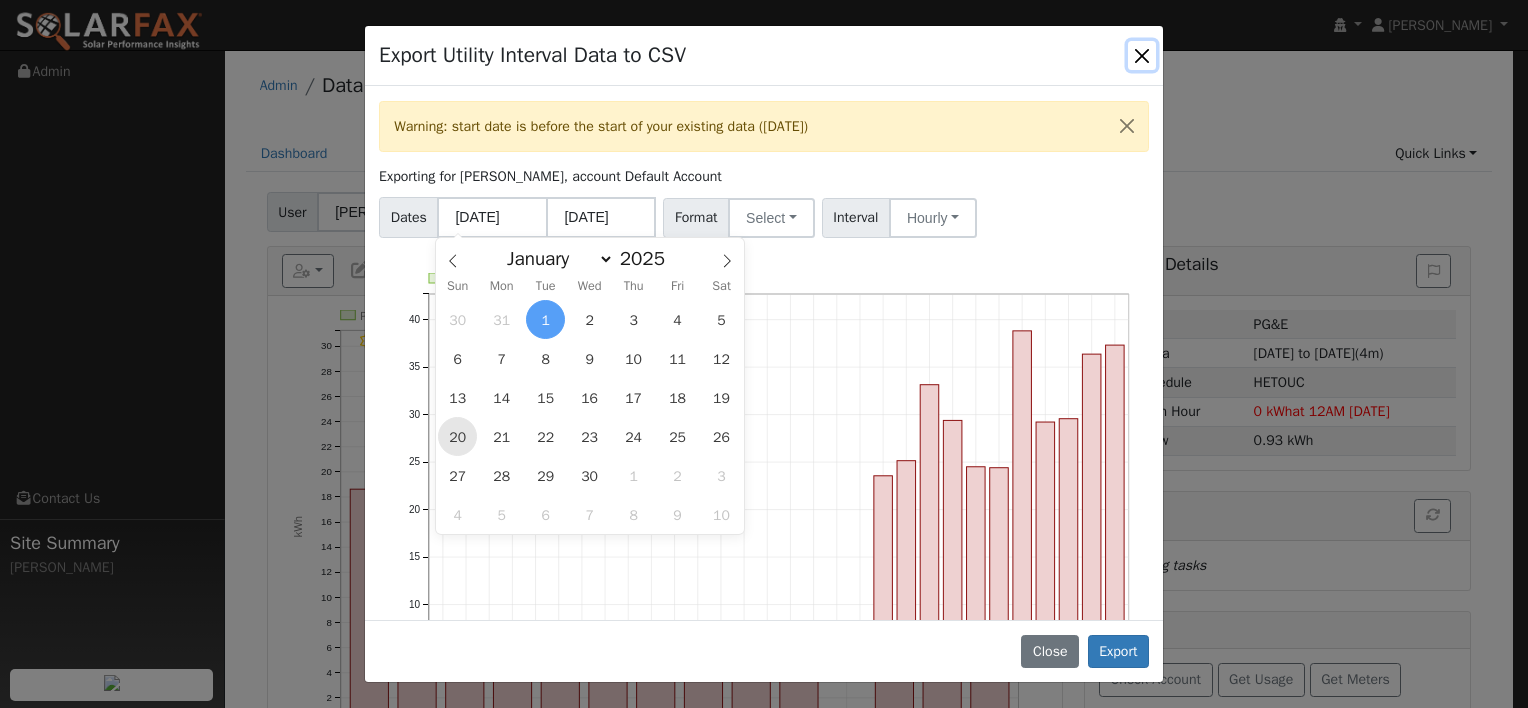 click on "20" at bounding box center [457, 436] 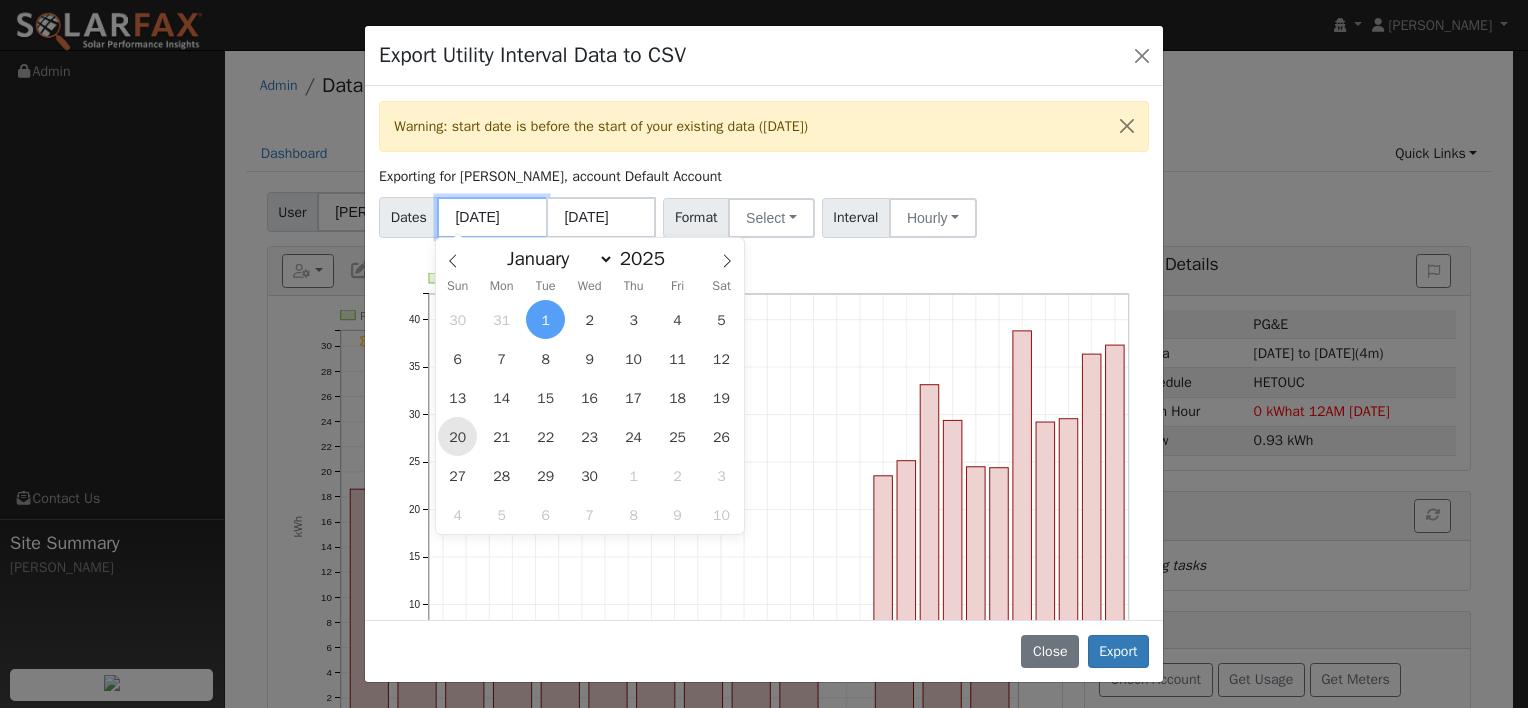 type on "[DATE]" 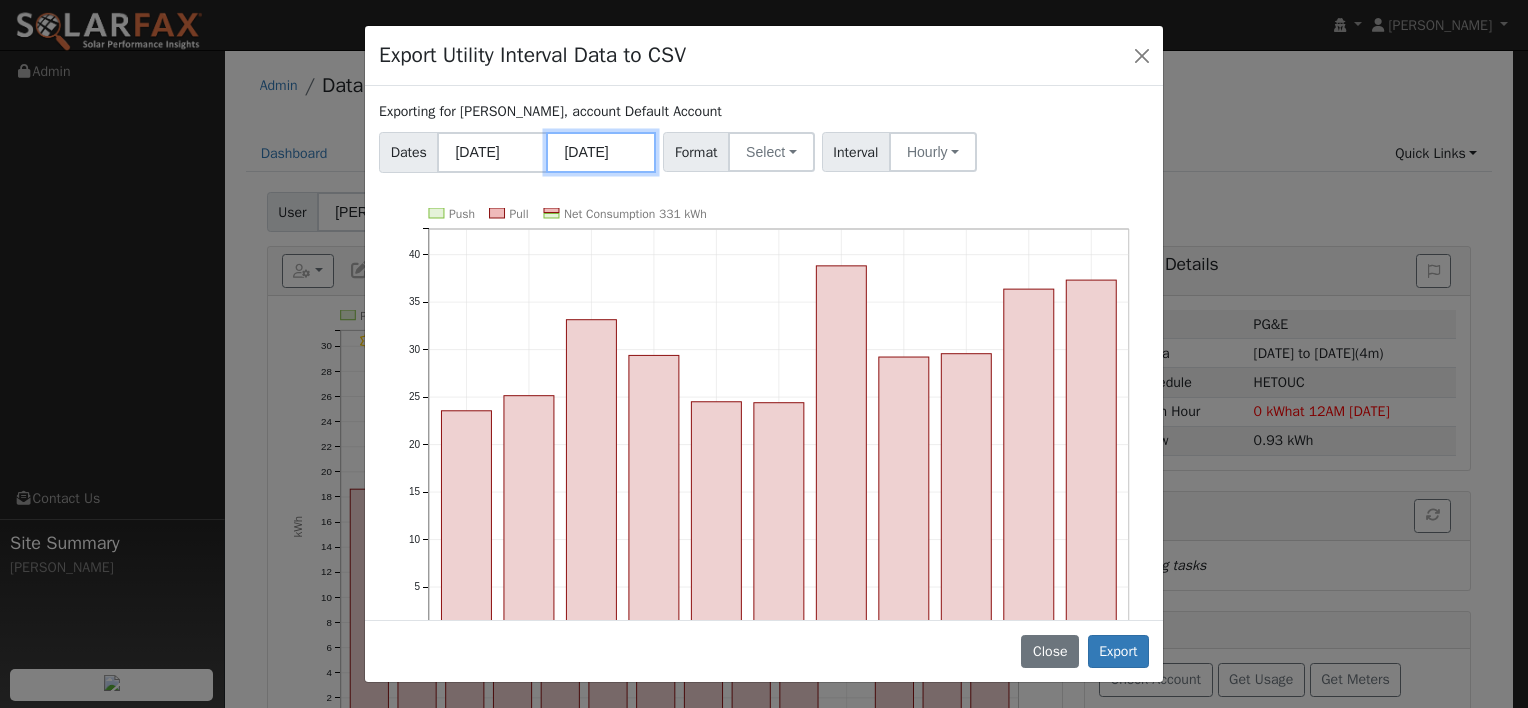 click on "[DATE]" at bounding box center (601, 152) 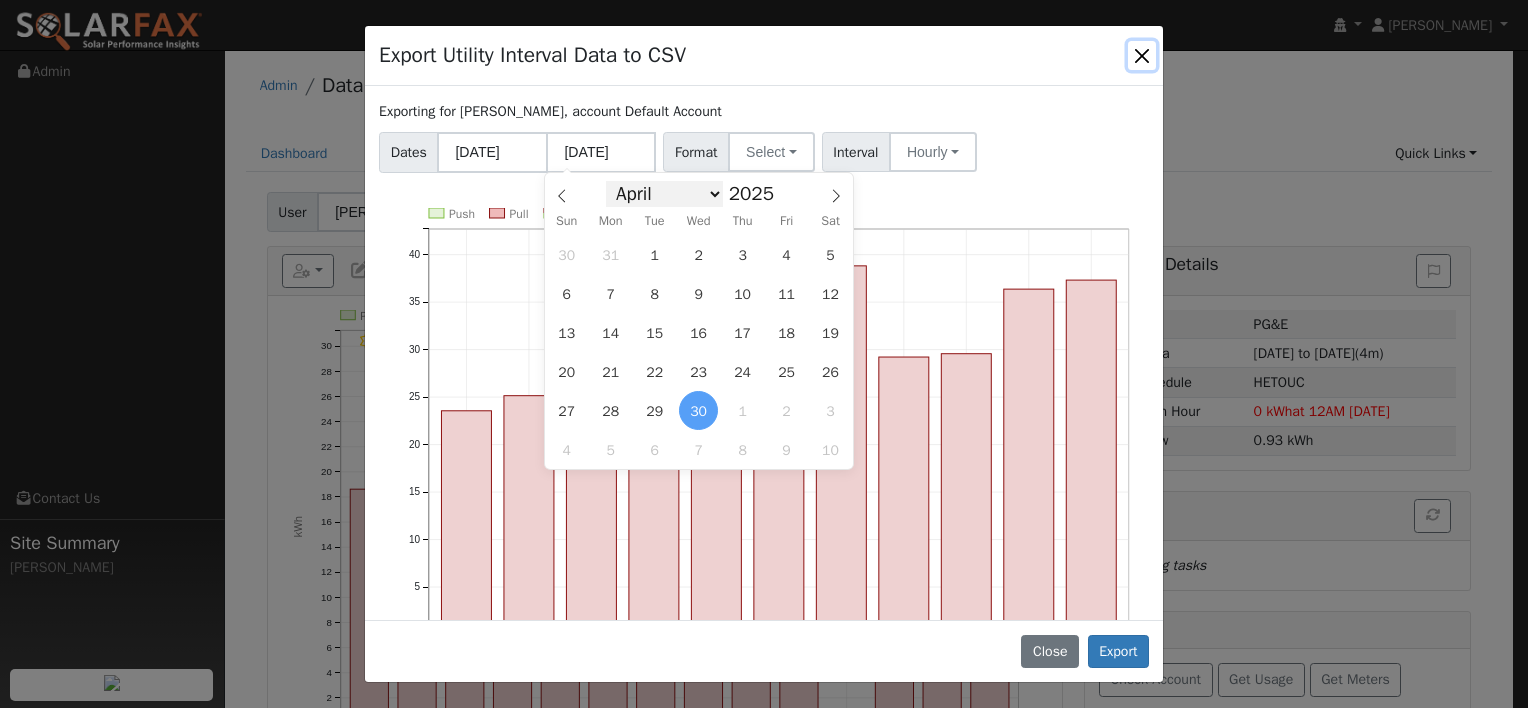 click on "January February March April May June July August September October November December" at bounding box center [664, 194] 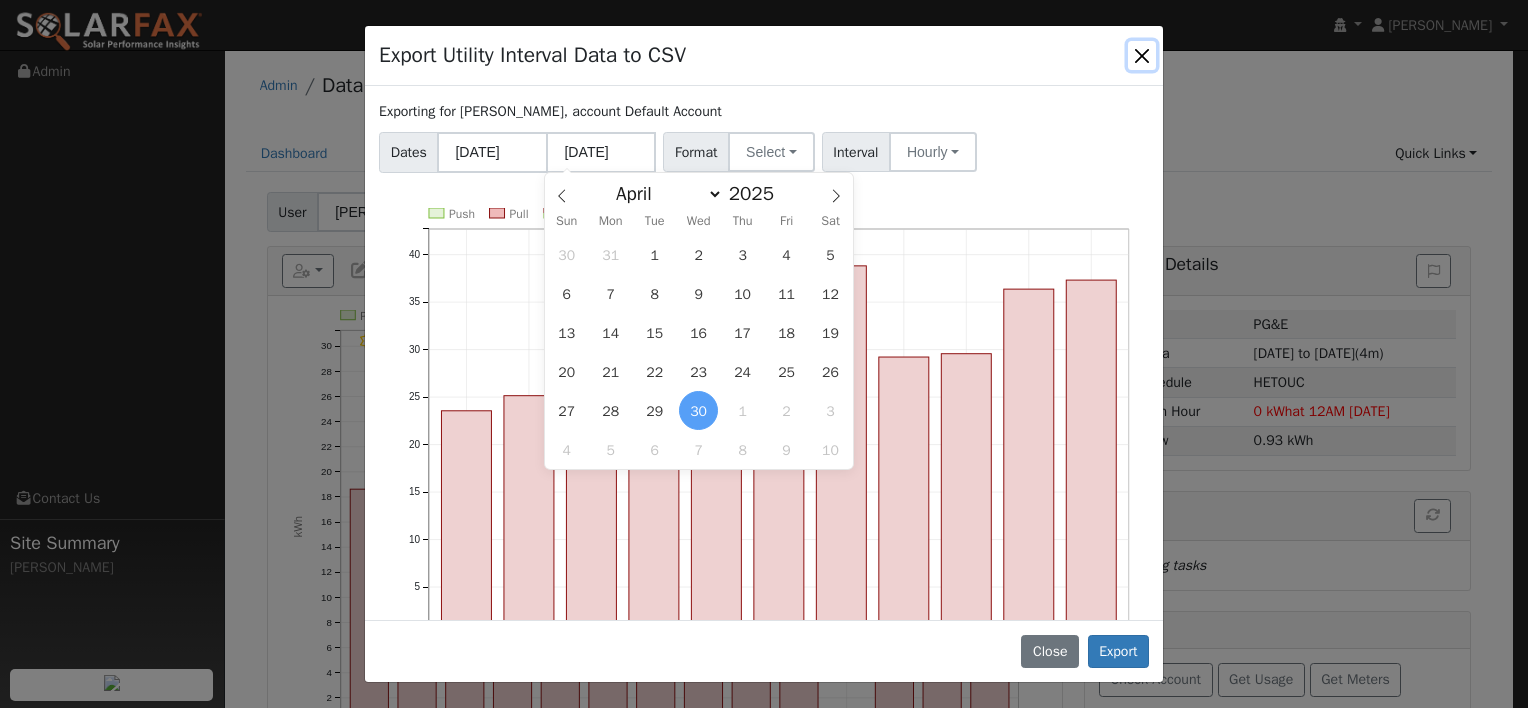 select on "6" 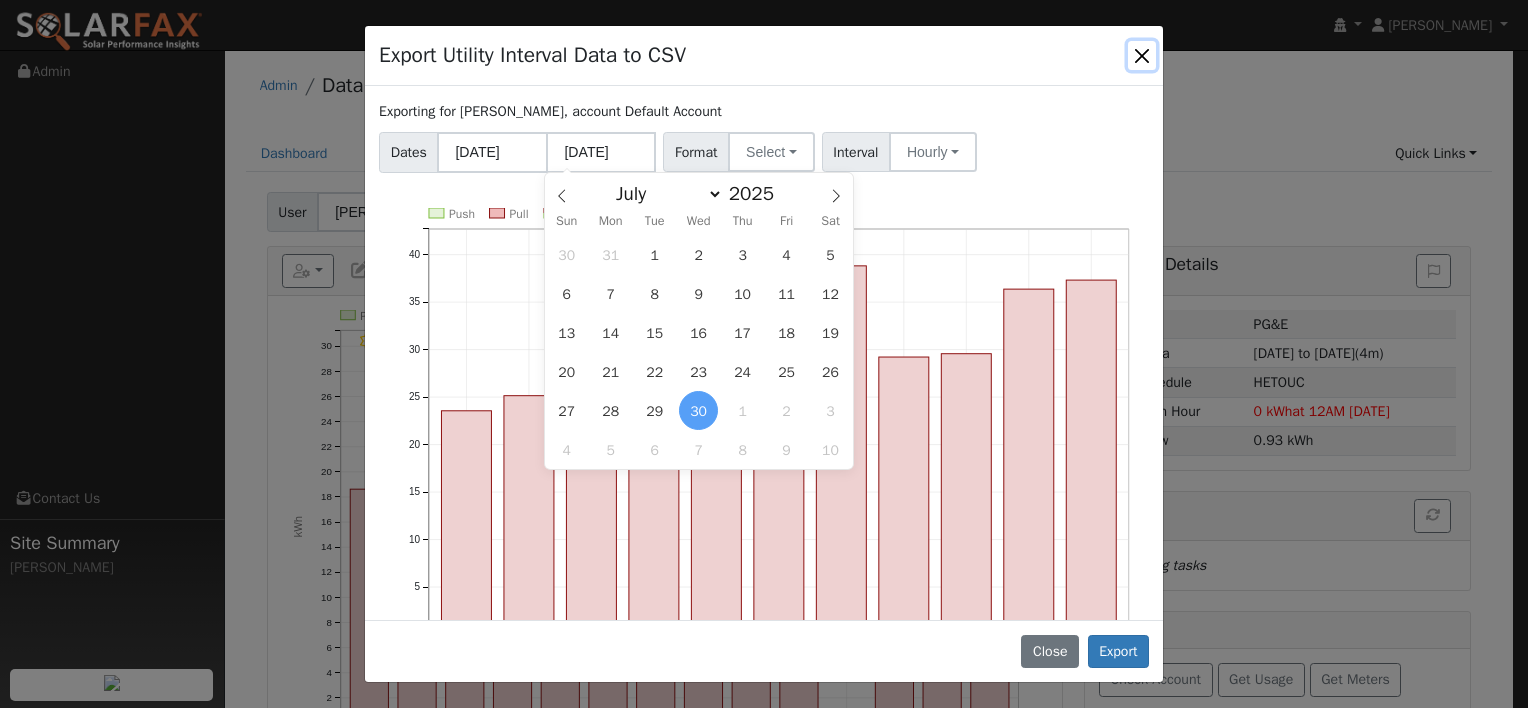 click on "January February March April May June July August September October November December" at bounding box center (664, 194) 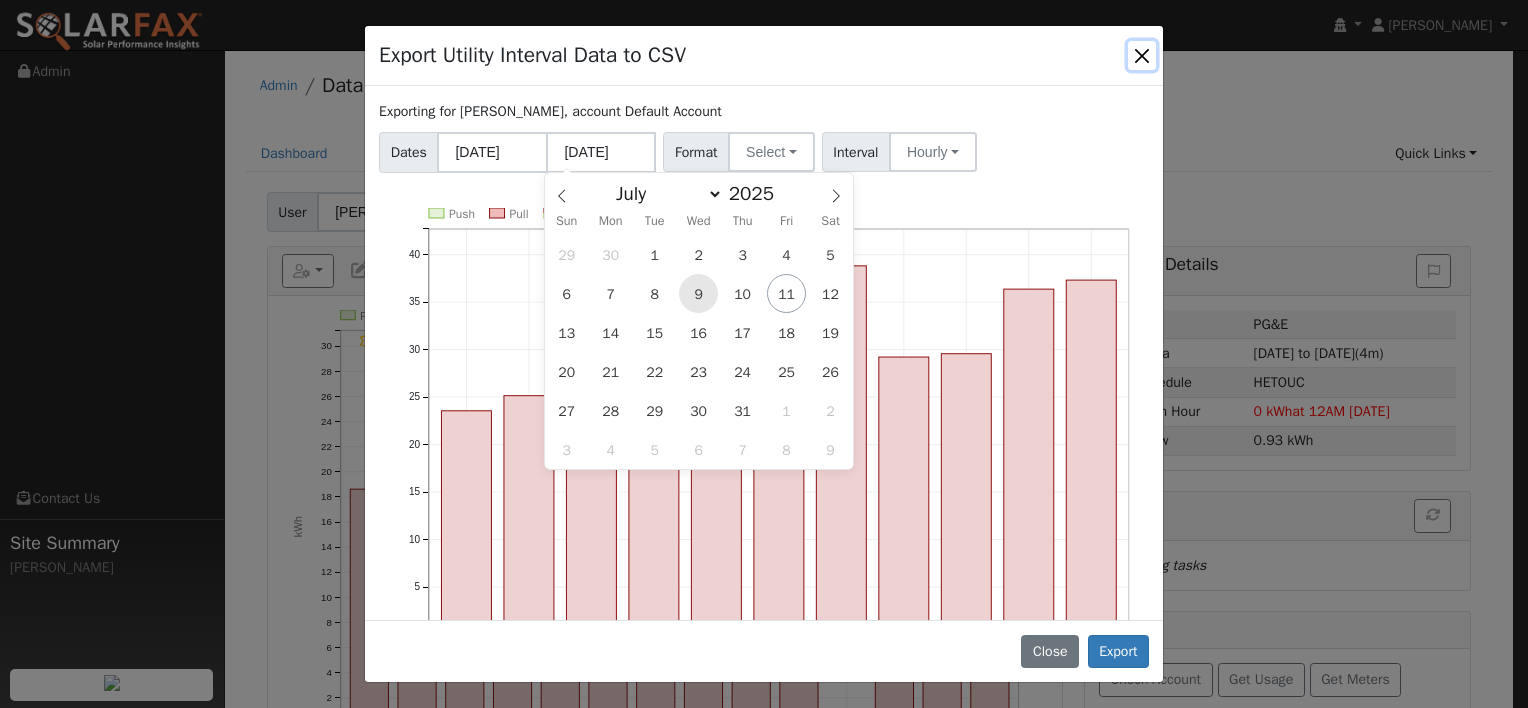 click on "9" at bounding box center (698, 293) 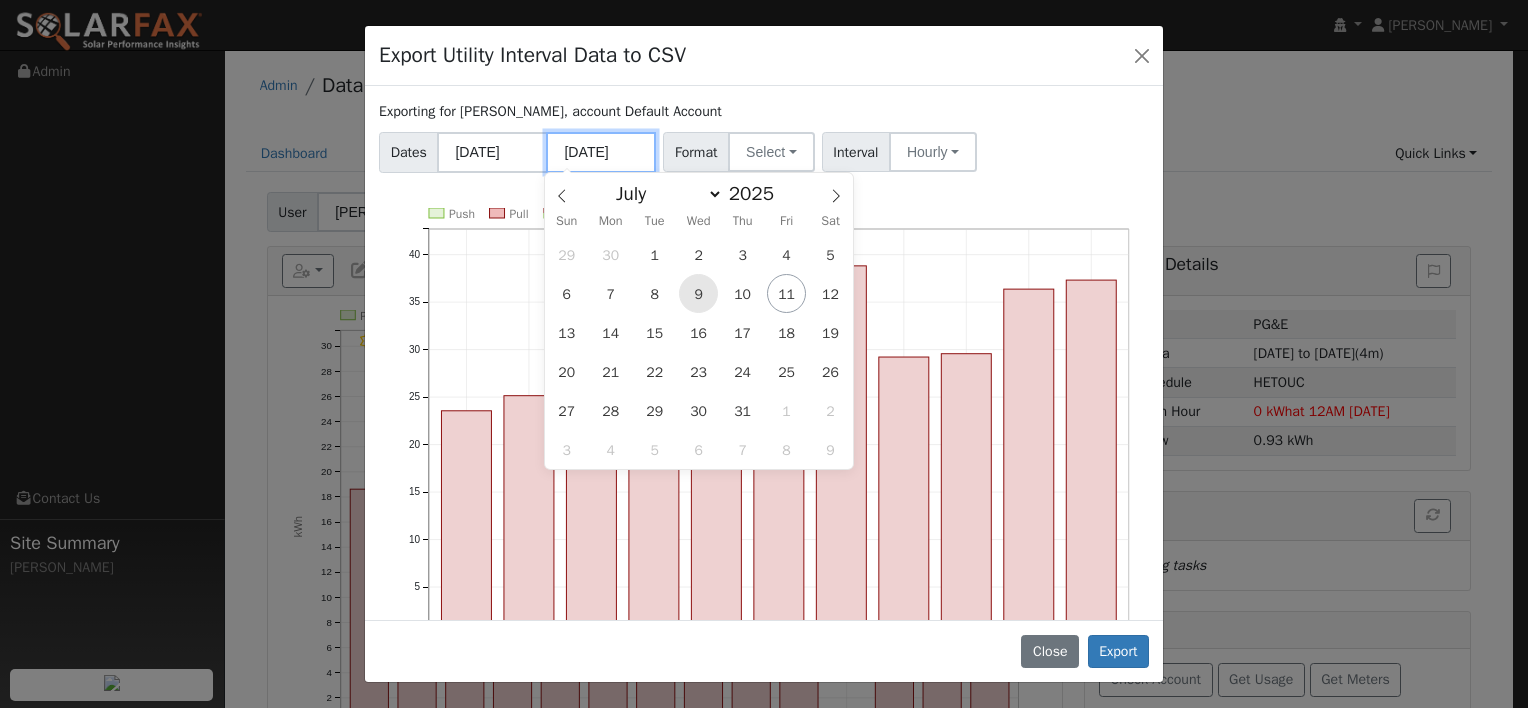 type on "[DATE]" 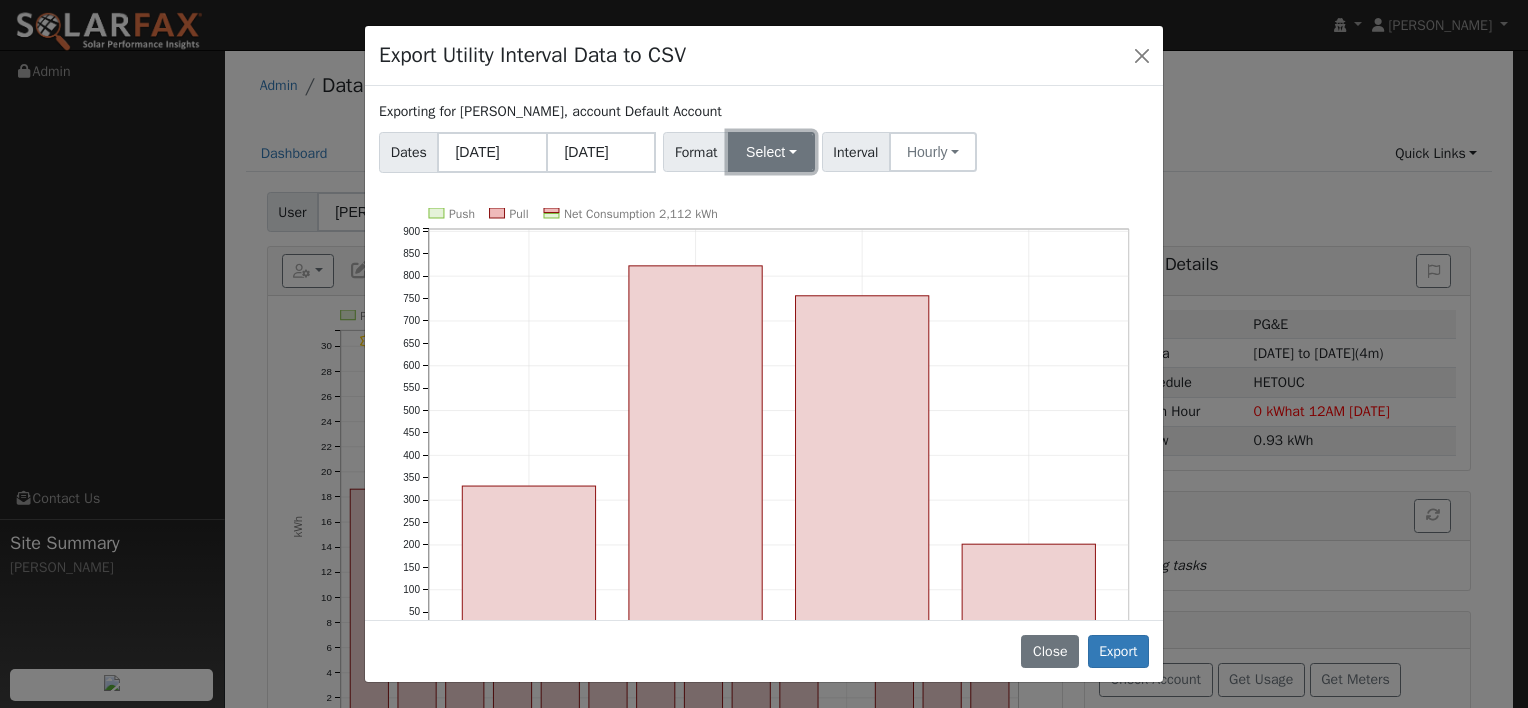 click on "Select" at bounding box center (771, 152) 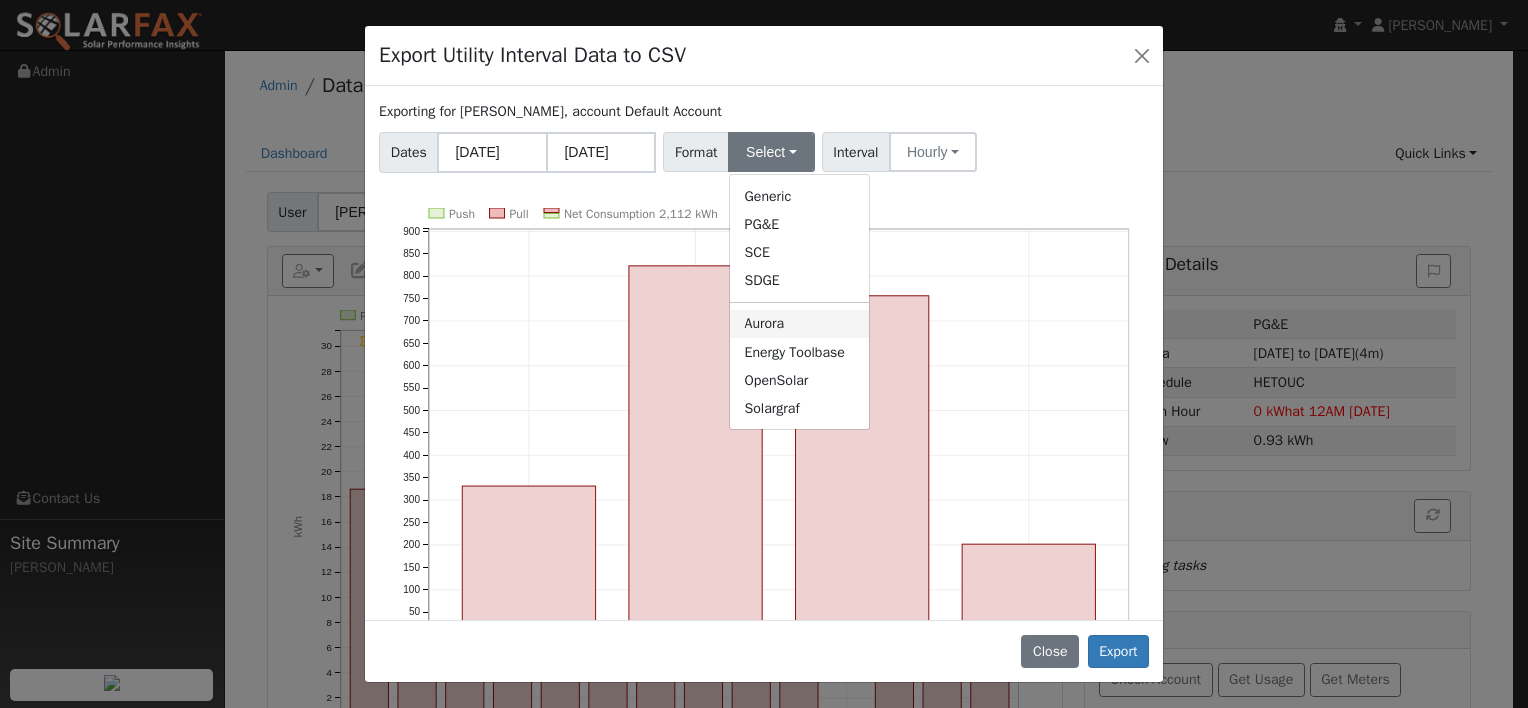 click on "Aurora" at bounding box center (799, 324) 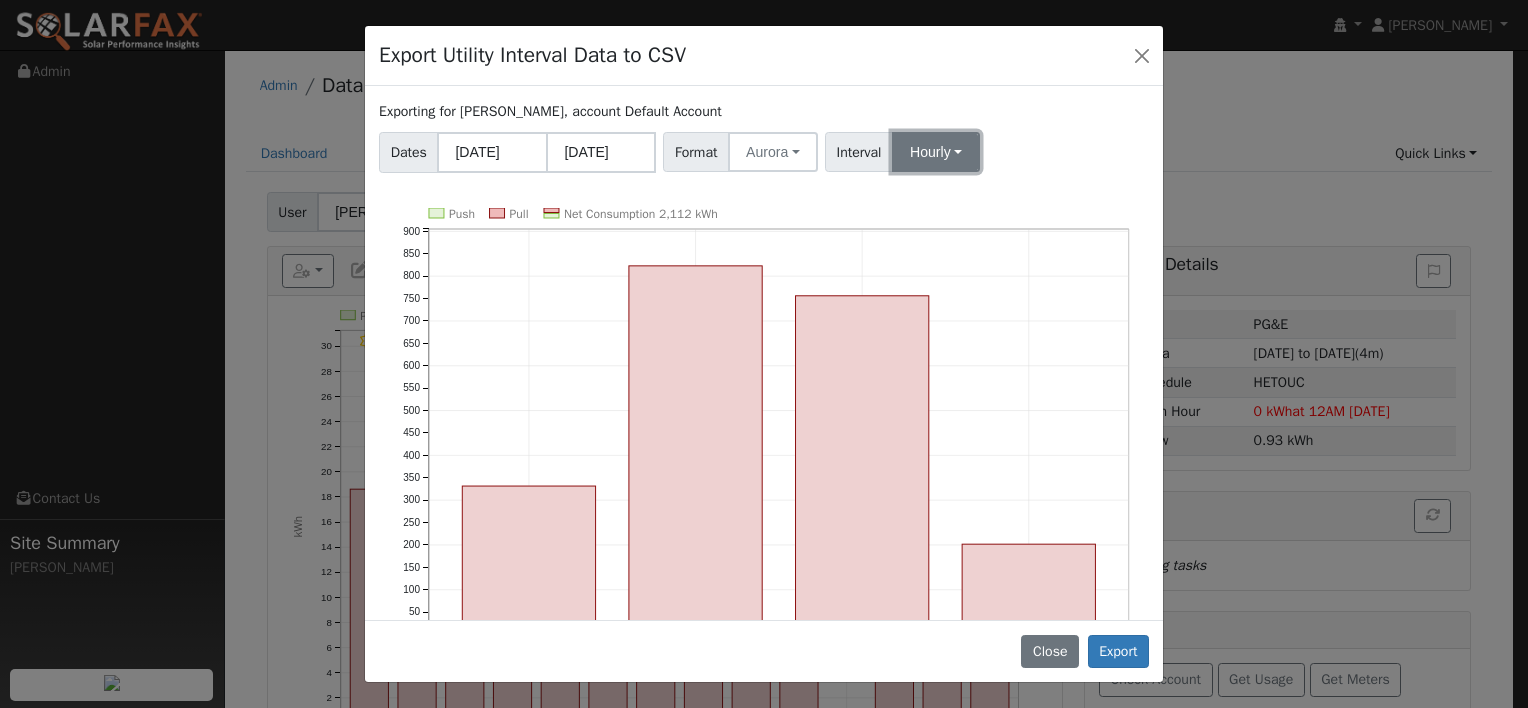 click on "Hourly" at bounding box center [936, 152] 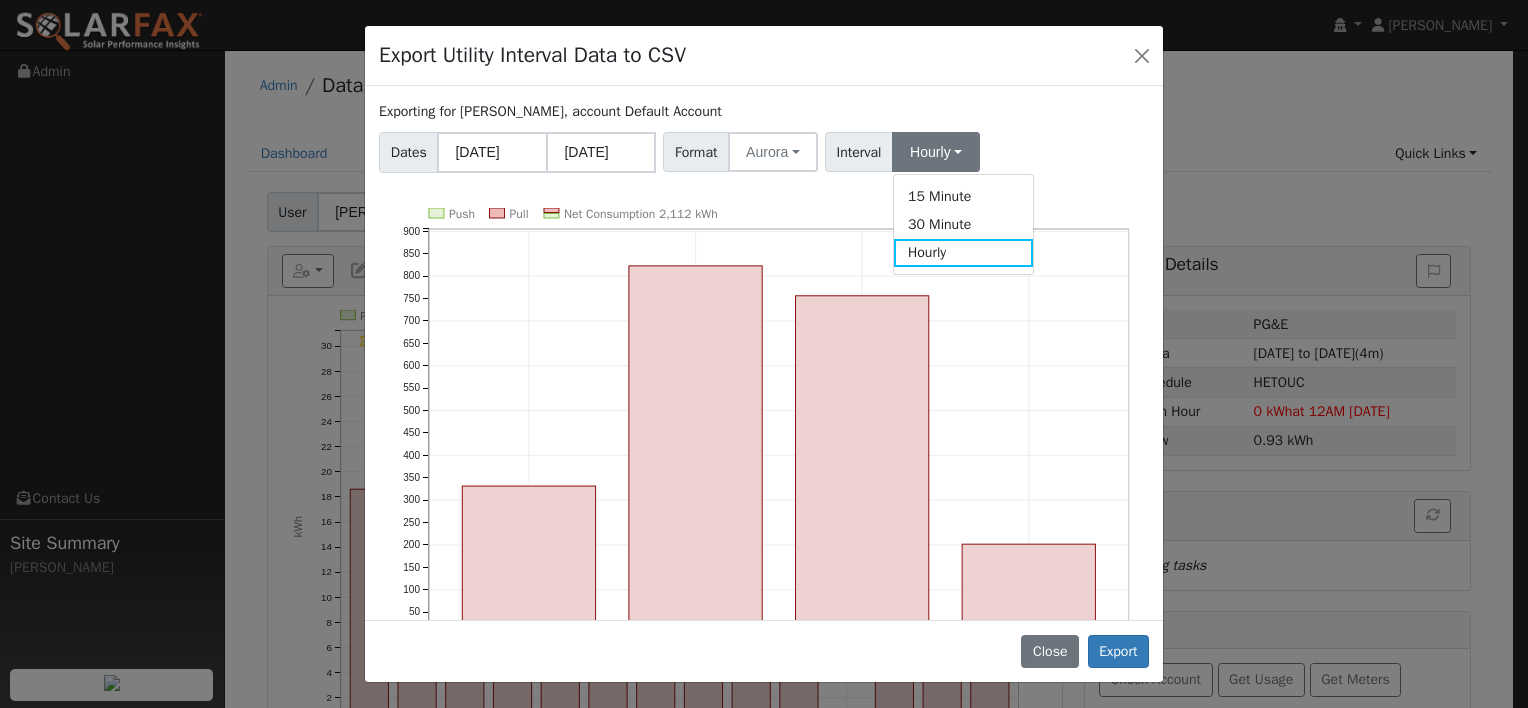 click on "Dates [DATE] [DATE] Format Aurora Generic PG&E SCE SDGE Aurora Energy Toolbase OpenSolar Solargraf Interval Hourly 15 Minute 30 Minute Hourly" at bounding box center [764, 149] 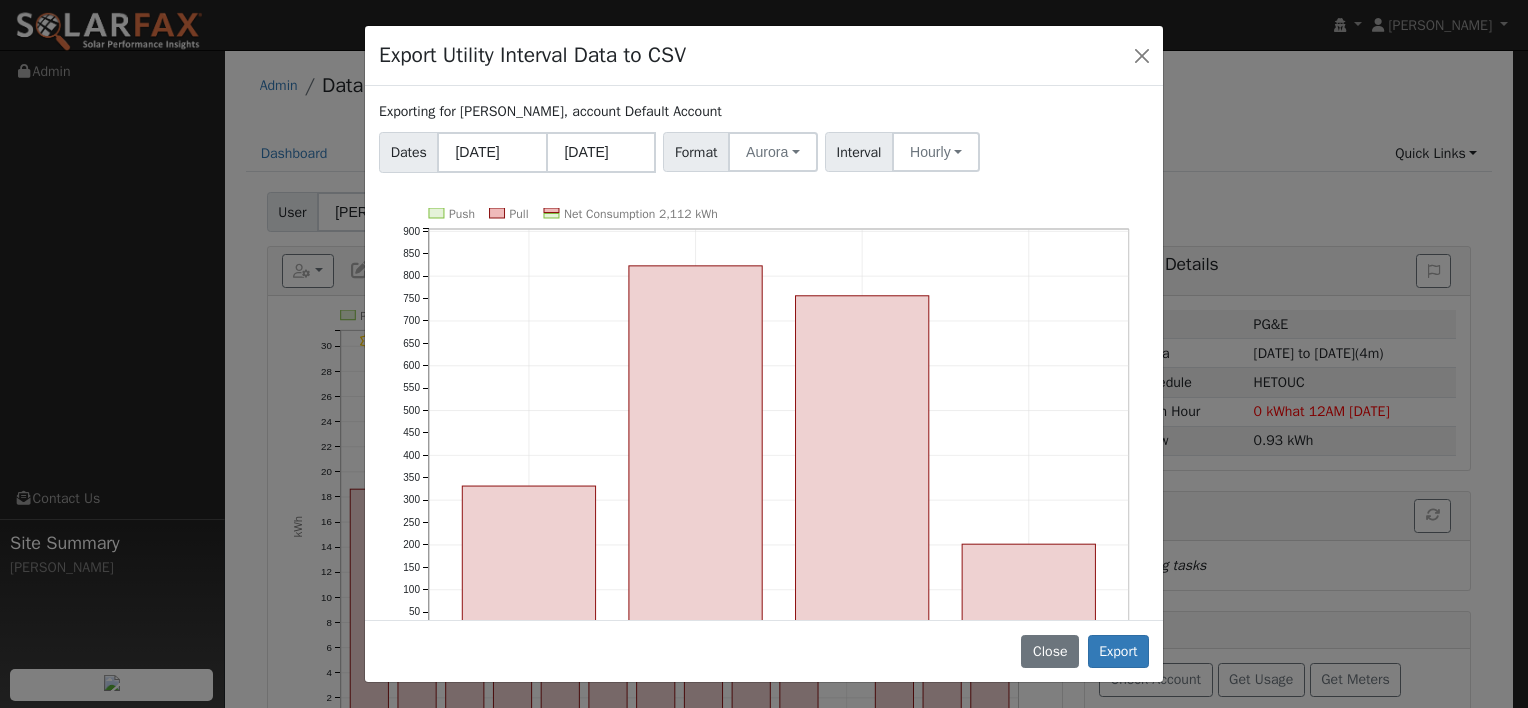 scroll, scrollTop: 73, scrollLeft: 0, axis: vertical 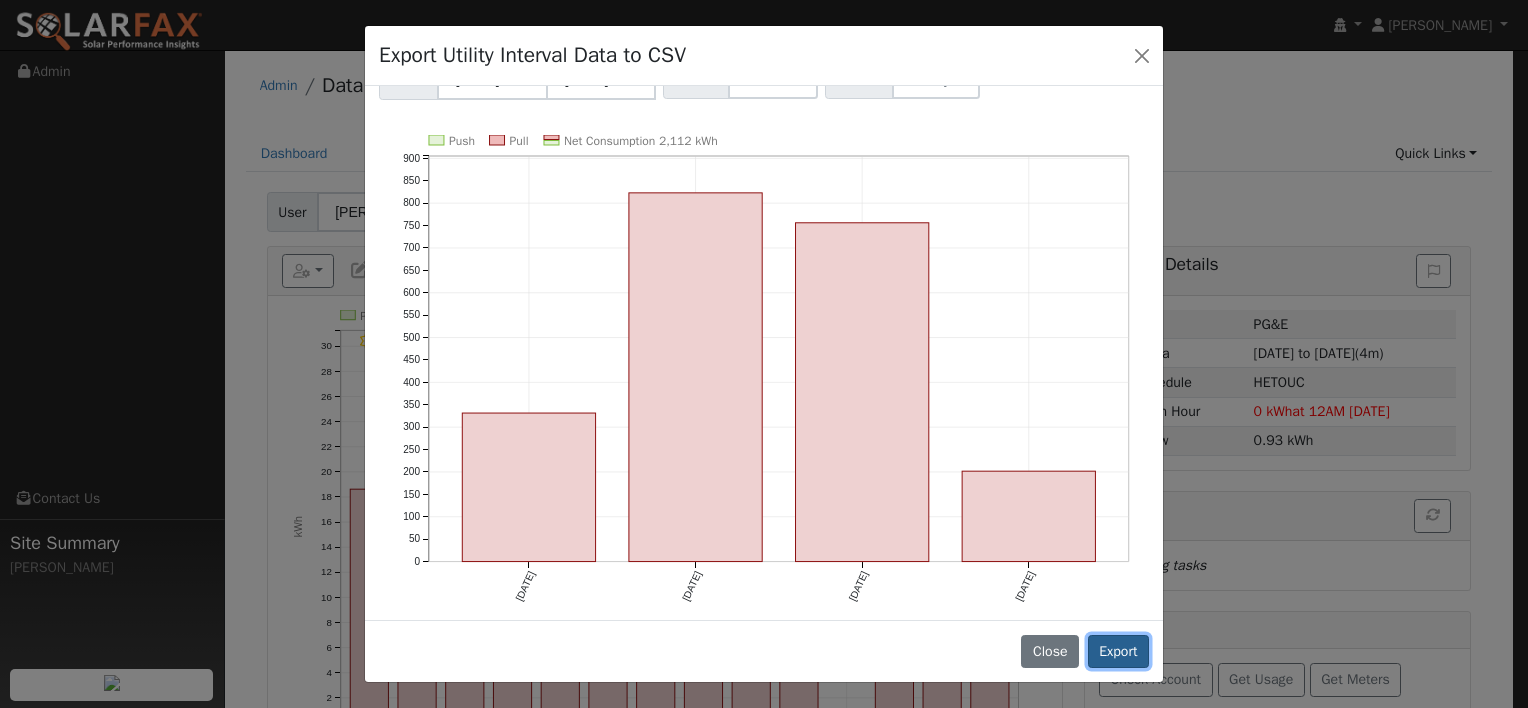 click on "Export" at bounding box center [1118, 652] 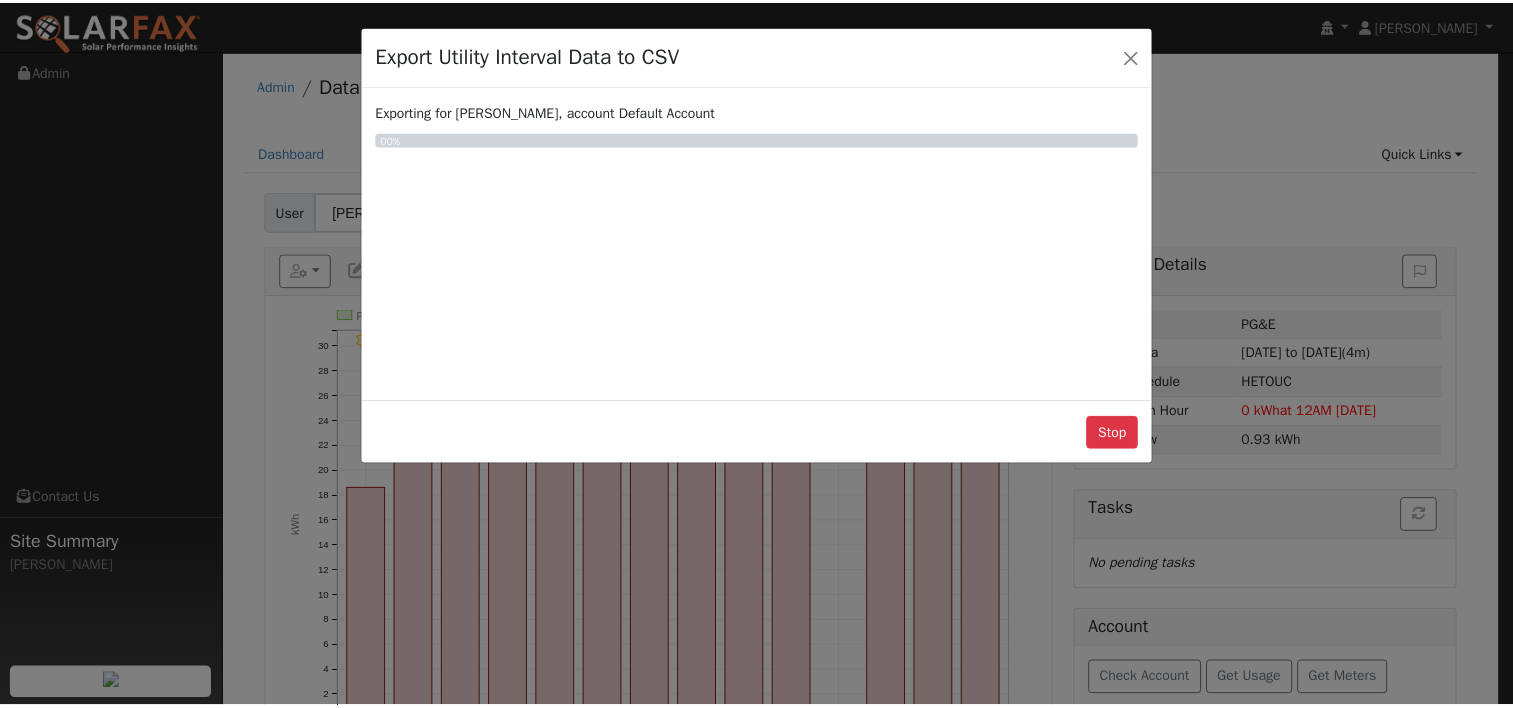 scroll, scrollTop: 0, scrollLeft: 0, axis: both 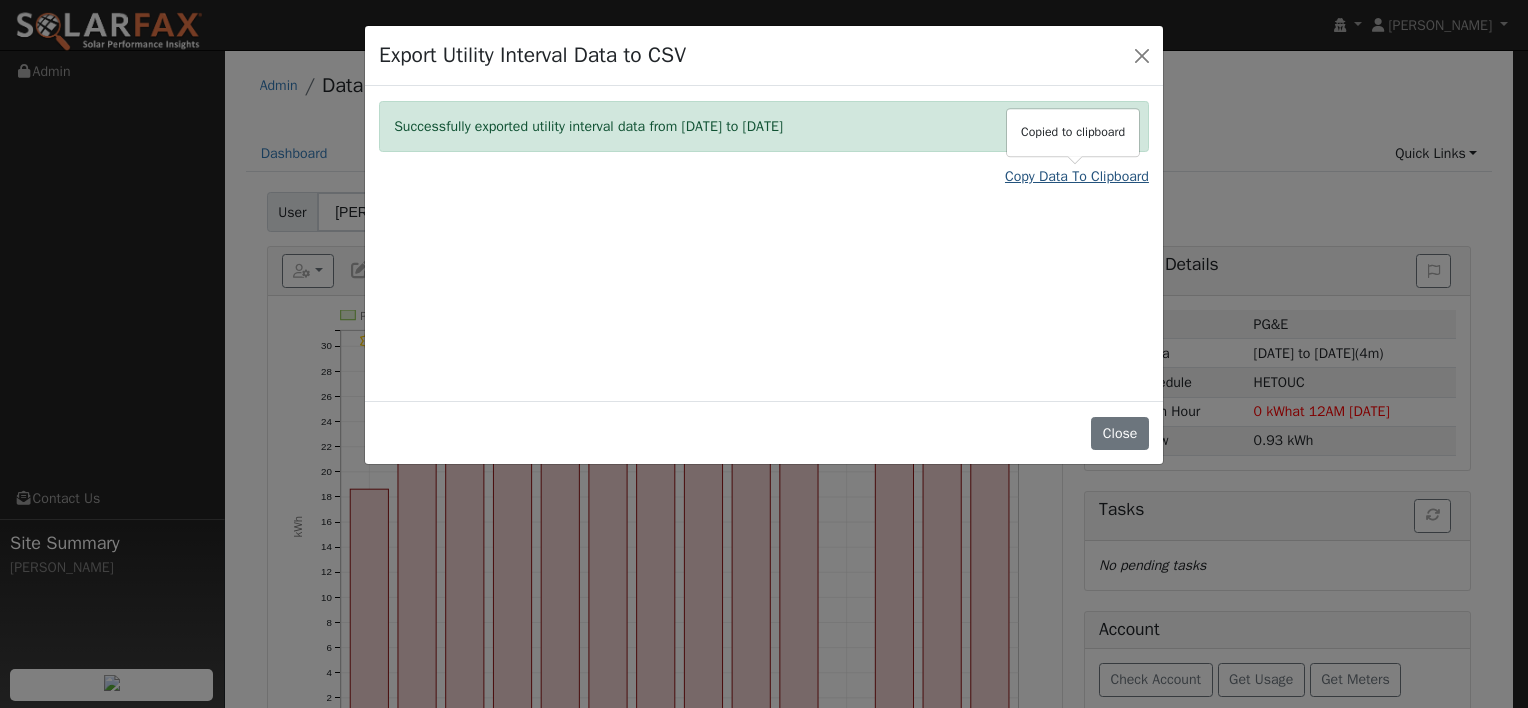 click on "Copy Data To Clipboard" at bounding box center (1077, 176) 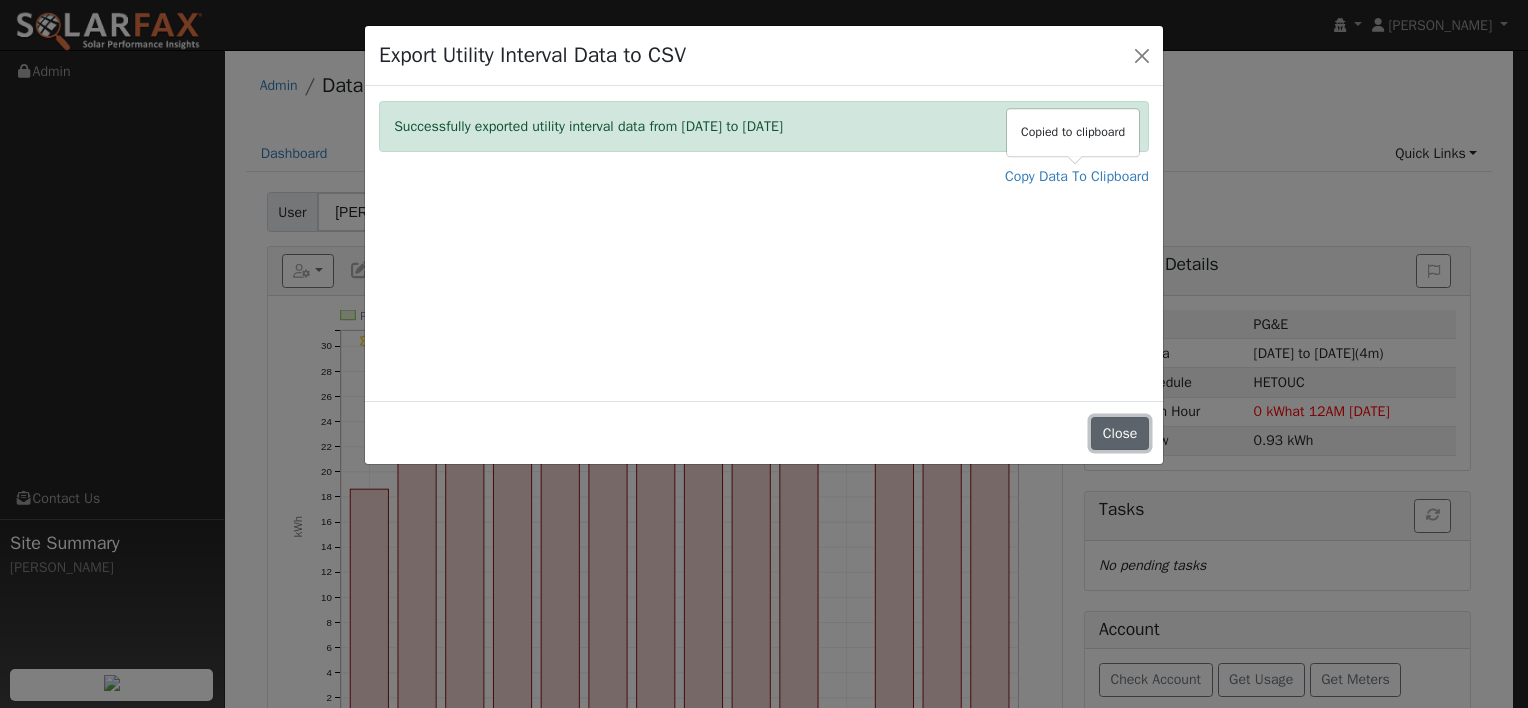click on "Close" at bounding box center [1120, 434] 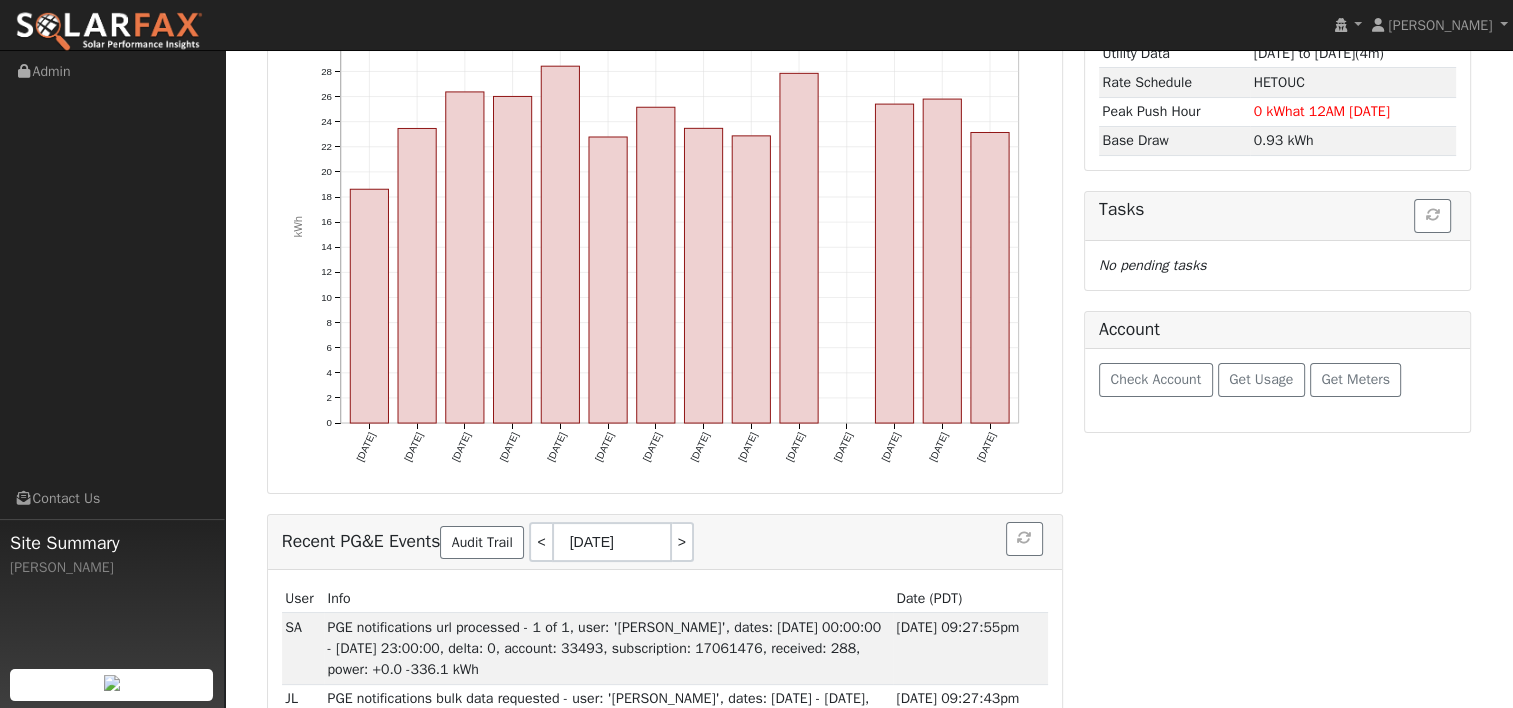 scroll, scrollTop: 0, scrollLeft: 0, axis: both 